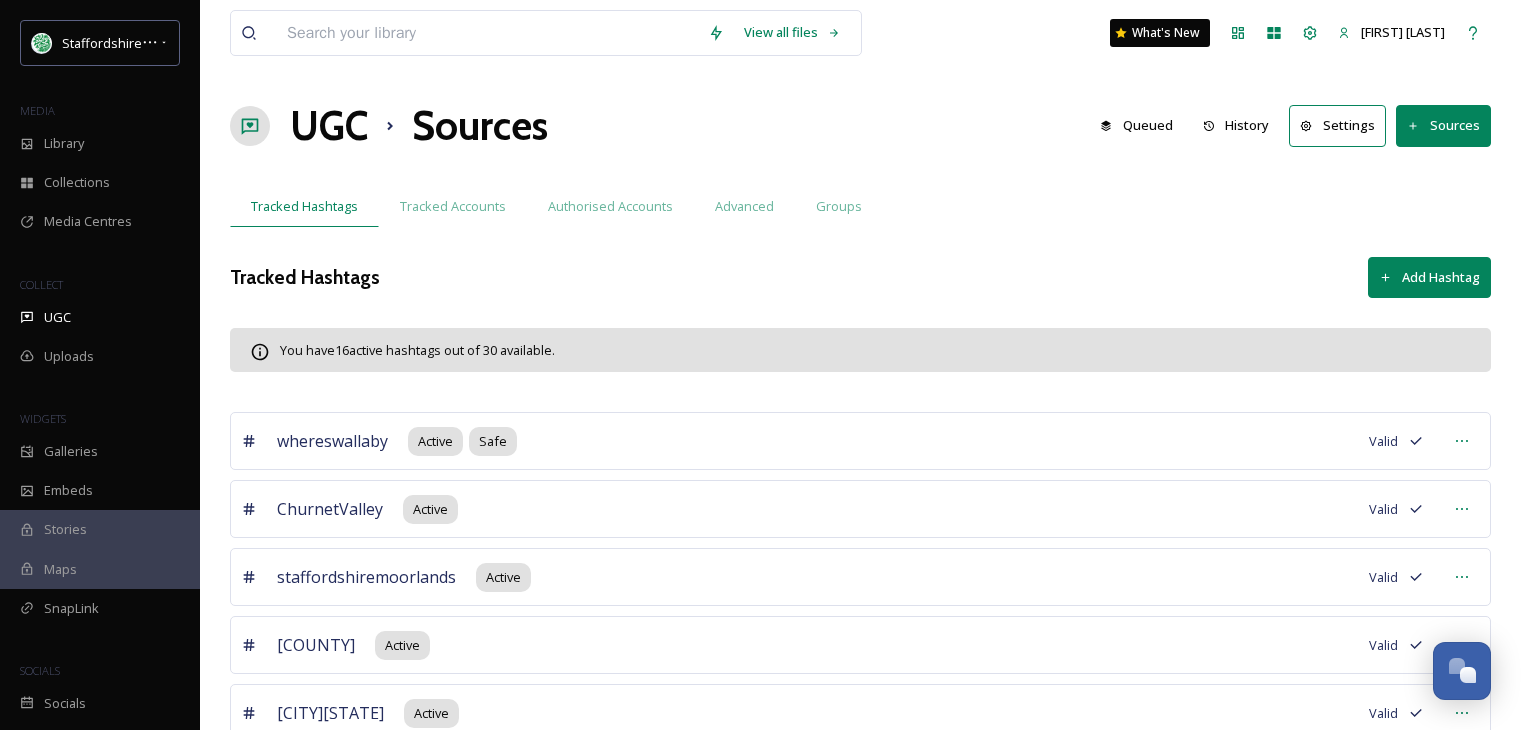 scroll, scrollTop: 0, scrollLeft: 0, axis: both 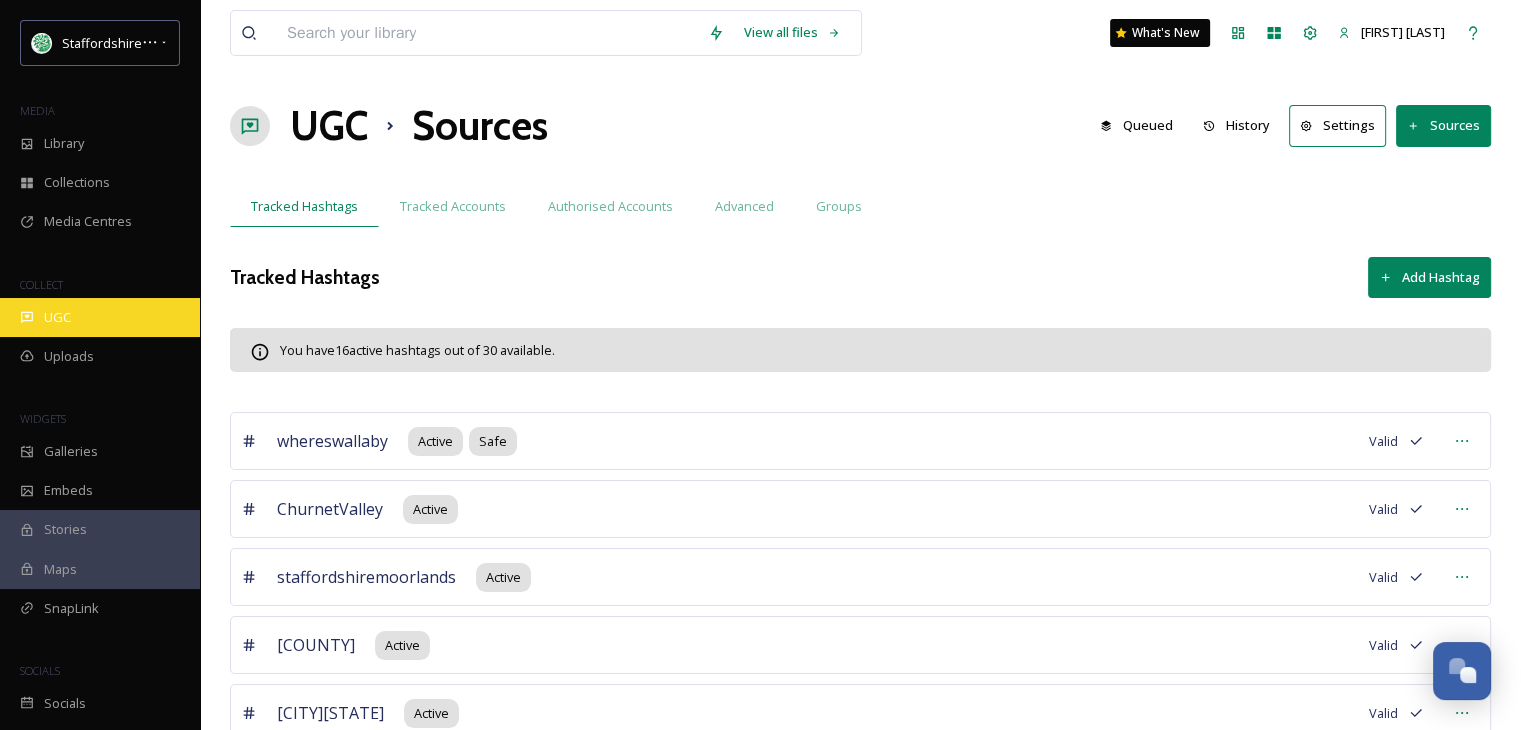 click on "UGC" at bounding box center (100, 317) 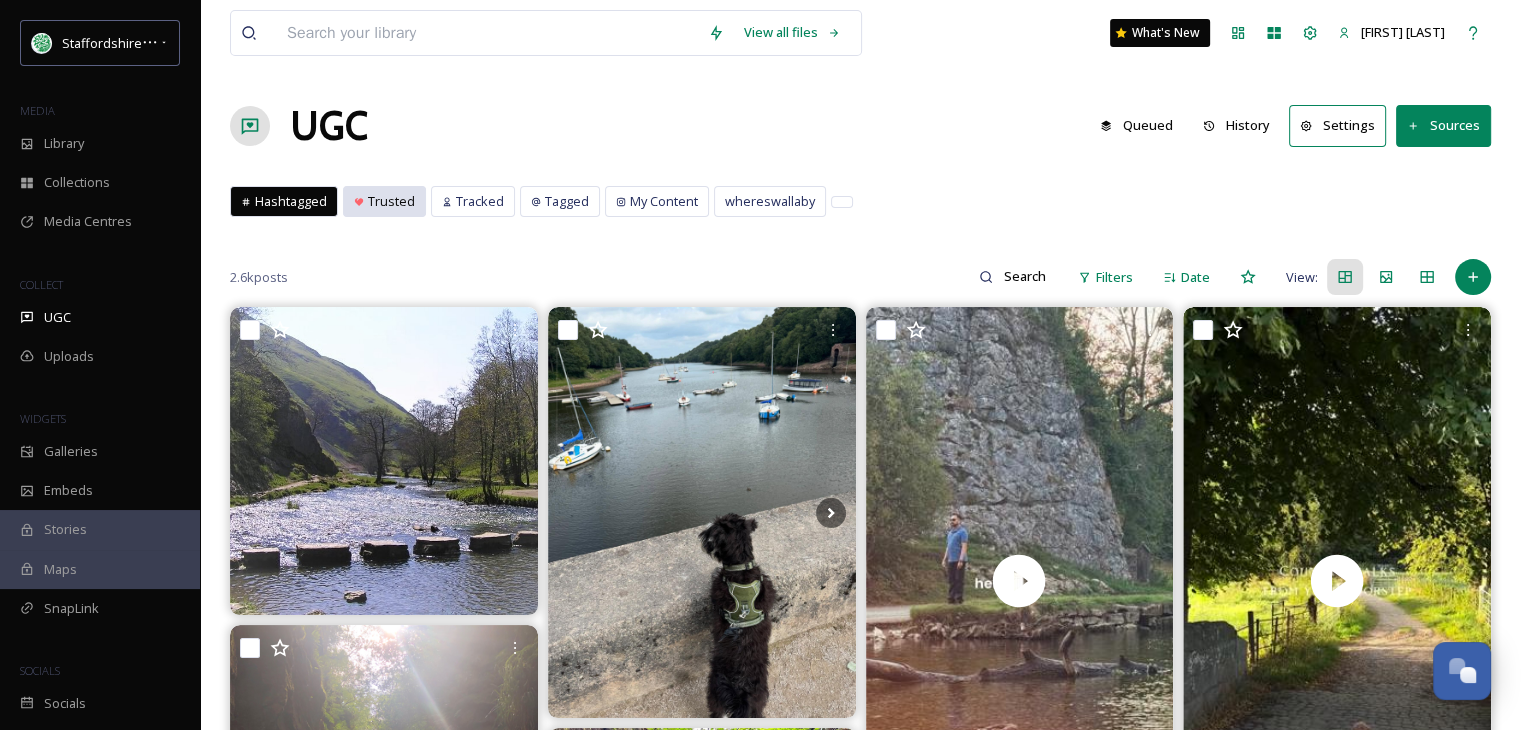 click on "Trusted" at bounding box center (391, 201) 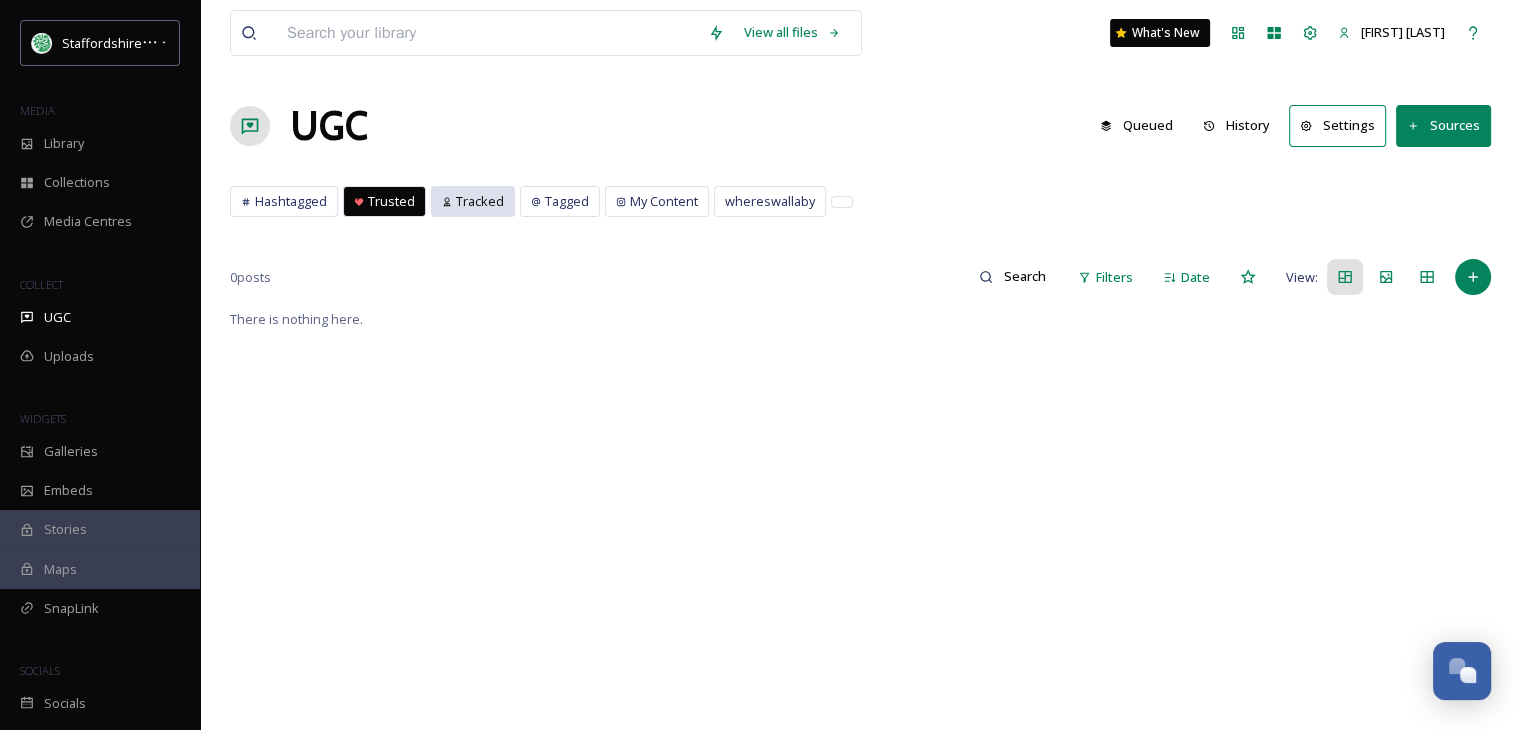 click on "Tracked" at bounding box center (480, 201) 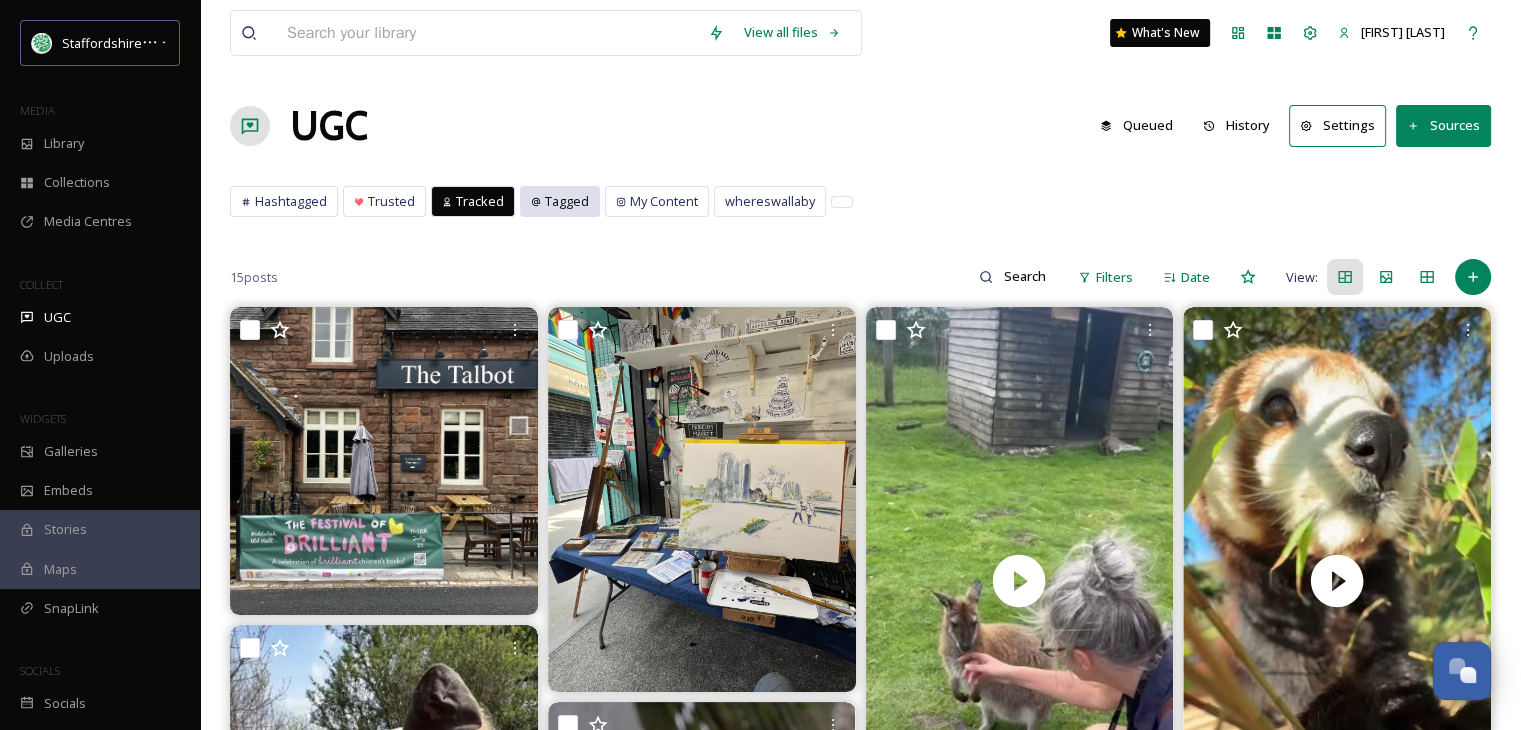 click on "Tagged" at bounding box center [567, 201] 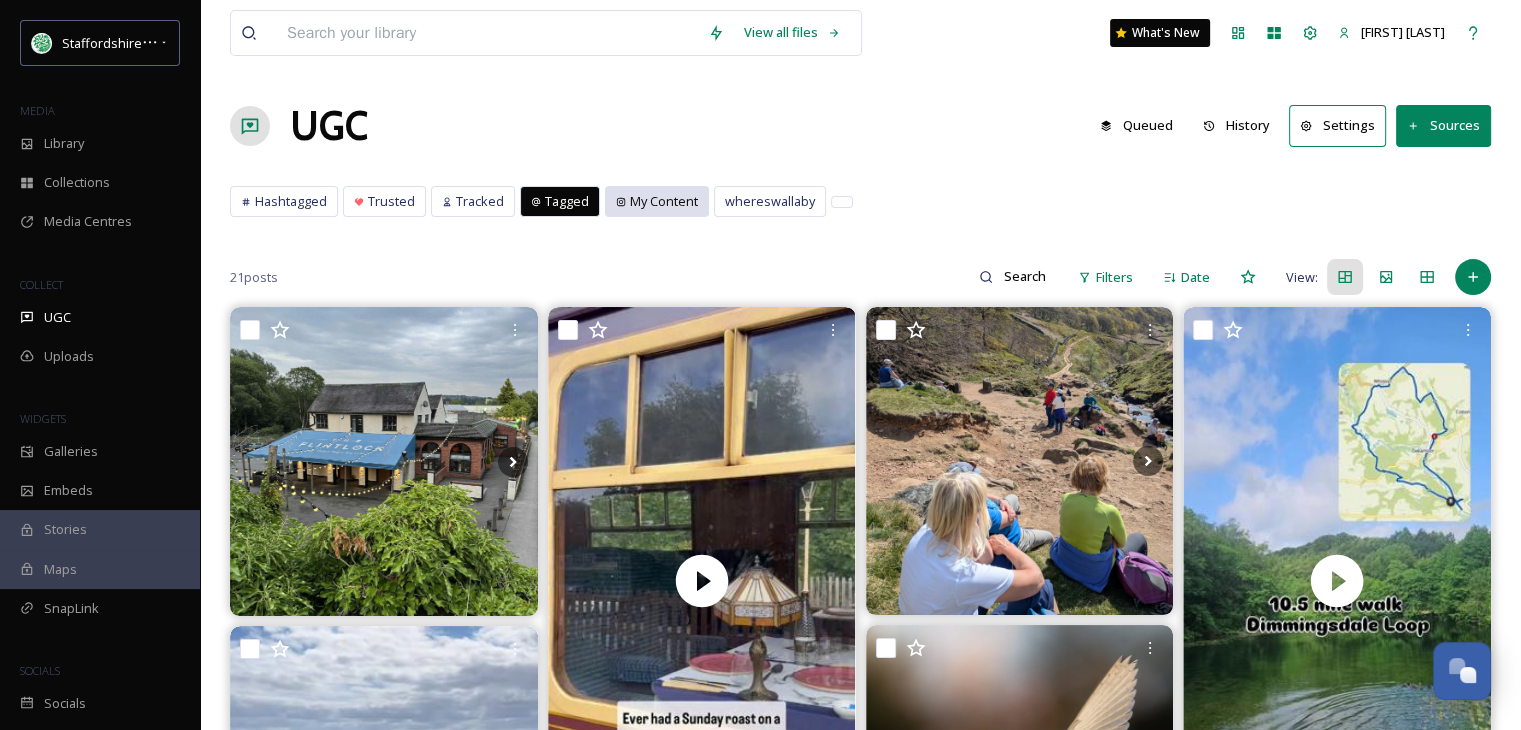 click on "My Content" at bounding box center [664, 201] 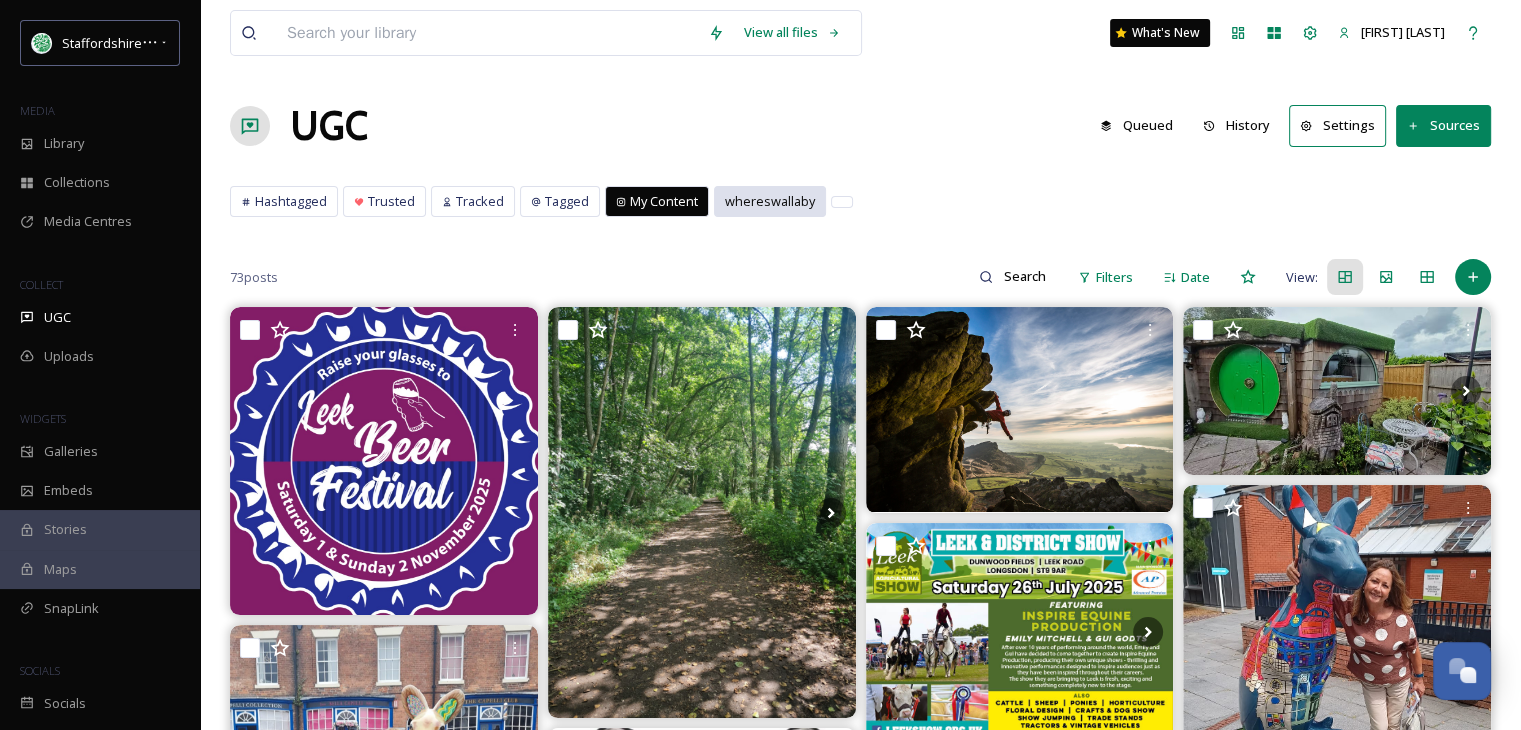 click on "whereswallaby" at bounding box center (770, 201) 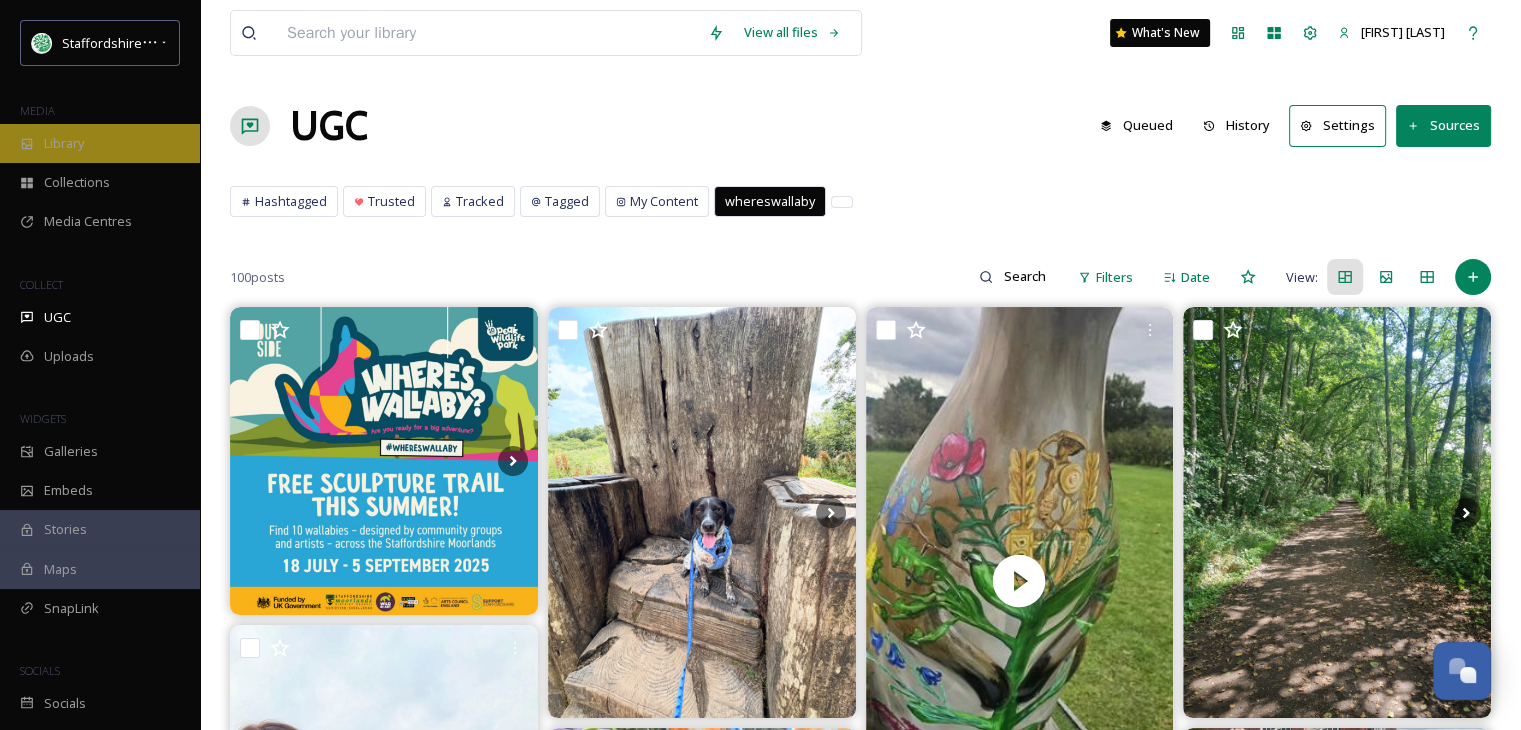 click on "Library" at bounding box center [100, 143] 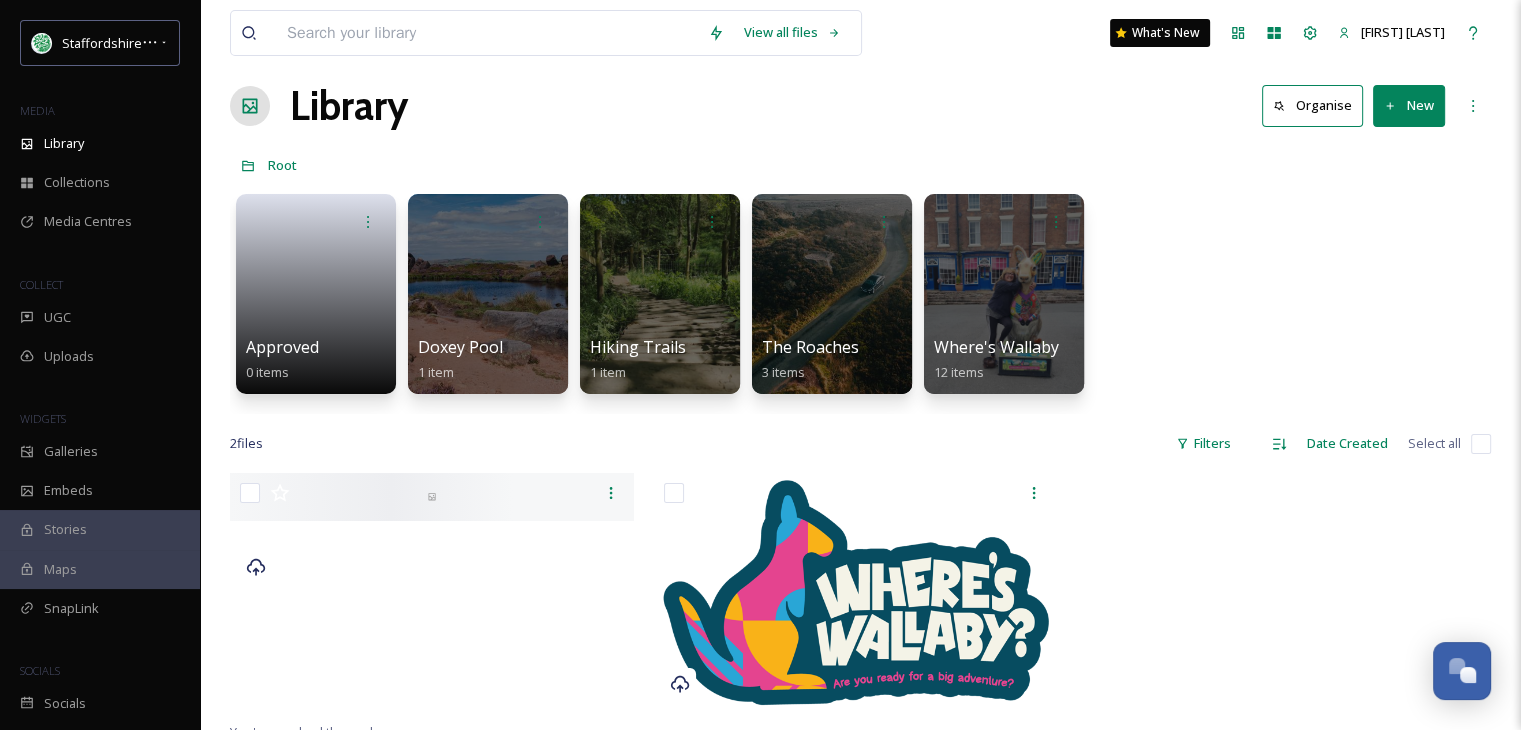 scroll, scrollTop: 0, scrollLeft: 0, axis: both 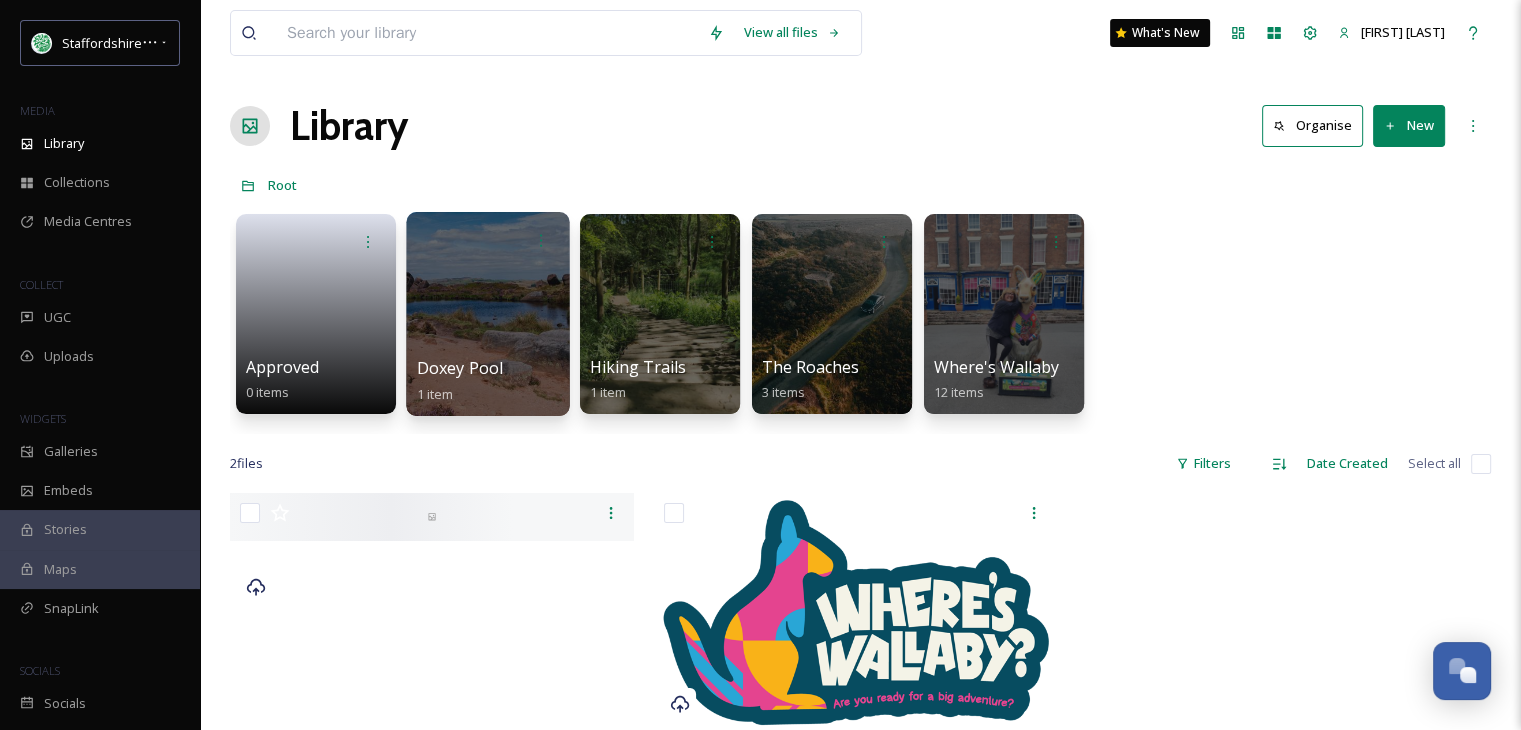 click on "Doxey Pool" at bounding box center (460, 368) 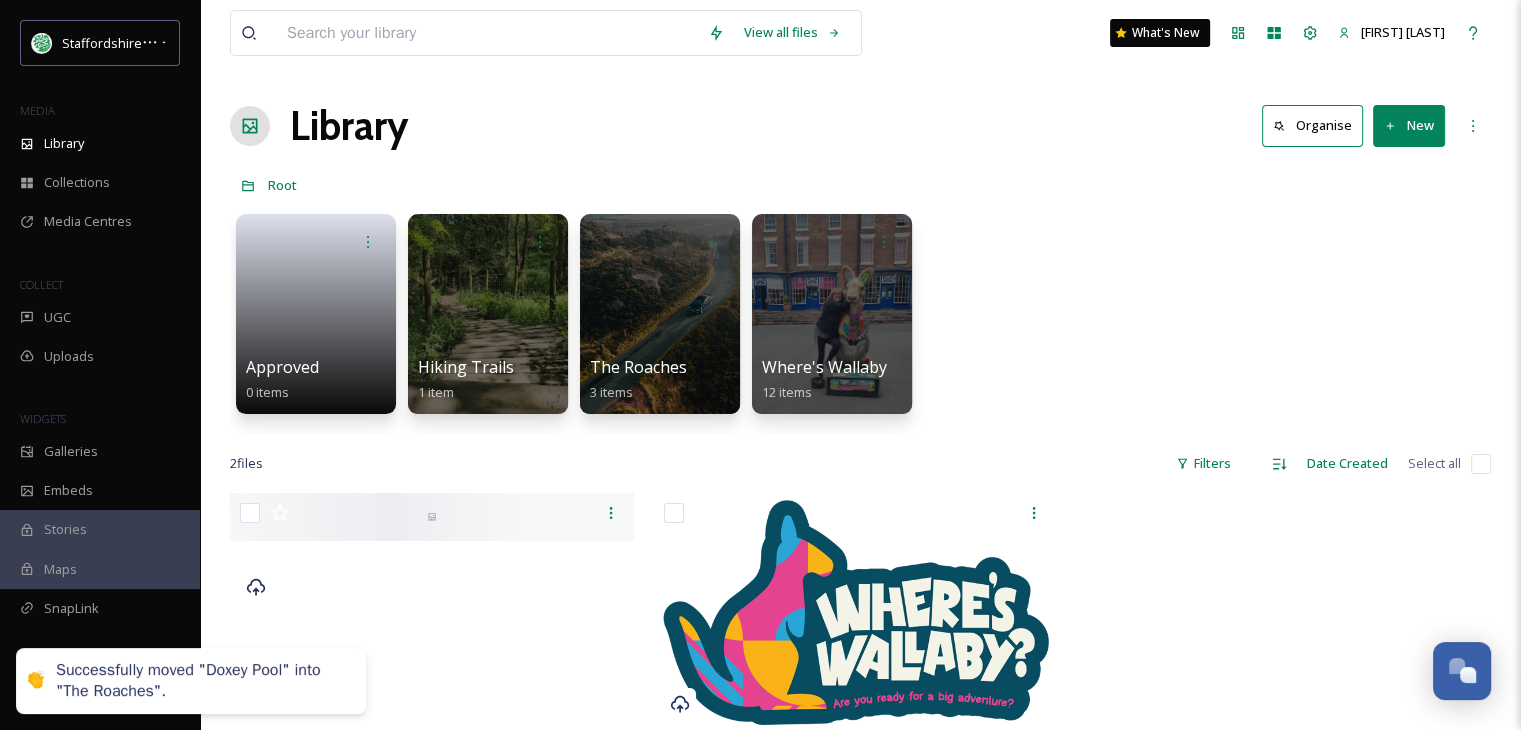 click on "Approved 0   items Hiking Trails 1   item The Roaches 3   items Where's Wallaby 12   items" at bounding box center [860, 319] 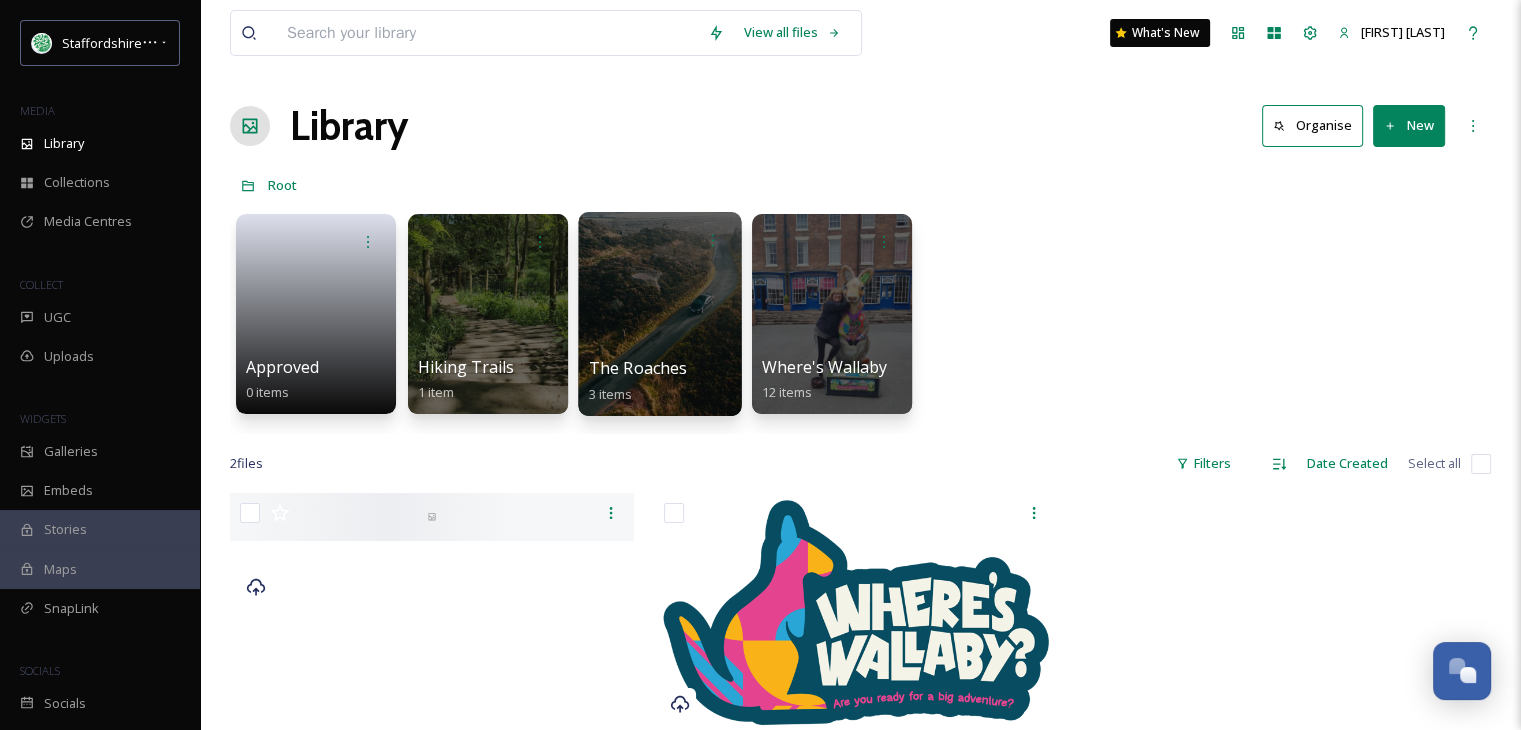 click at bounding box center (659, 314) 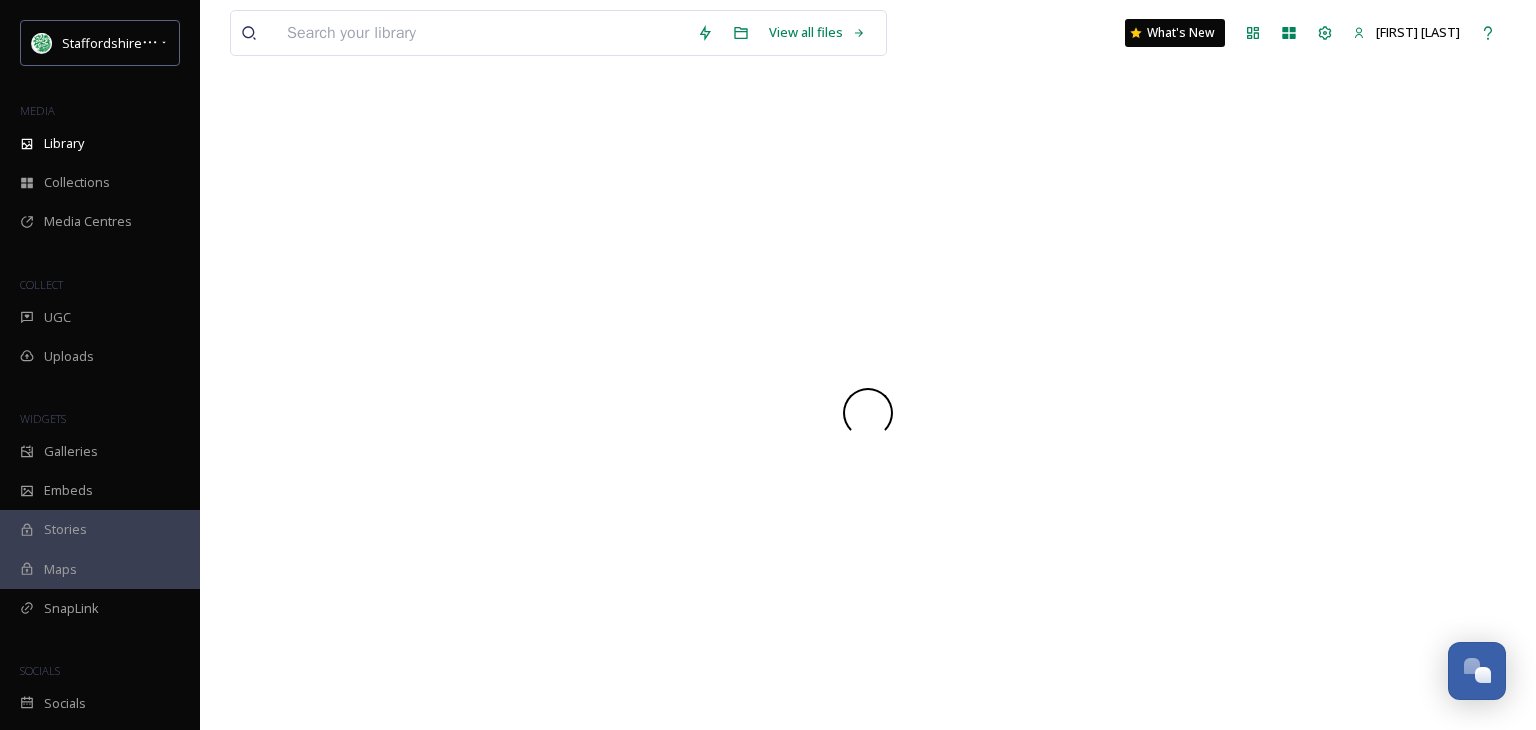 click at bounding box center [868, 413] 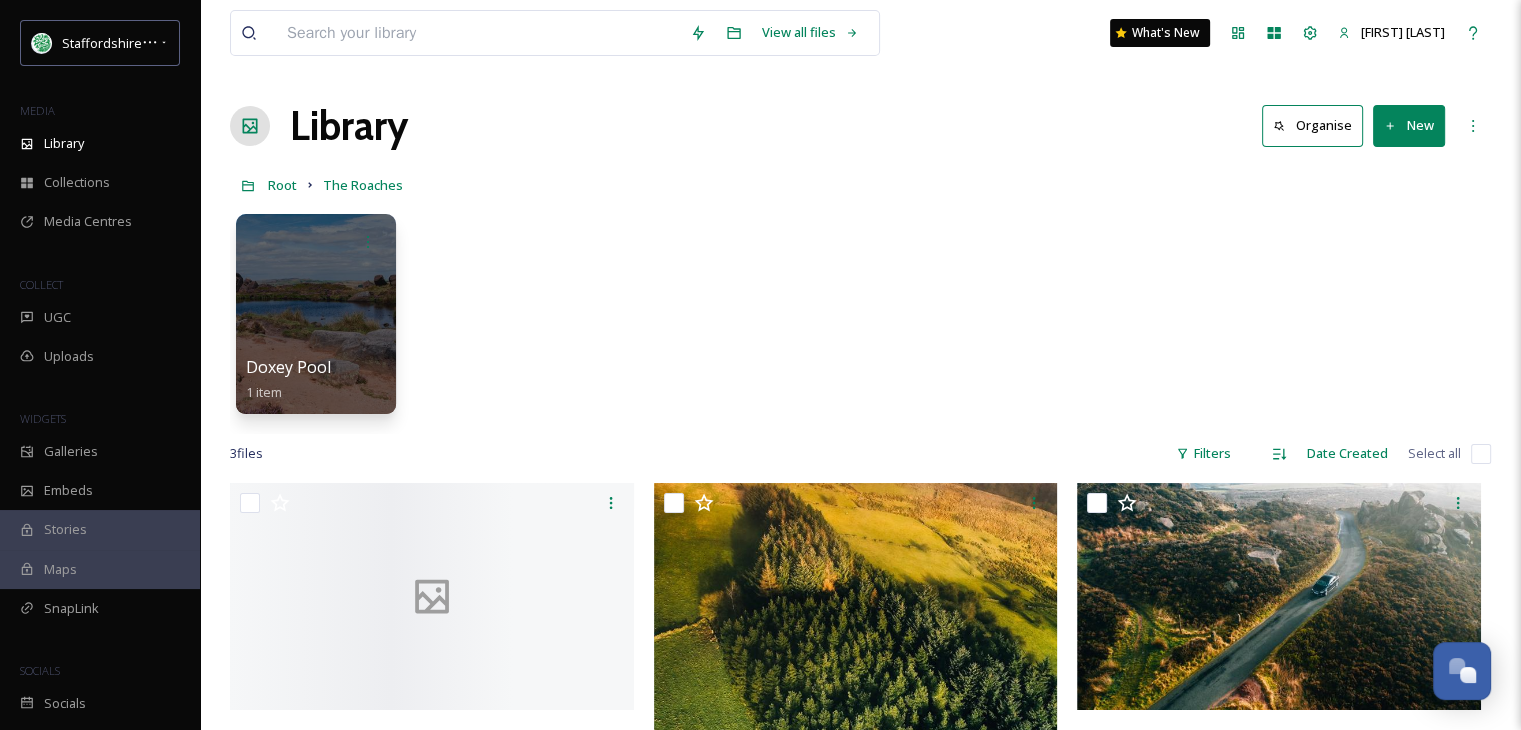 click on "Doxey Pool 1   item" at bounding box center [860, 319] 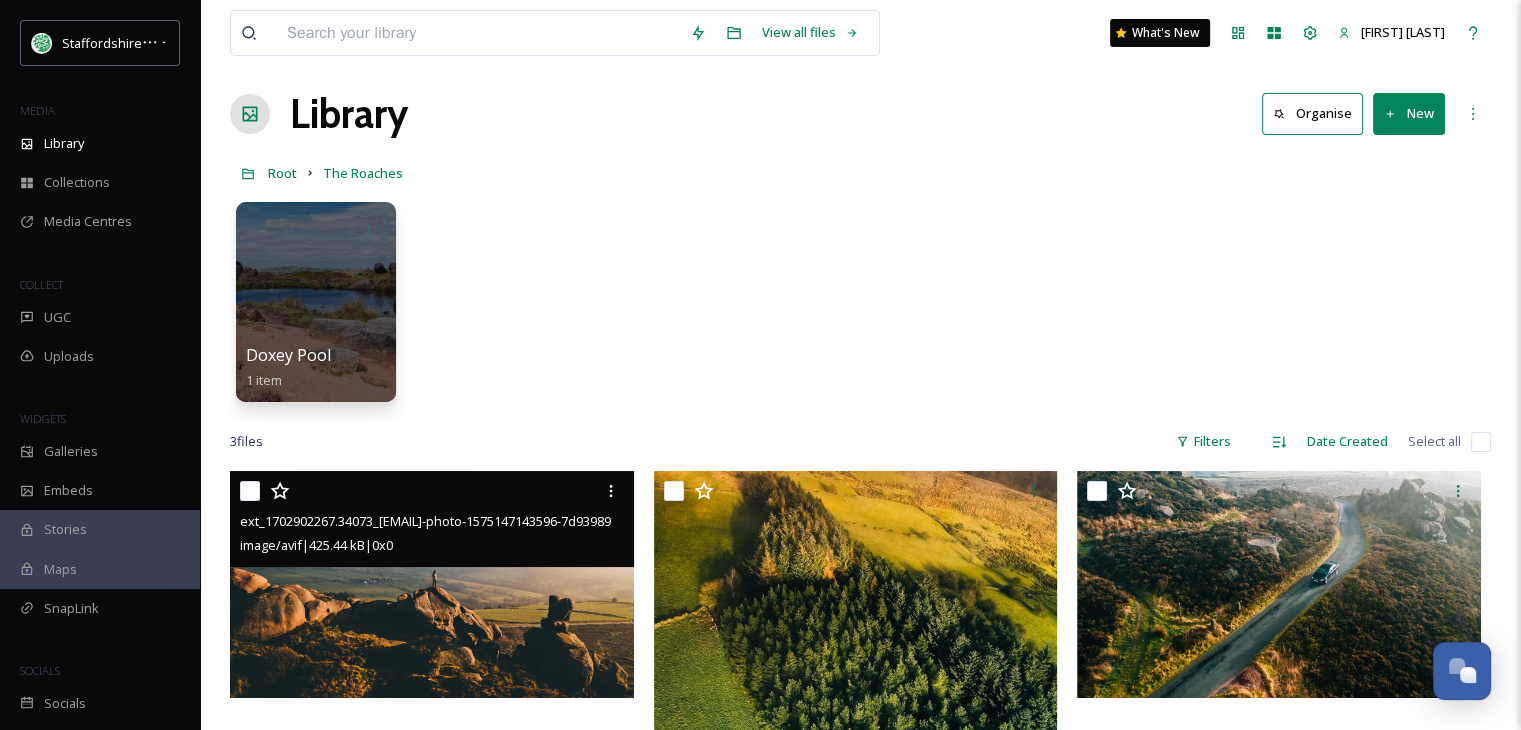scroll, scrollTop: 0, scrollLeft: 0, axis: both 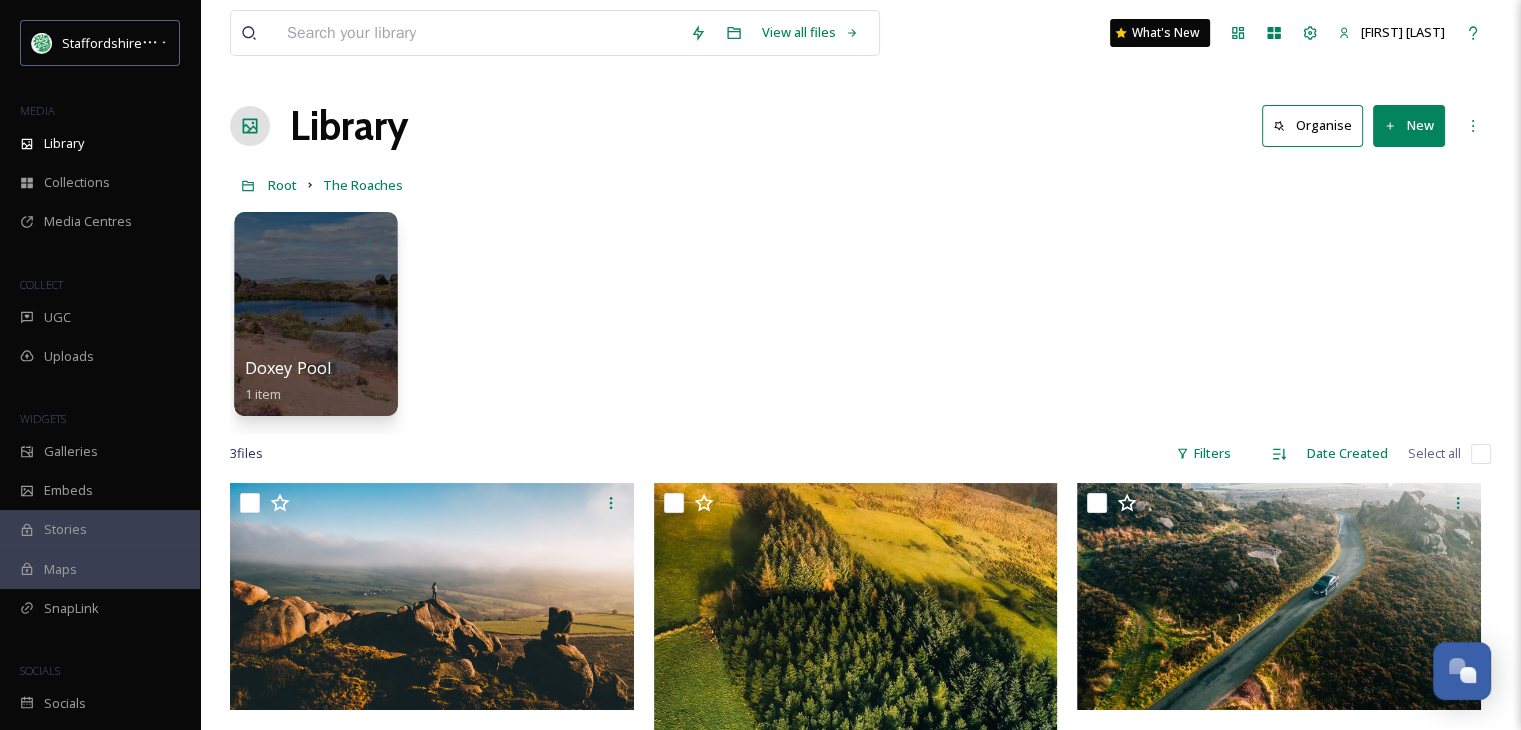 click at bounding box center [315, 314] 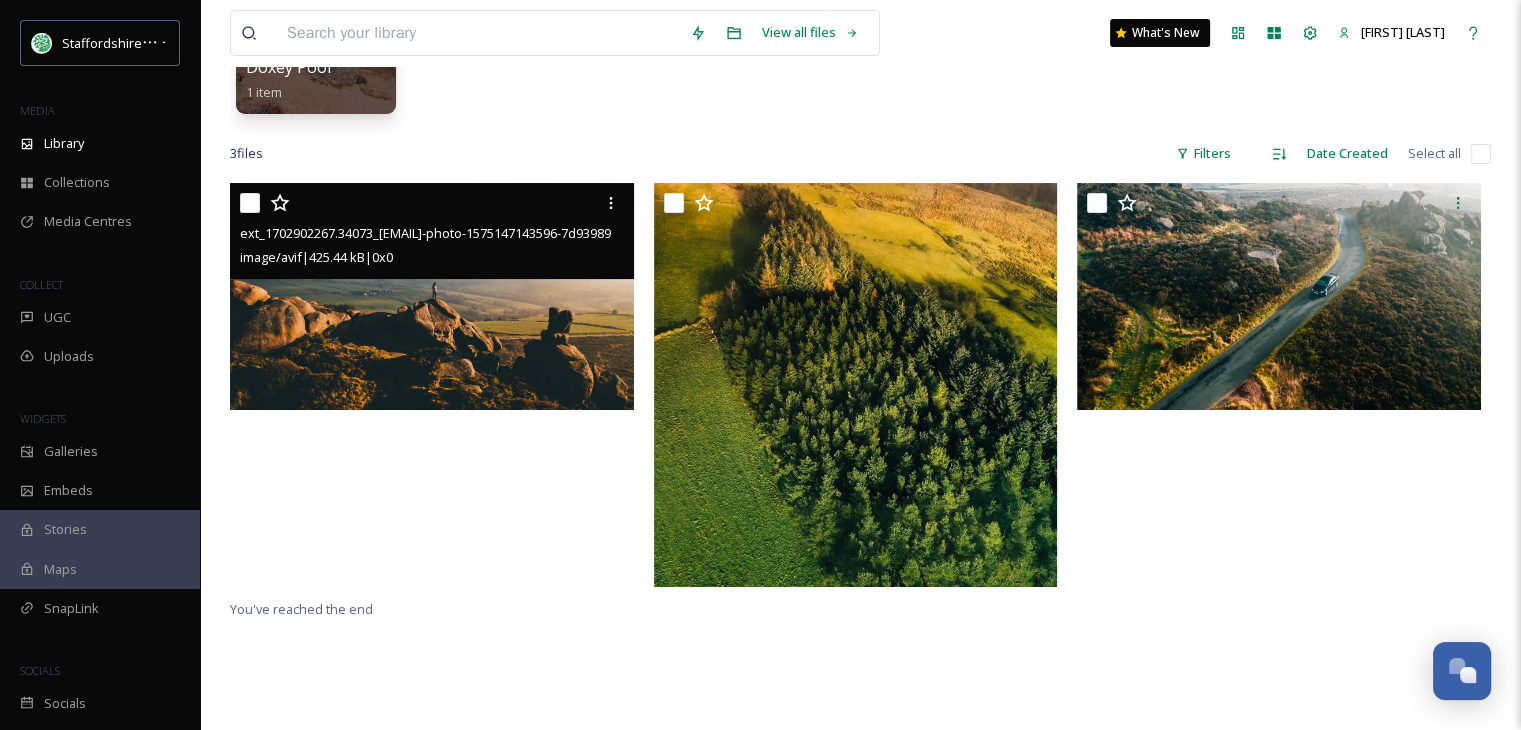 scroll, scrollTop: 200, scrollLeft: 0, axis: vertical 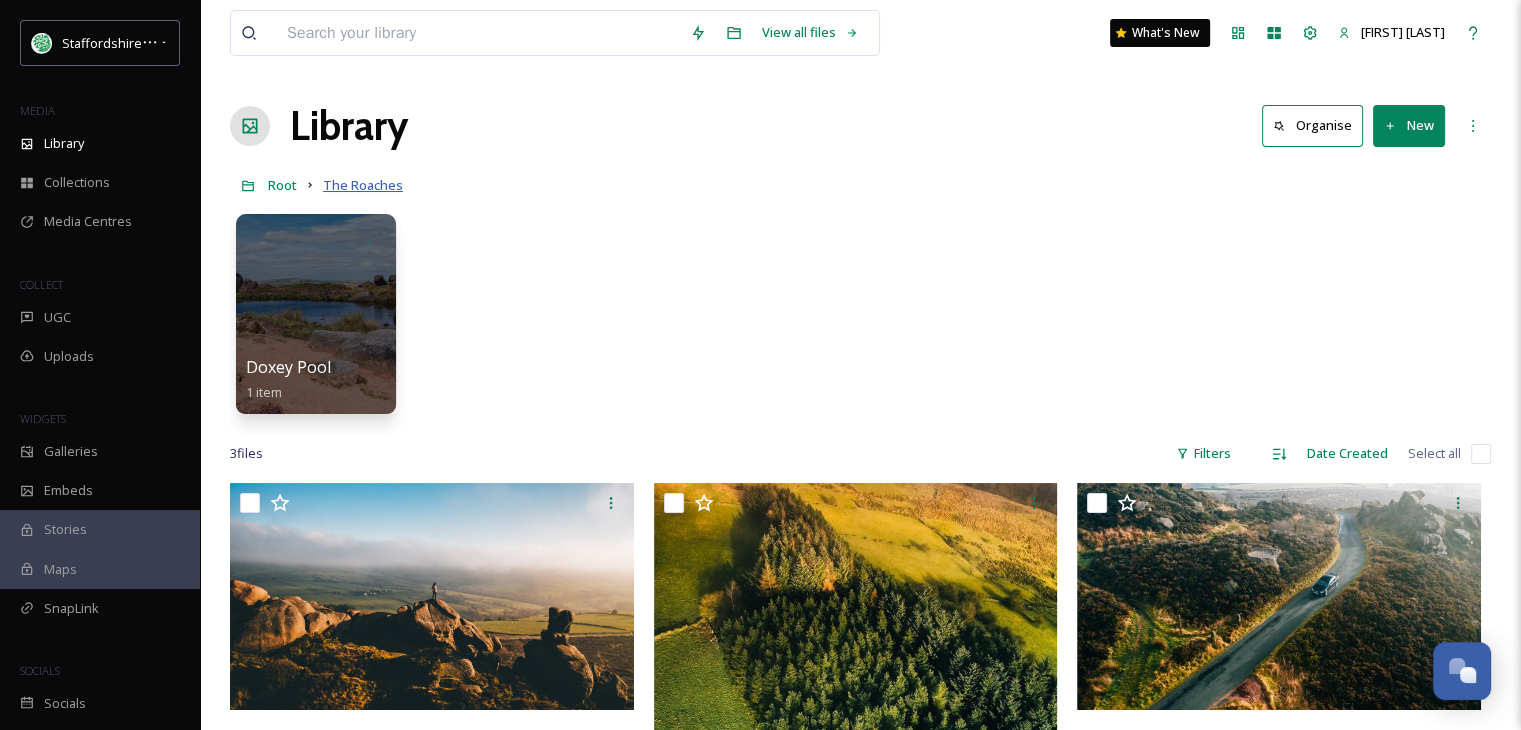 click on "The Roaches" at bounding box center (363, 185) 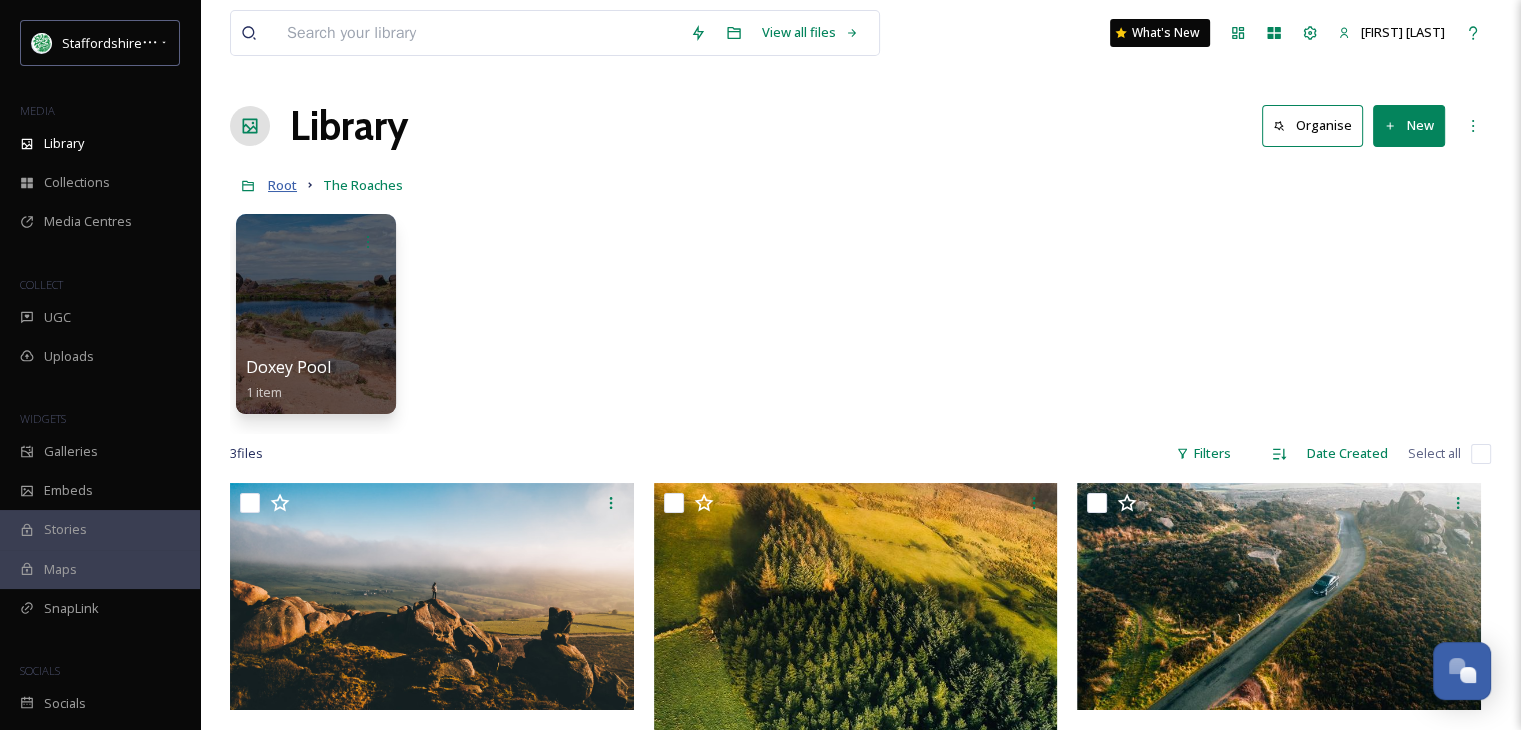 click on "Root" at bounding box center (282, 185) 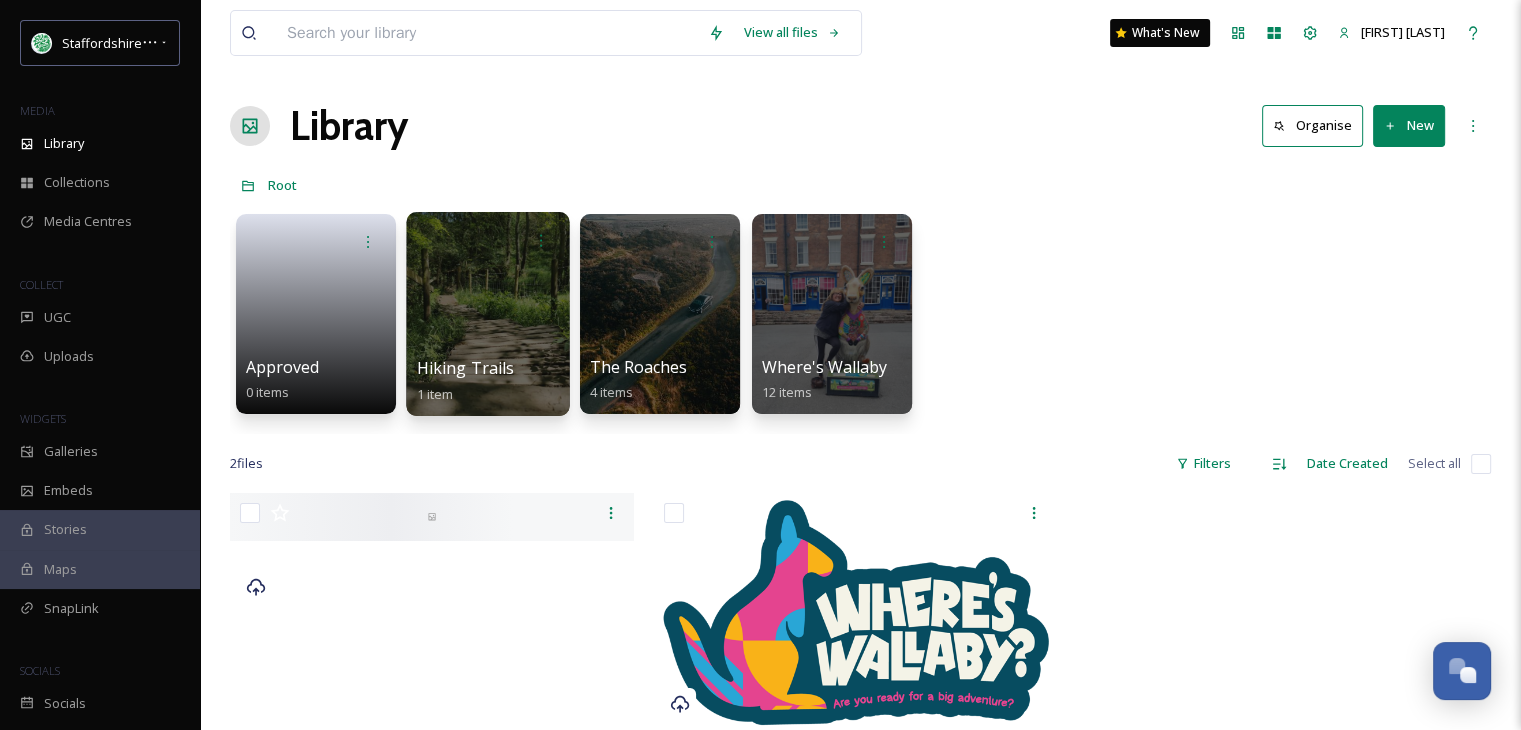click at bounding box center (487, 314) 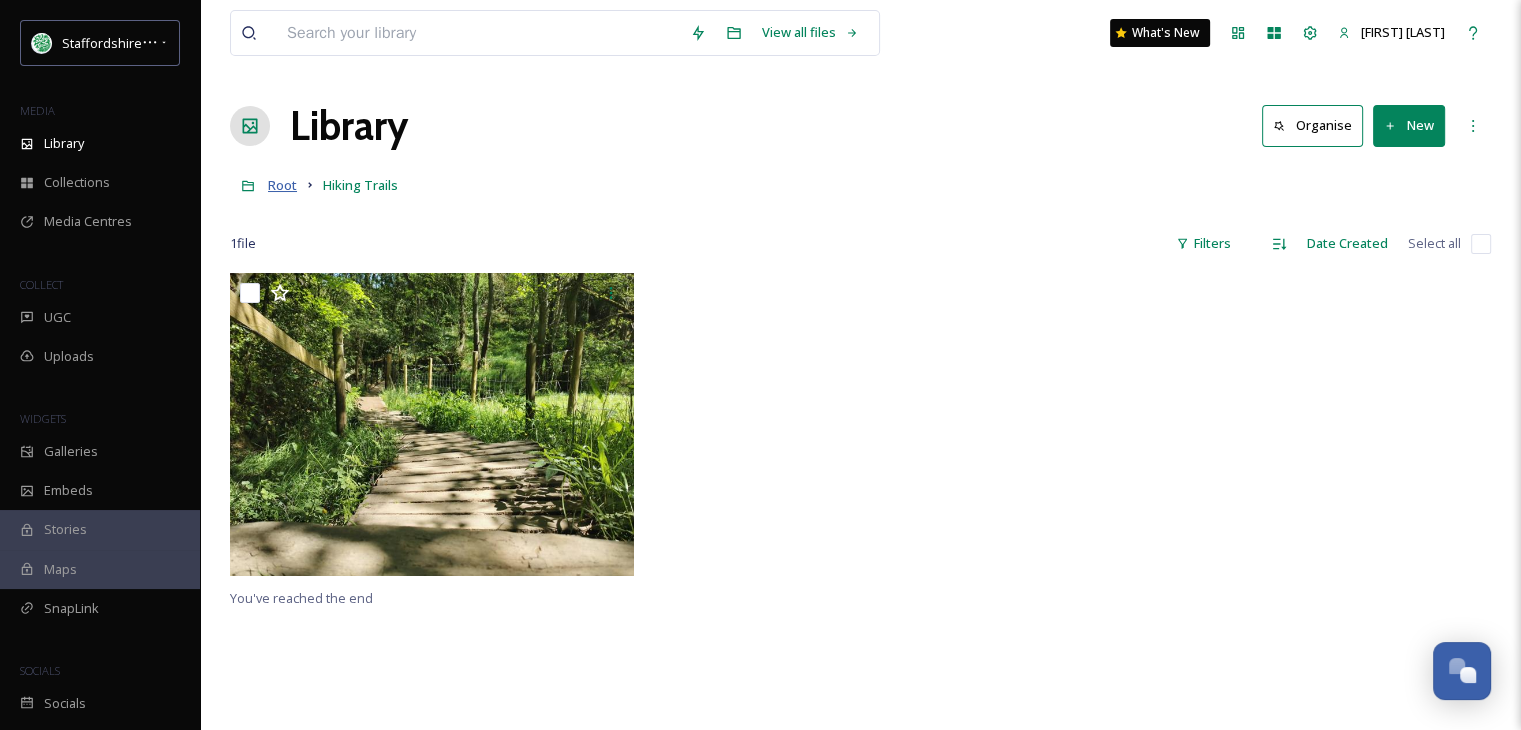click on "Root" at bounding box center [282, 185] 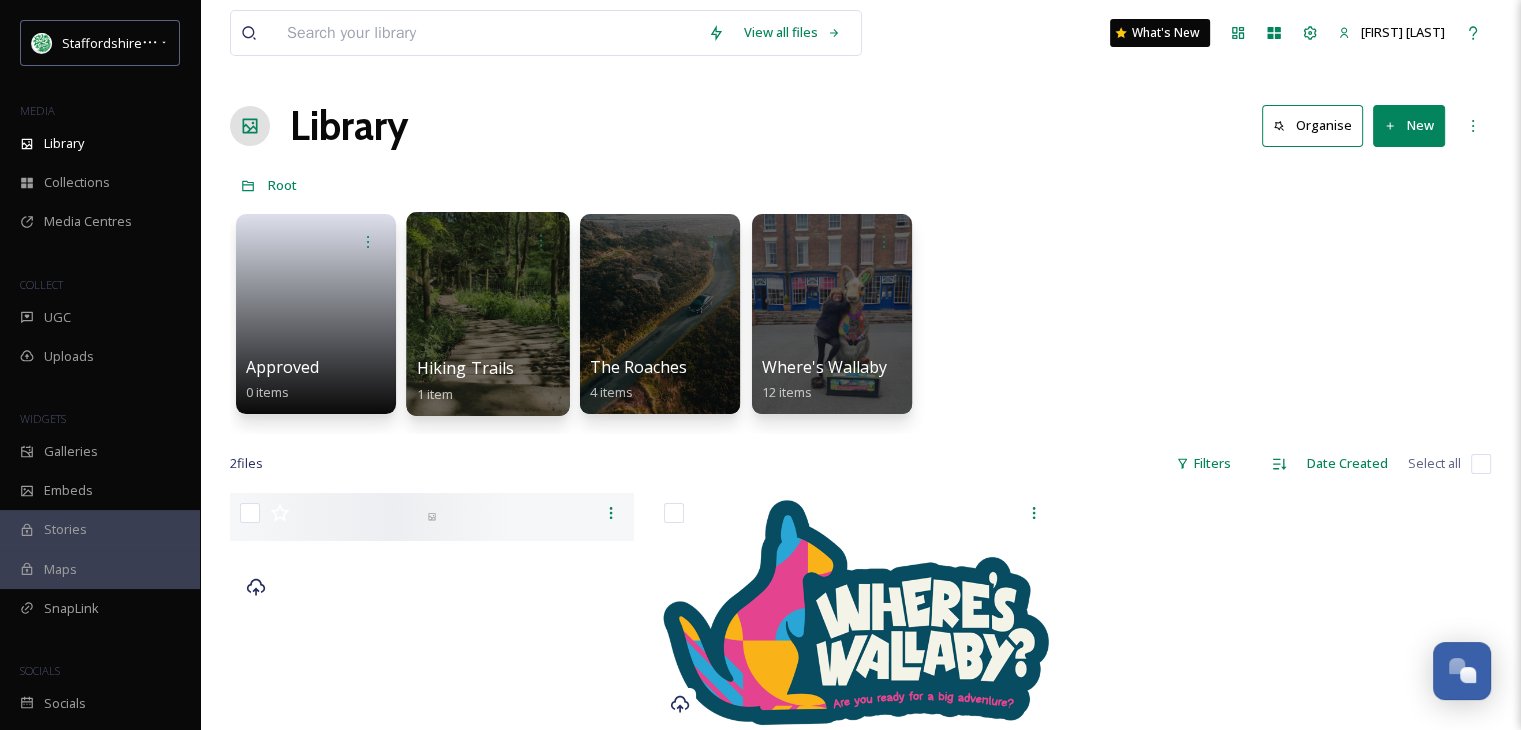 drag, startPoint x: 480, startPoint y: 369, endPoint x: 470, endPoint y: 359, distance: 14.142136 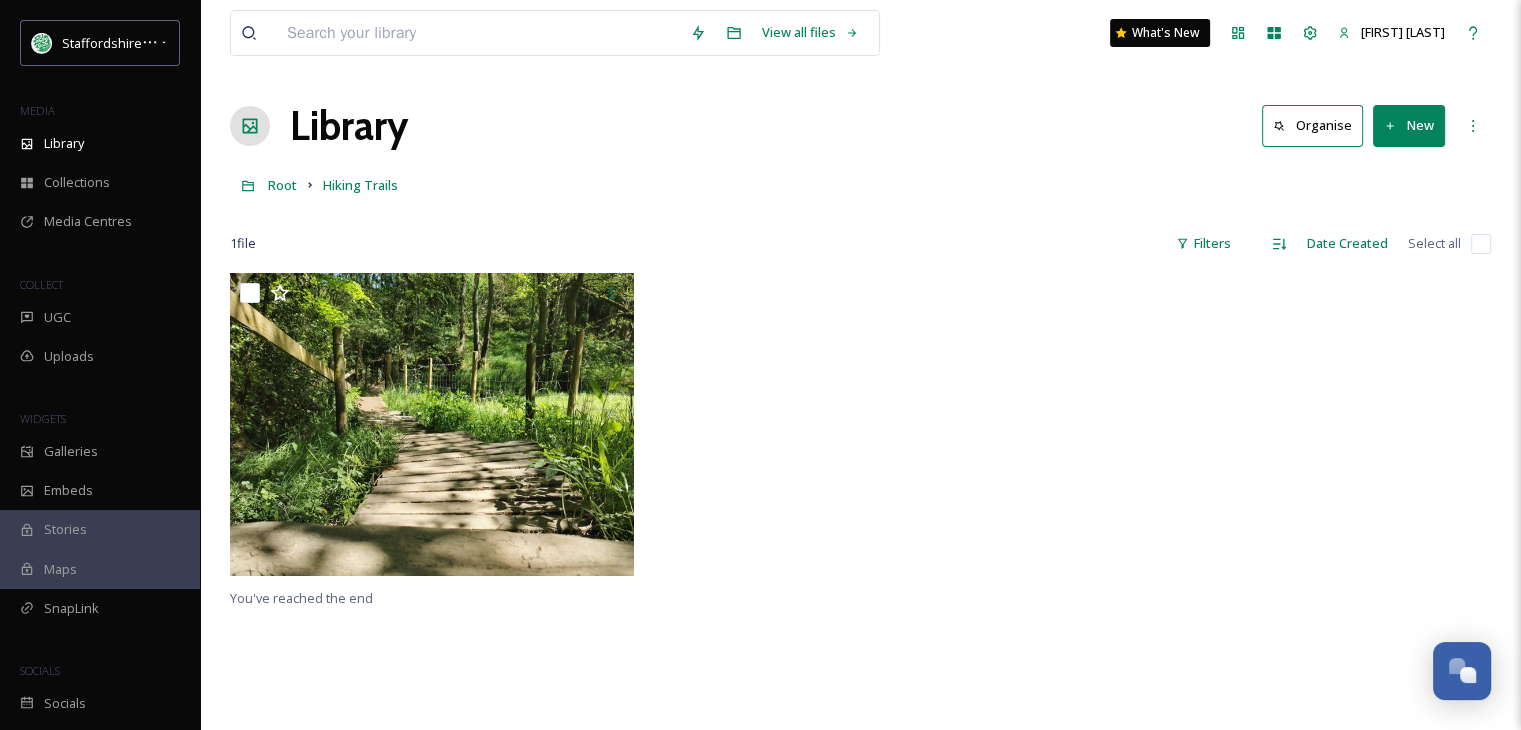 click on "Organise" at bounding box center (1312, 125) 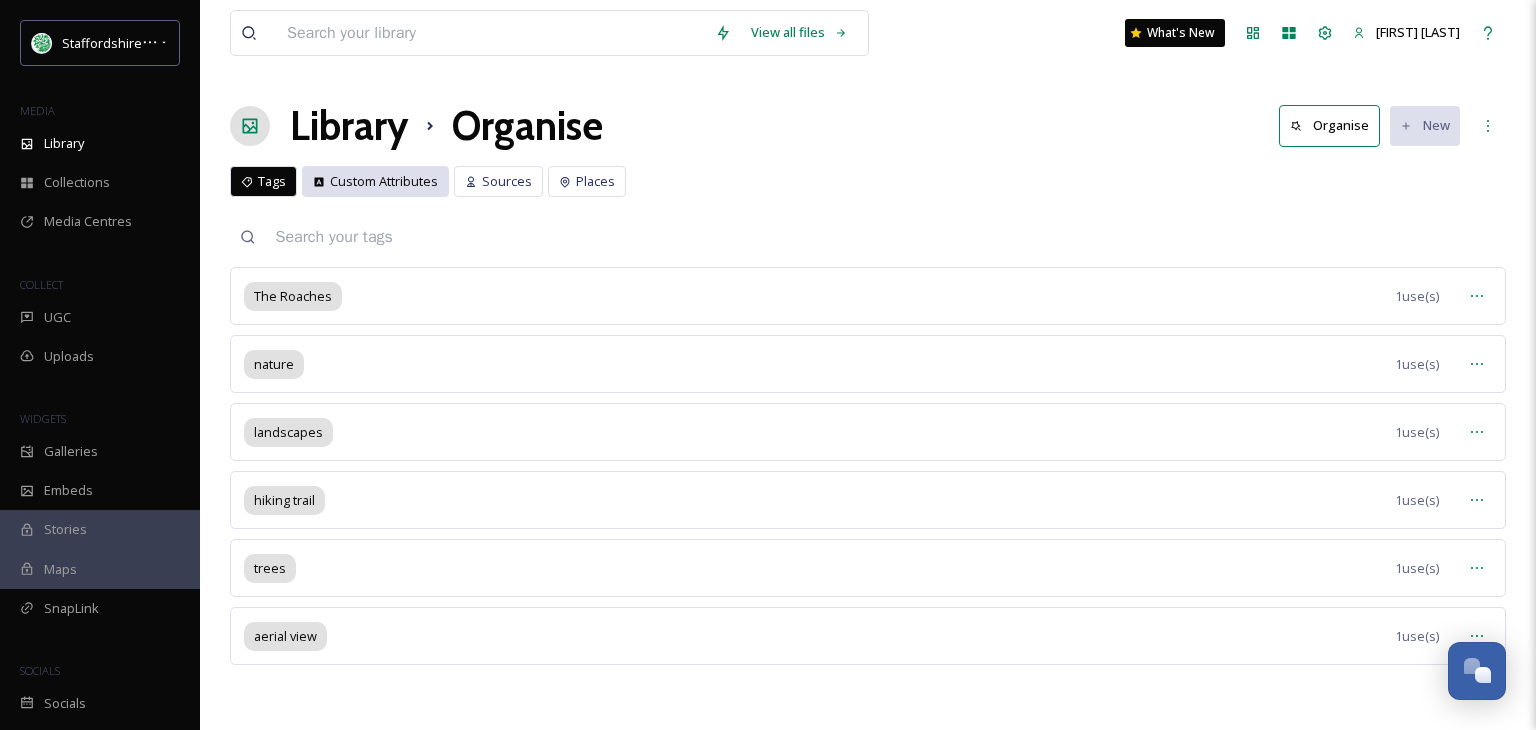 click on "Custom Attributes" at bounding box center (384, 181) 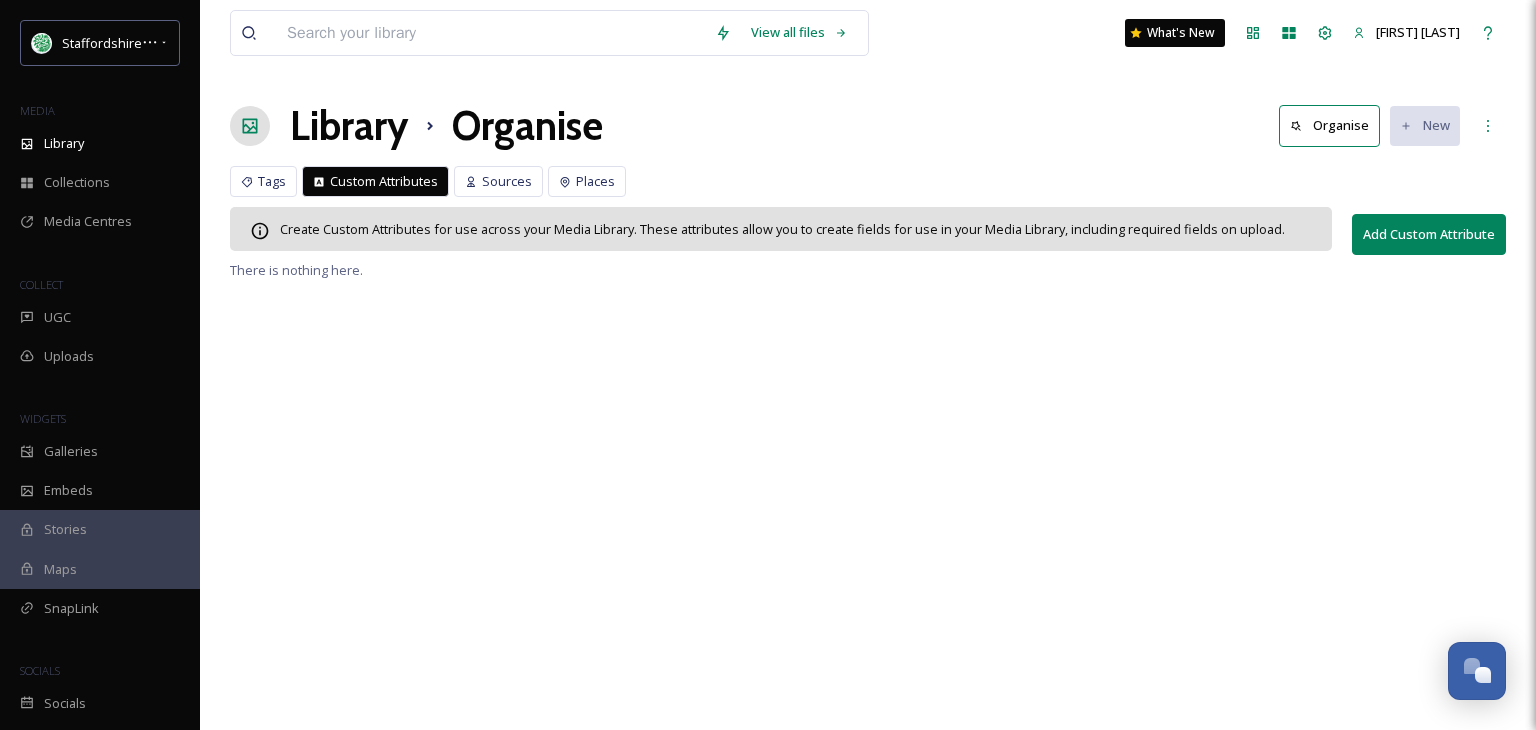 click on "Sources" at bounding box center [507, 181] 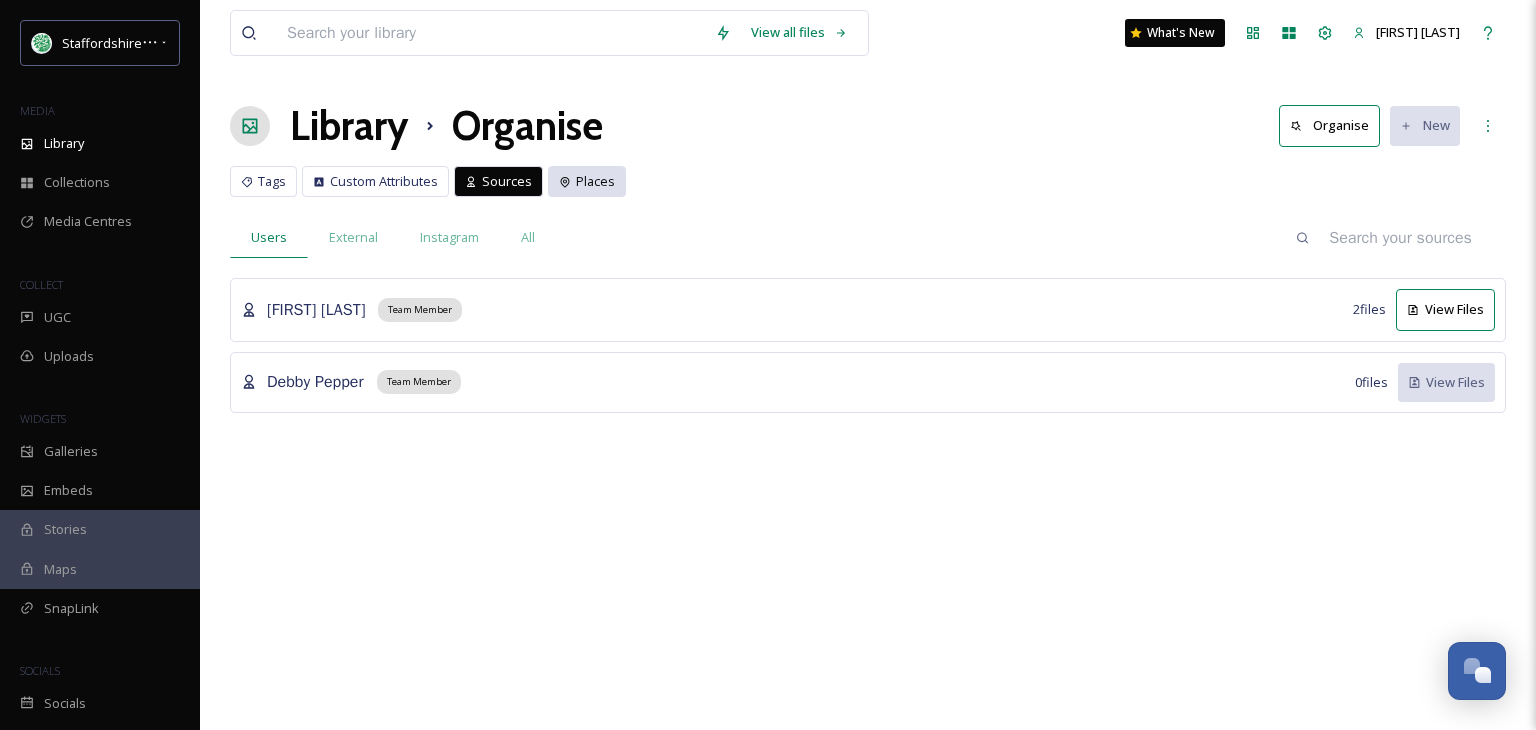 click on "Places" at bounding box center [595, 181] 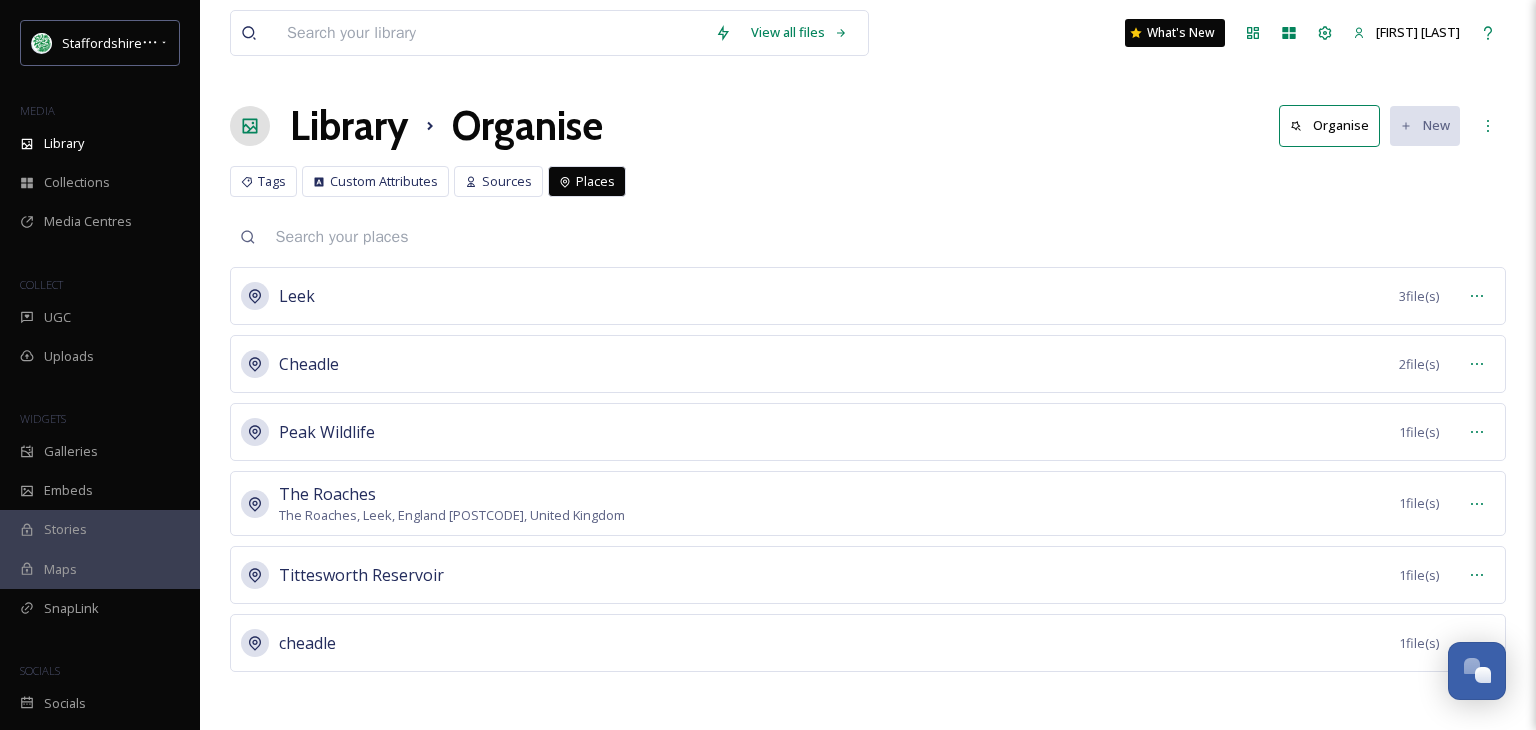 click 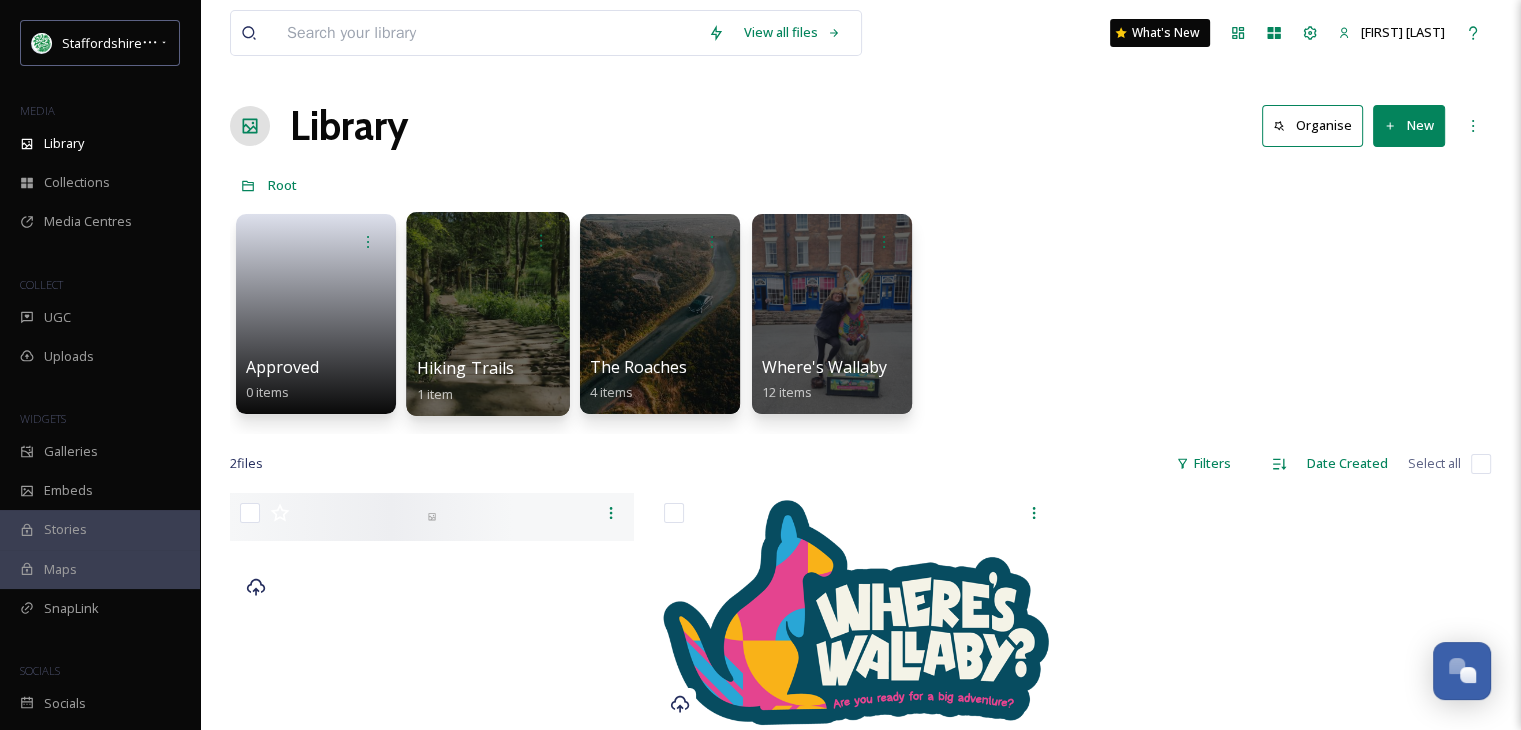 click on "Hiking Trails" at bounding box center [466, 368] 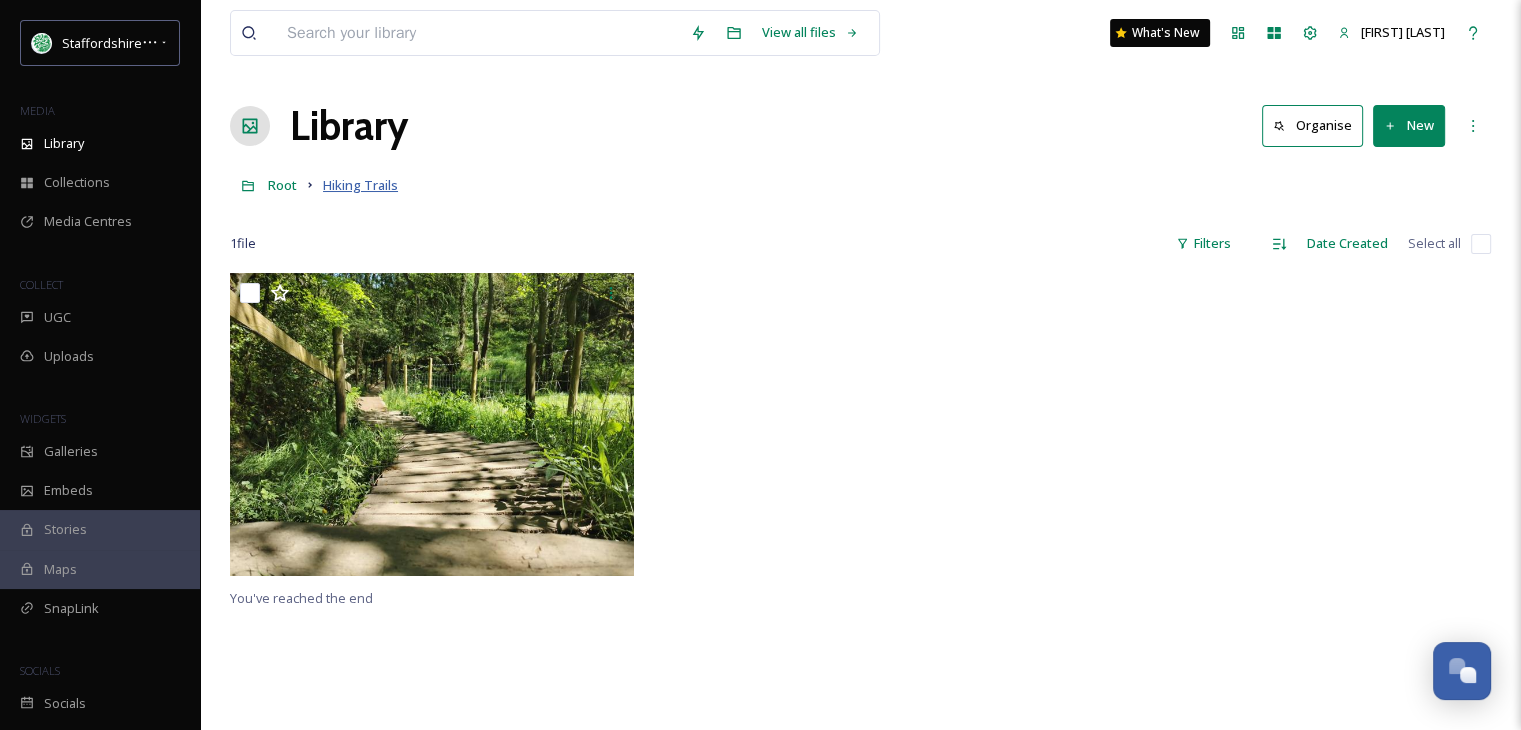 click on "Hiking Trails" at bounding box center [360, 185] 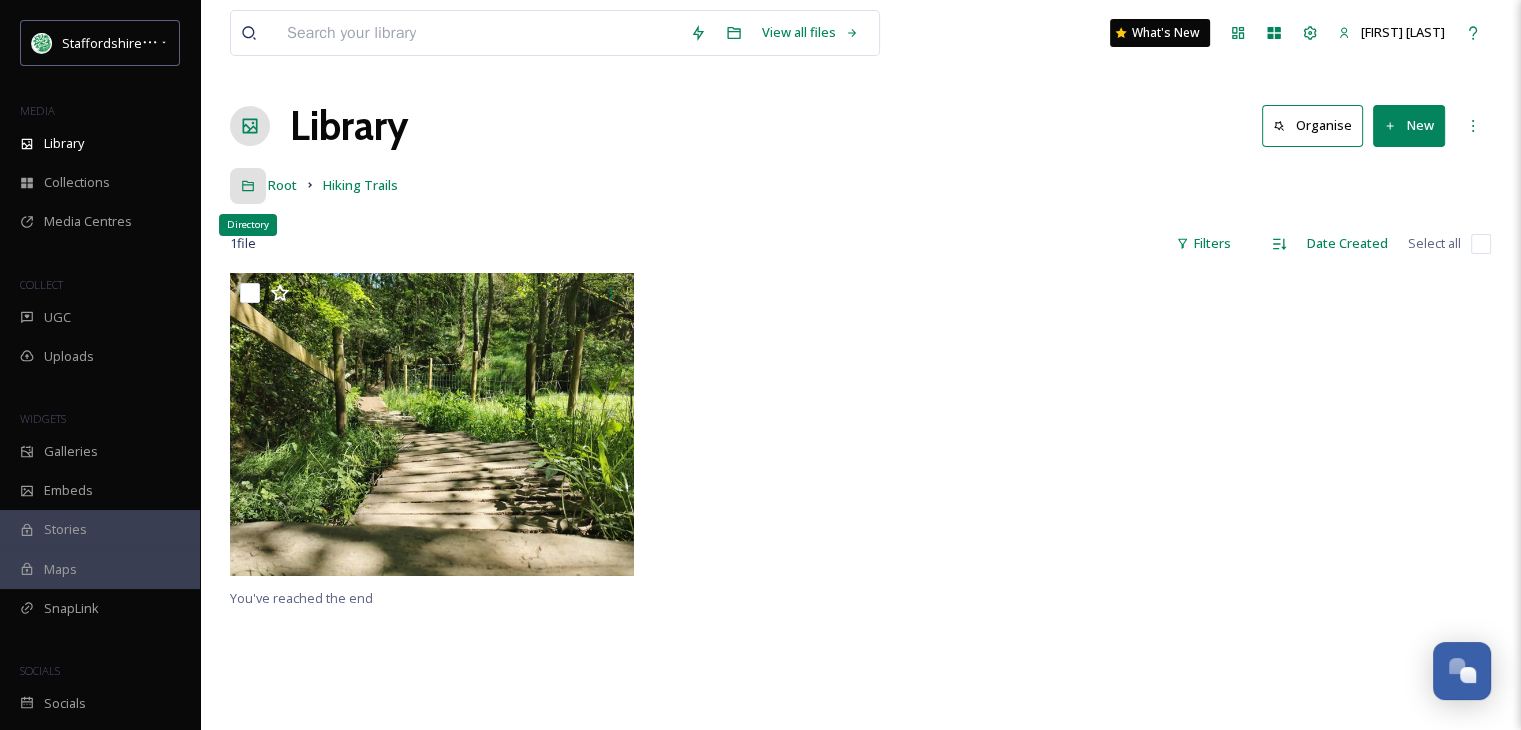 click 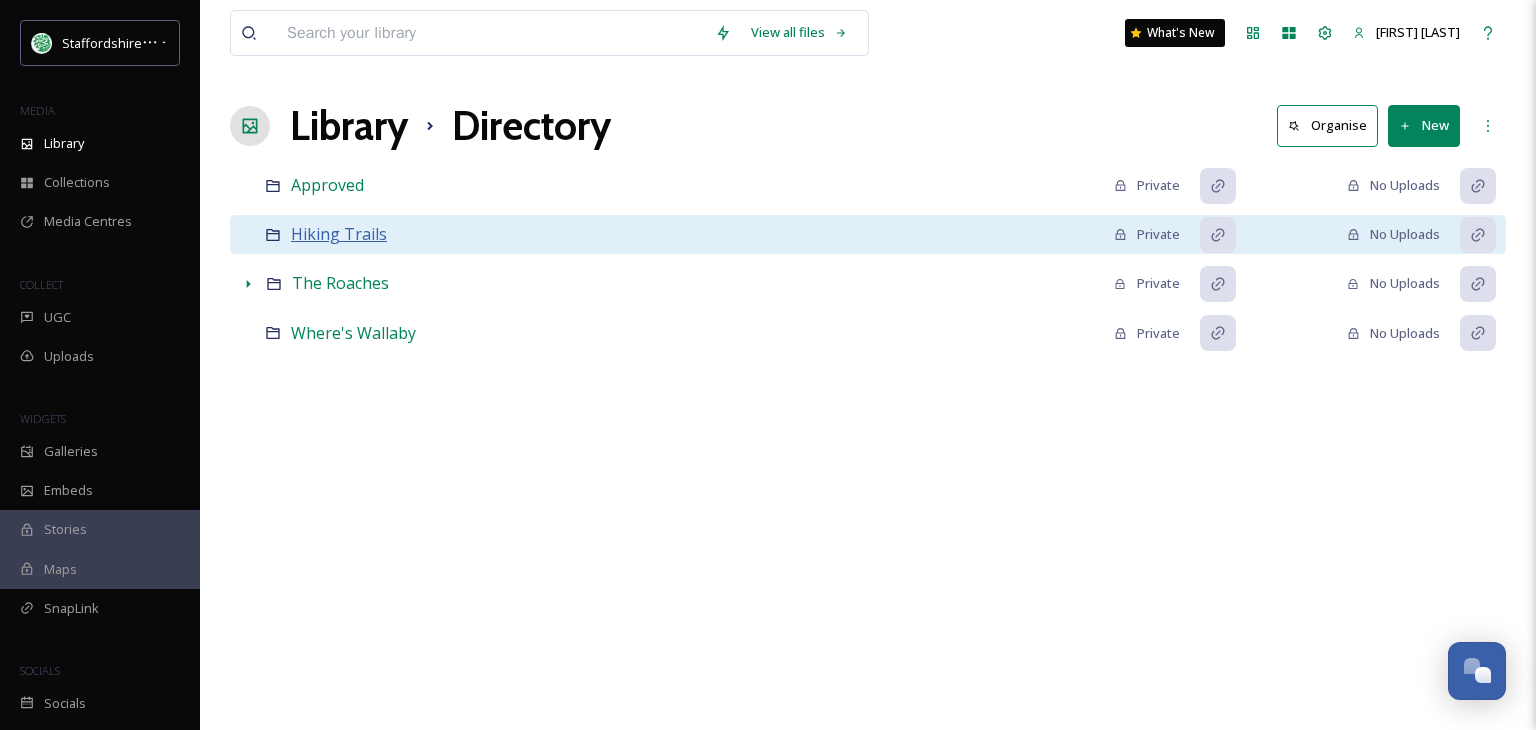 click on "Hiking Trails" at bounding box center (339, 234) 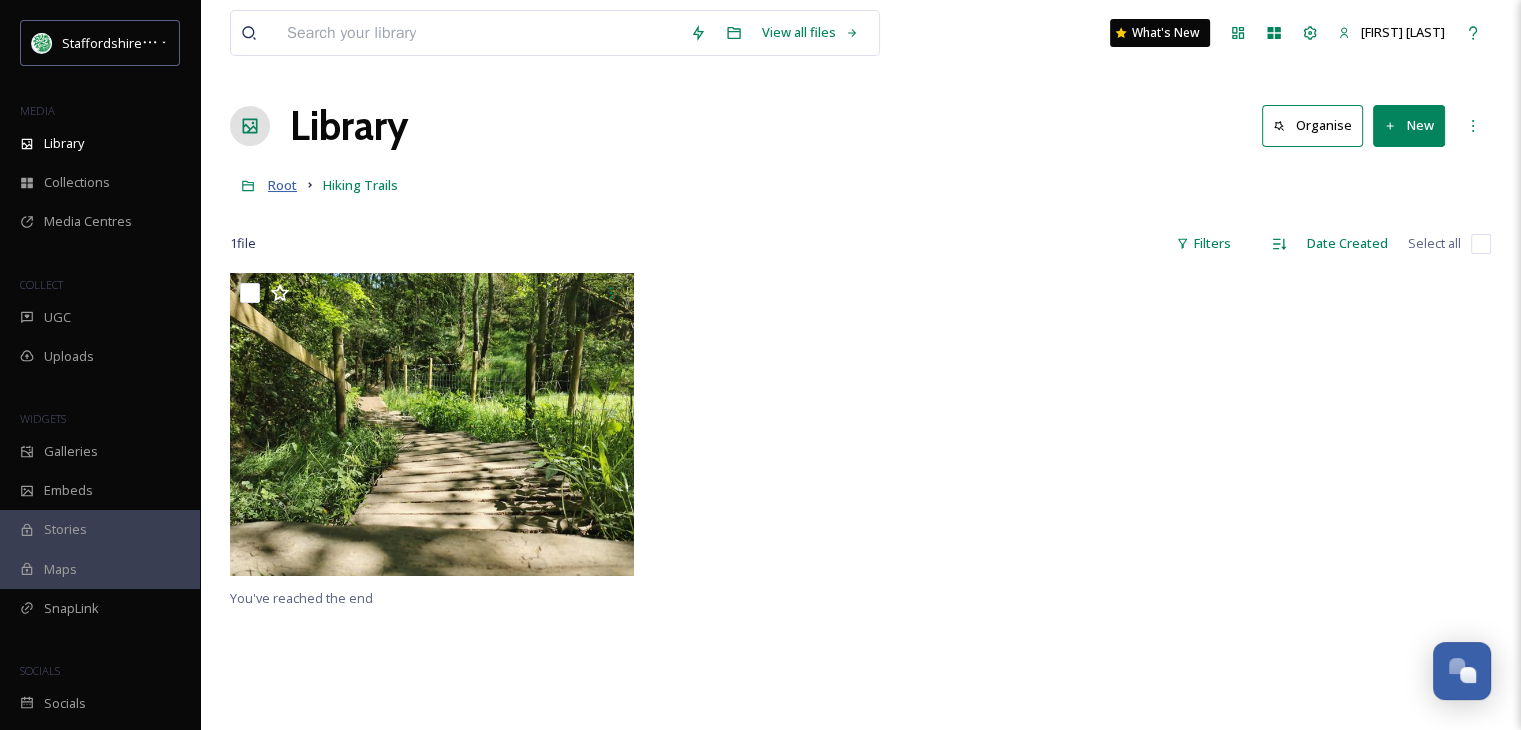 click on "Root" at bounding box center (282, 185) 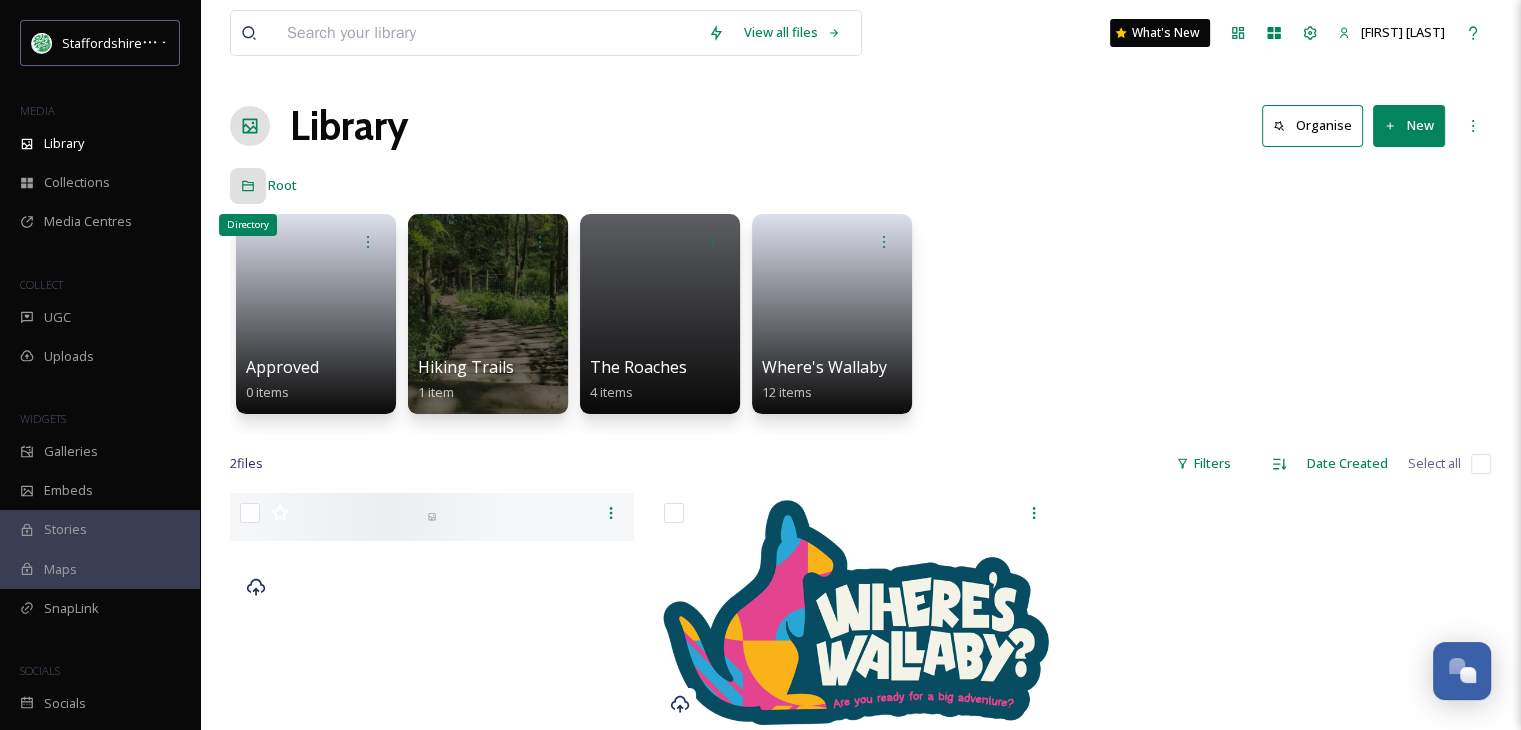 click 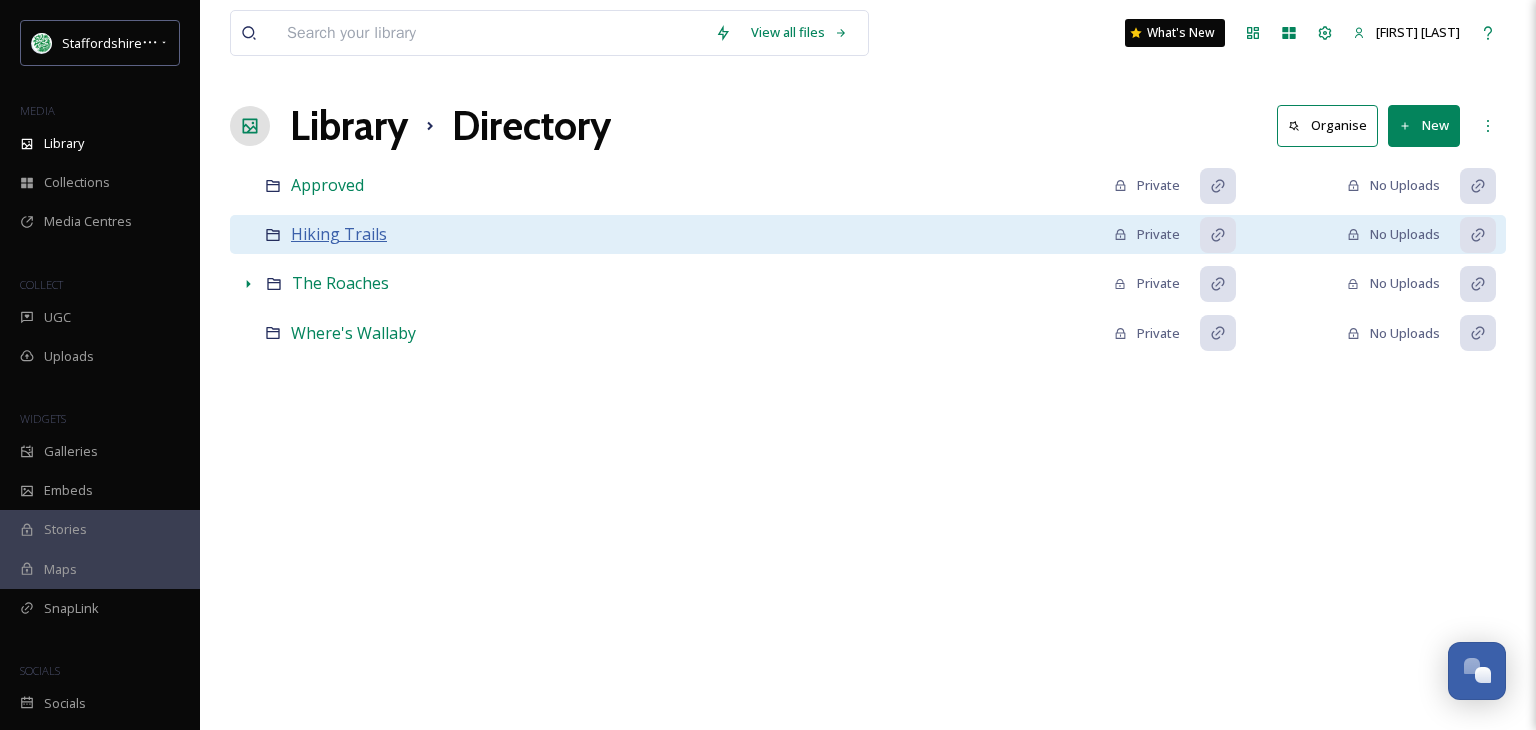 drag, startPoint x: 359, startPoint y: 283, endPoint x: 324, endPoint y: 234, distance: 60.216278 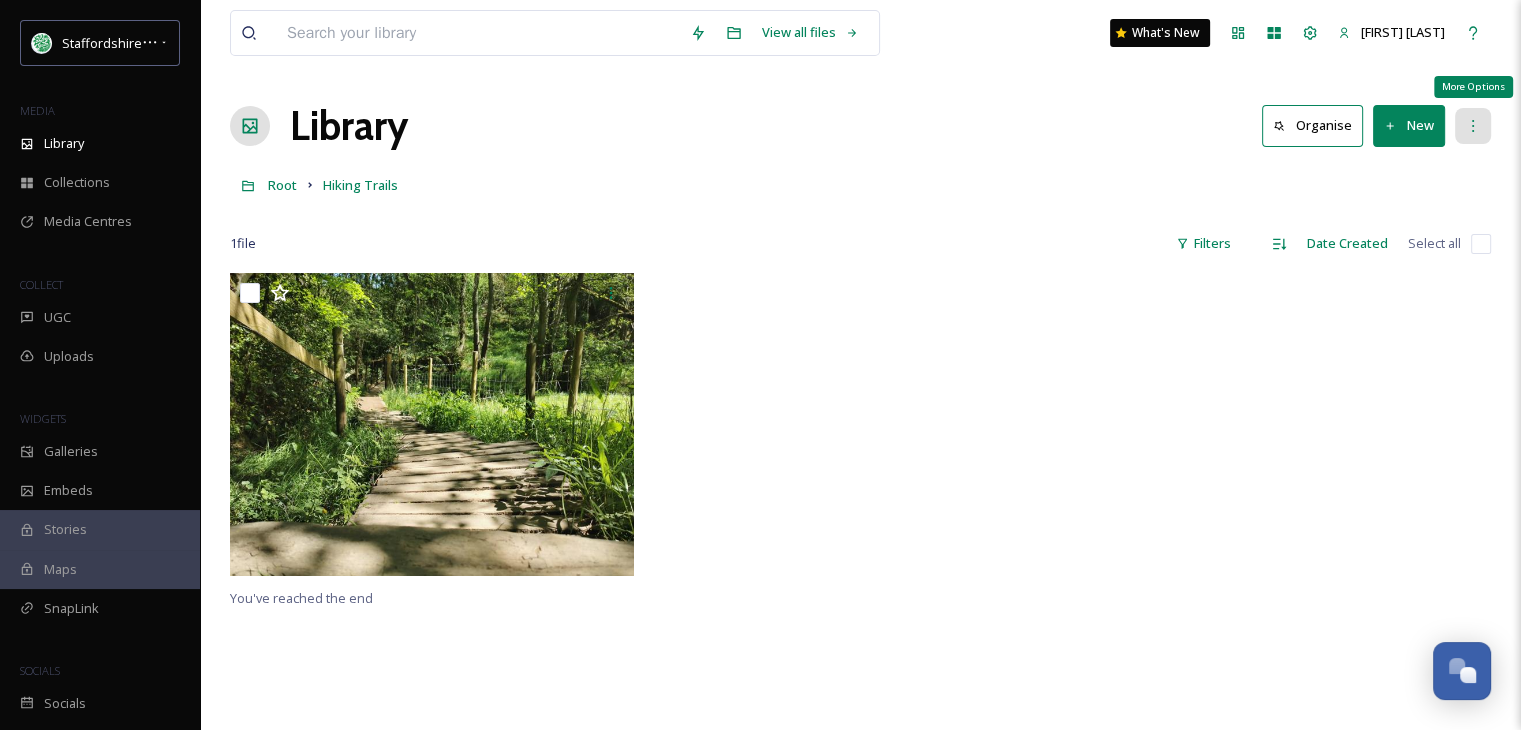 click 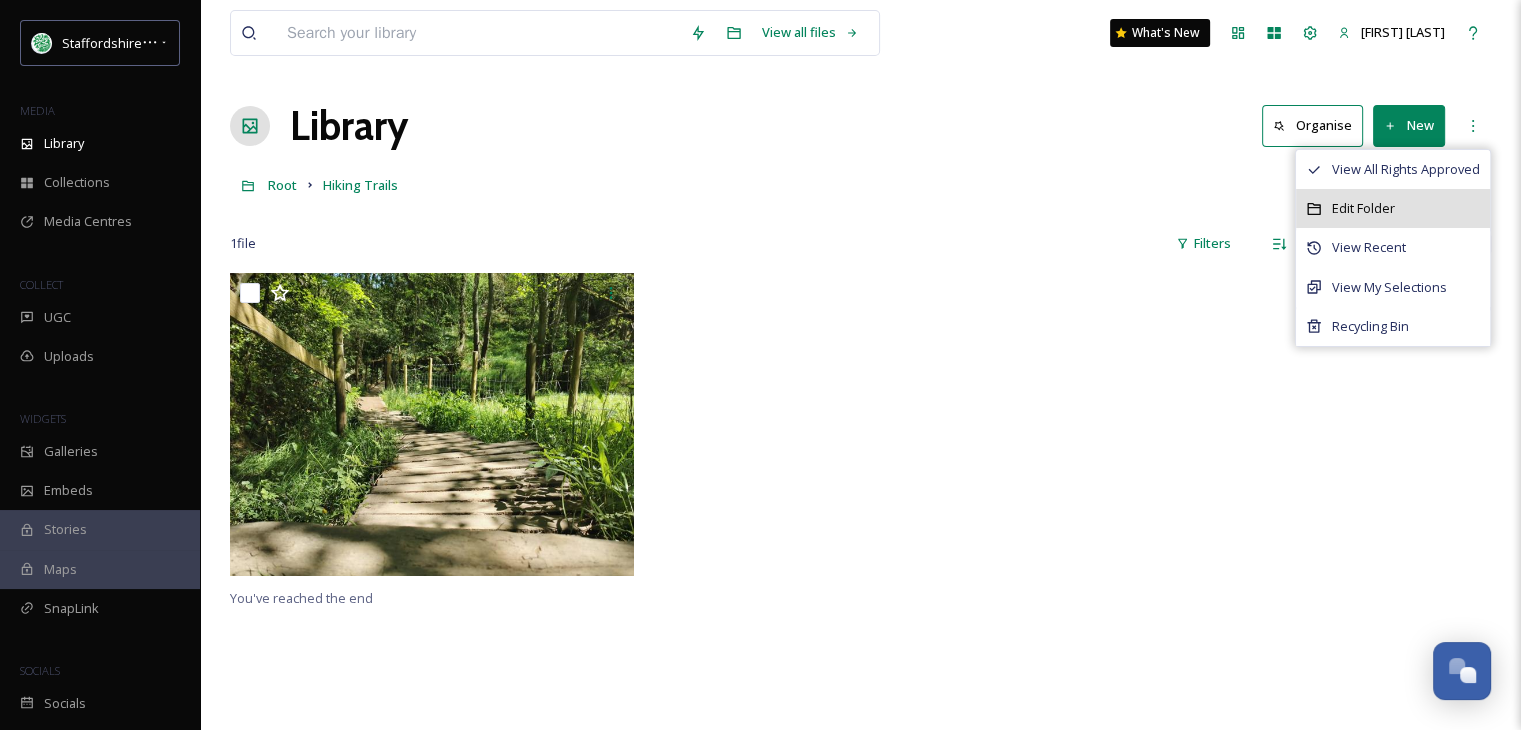 click on "Edit Folder" at bounding box center (1393, 208) 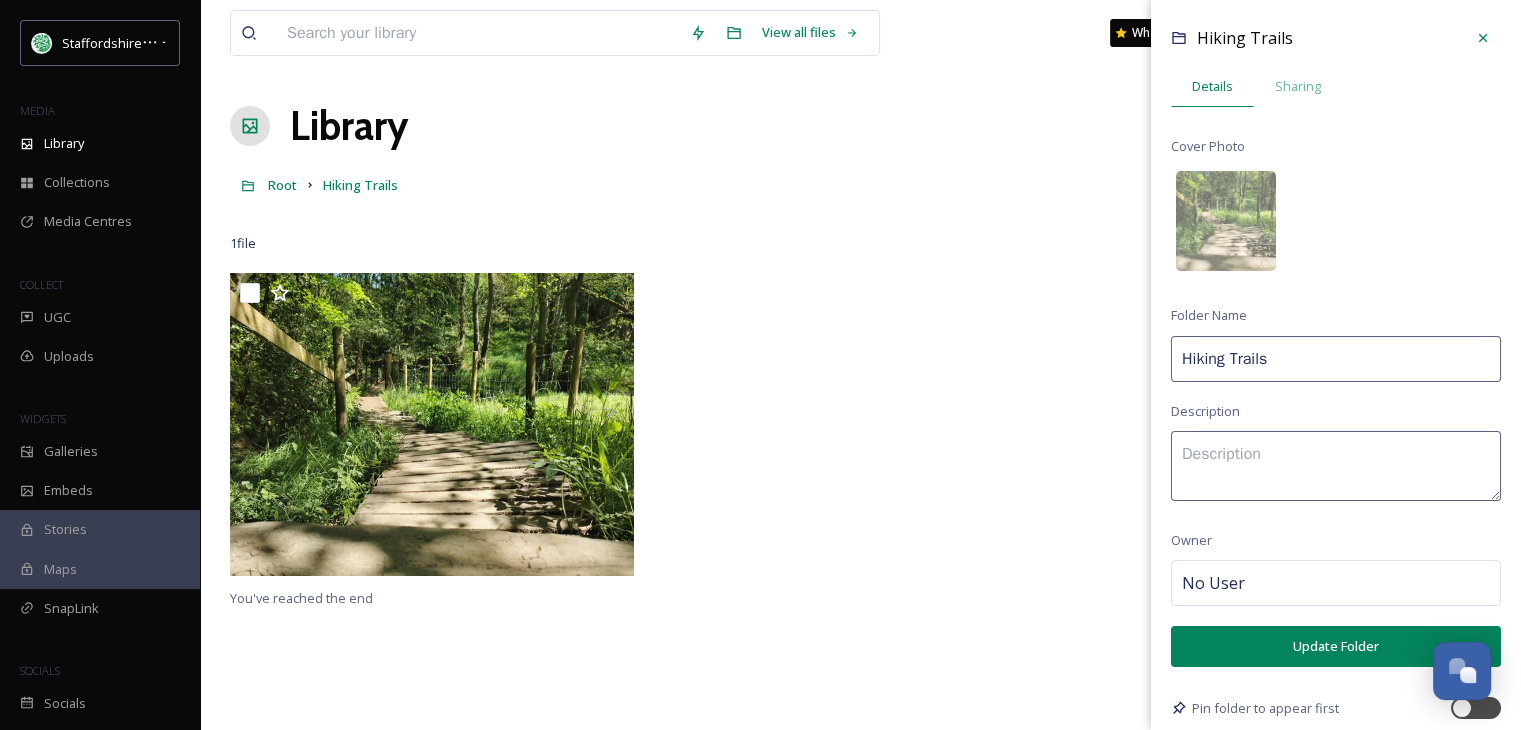 click on "Hiking Trails" at bounding box center (1336, 359) 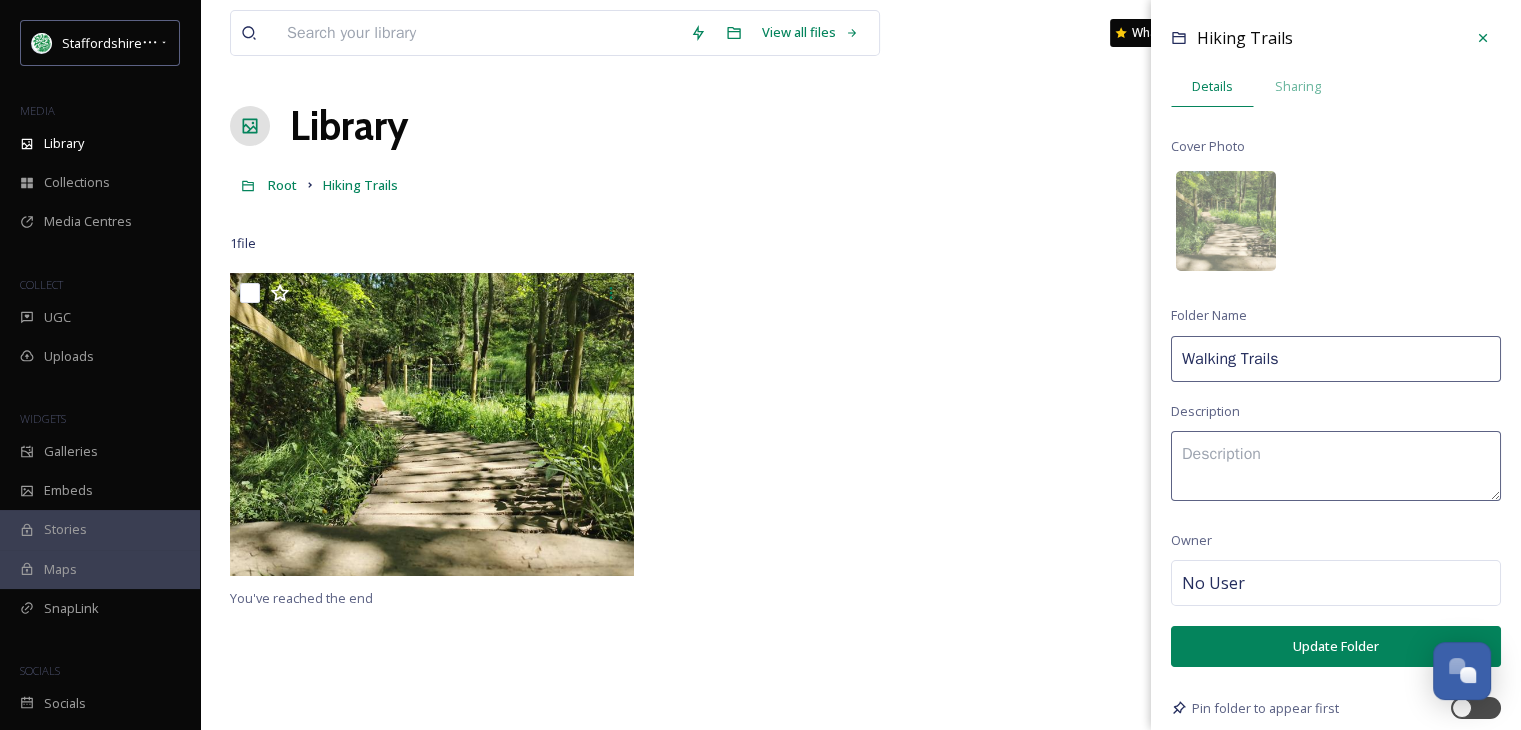 type on "Walking Trails" 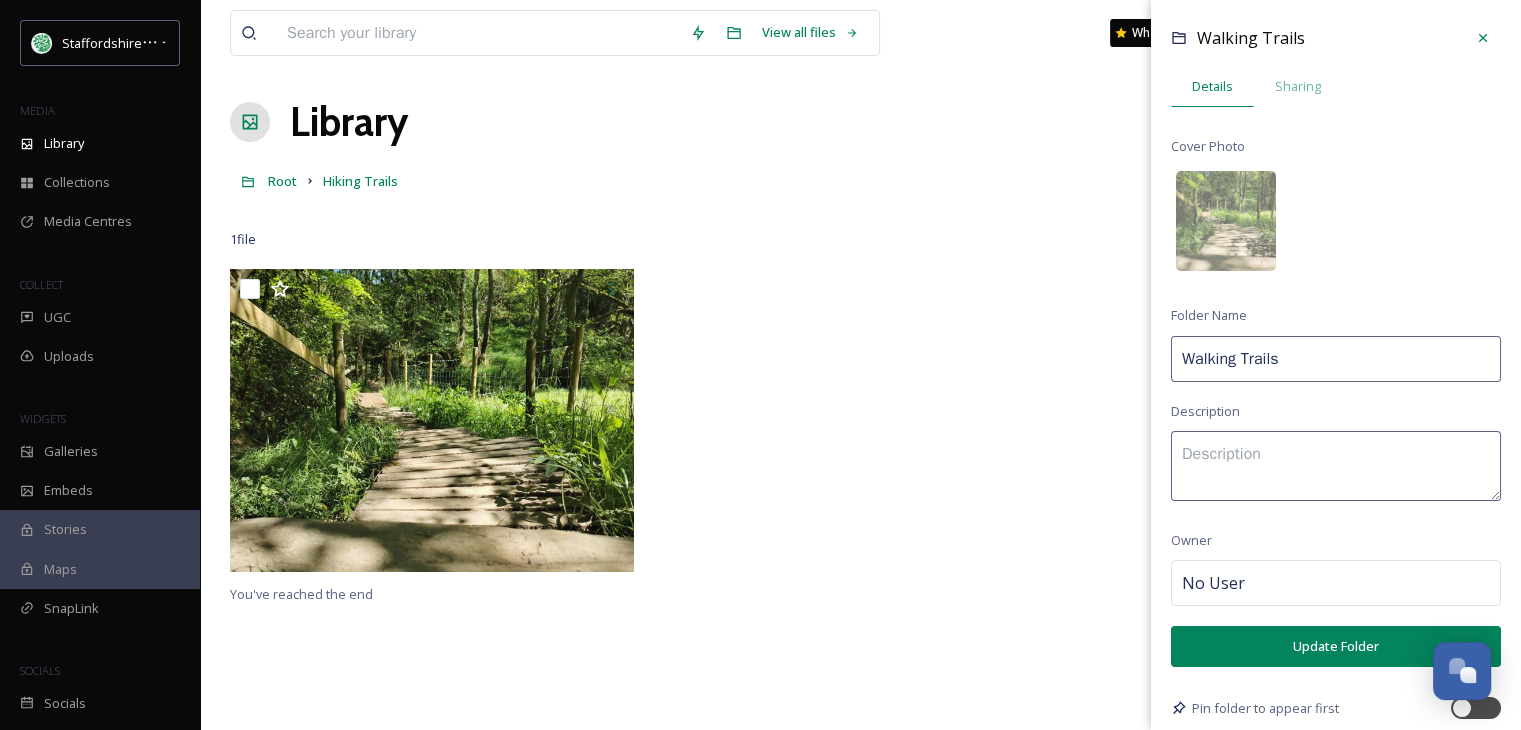 scroll, scrollTop: 0, scrollLeft: 0, axis: both 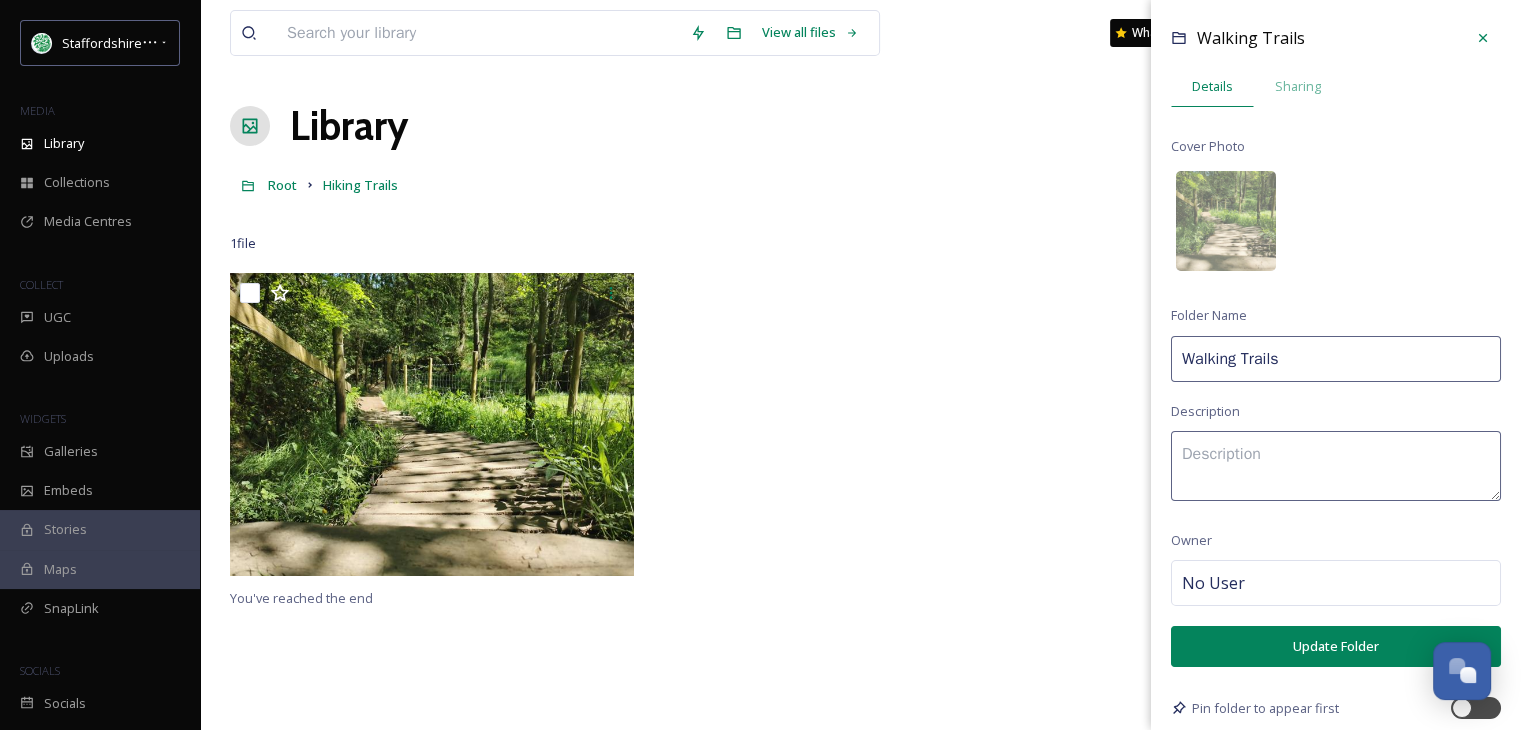 click on "Update Folder" at bounding box center (1336, 646) 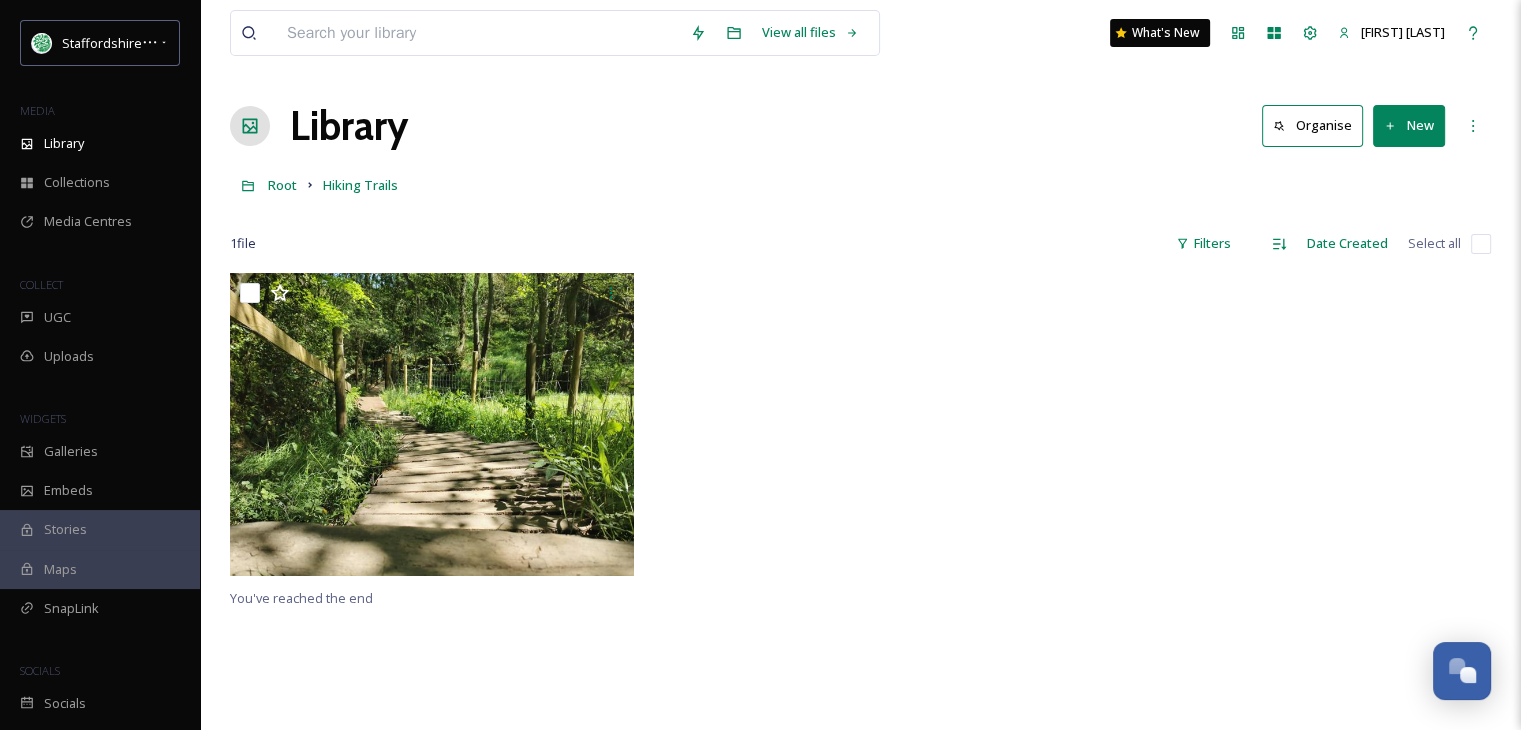 click 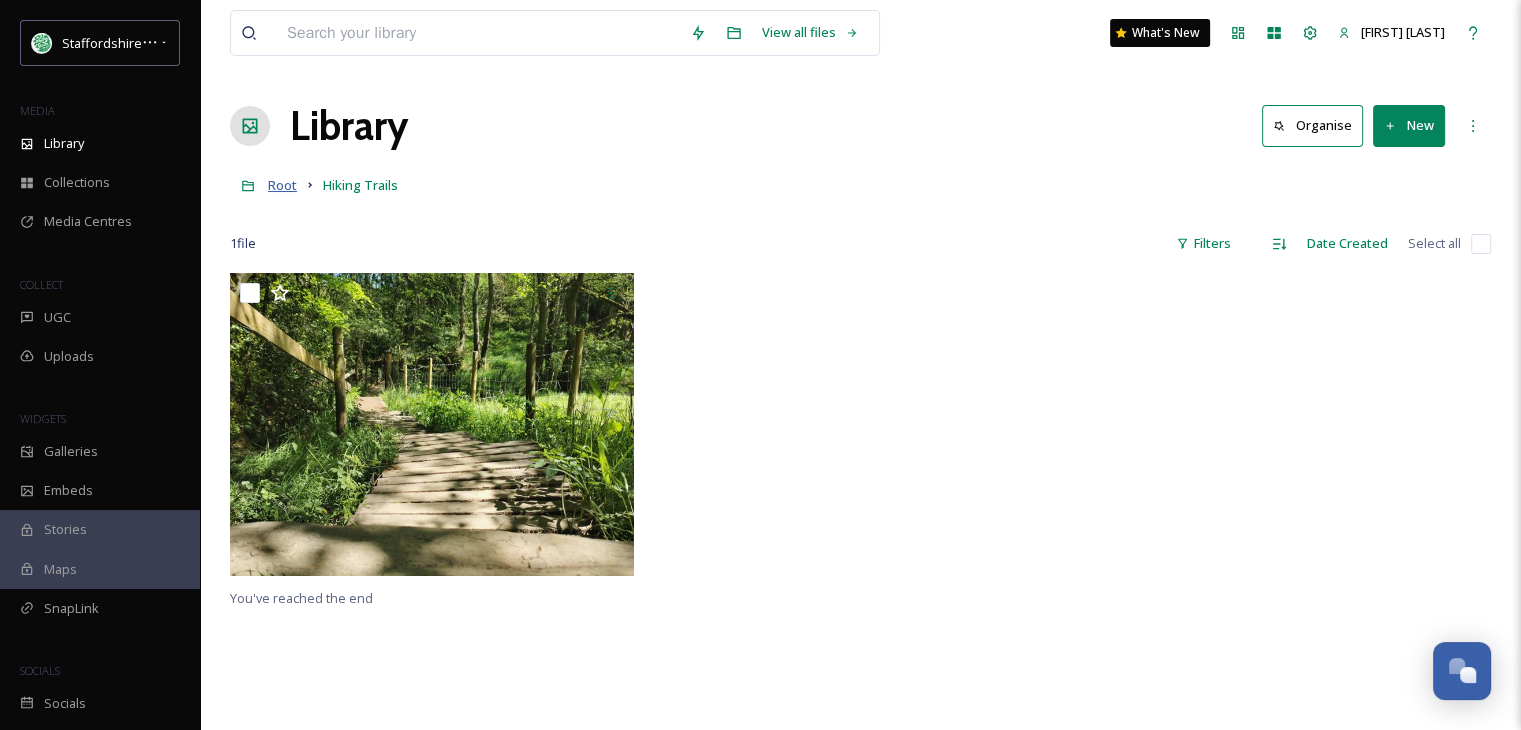 click on "Root" at bounding box center [282, 185] 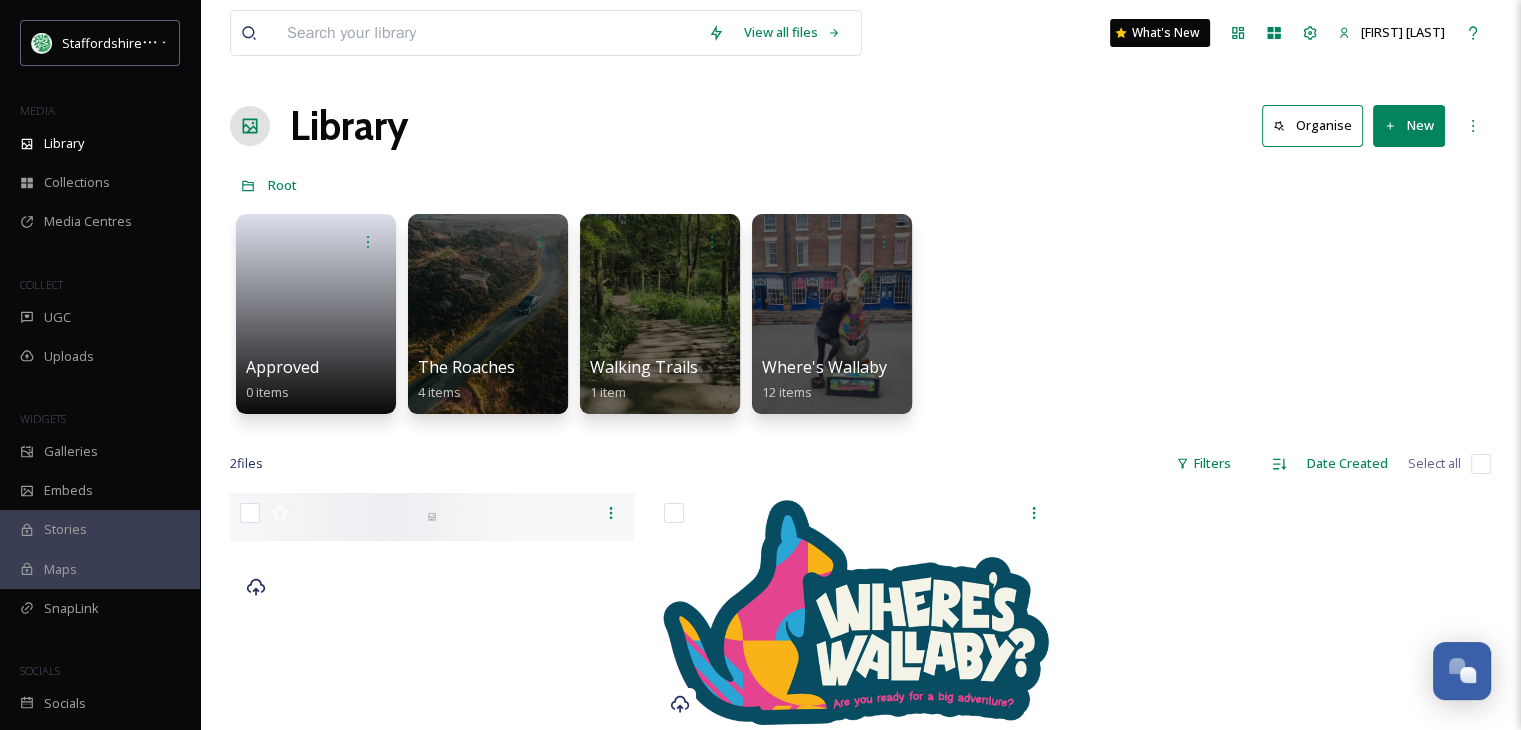 scroll, scrollTop: 100, scrollLeft: 0, axis: vertical 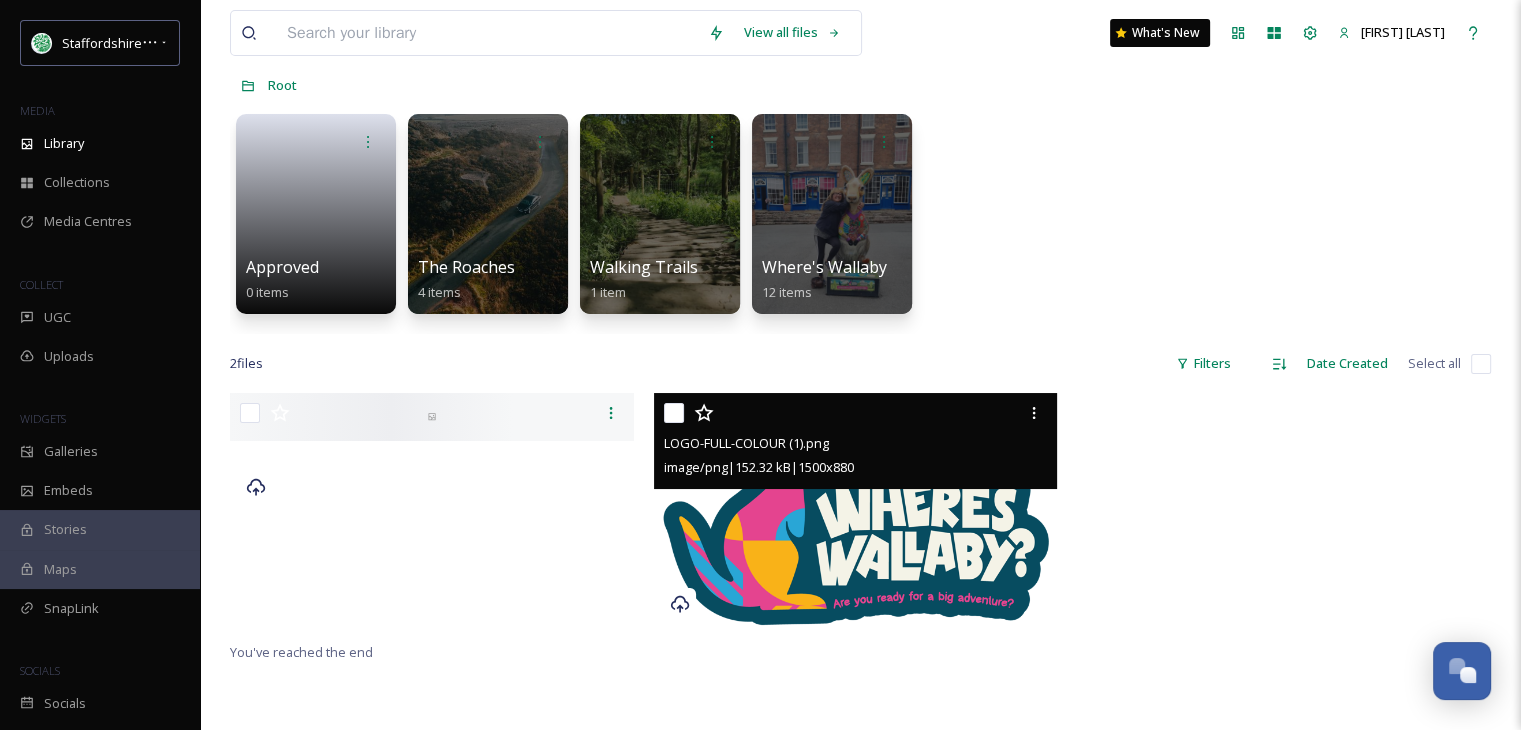 click 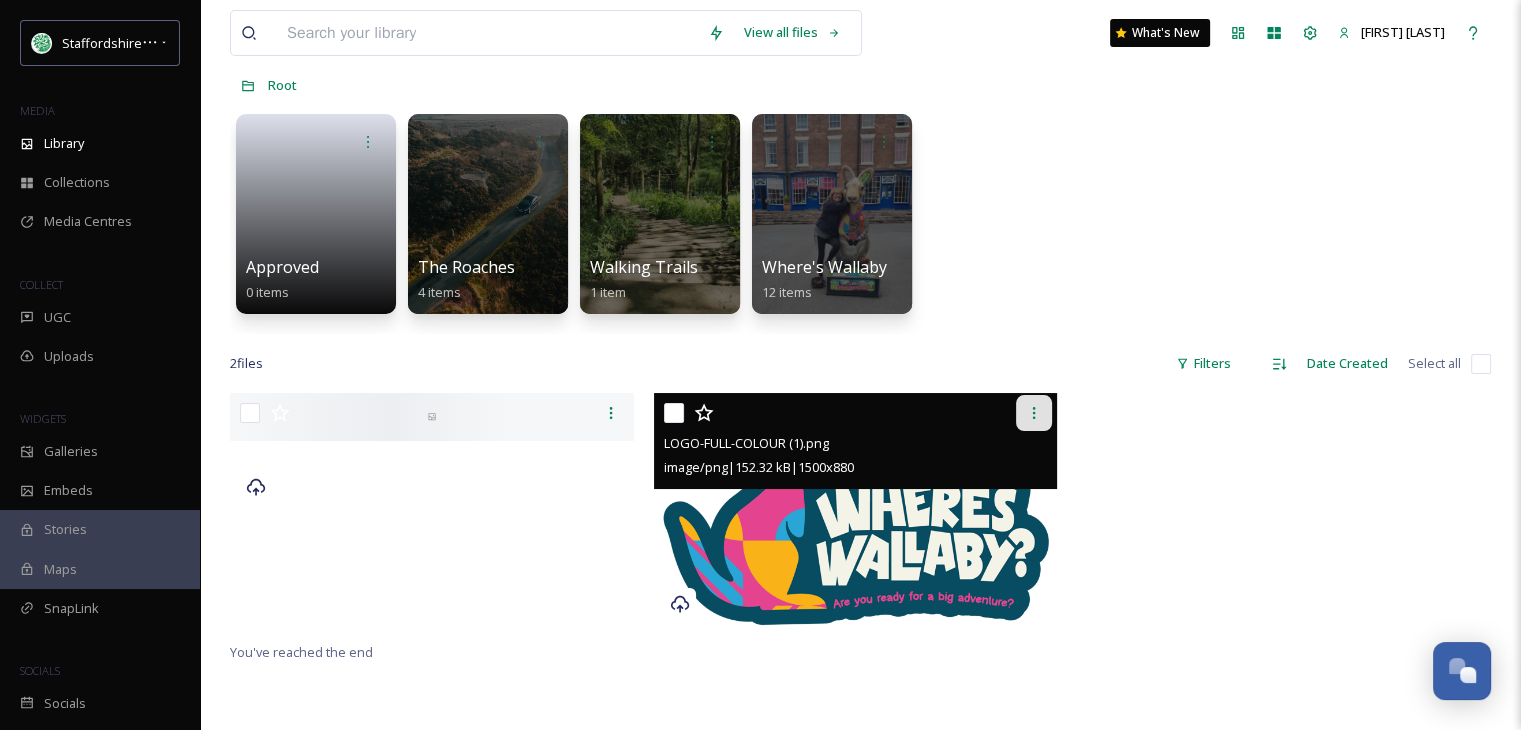 click 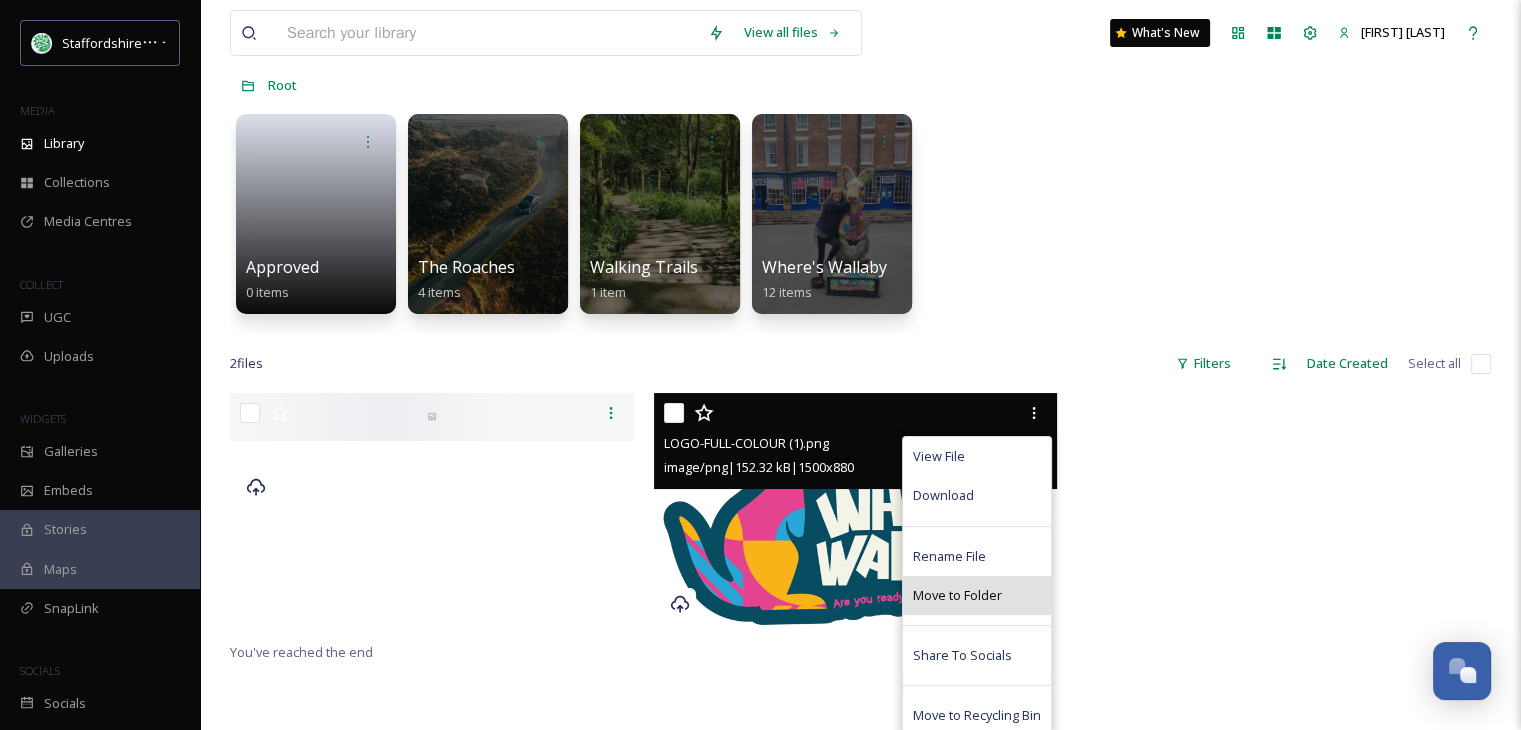 click on "Move to Folder" at bounding box center [957, 595] 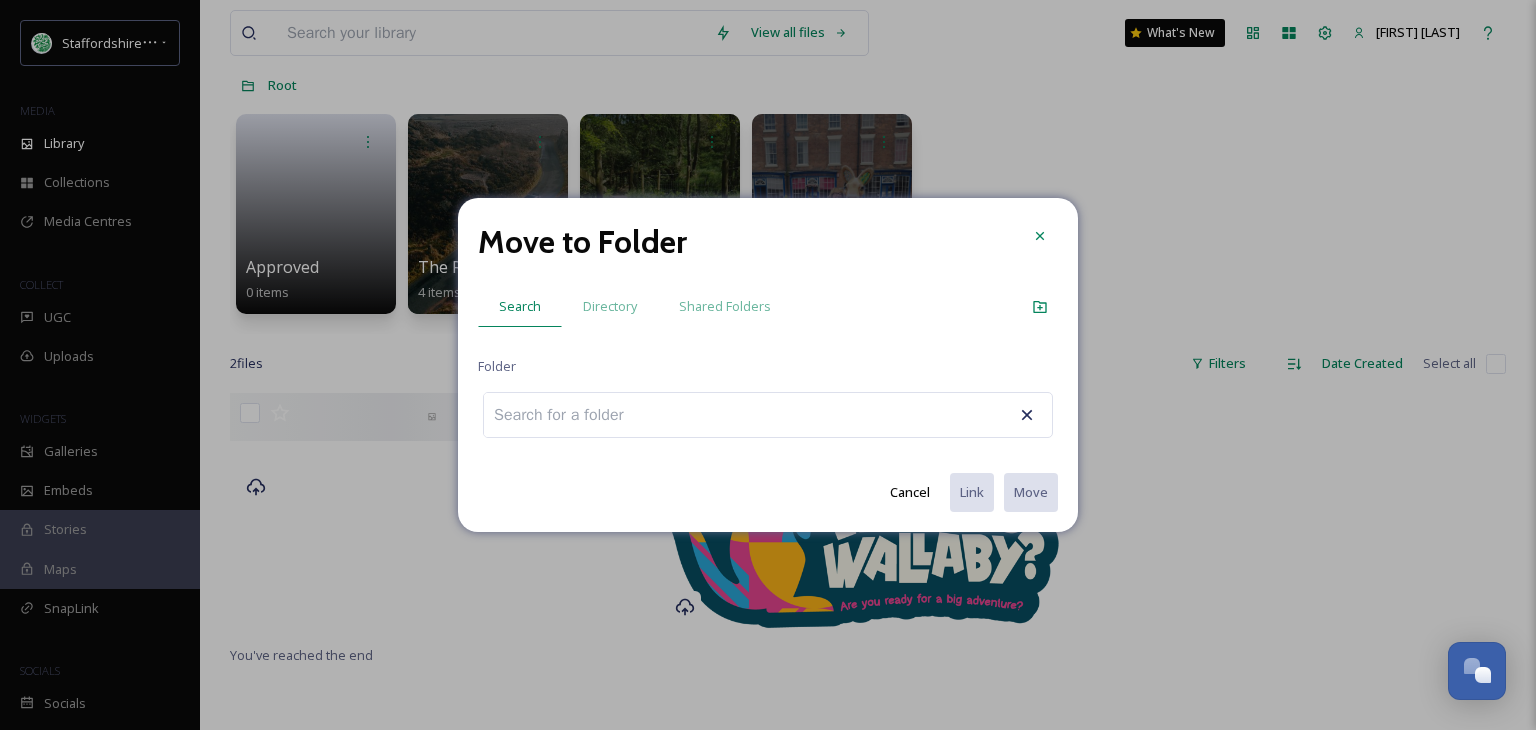 click at bounding box center [570, 415] 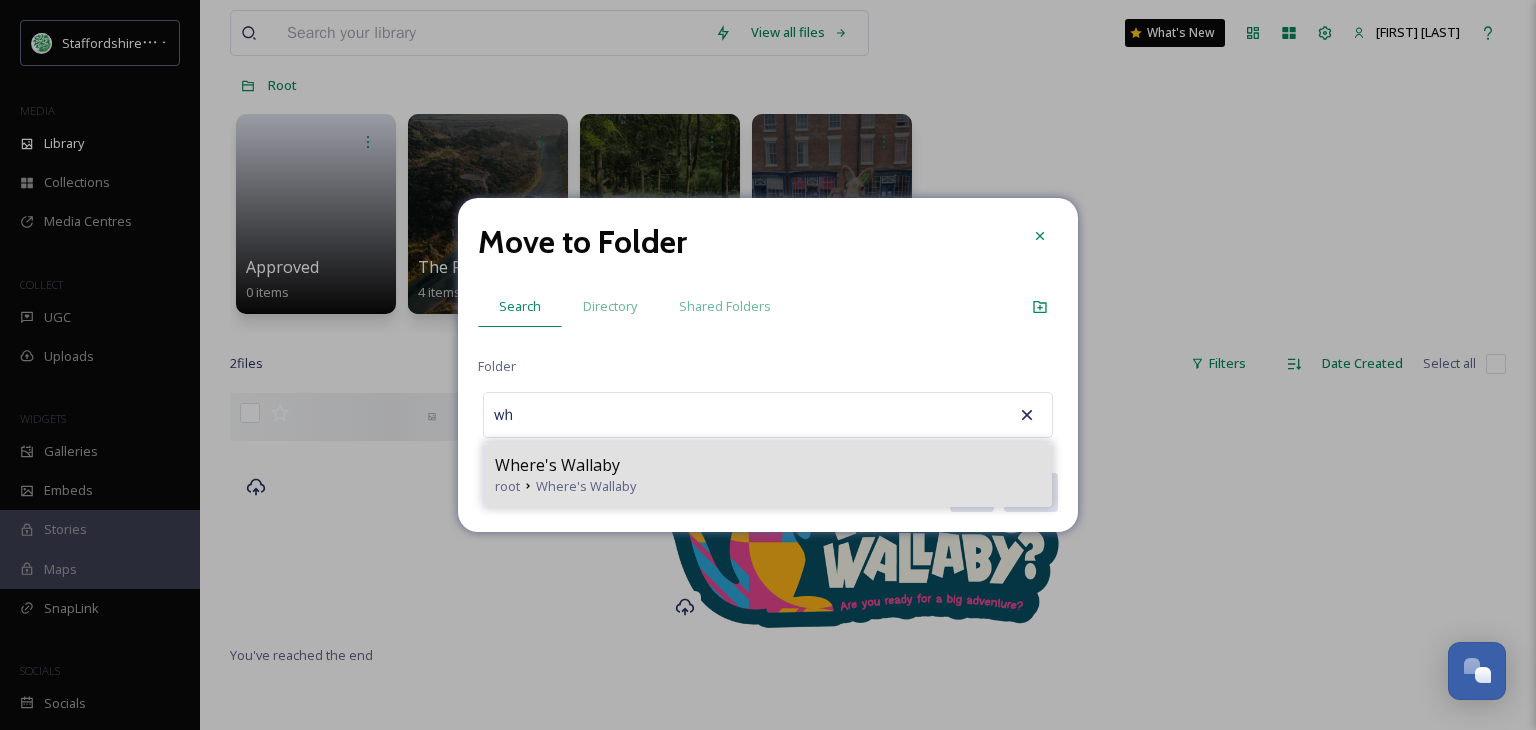 click on "Where's Wallaby" at bounding box center [768, 465] 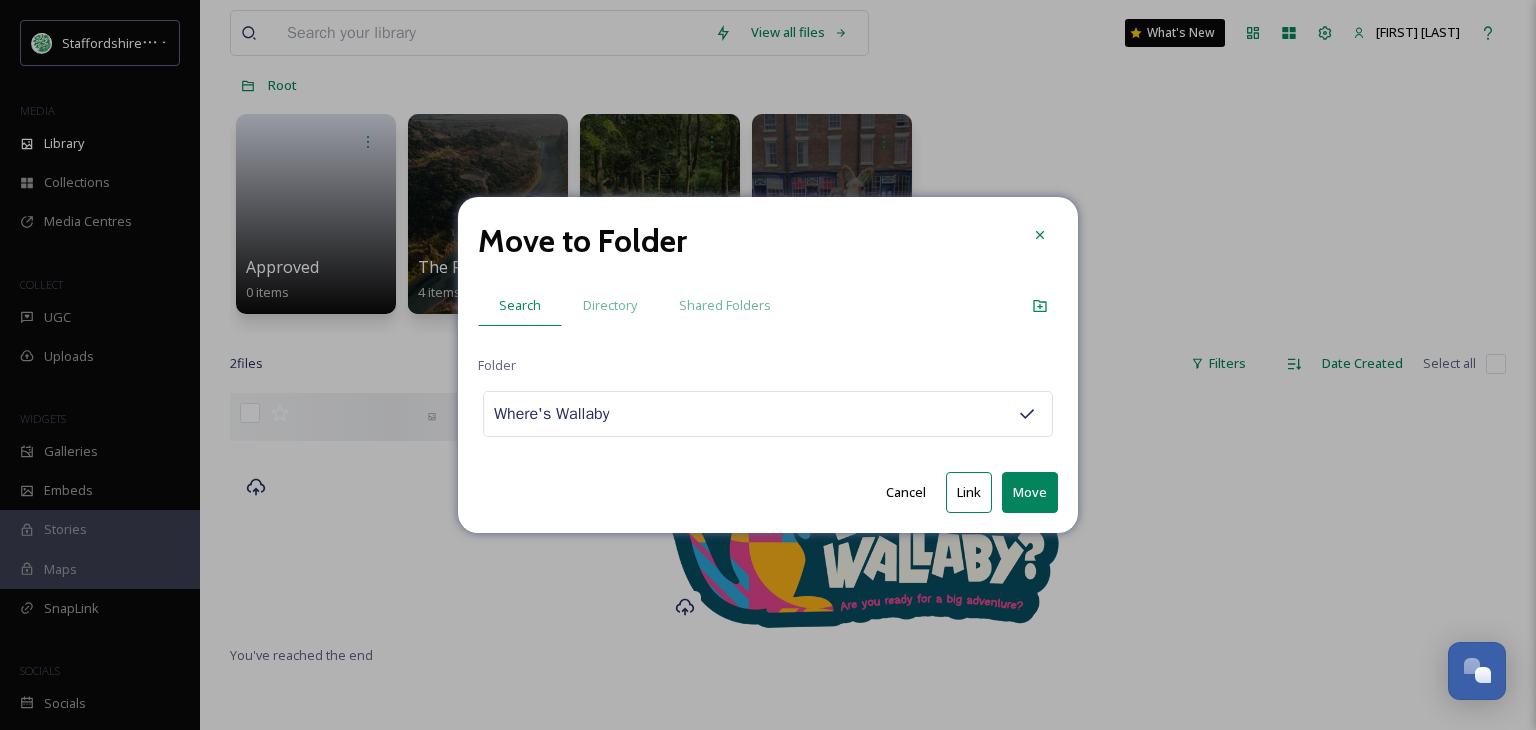 click on "Move" at bounding box center [1030, 492] 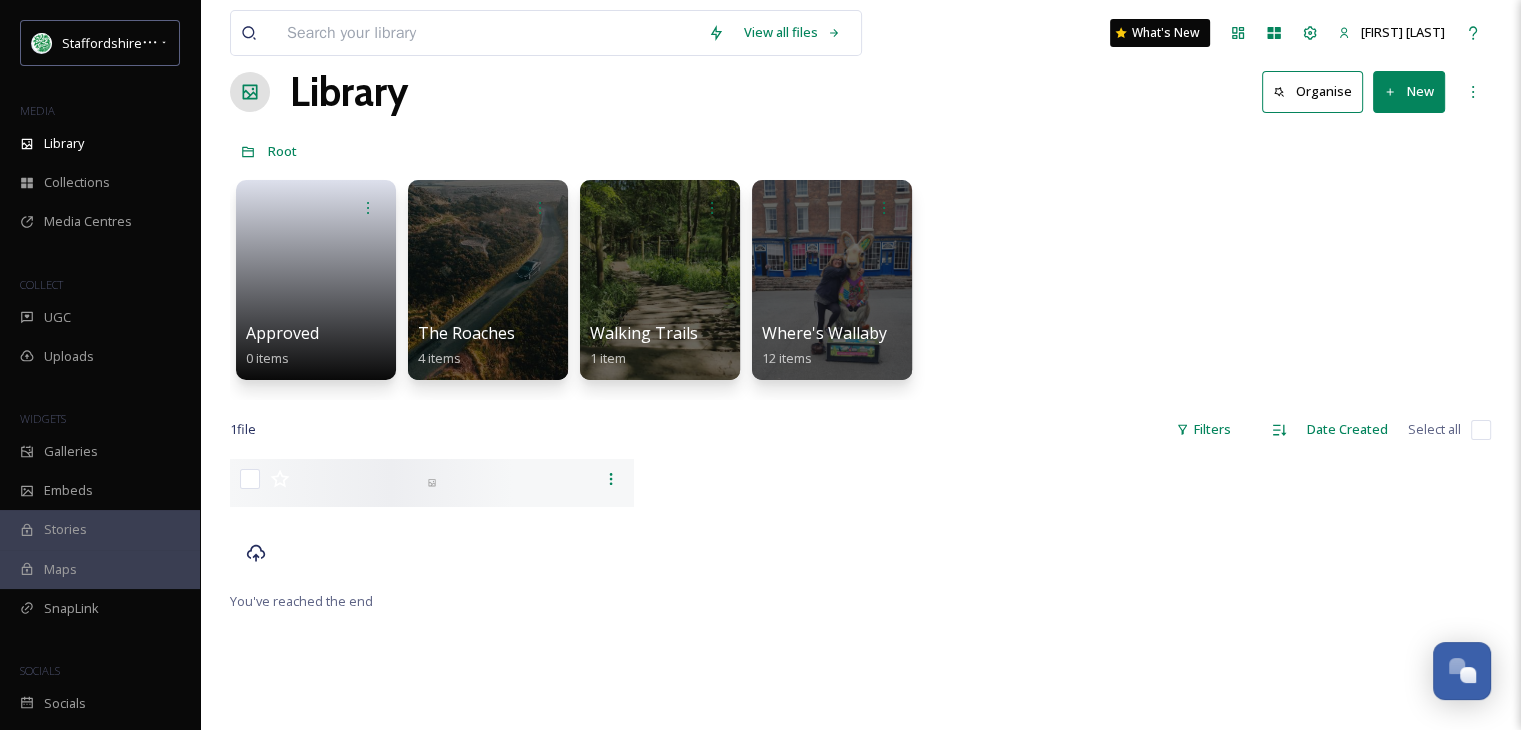 scroll, scrollTop: 0, scrollLeft: 0, axis: both 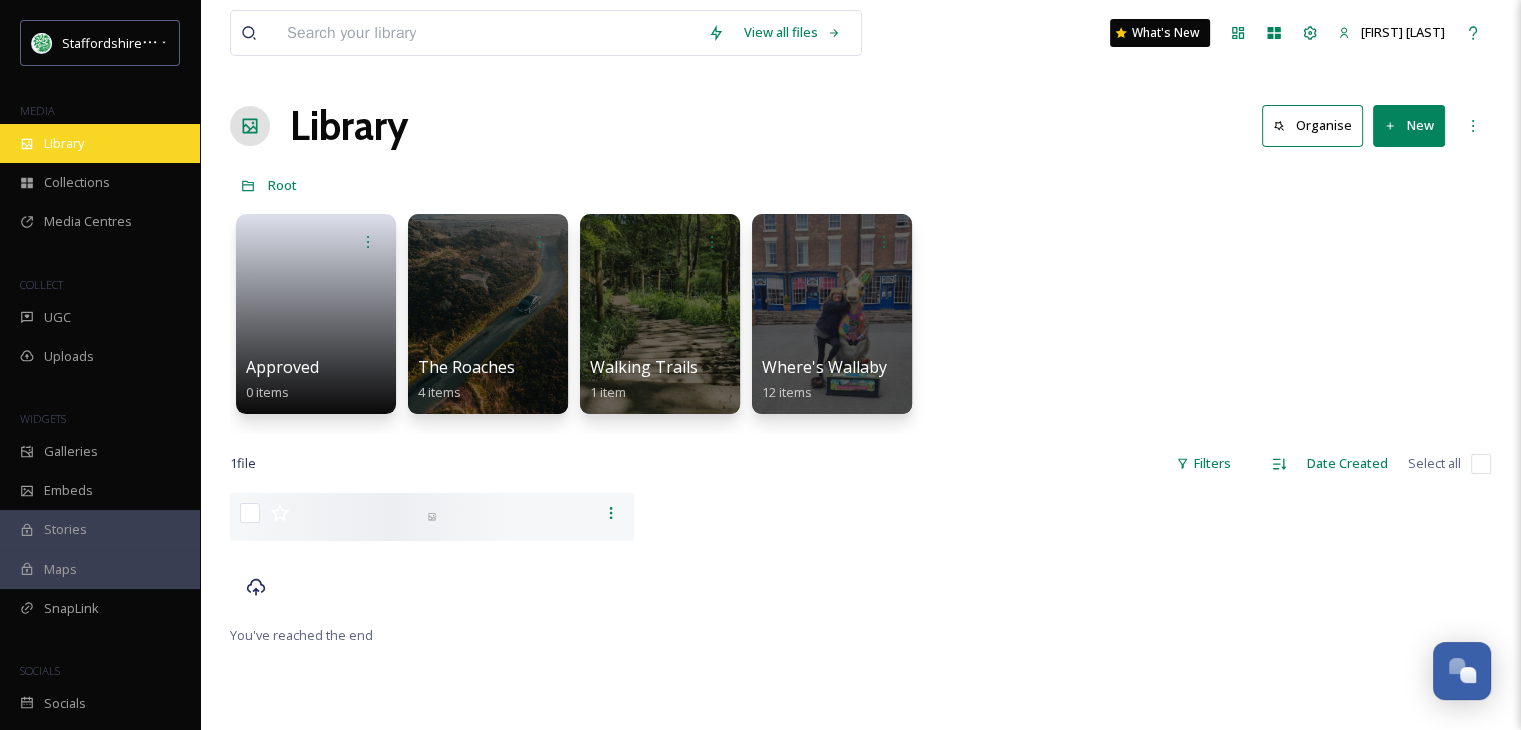 click on "Library" at bounding box center [64, 143] 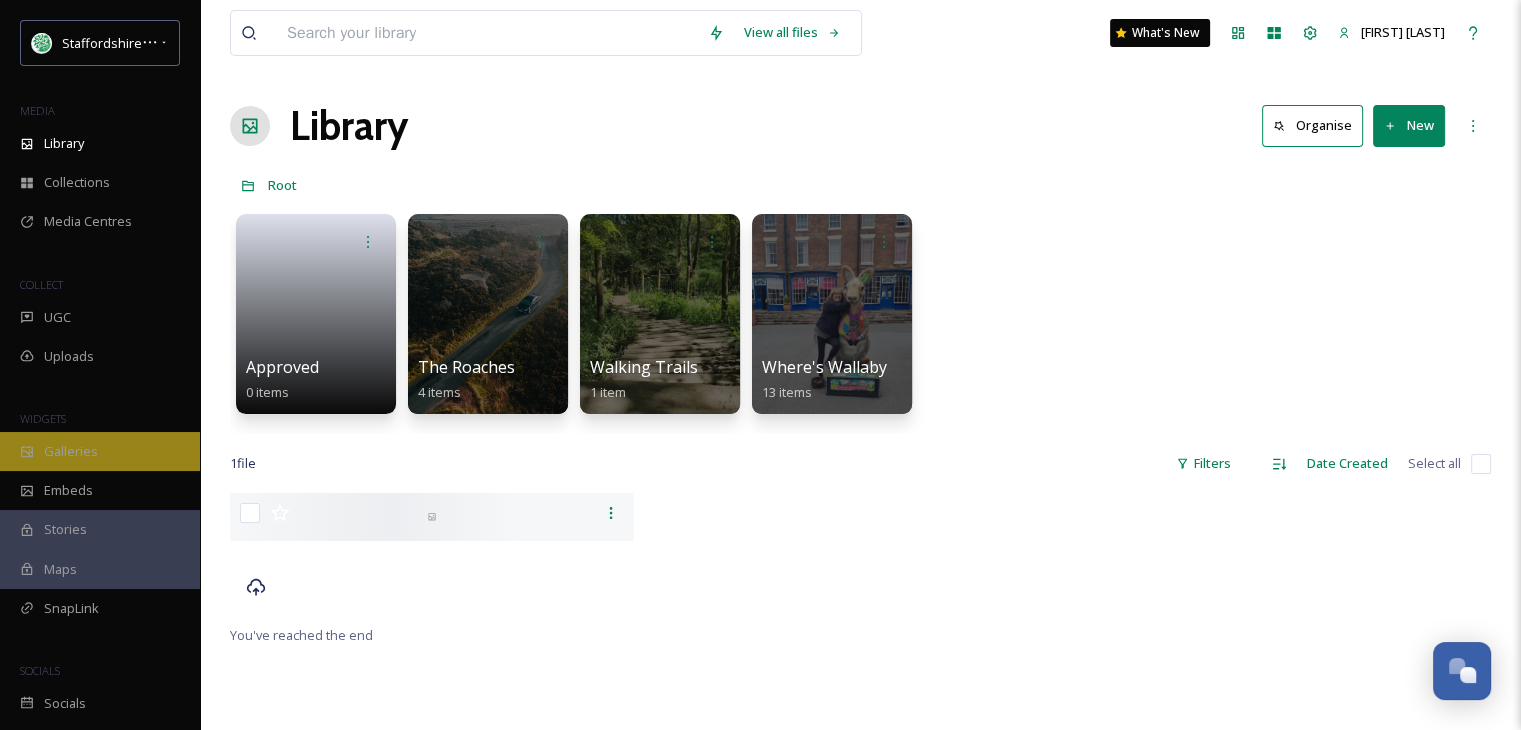 click on "Galleries" at bounding box center [71, 451] 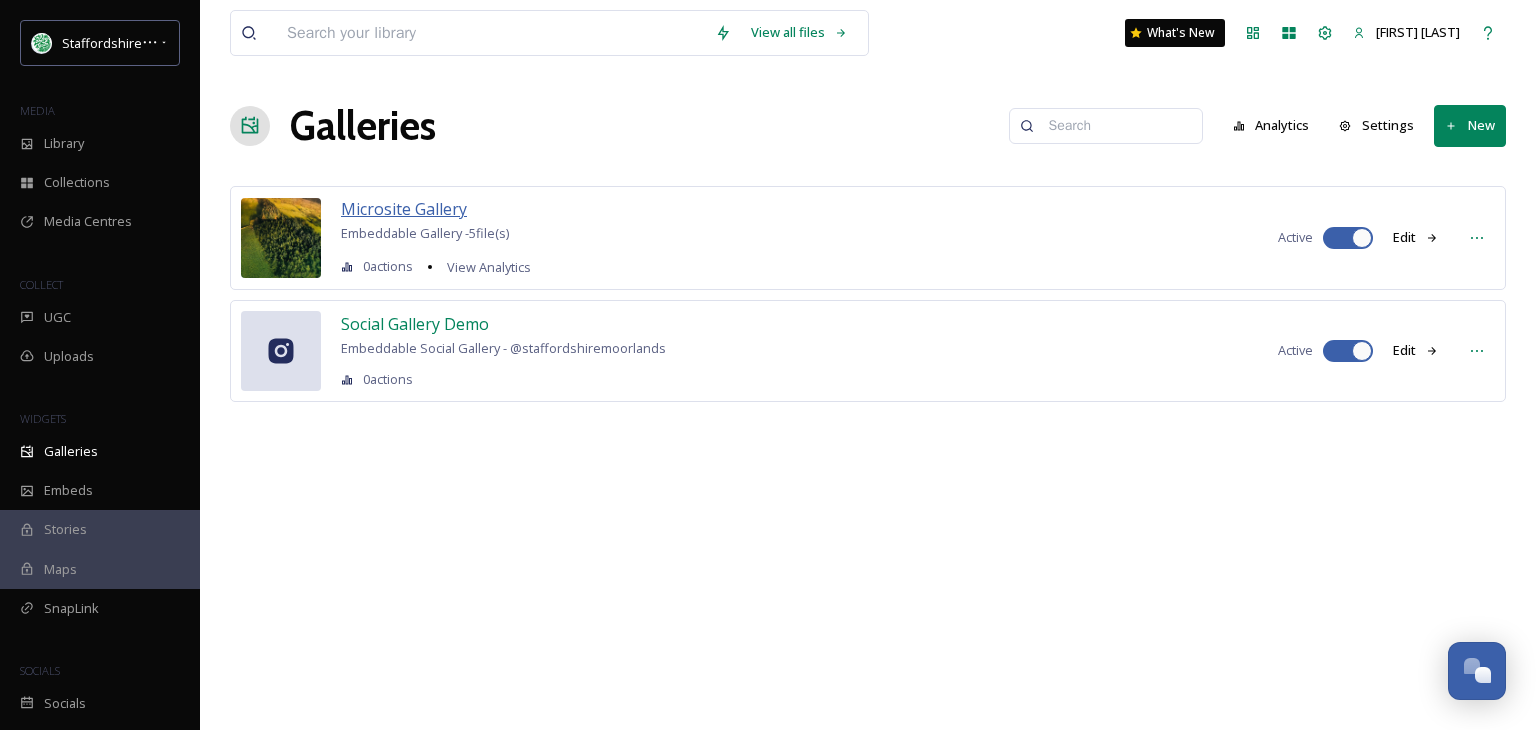 click on "Microsite Gallery" at bounding box center (404, 209) 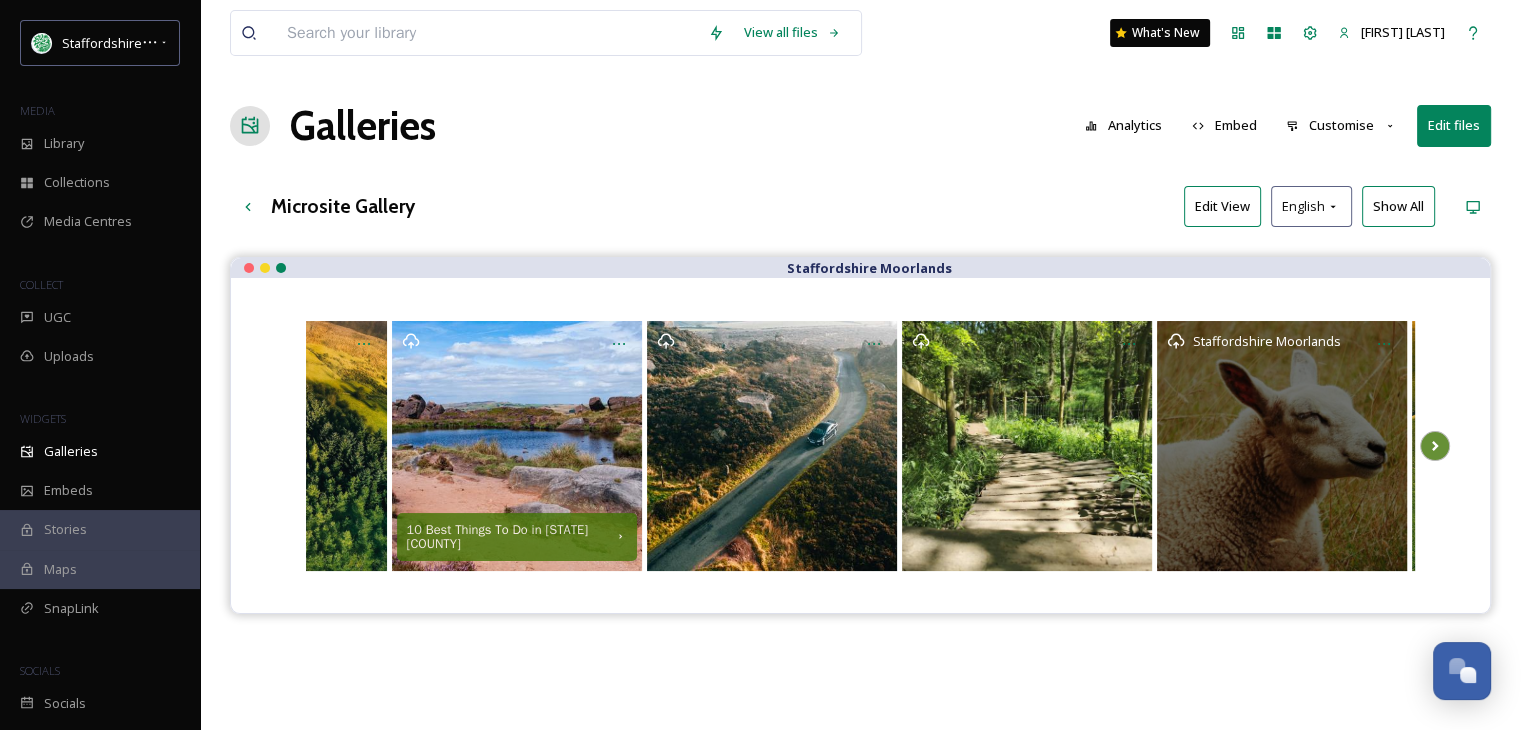 click on "Staffordshire Moorlands" at bounding box center [1282, 446] 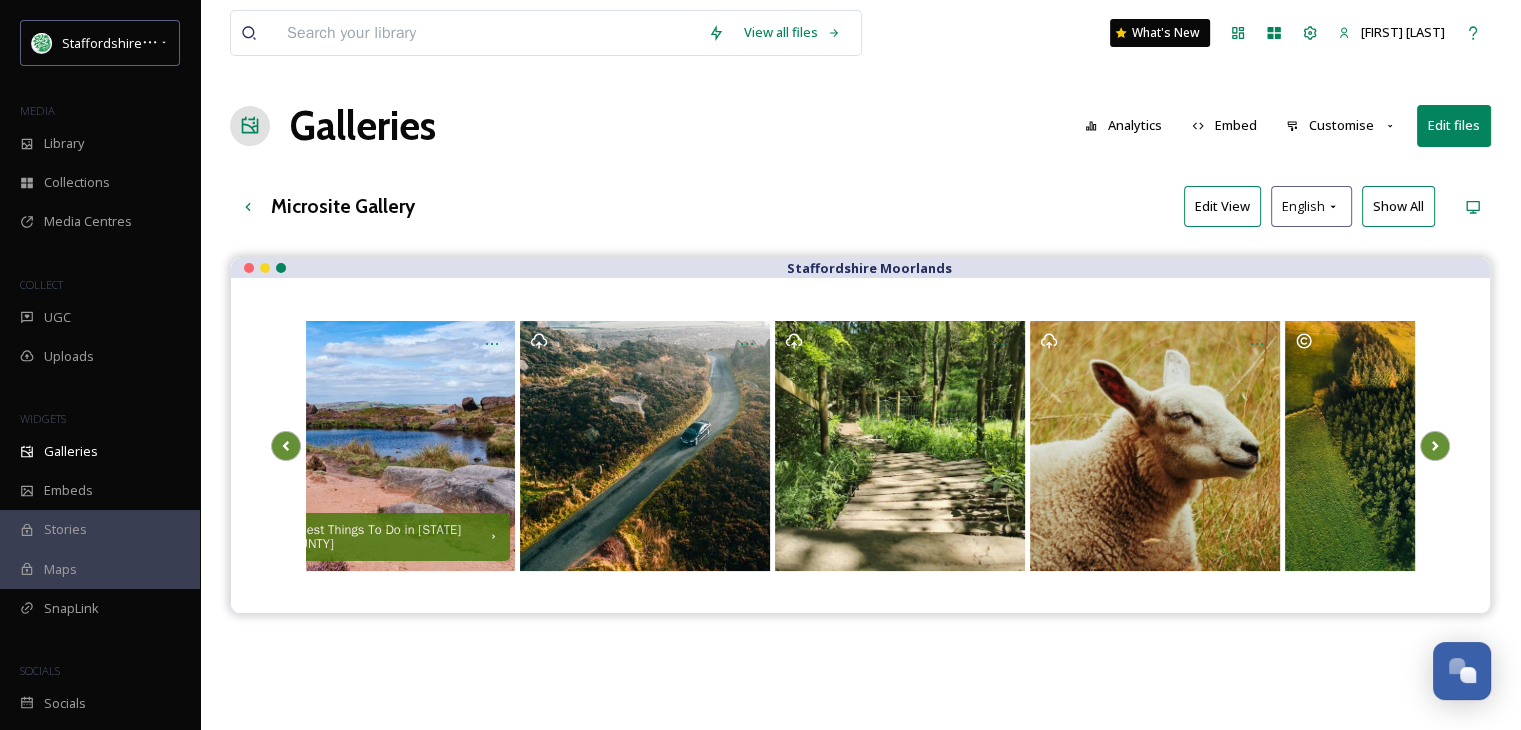 click on "Edit files" at bounding box center [1454, 125] 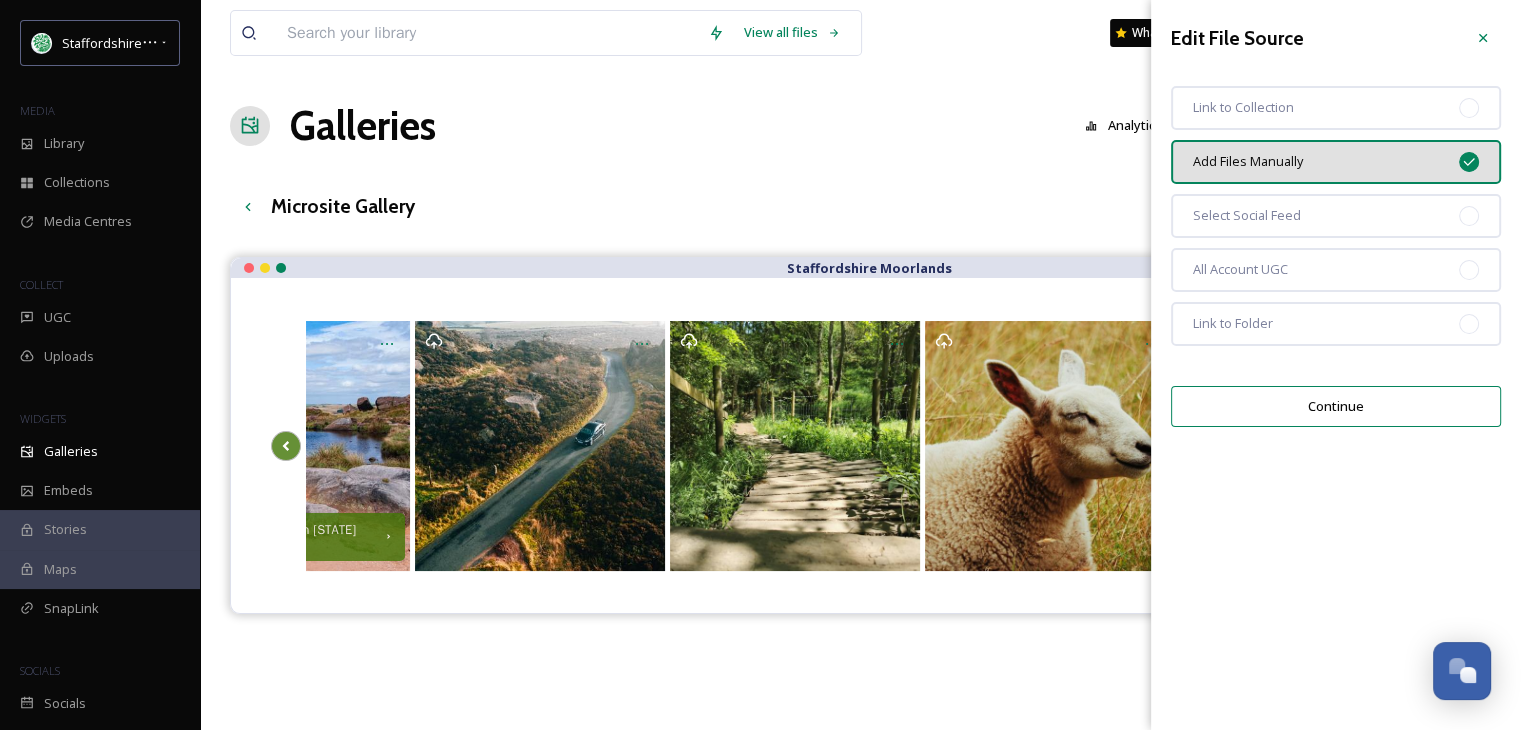 click on "Microsite Gallery Edit View English Show All" at bounding box center (860, 206) 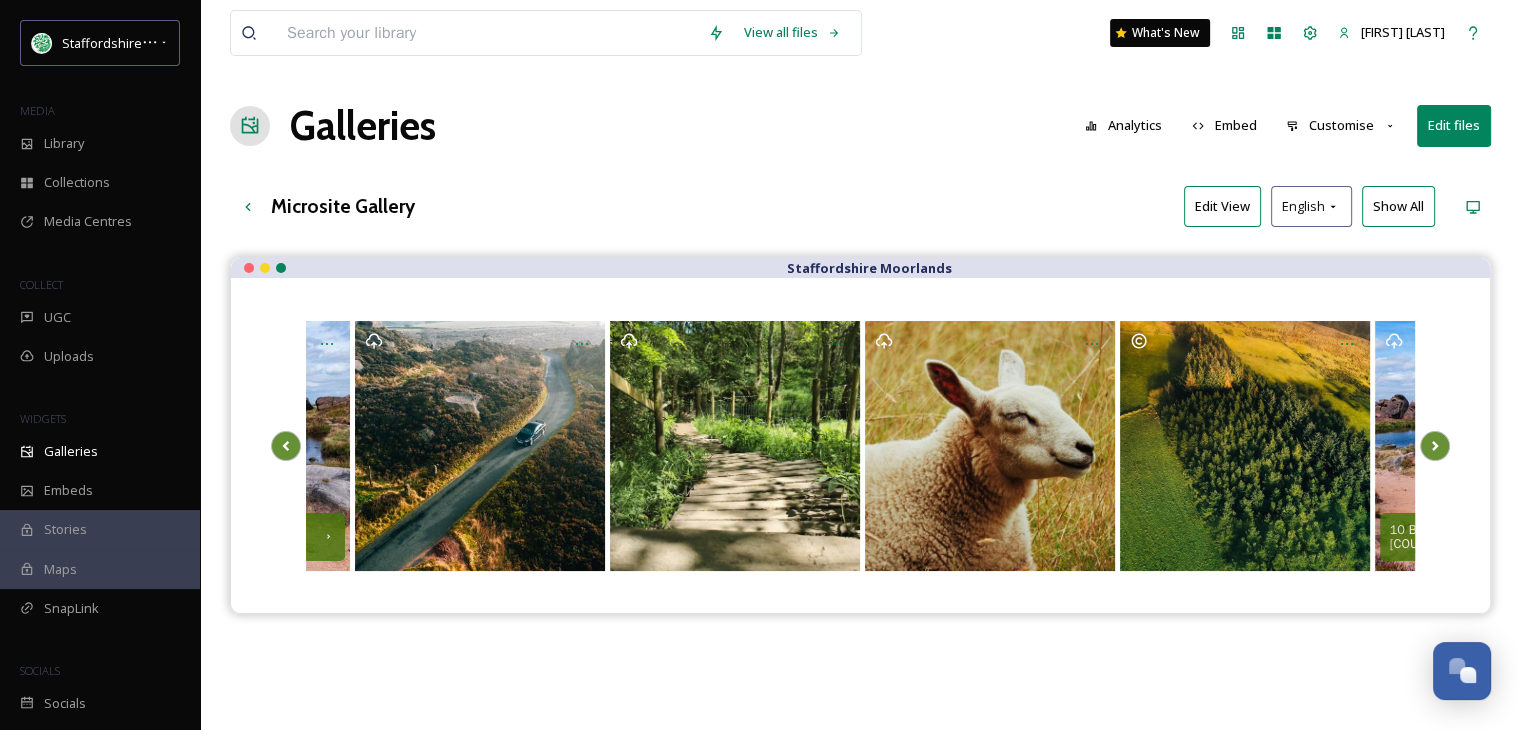 click on "Edit View" at bounding box center [1222, 206] 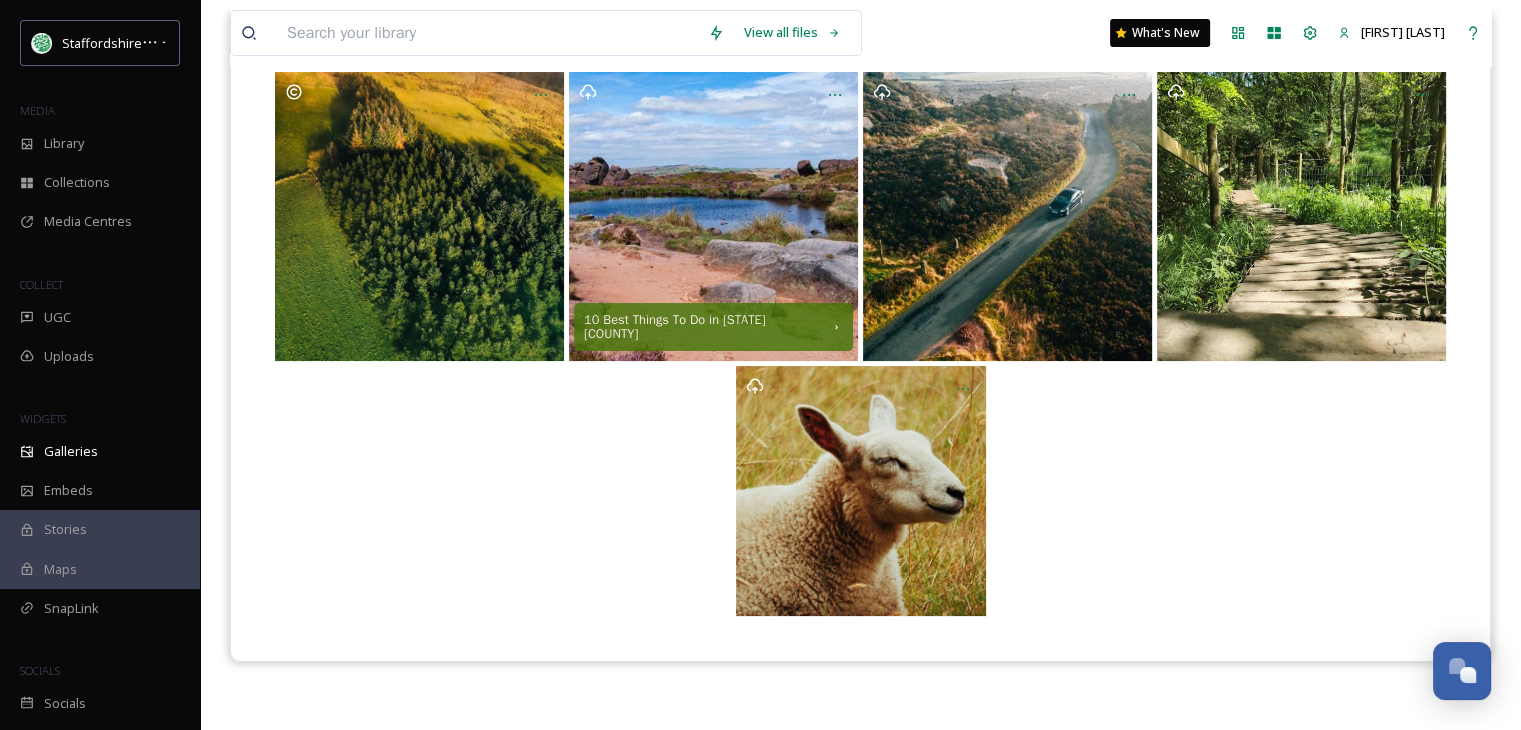 scroll, scrollTop: 286, scrollLeft: 0, axis: vertical 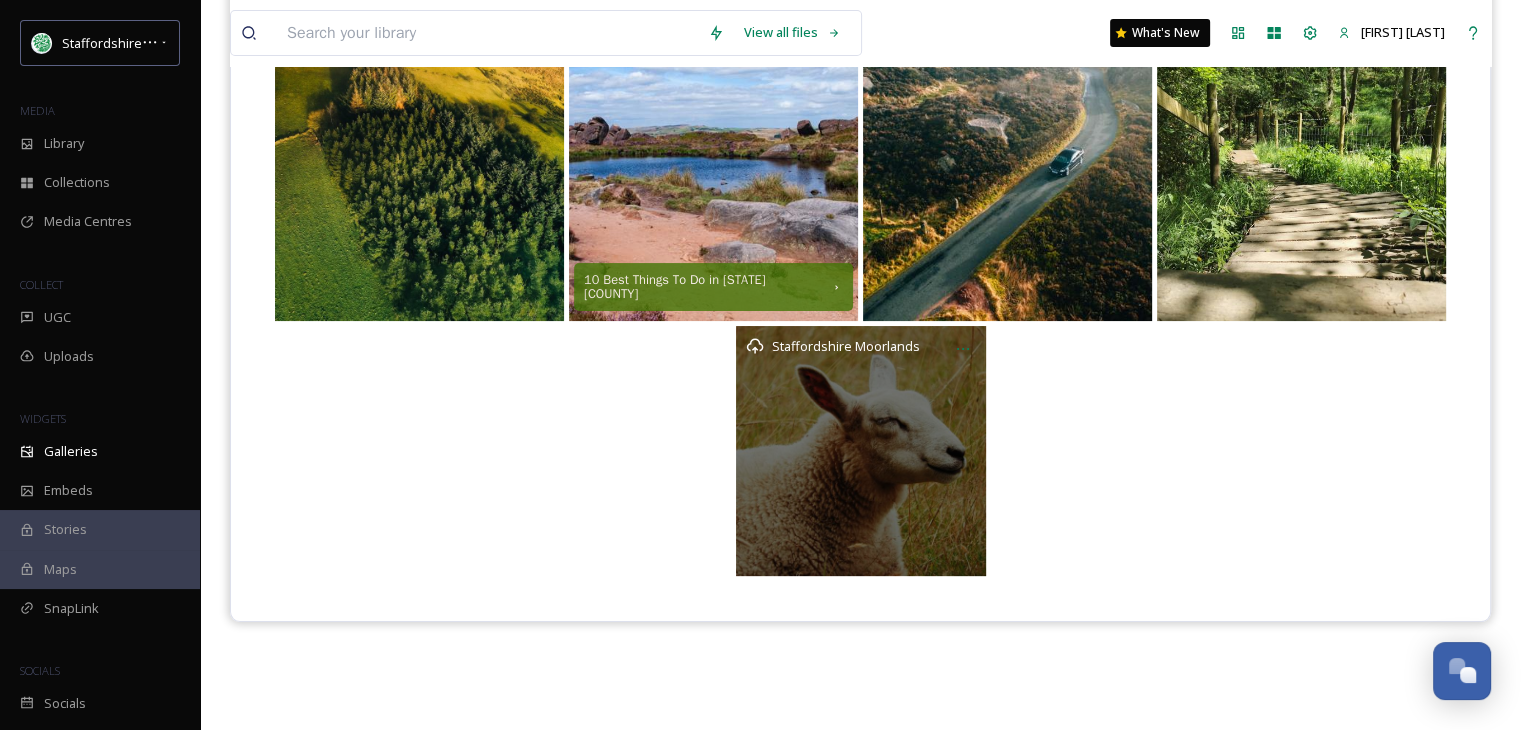 click on "Staffordshire Moorlands" at bounding box center (861, 451) 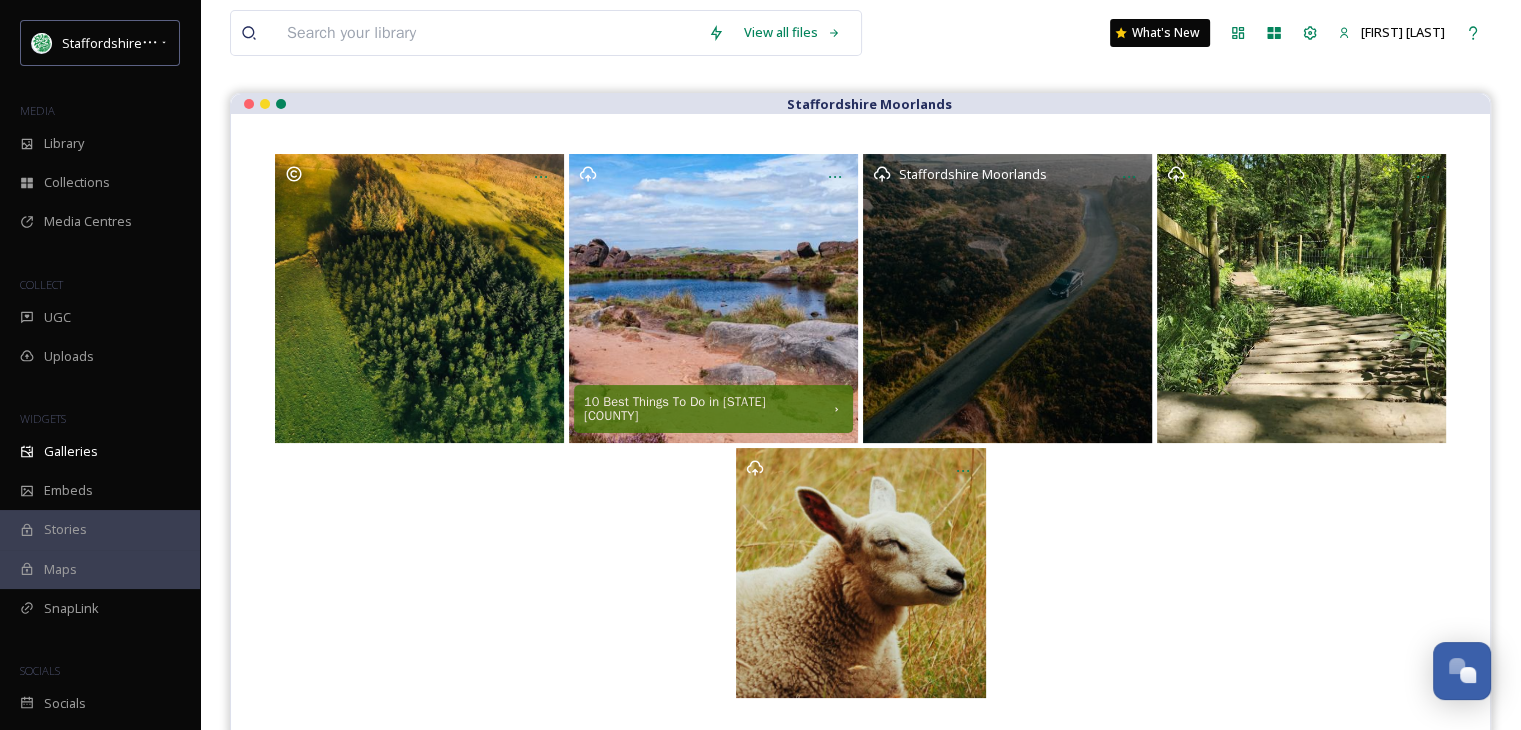 scroll, scrollTop: 200, scrollLeft: 0, axis: vertical 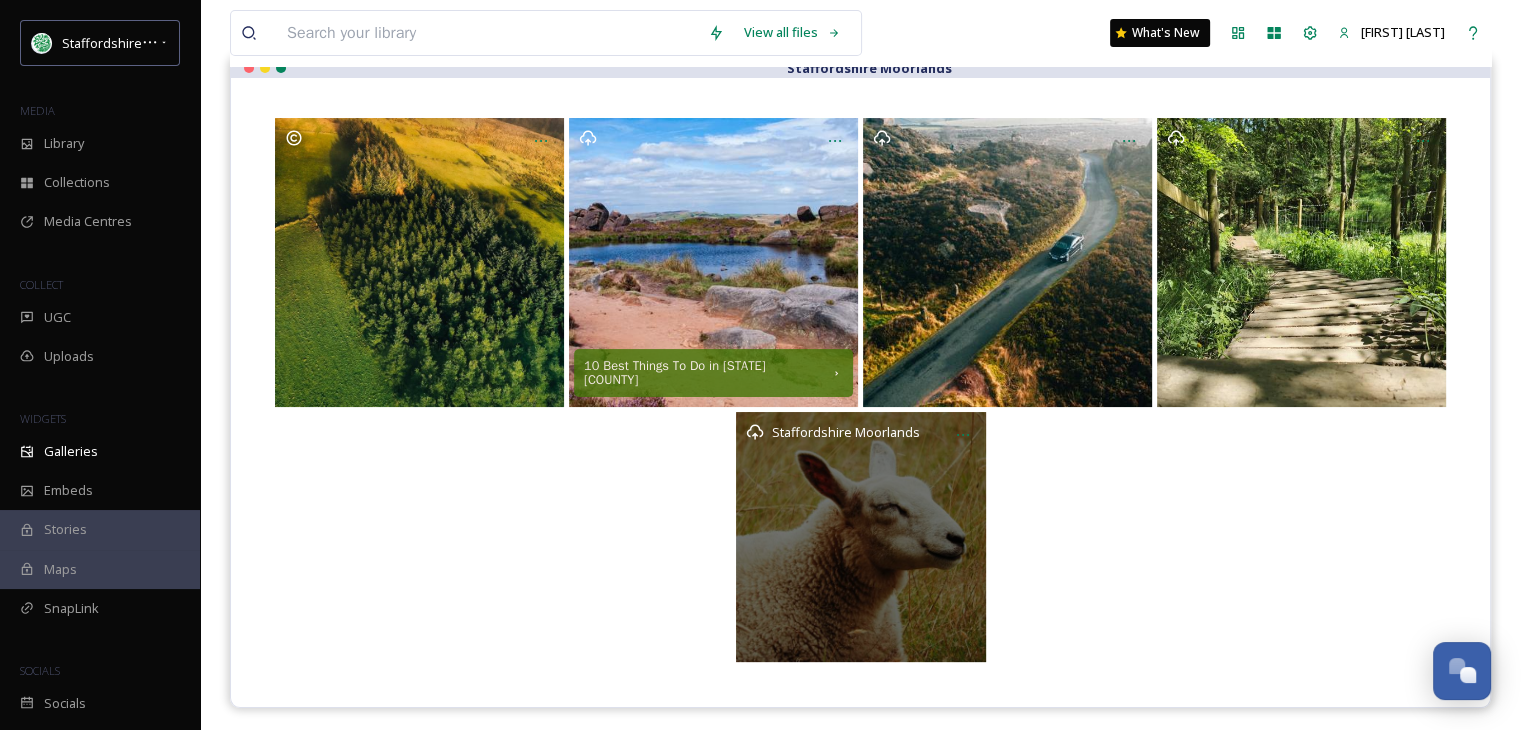click 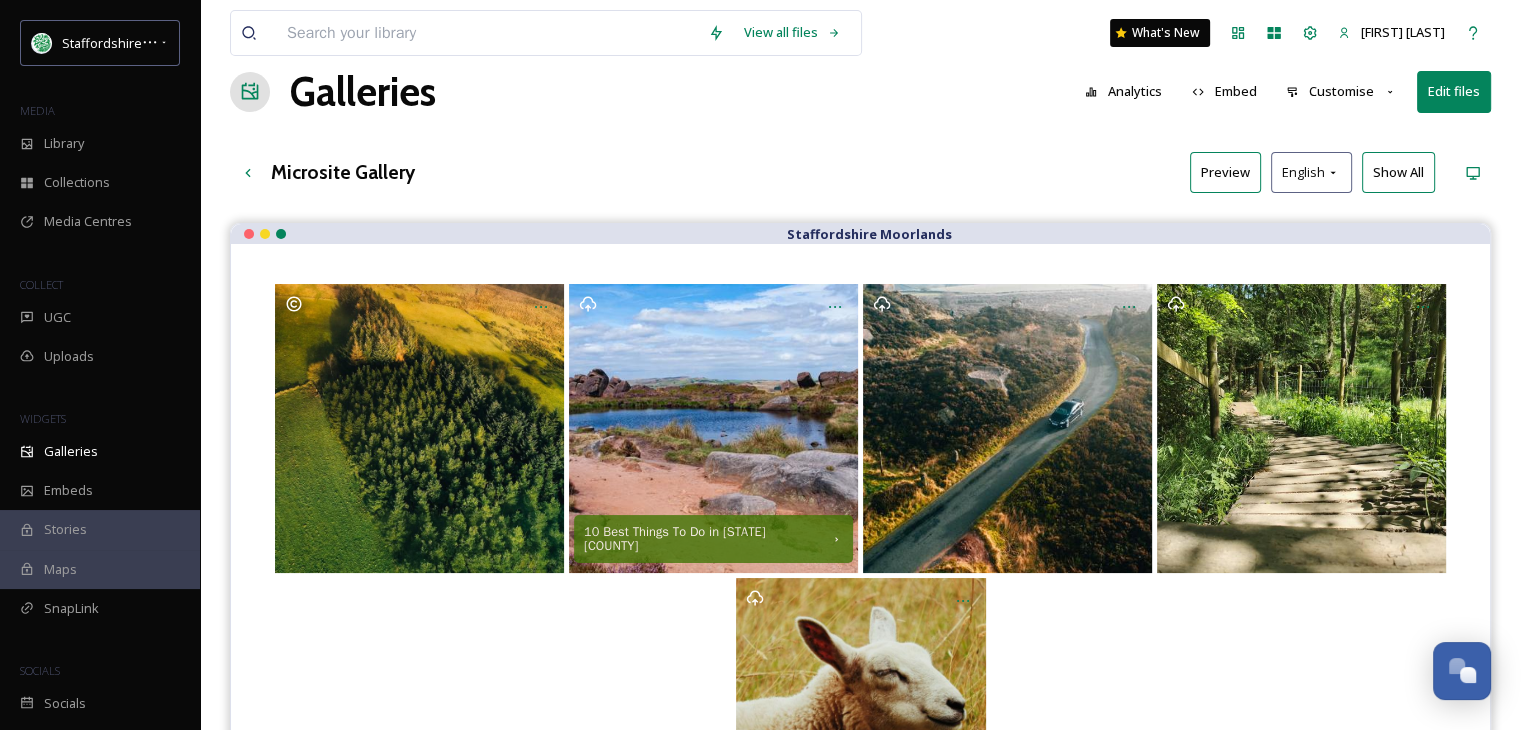 scroll, scrollTop: 0, scrollLeft: 0, axis: both 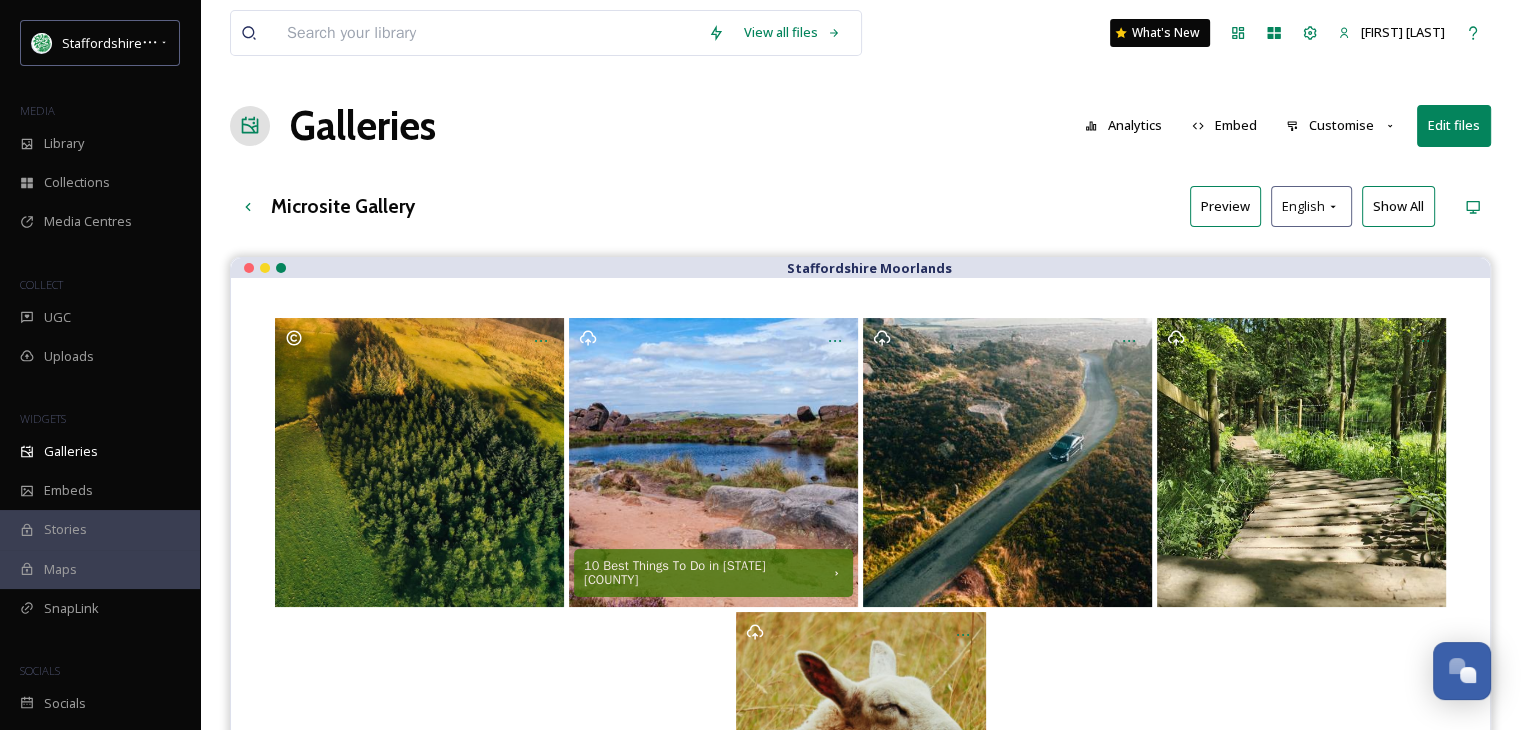 click on "Edit files" at bounding box center [1454, 125] 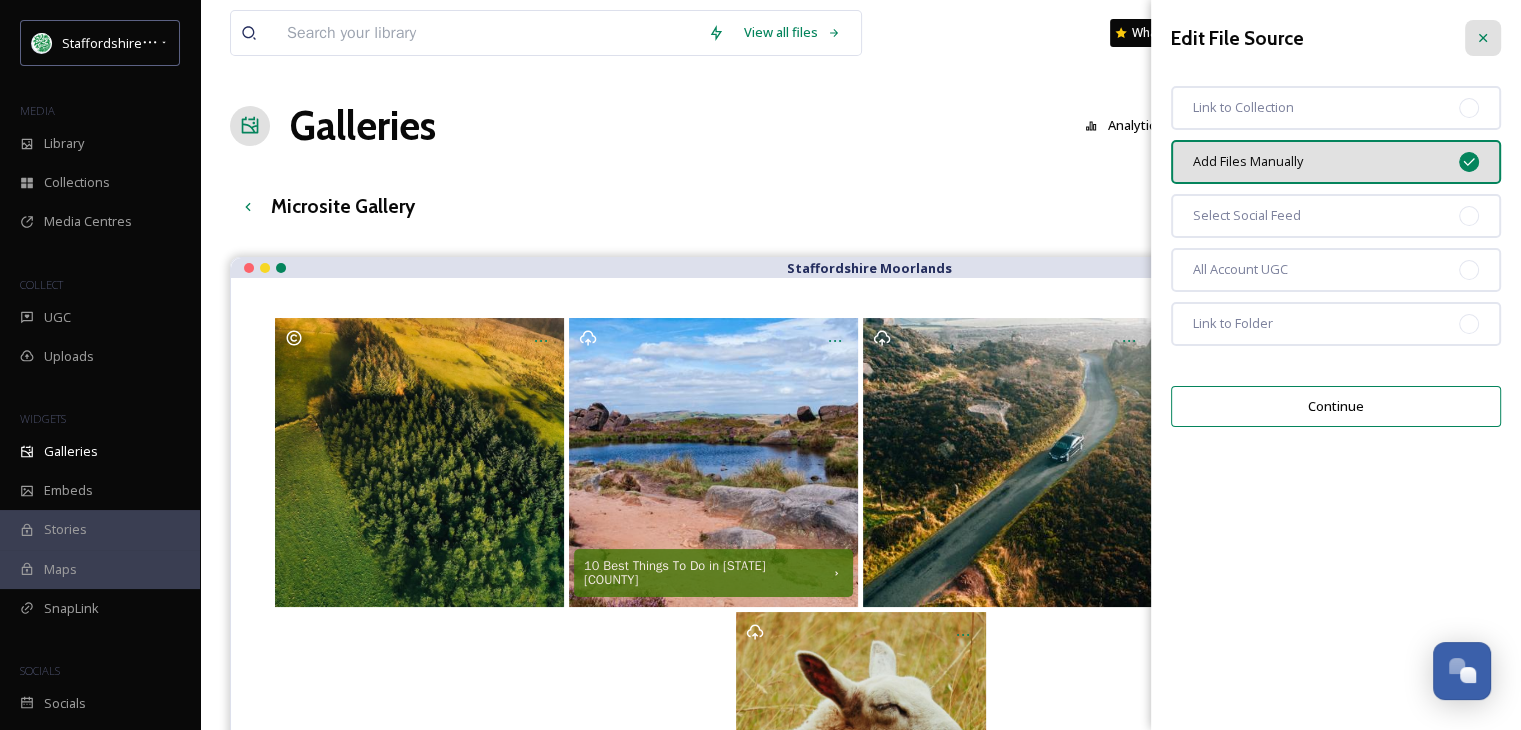 click 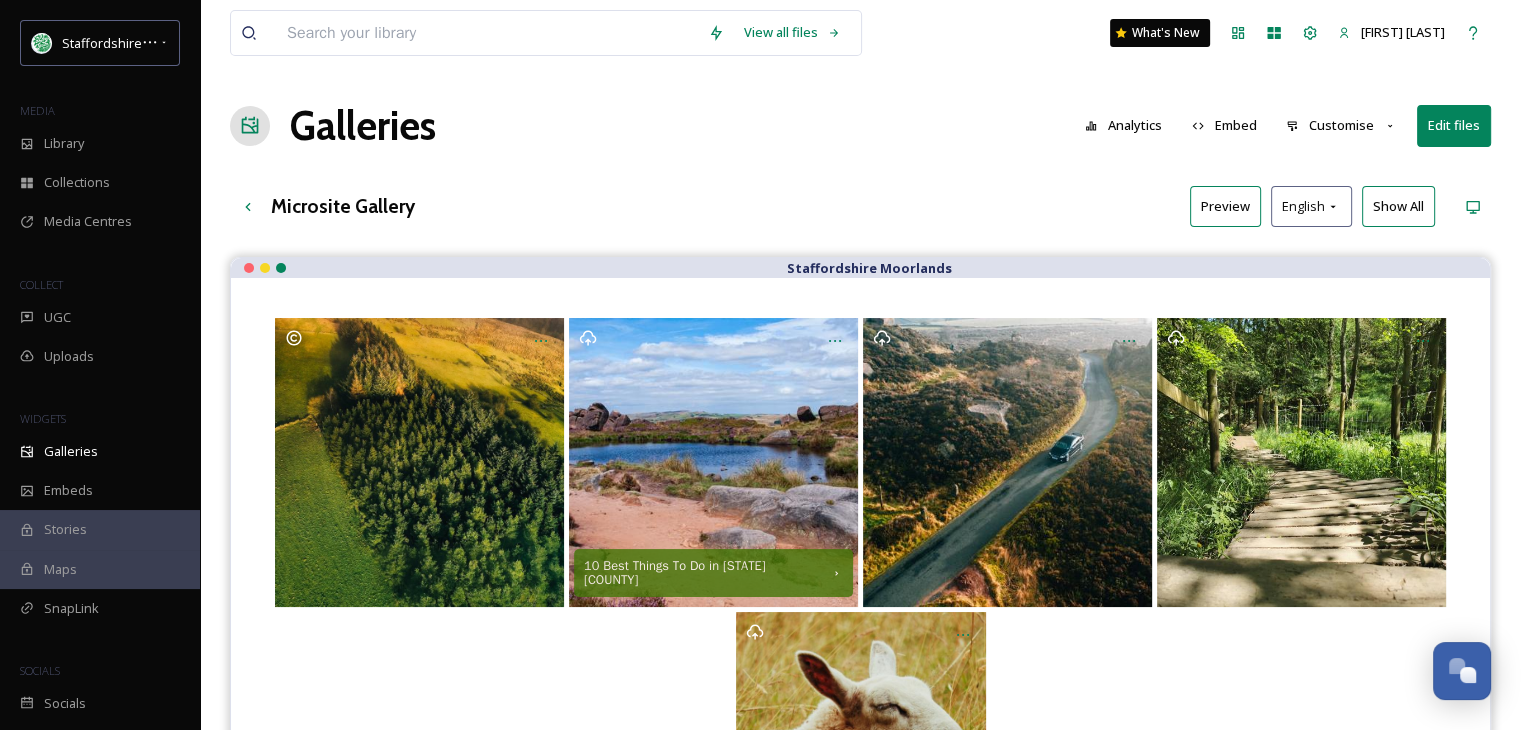 click on "Customise" at bounding box center [1341, 125] 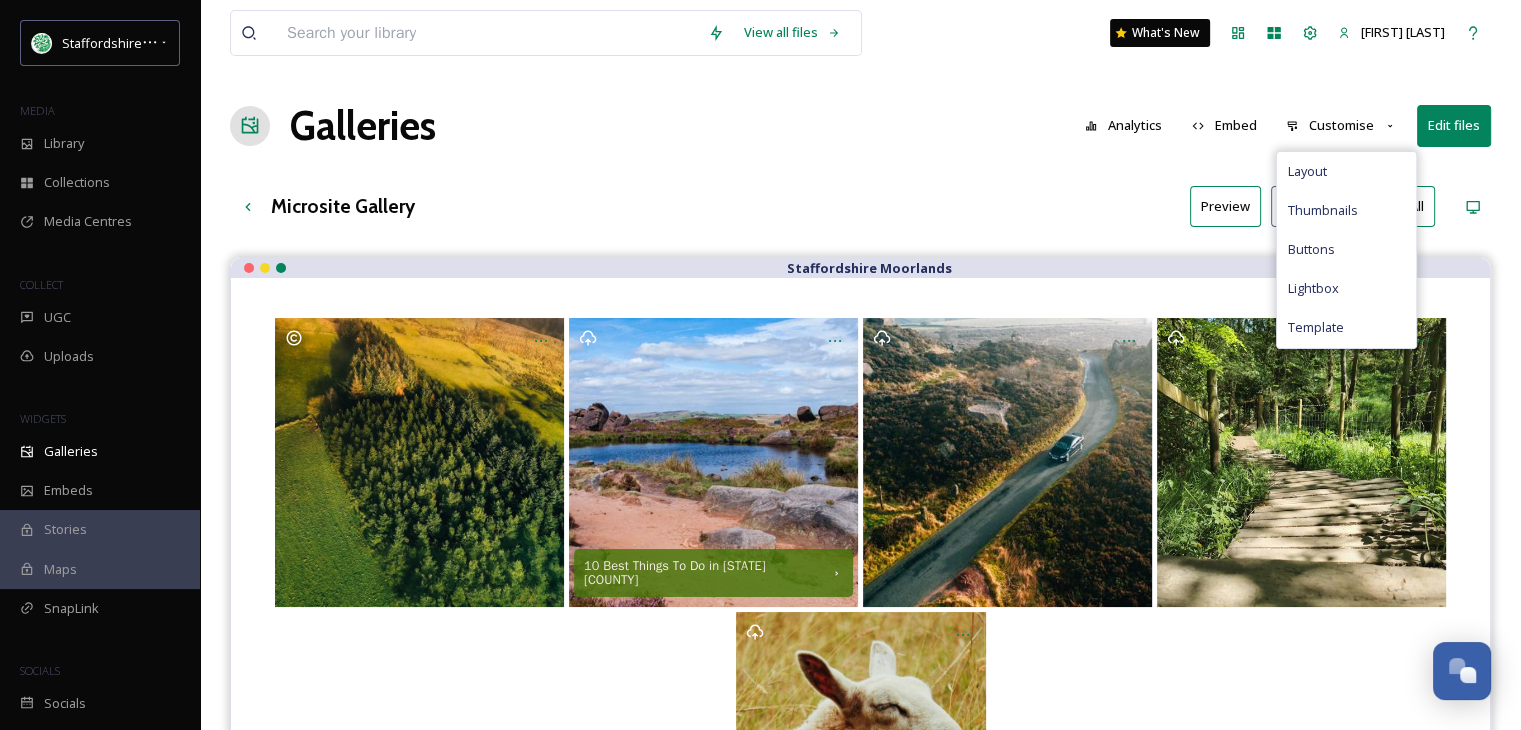 click on "View all files What's New Jennifer Brassington Galleries Analytics Embed Customise Layout Thumbnails Buttons Lightbox Template Edit files Microsite Gallery Preview English Show All Staffordshire Moorlands 10 Best Things To Do in Staffordshire Moorlands" at bounding box center (860, 508) 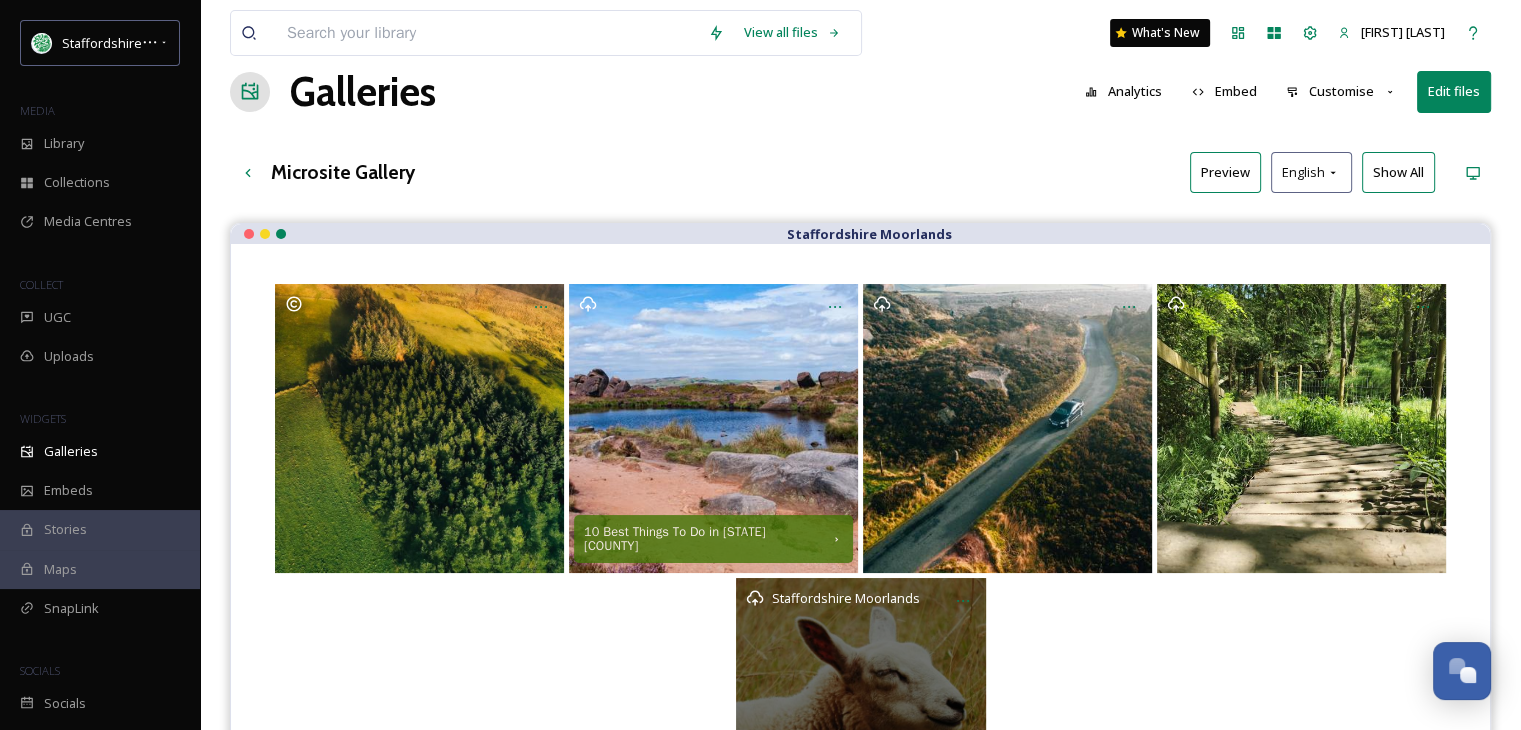 scroll, scrollTop: 0, scrollLeft: 0, axis: both 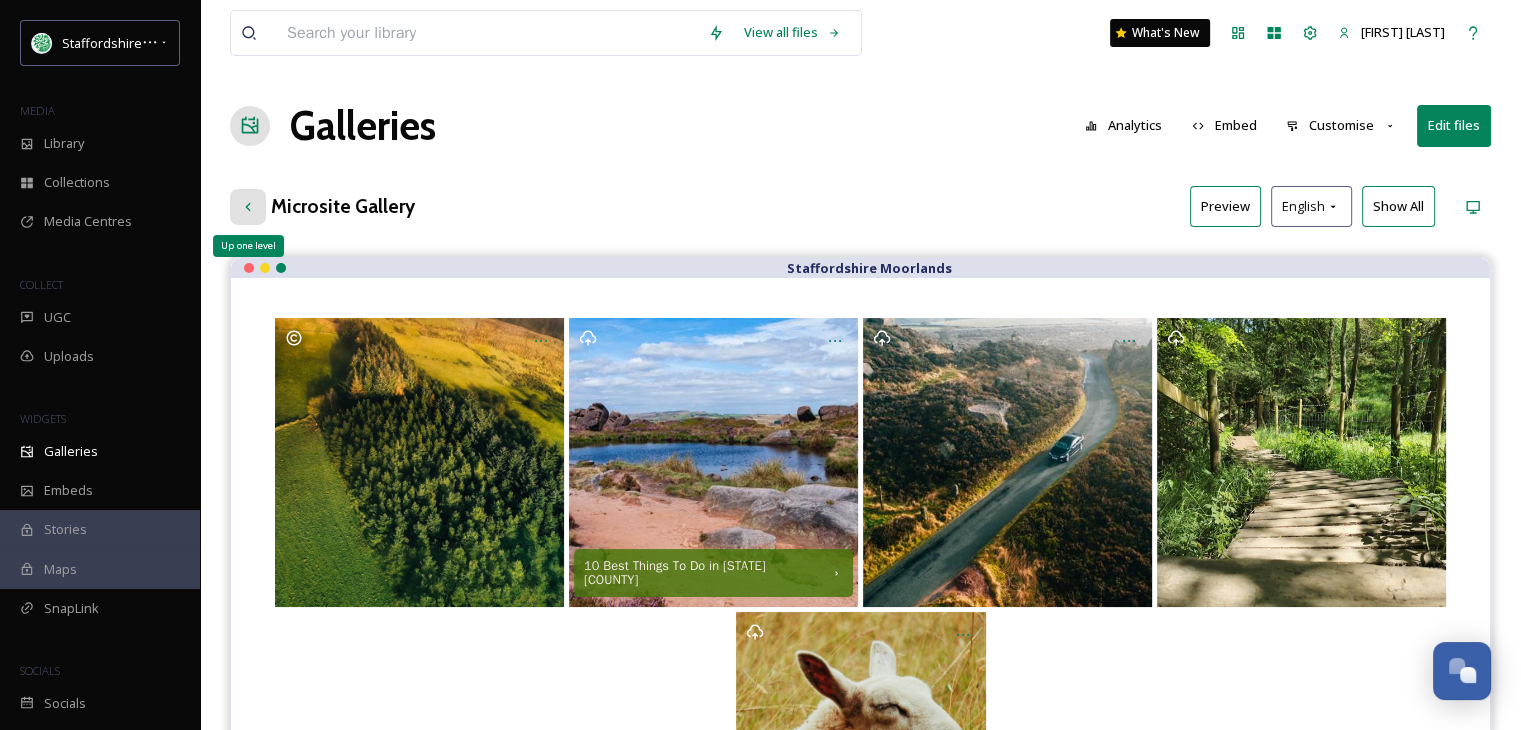 click on "Up one level" at bounding box center [248, 207] 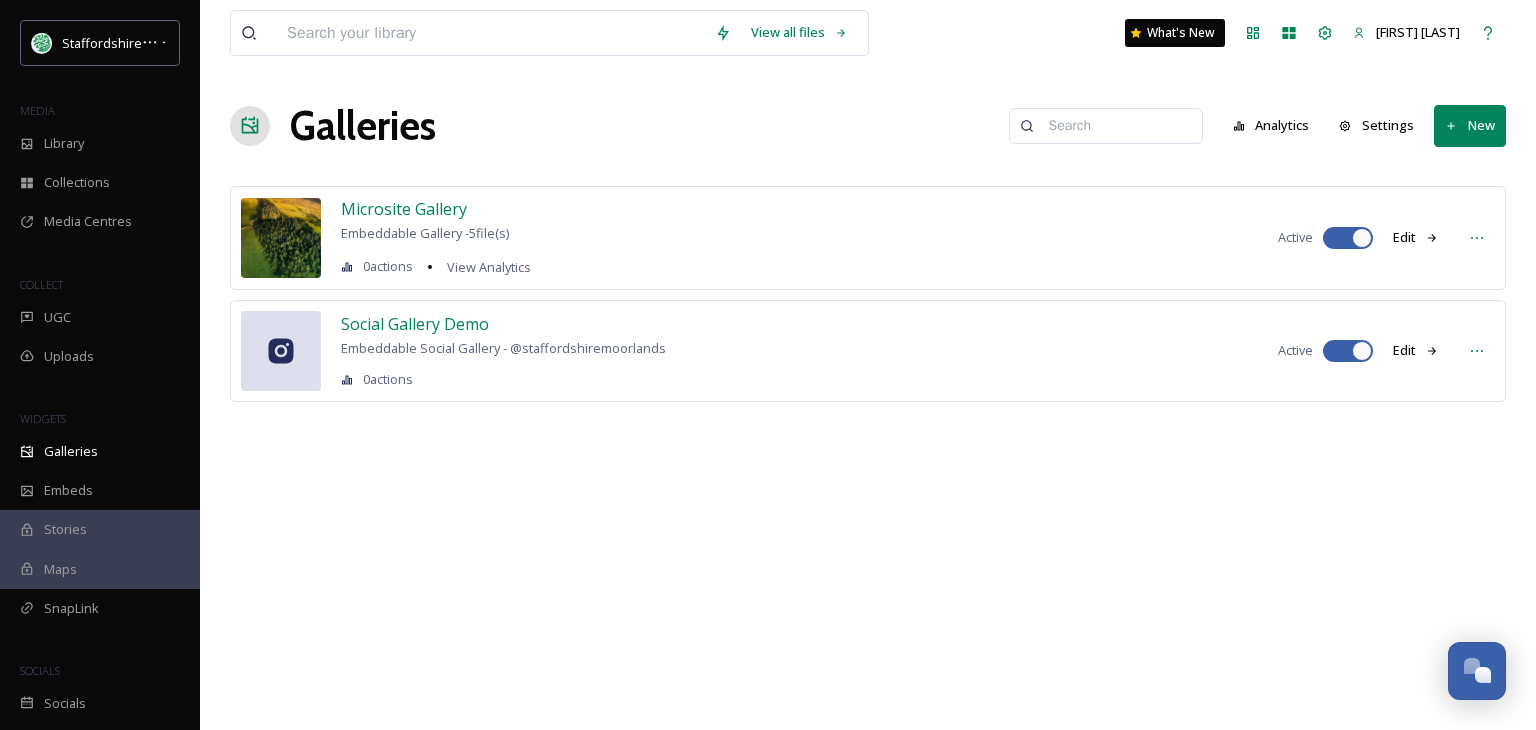 click on "Edit" at bounding box center [1416, 237] 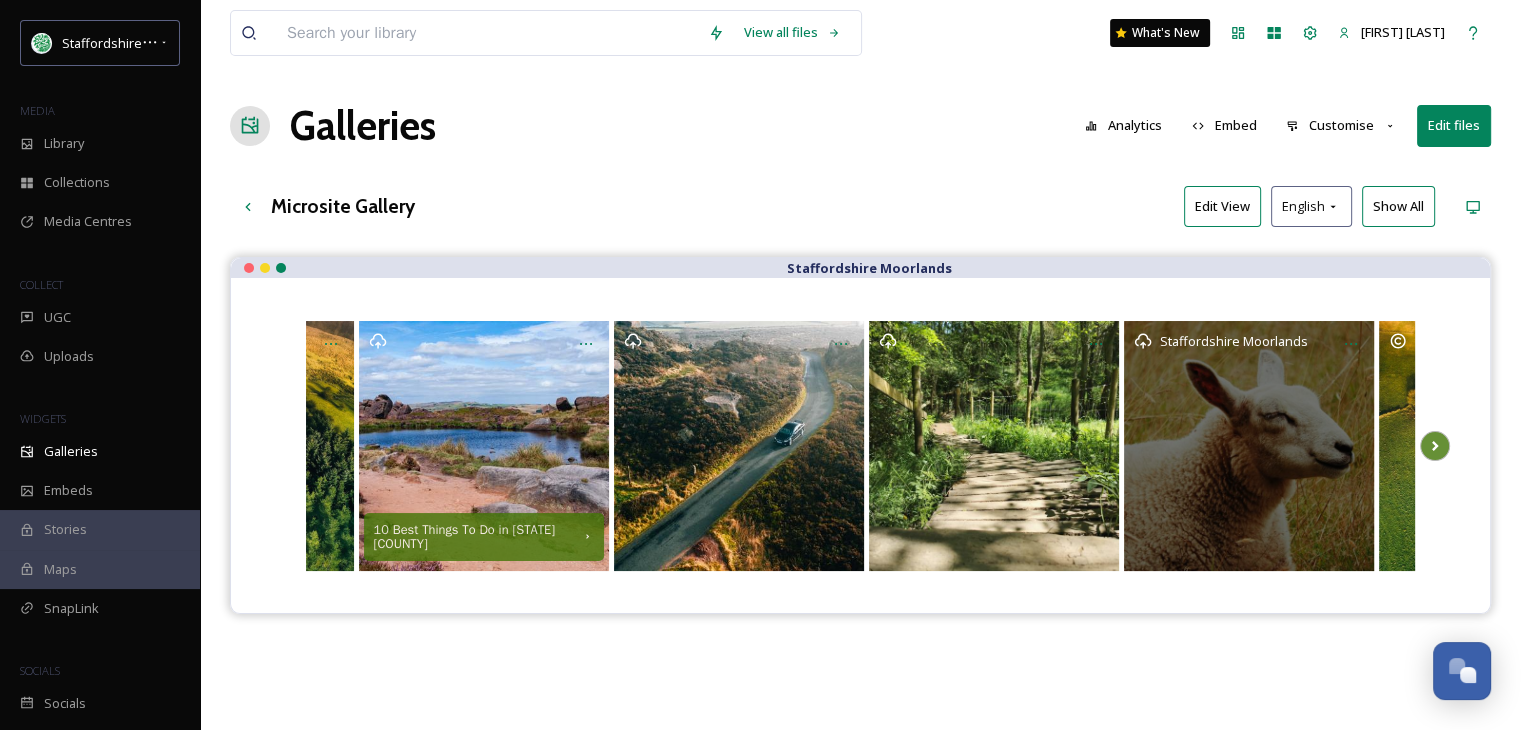 drag, startPoint x: 1200, startPoint y: 395, endPoint x: 1189, endPoint y: 389, distance: 12.529964 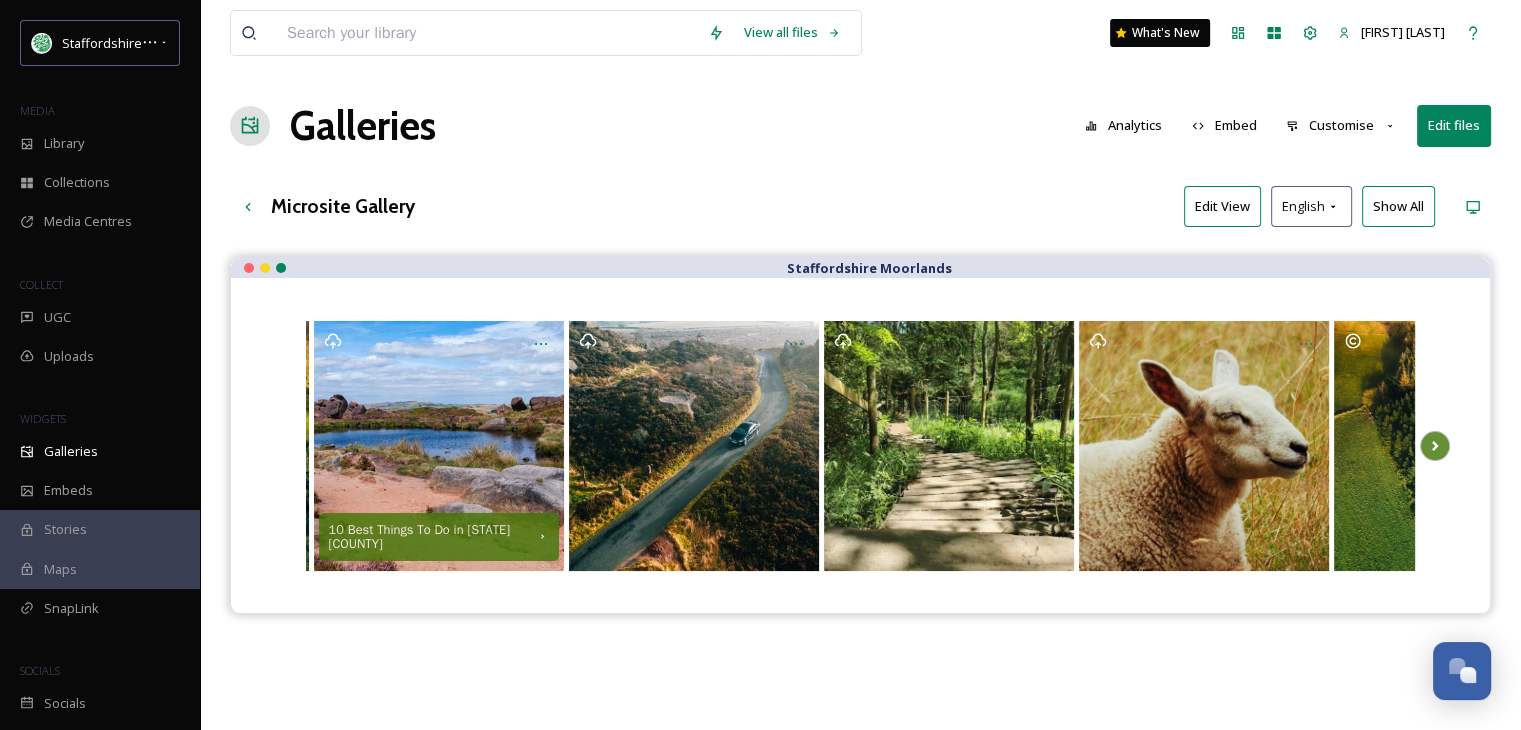 click on "Edit files" at bounding box center (1454, 125) 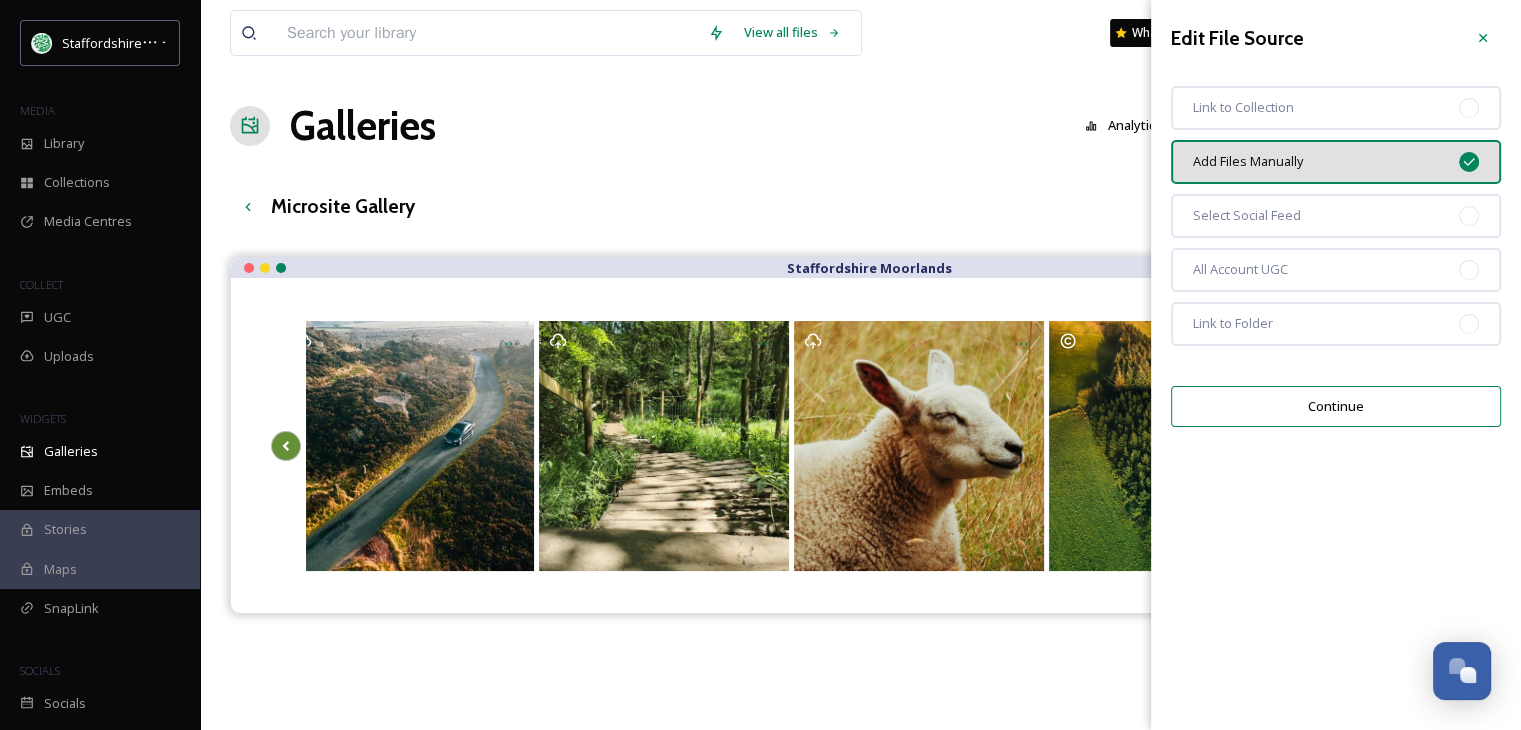 click on "Continue" at bounding box center [1336, 406] 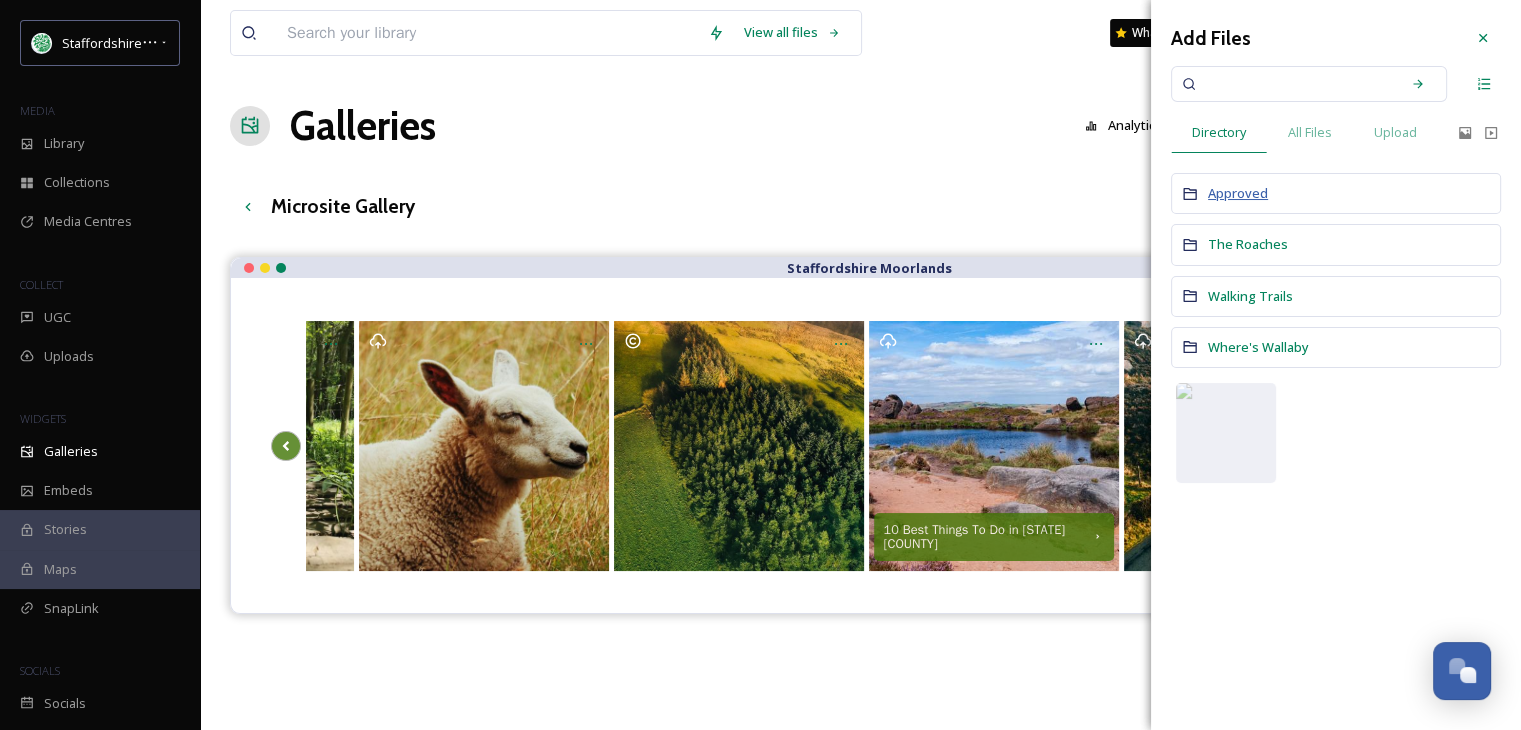 click on "Approved" at bounding box center (1238, 193) 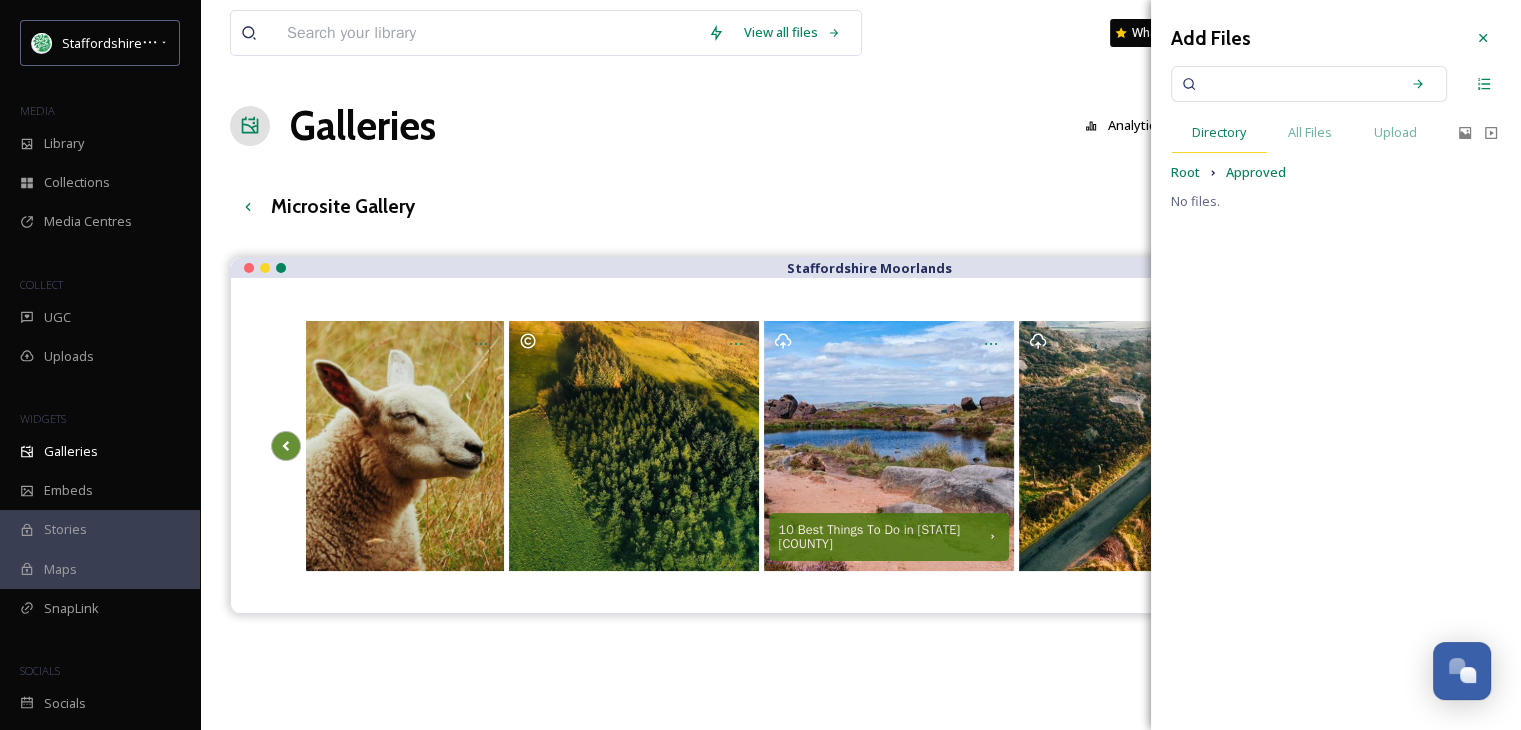 click on "Directory" at bounding box center (1219, 132) 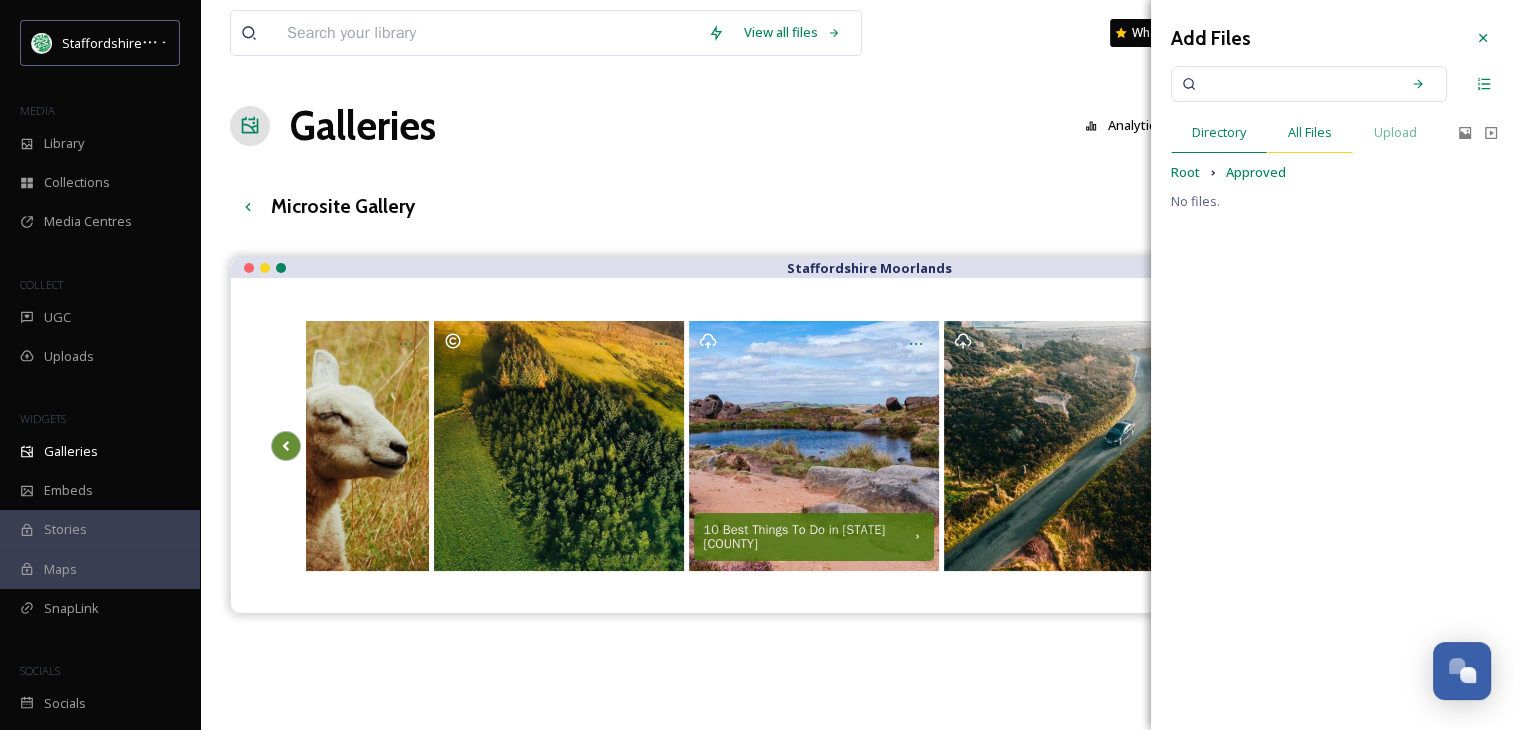 click on "All Files" at bounding box center [1310, 132] 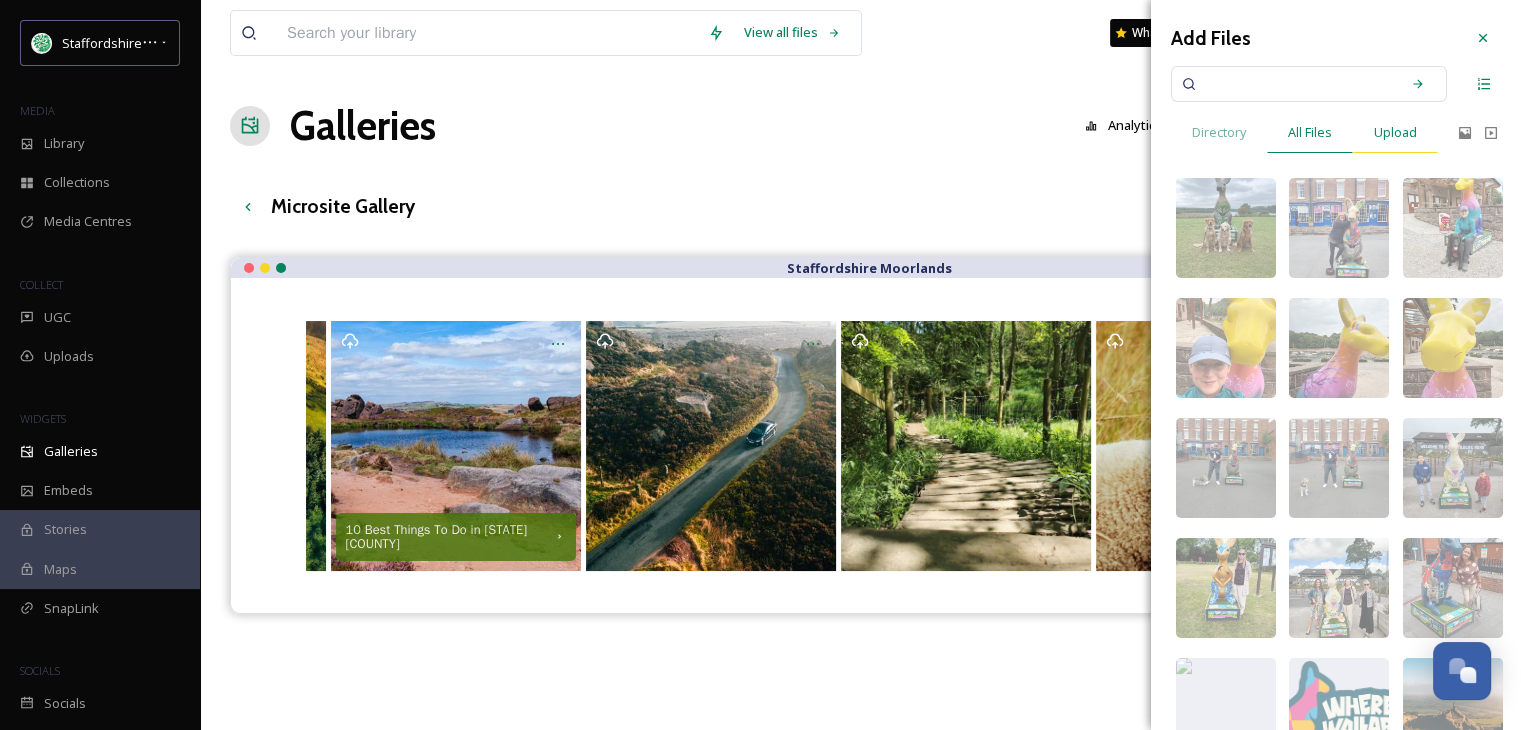 click on "Upload" at bounding box center [1395, 132] 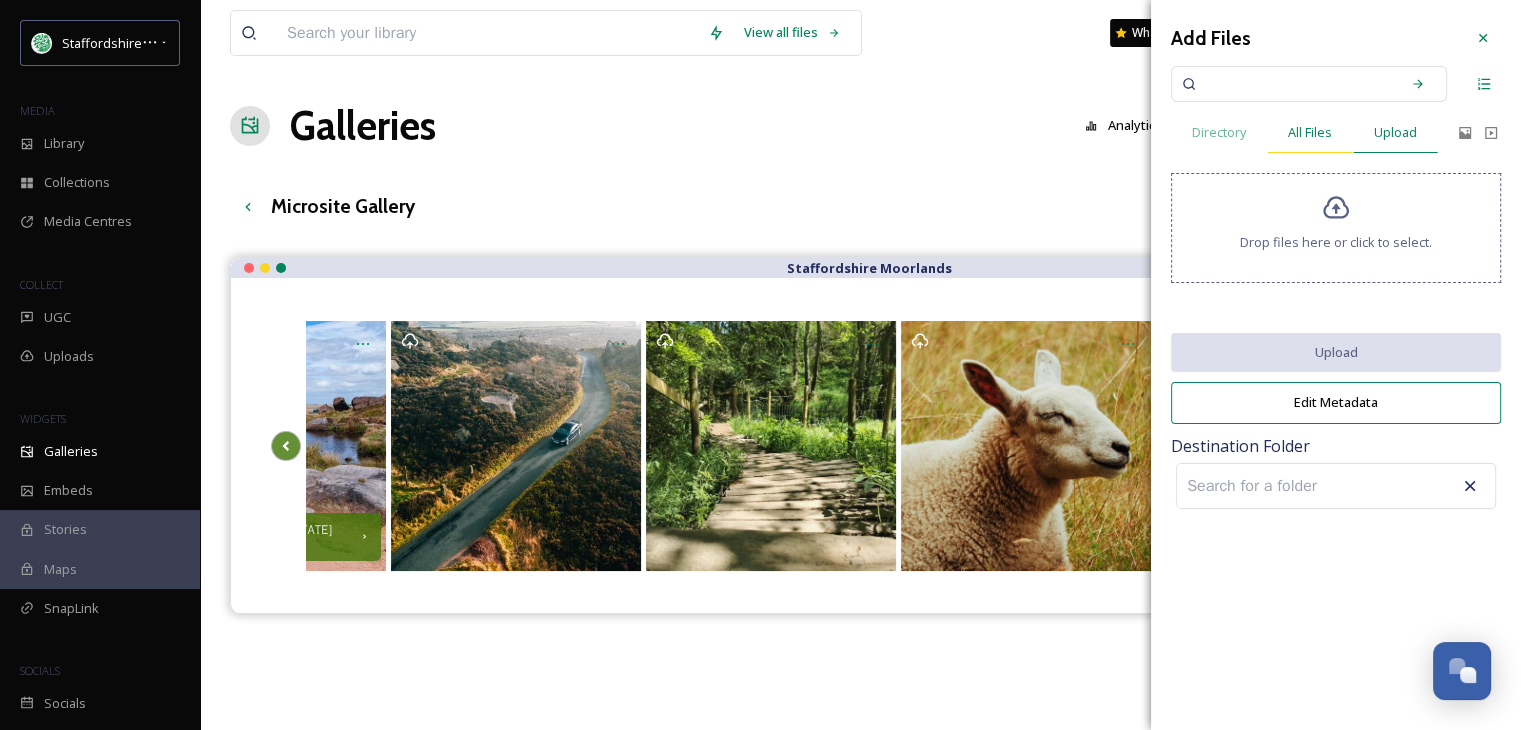 click on "All Files" at bounding box center [1310, 132] 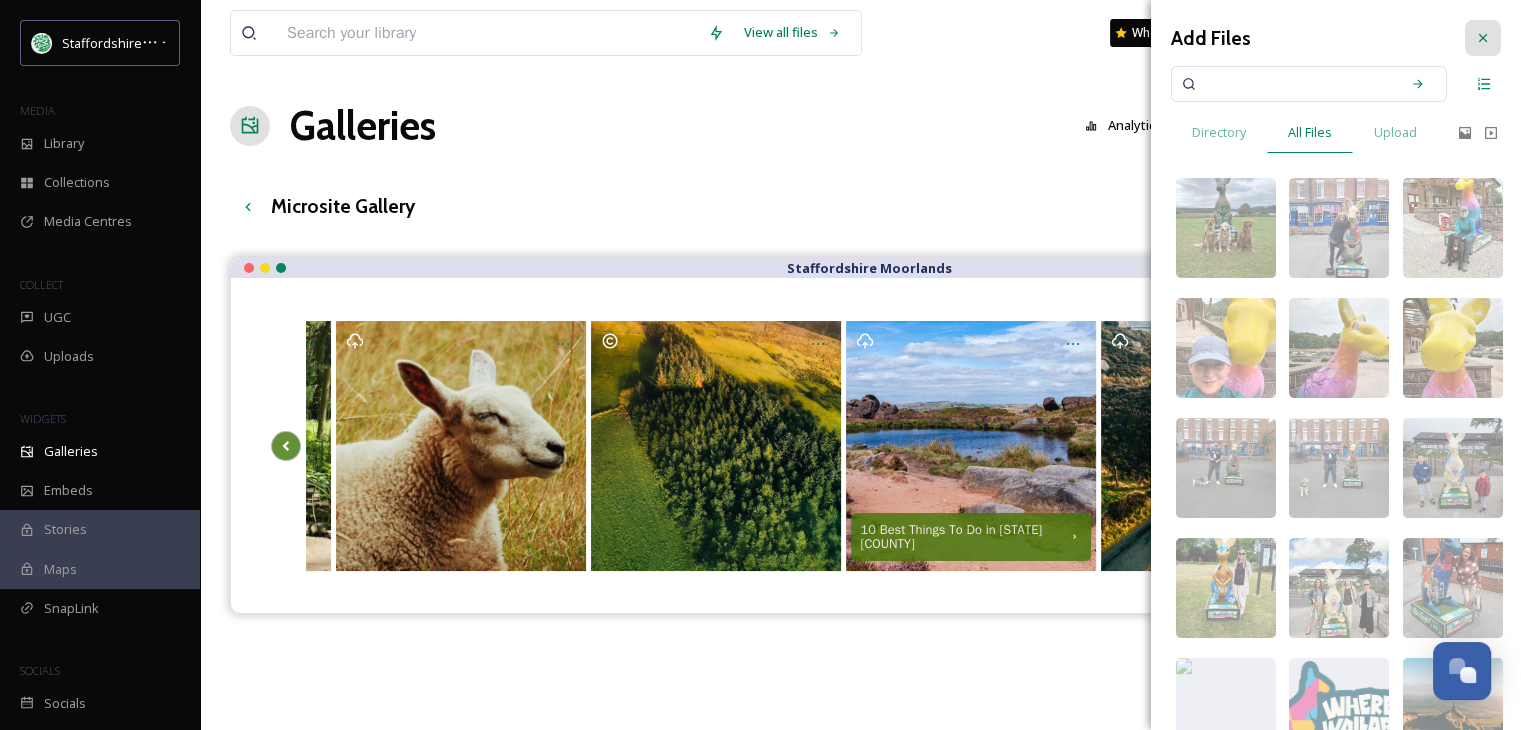 click 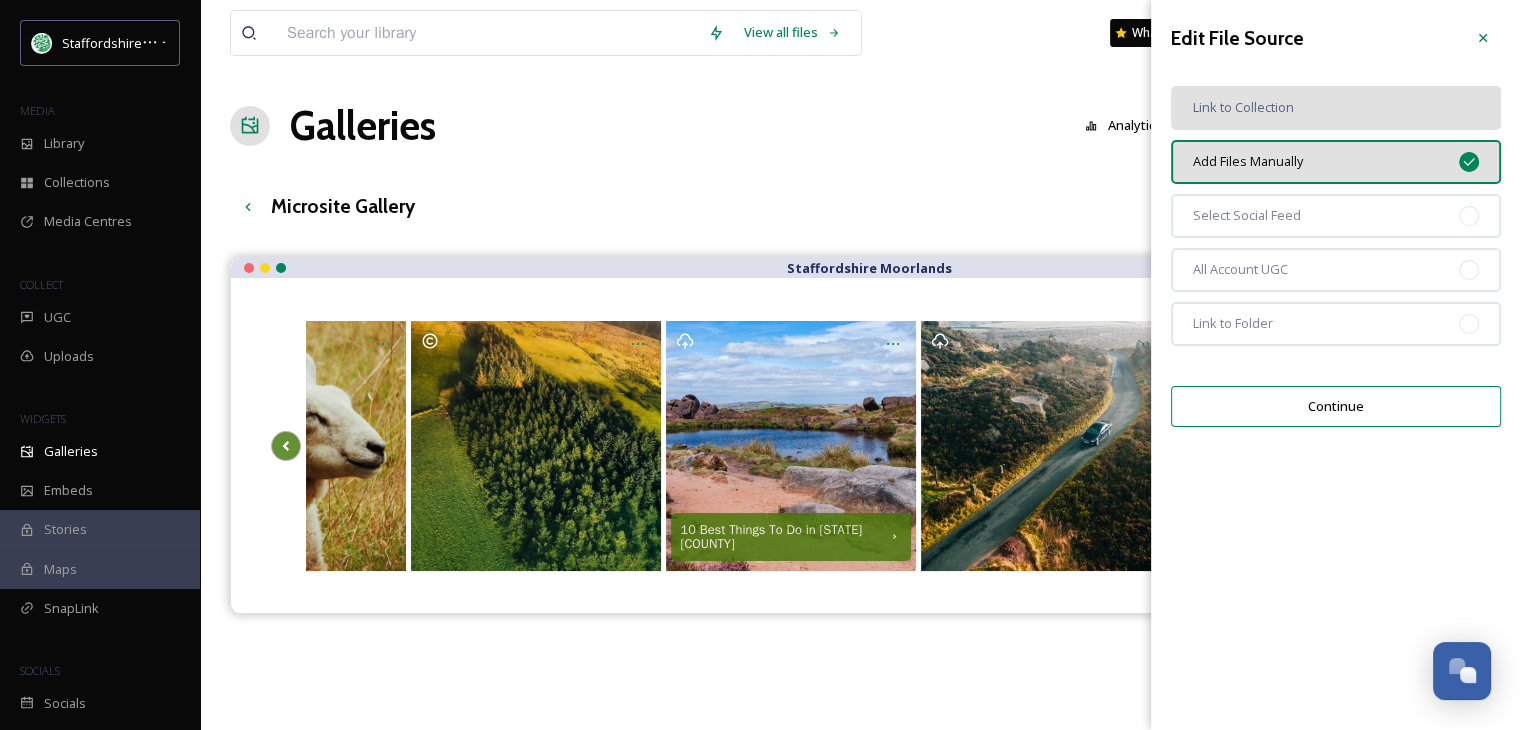 click at bounding box center [1469, 108] 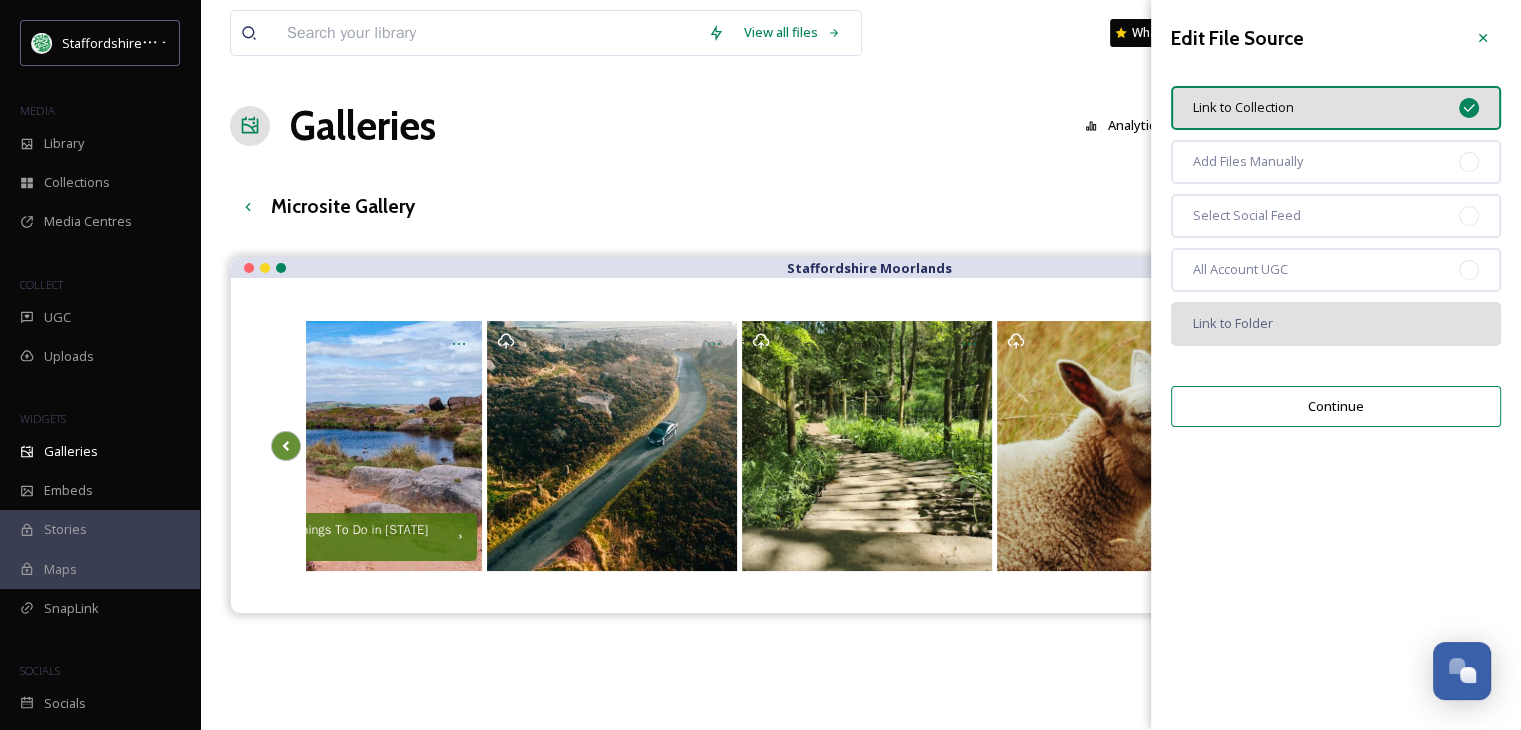 click on "Link to Folder" at bounding box center [1336, 324] 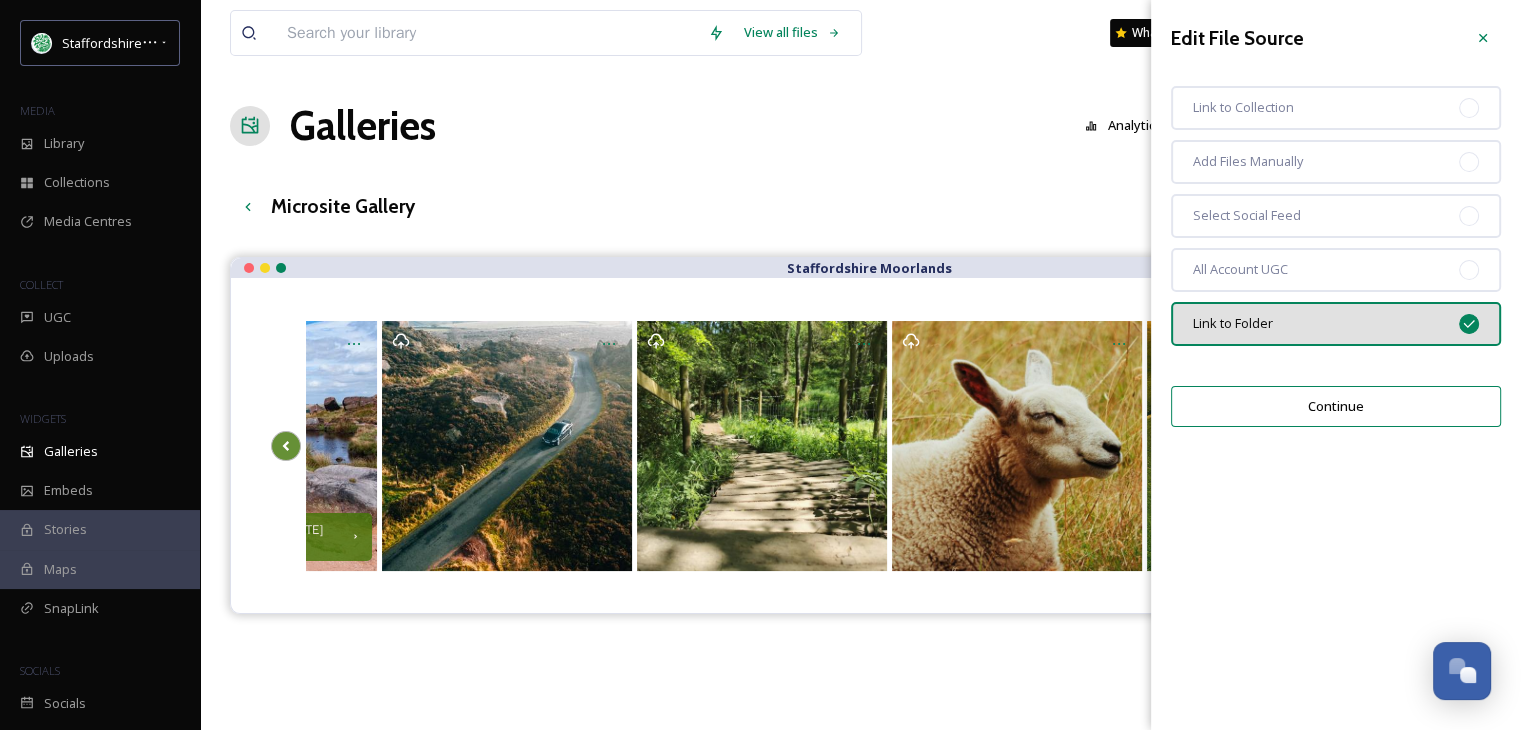 click on "Continue" at bounding box center (1336, 406) 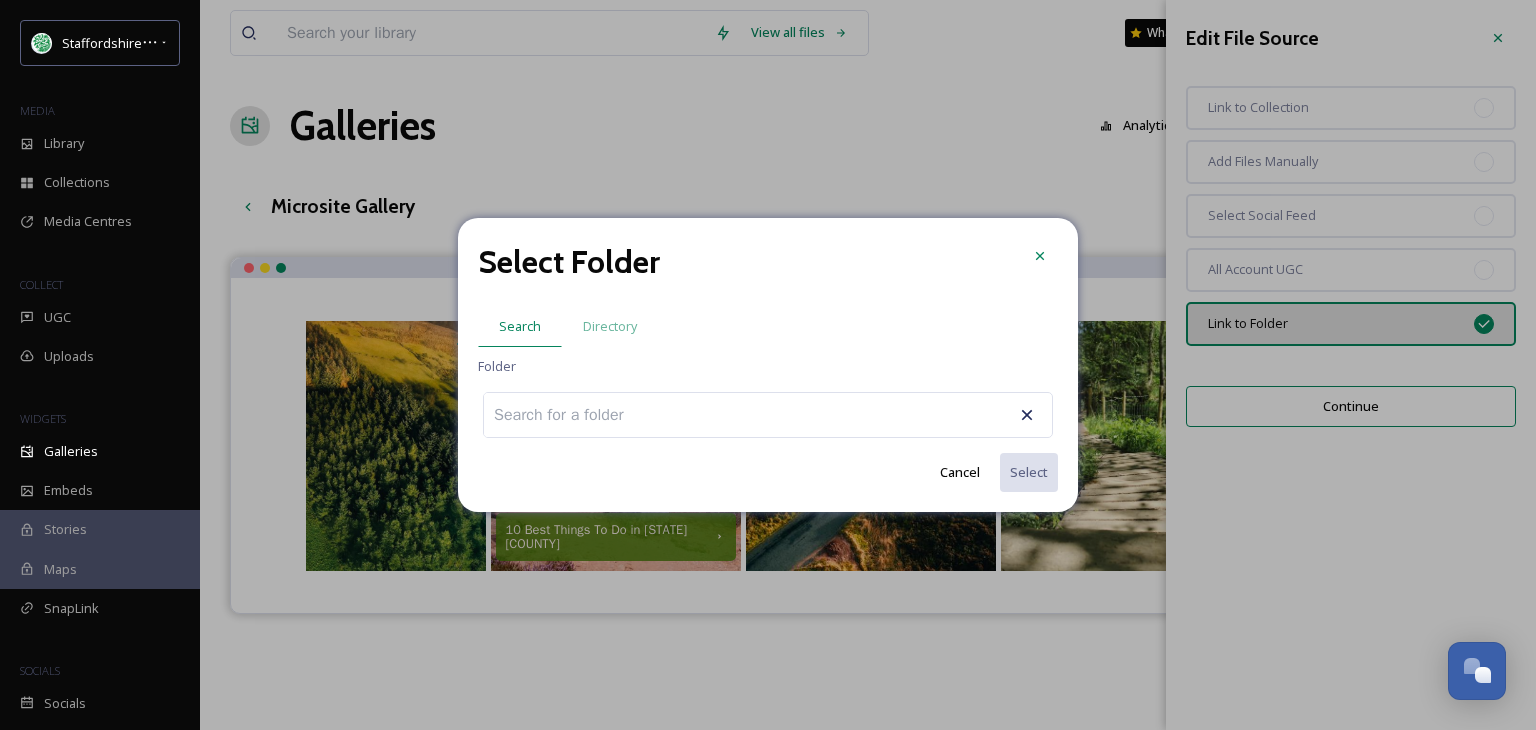 click at bounding box center [570, 415] 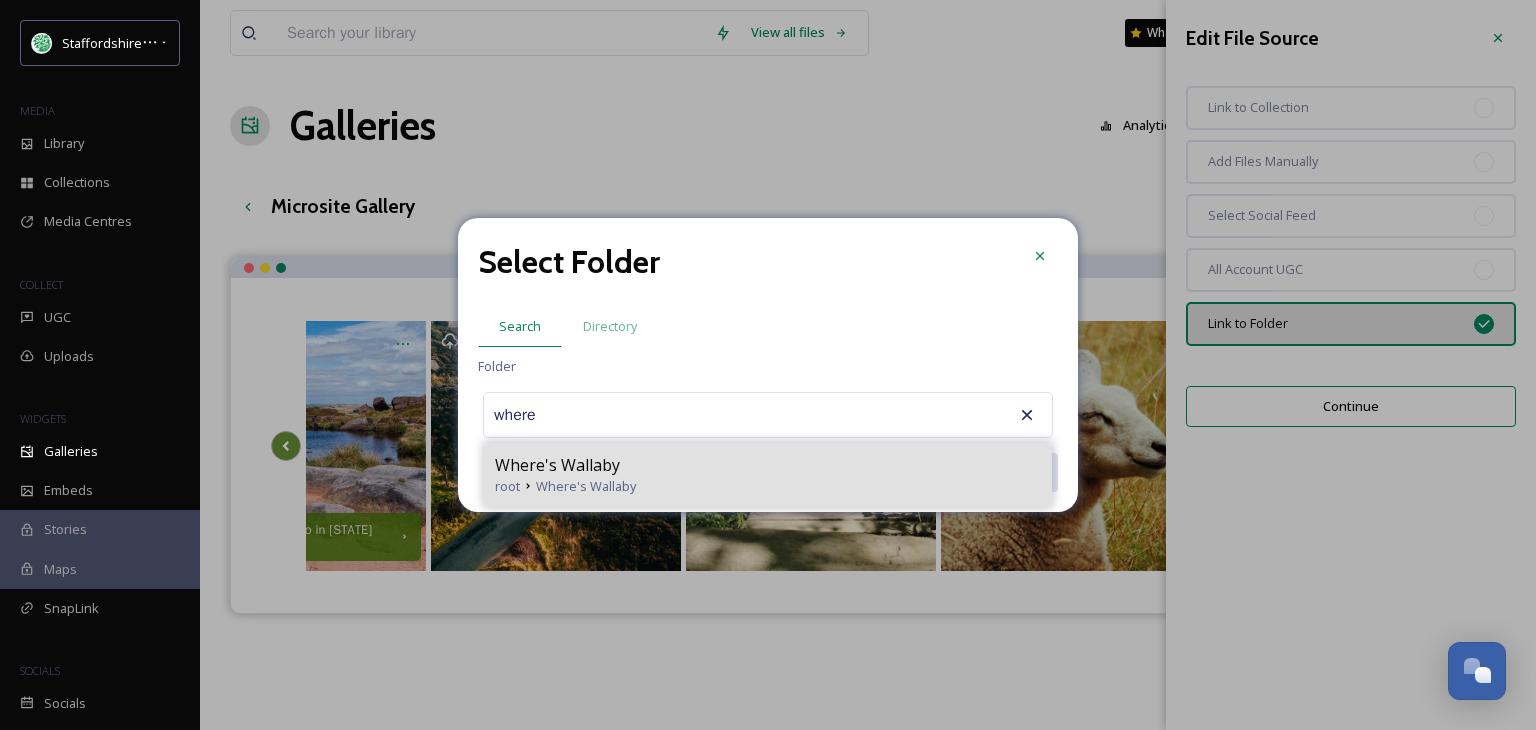 click on "Where's Wallaby" at bounding box center [557, 465] 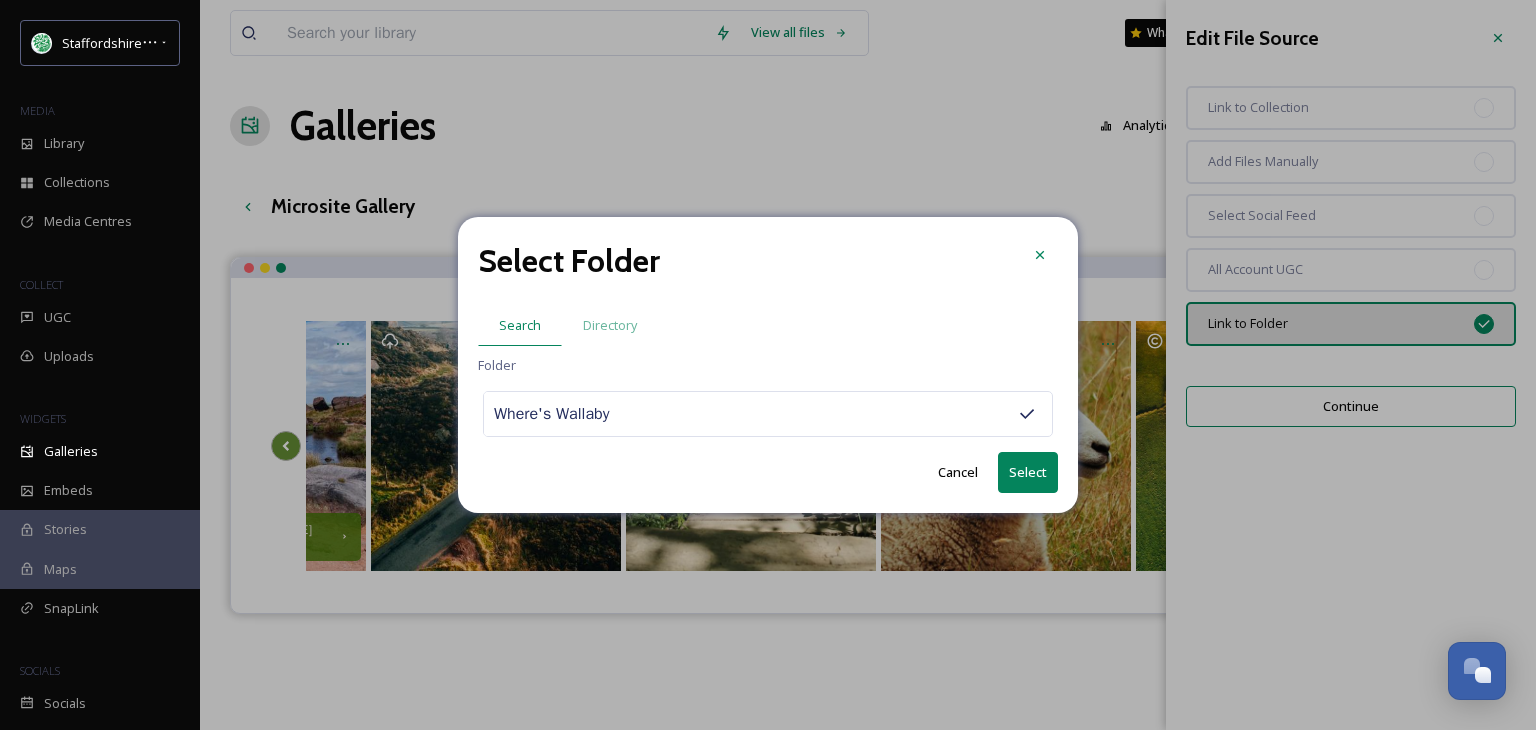 click on "Select" at bounding box center [1028, 472] 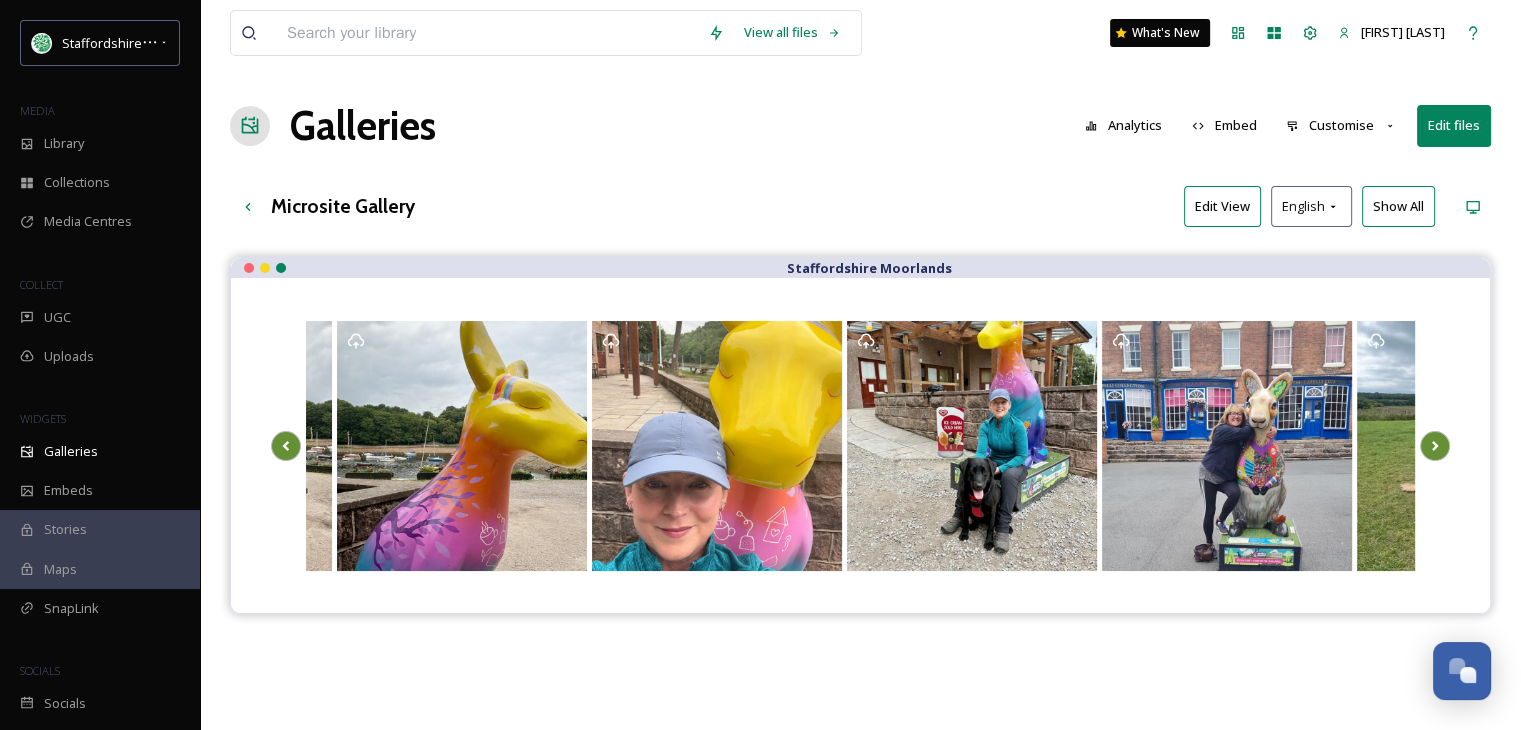 click on "Edit files" at bounding box center (1454, 125) 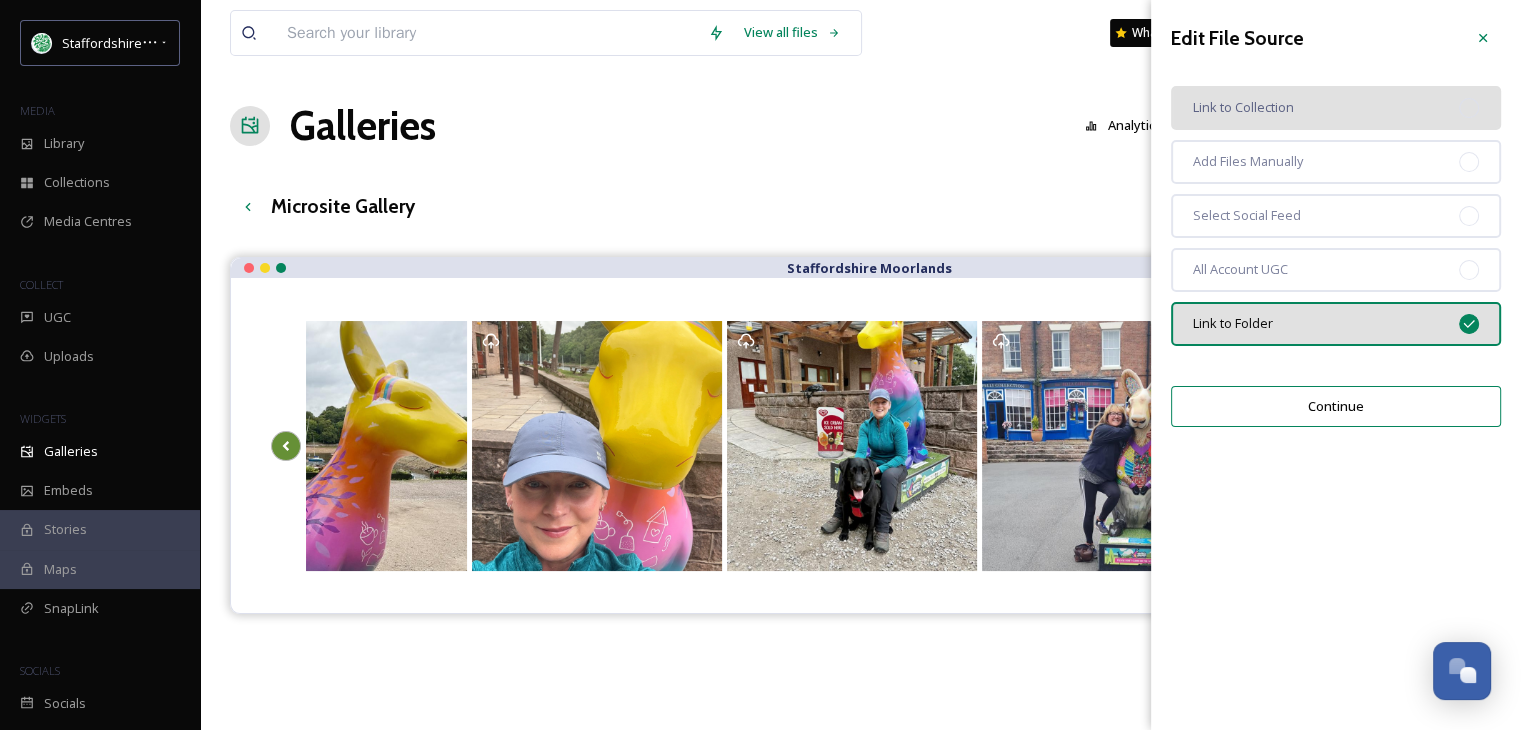 click on "Link to Collection" at bounding box center [1336, 108] 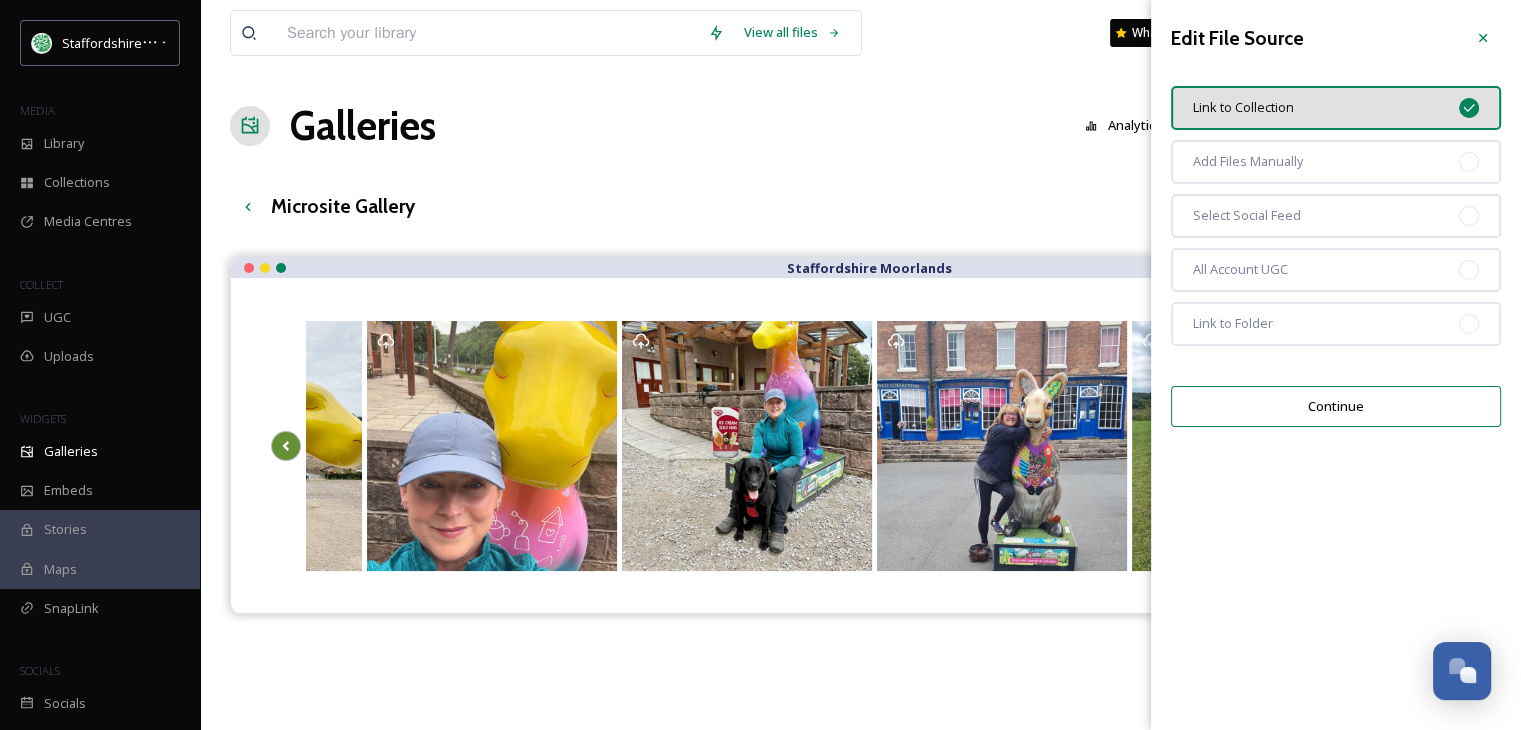 click on "Continue" at bounding box center (1336, 406) 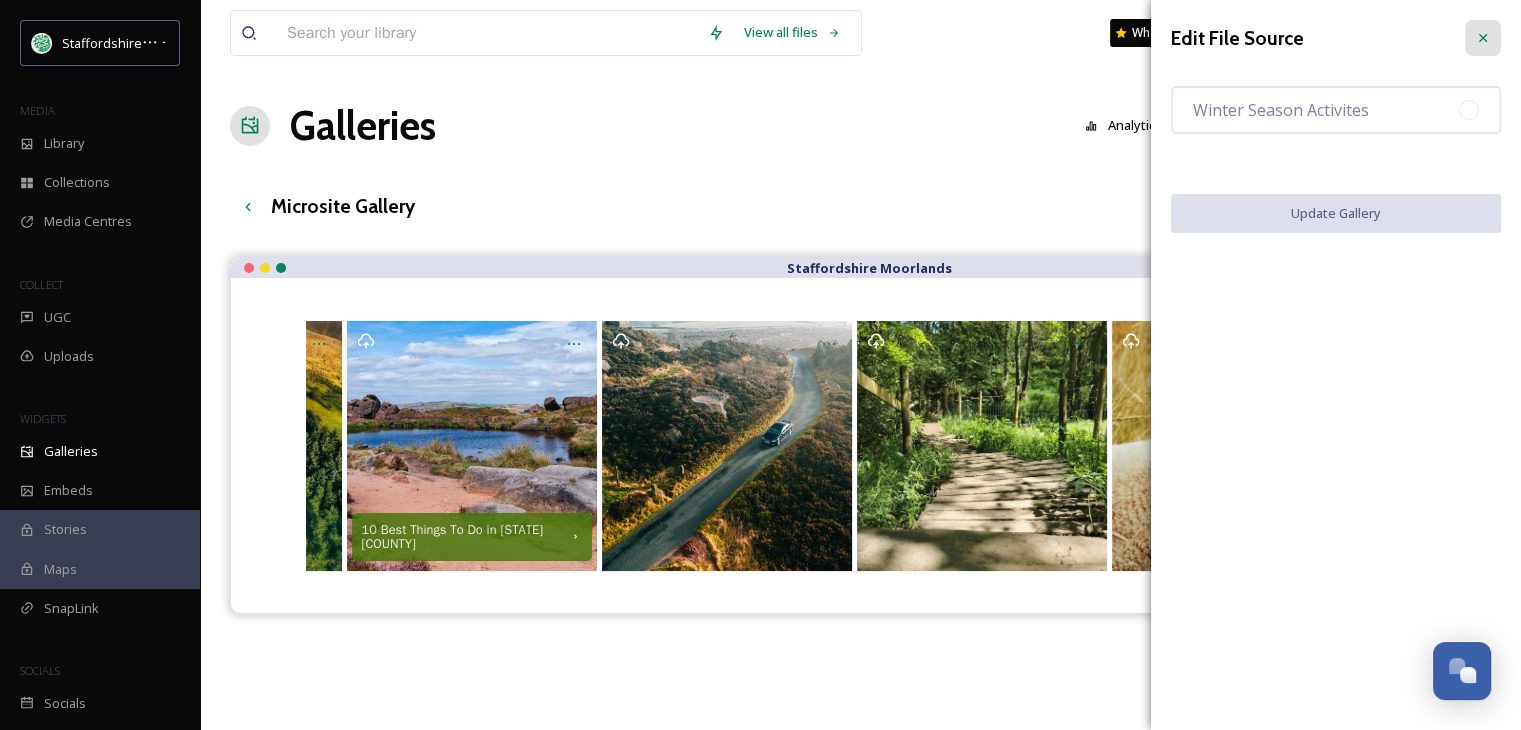 click 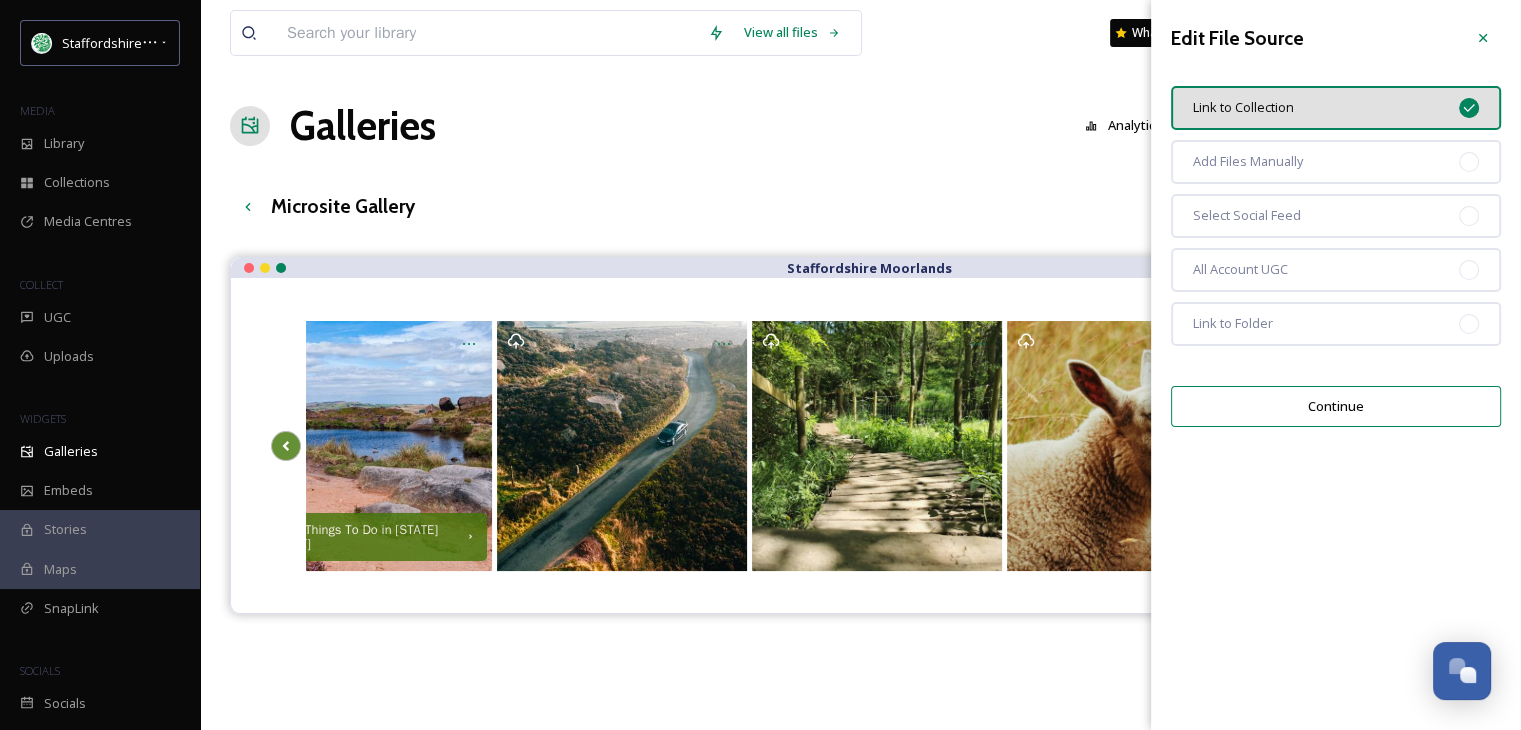 click 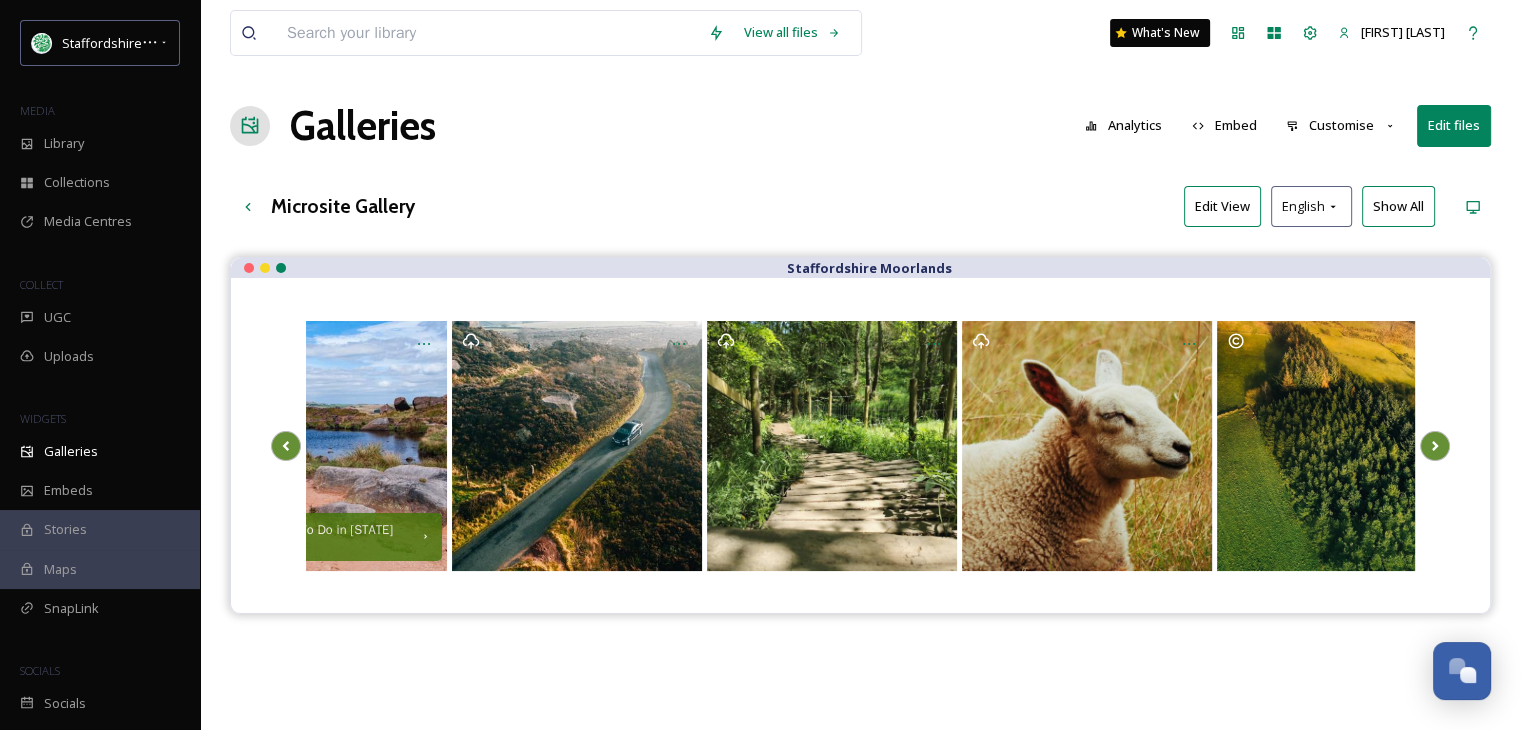 click on "View all files What's New Jennifer Brassington Galleries Analytics Embed Customise Edit files Microsite Gallery Edit View English Show All Staffordshire Moorlands 10 Best Things To Do in Staffordshire Moorlands 10 Best Things To Do in Staffordshire Moorlands" at bounding box center [860, 508] 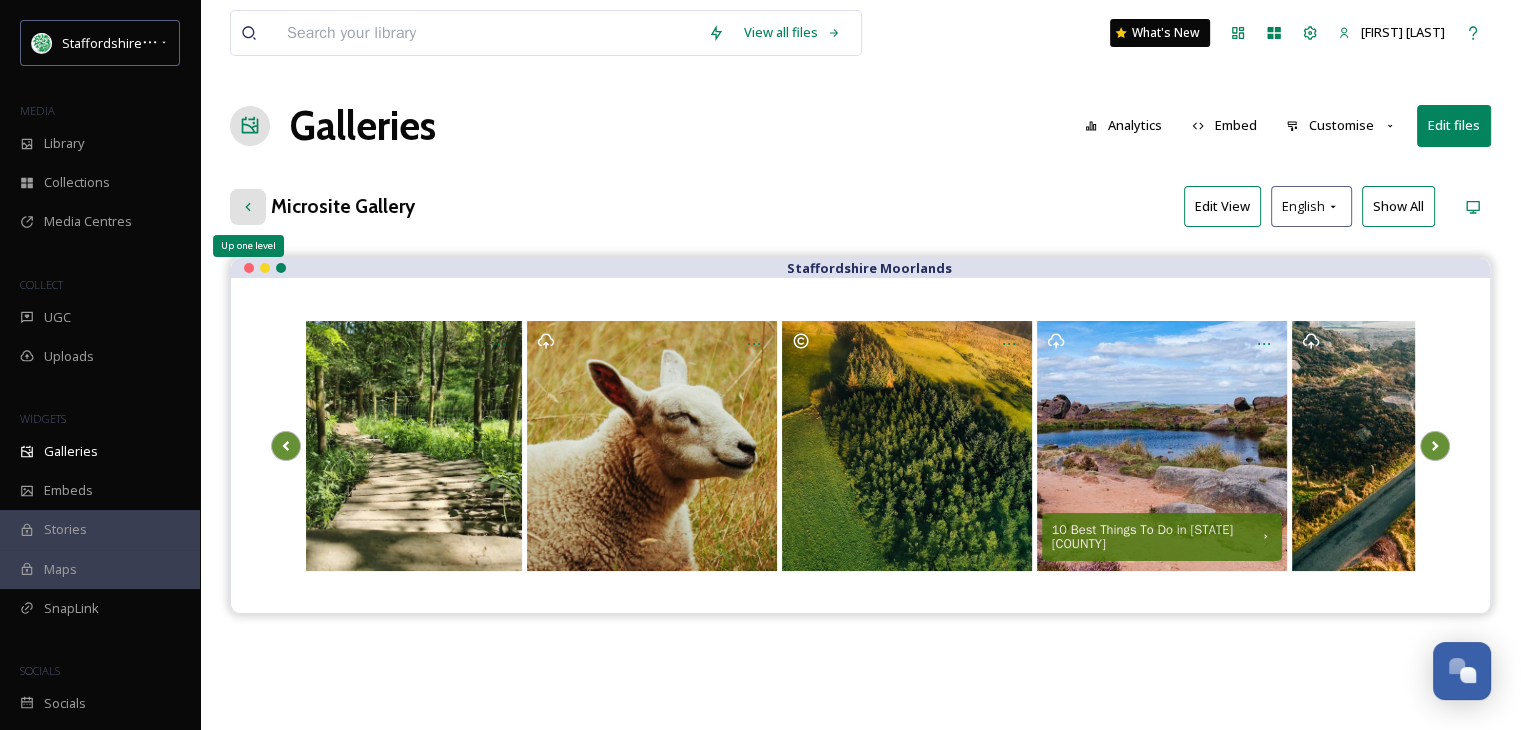 click 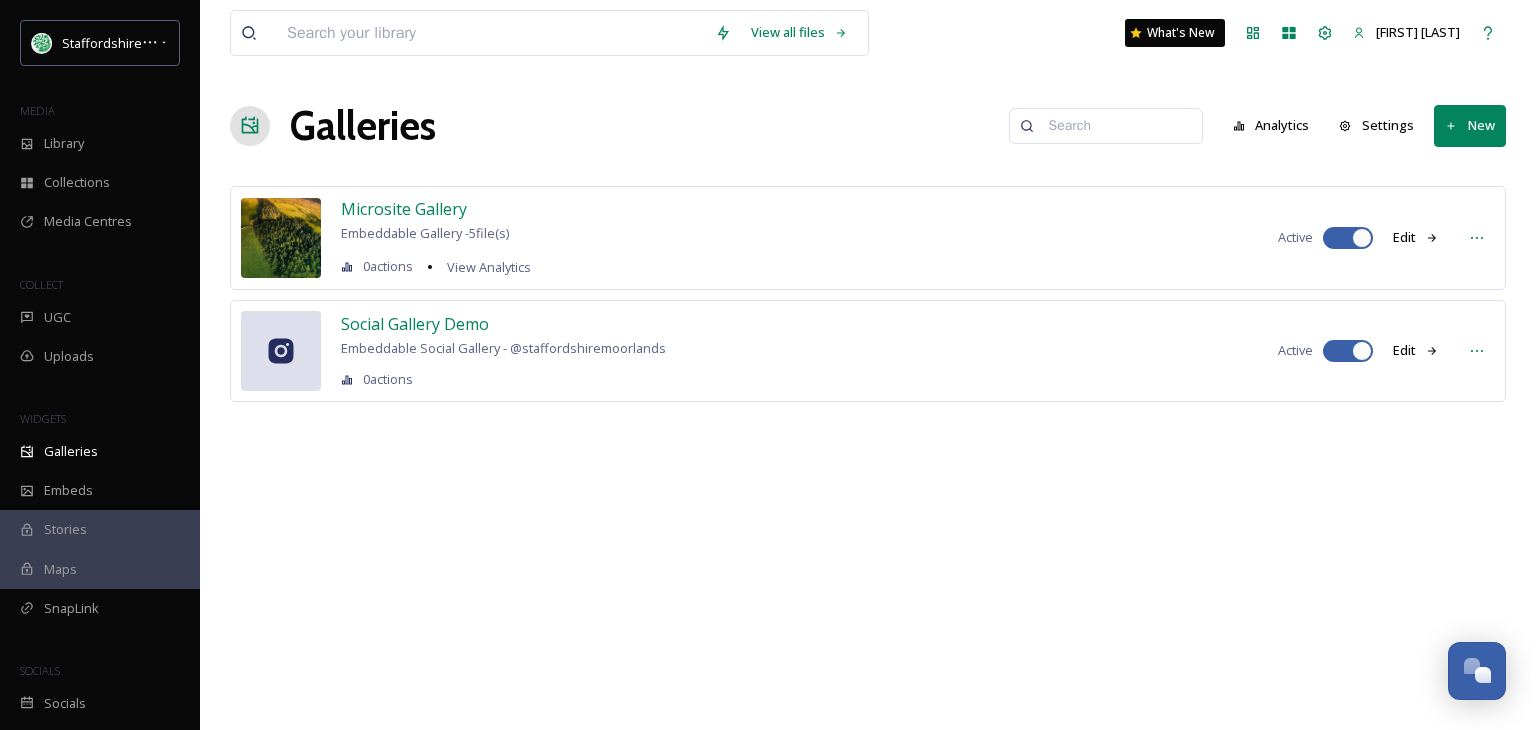 click on "View all files What's New Jennifer Brassington Galleries Analytics Settings New Microsite Gallery Embeddable Gallery -  5  file(s) 0  actions View Analytics Active Edit Social Gallery Demo Embeddable Social Gallery - @ staffordshiremoorlands 0  actions Active Edit" at bounding box center [868, 365] 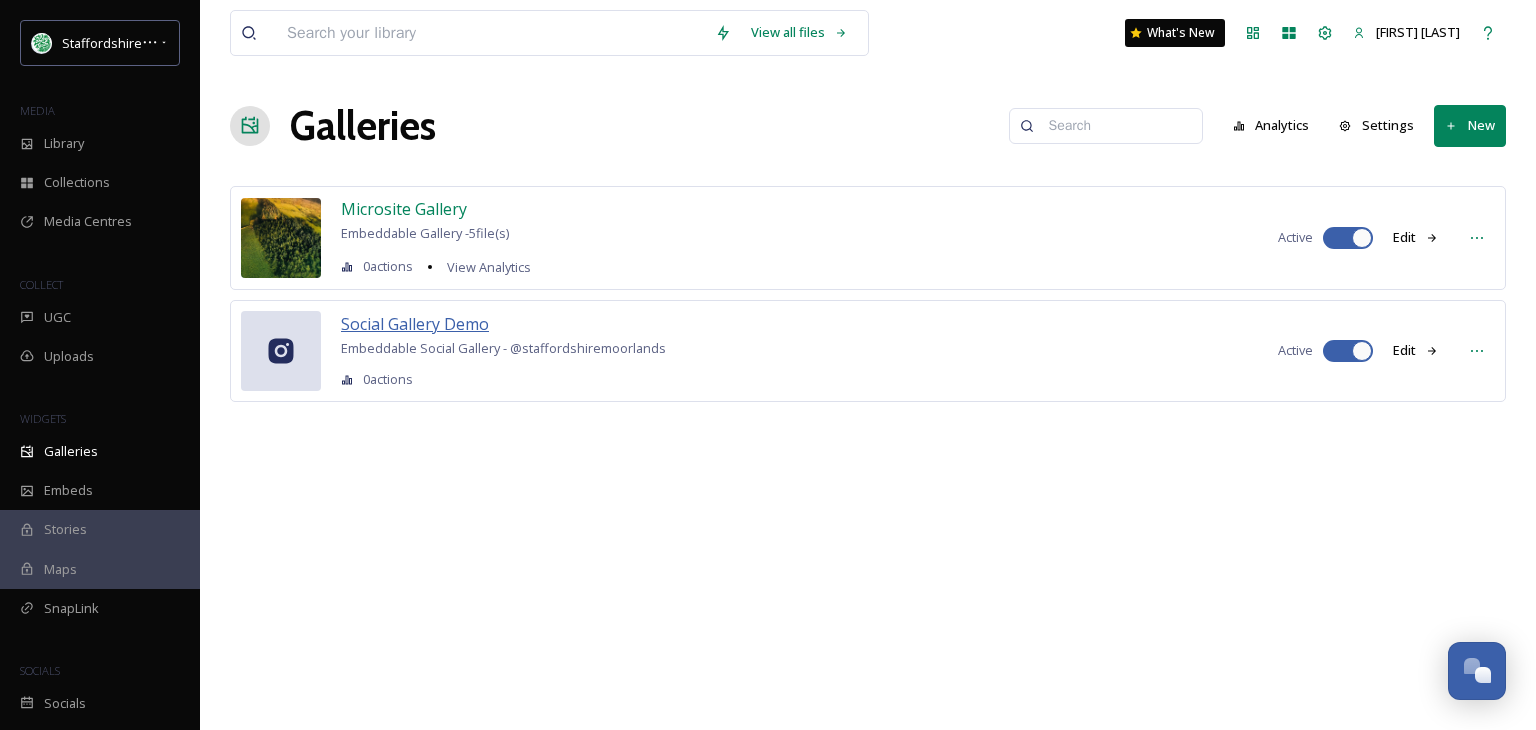 click on "Social Gallery Demo" at bounding box center (415, 324) 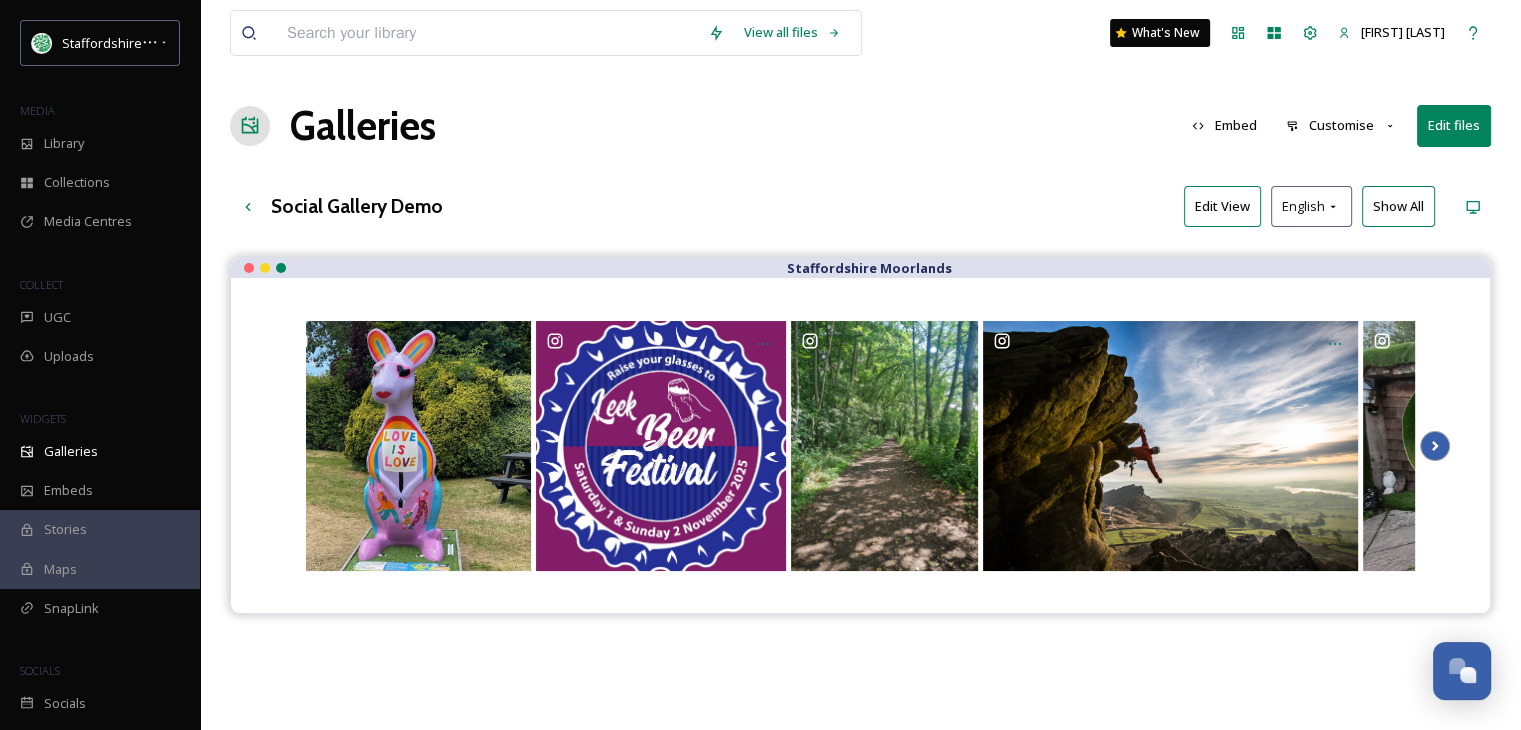 click 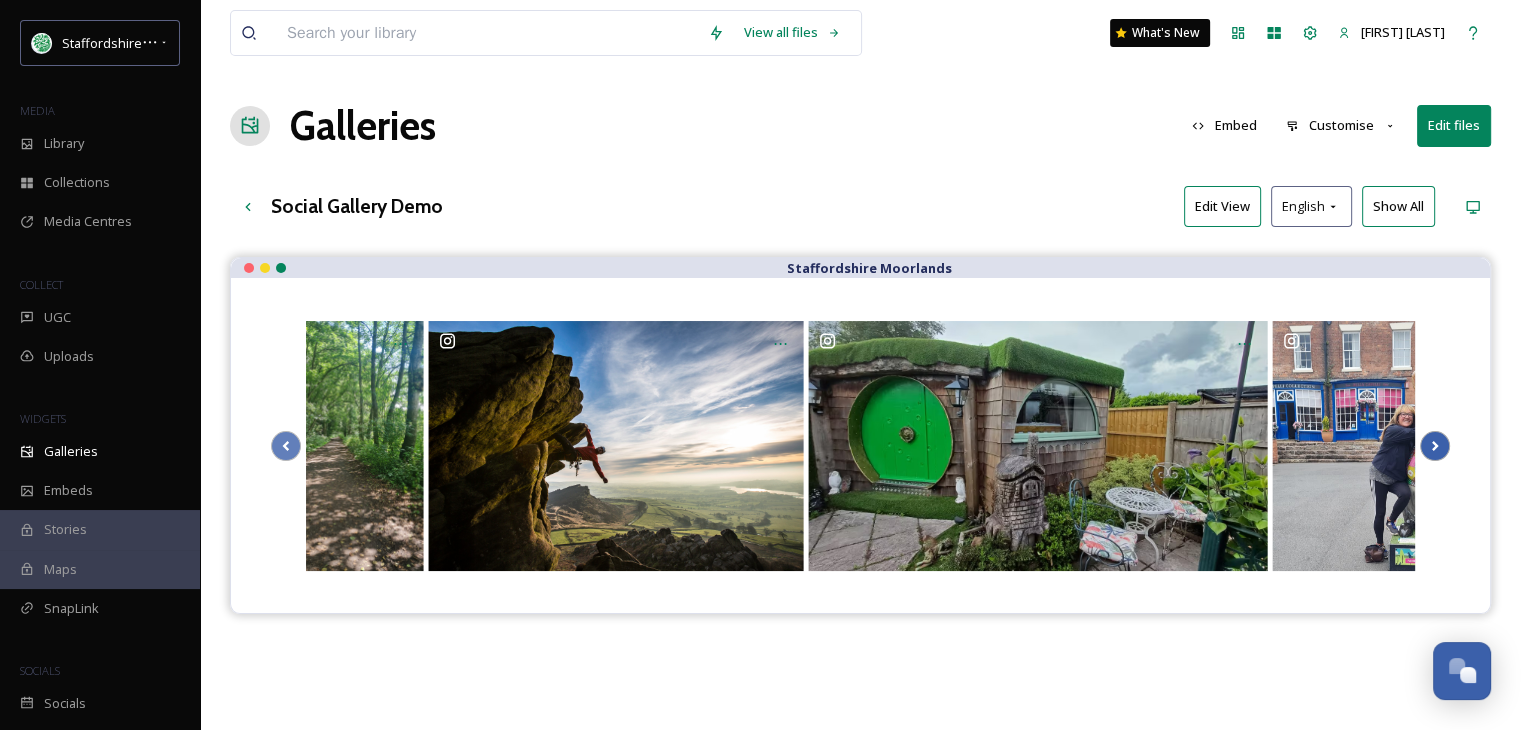 click 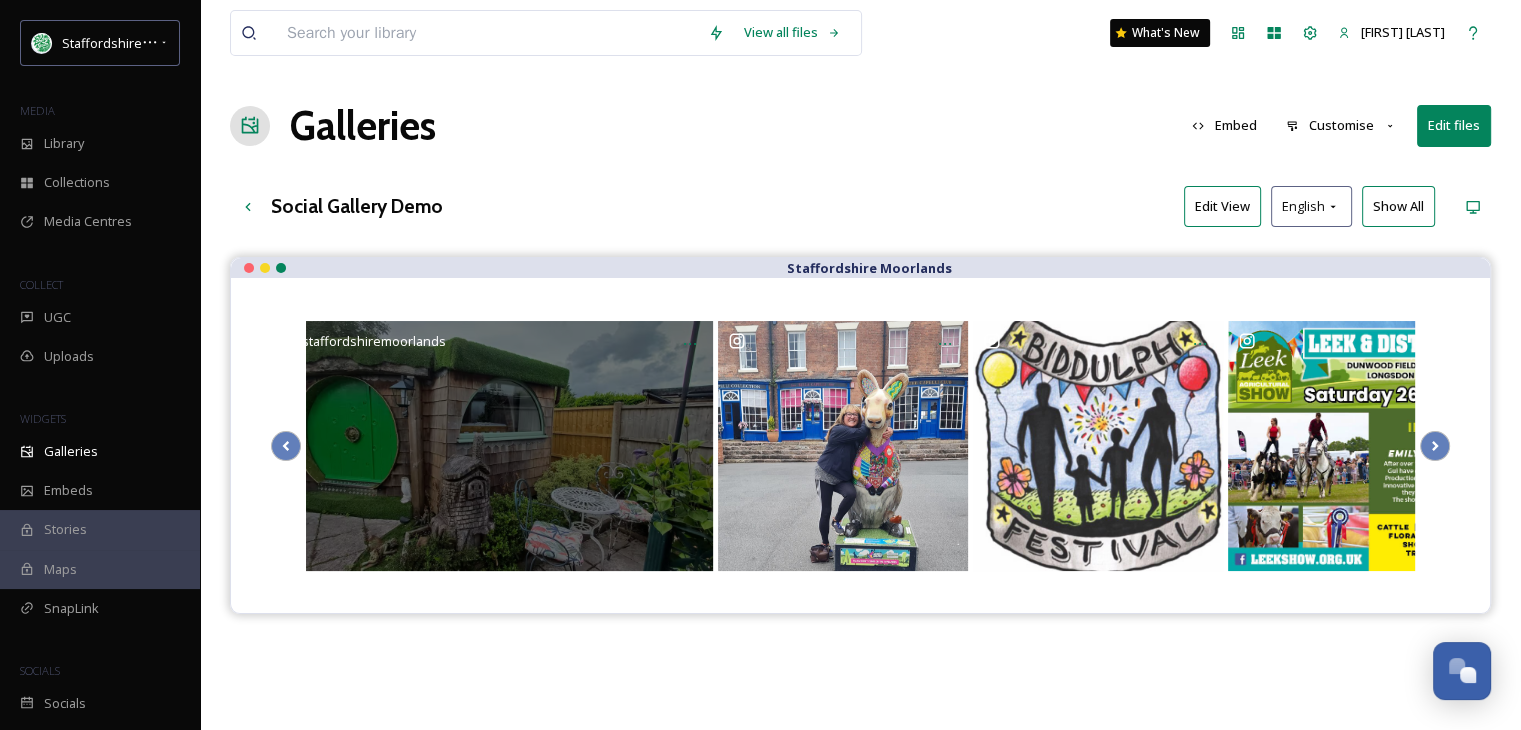 click on "@ staffordshiremoorlands" at bounding box center (483, 446) 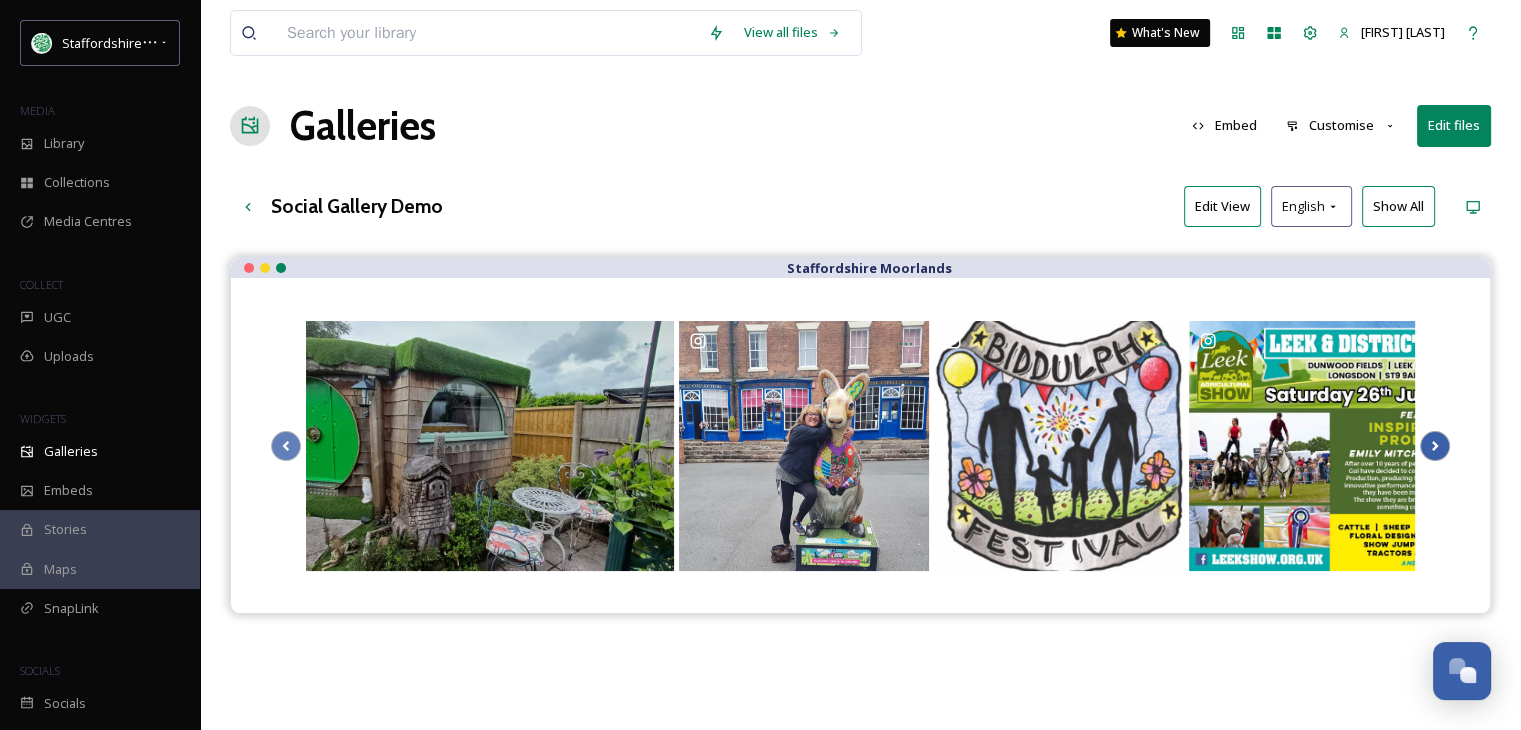 click 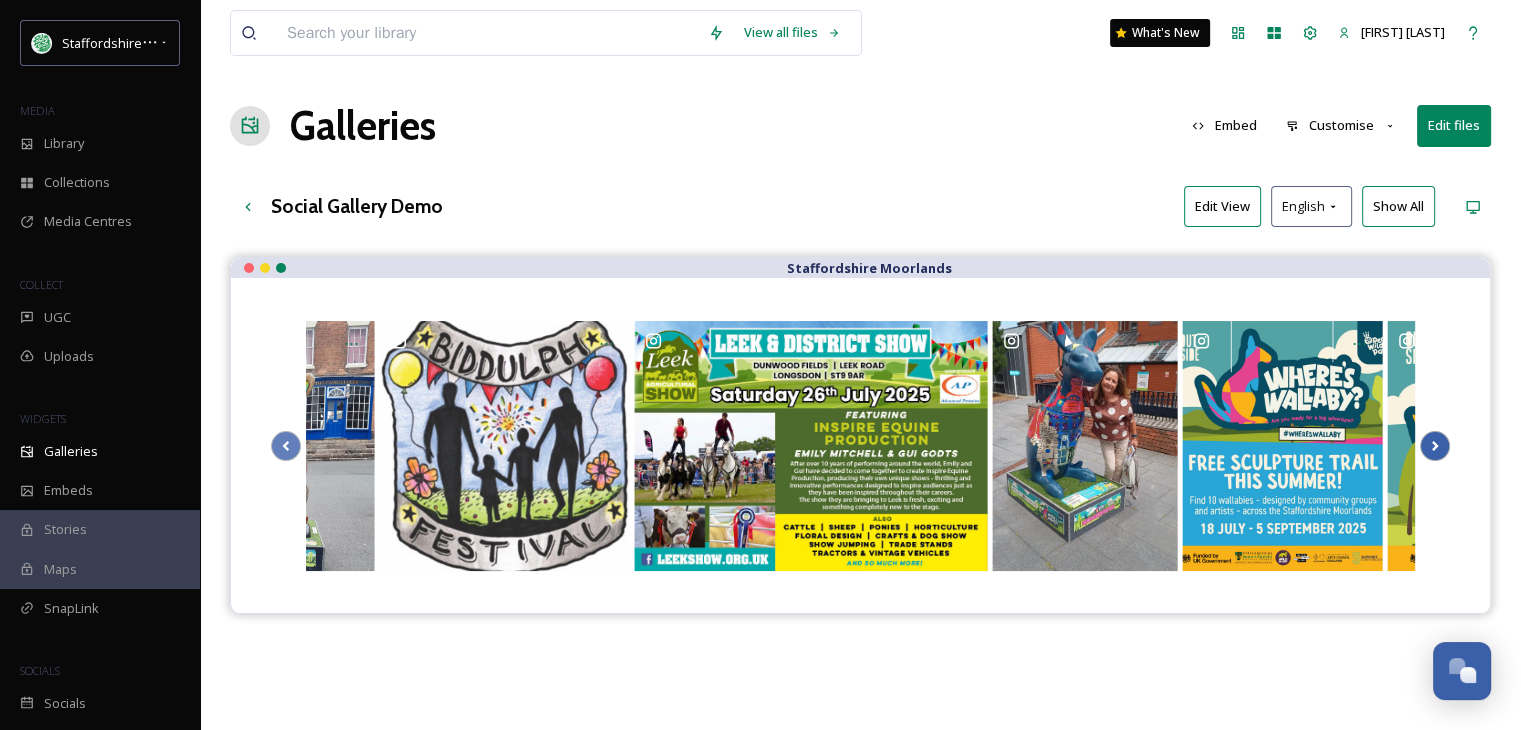 click 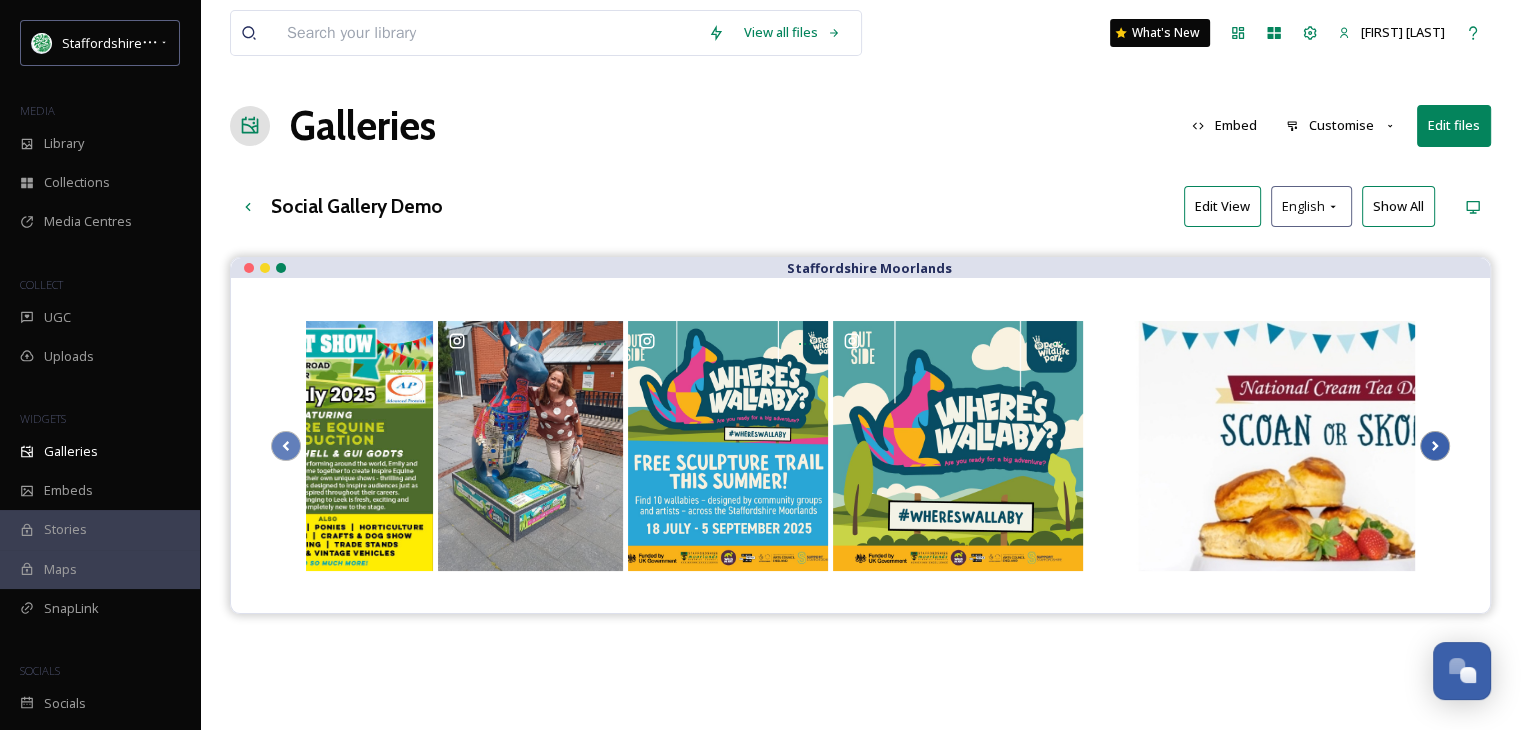 click 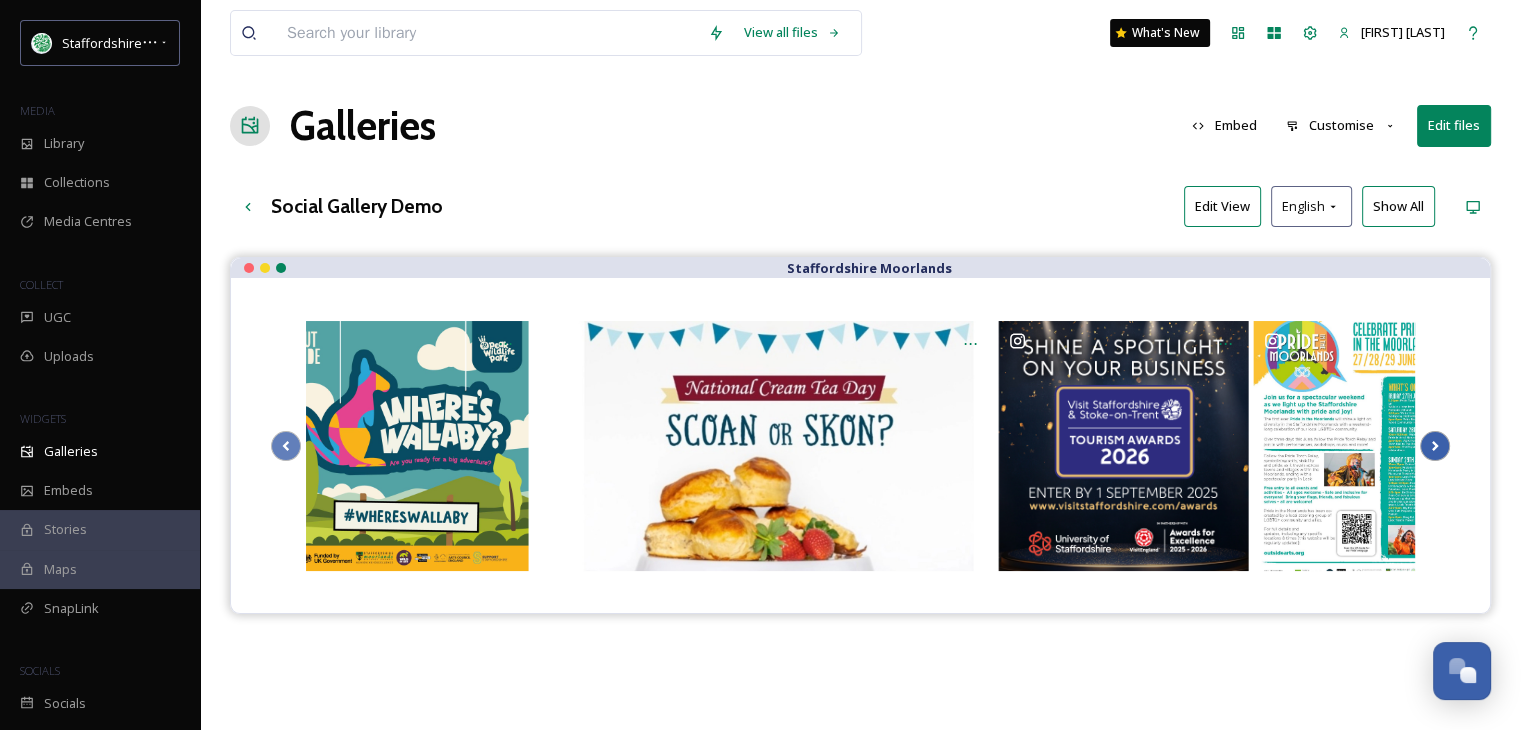 click 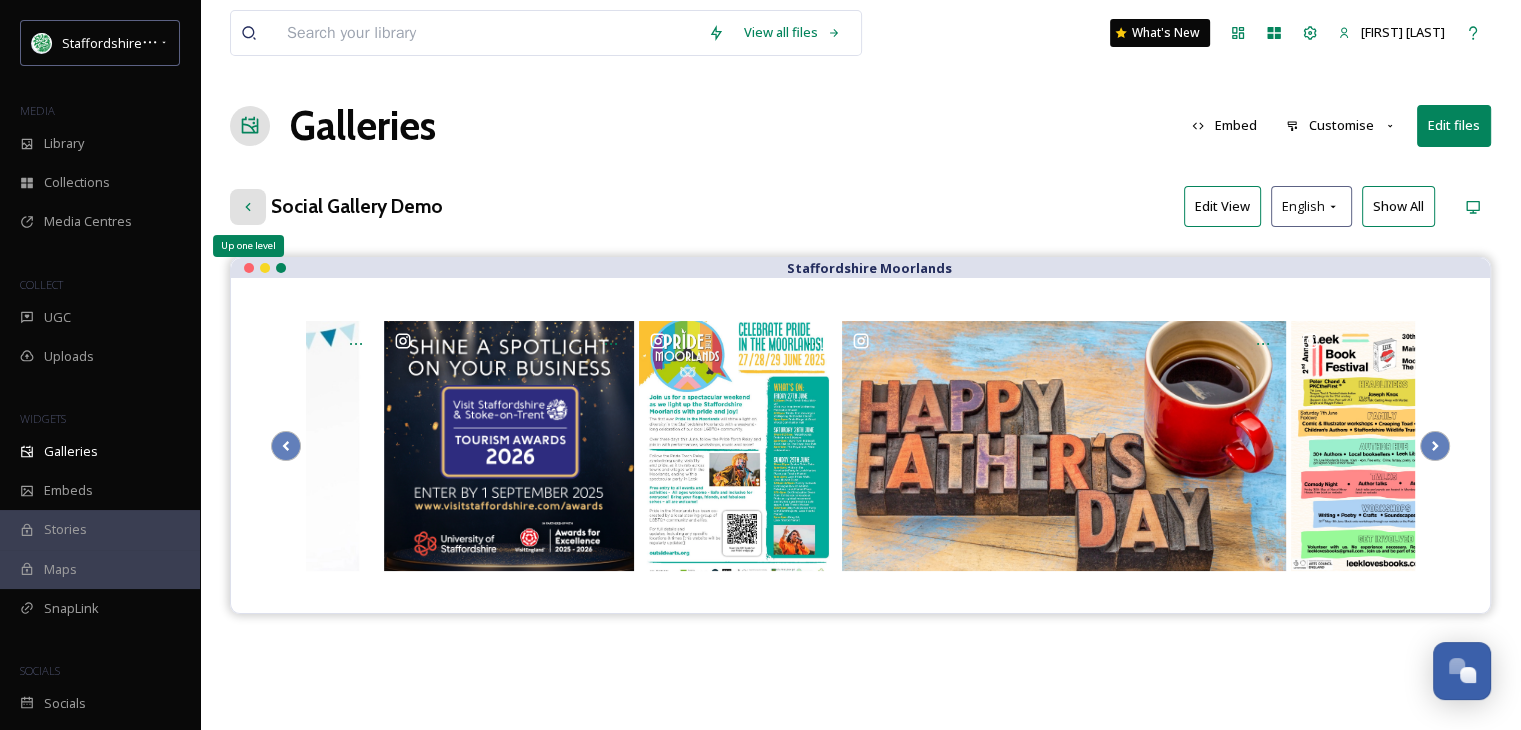 click 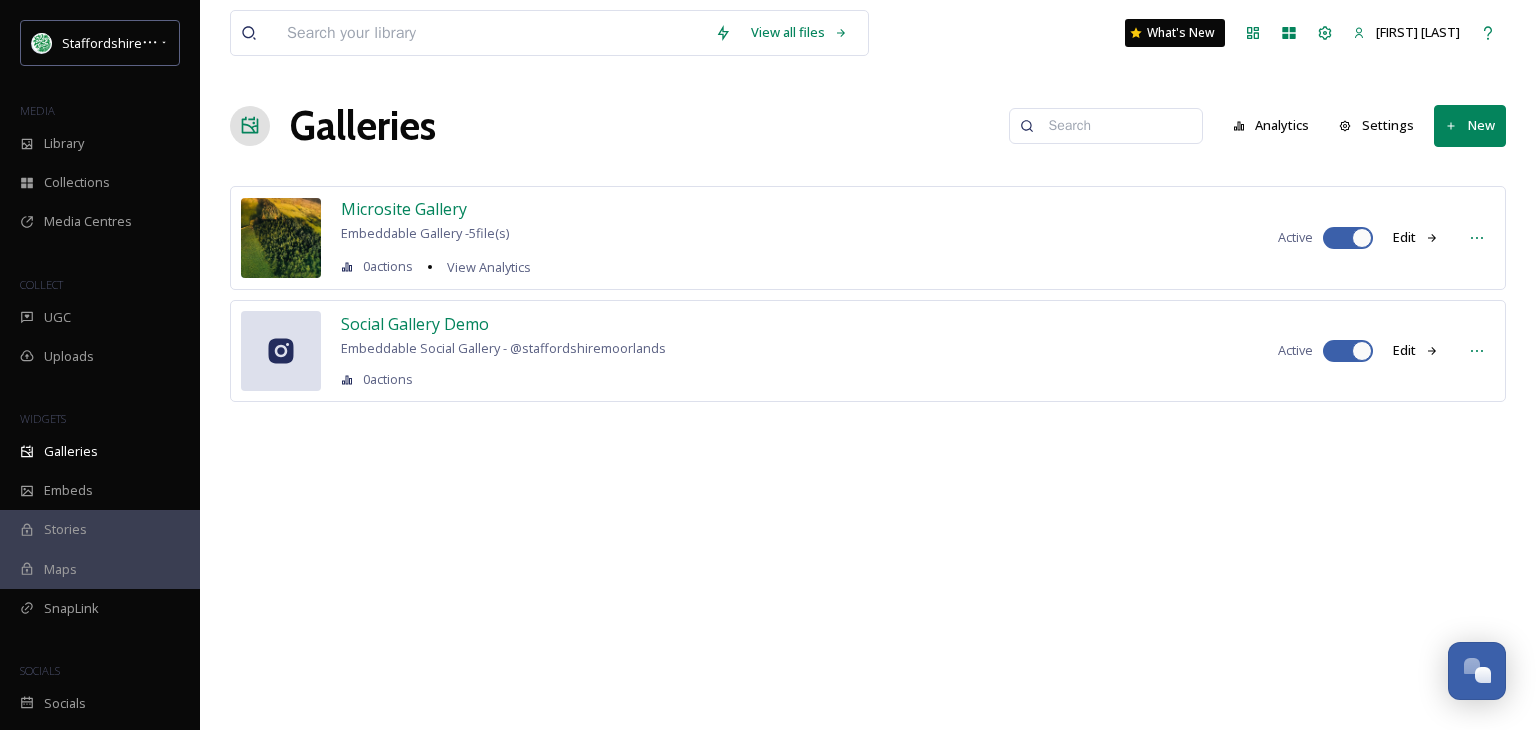 click on "View all files What's New Jennifer Brassington Galleries Analytics Settings New Microsite Gallery Embeddable Gallery -  5  file(s) 0  actions View Analytics Active Edit Social Gallery Demo Embeddable Social Gallery - @ staffordshiremoorlands 0  actions Active Edit" at bounding box center (868, 365) 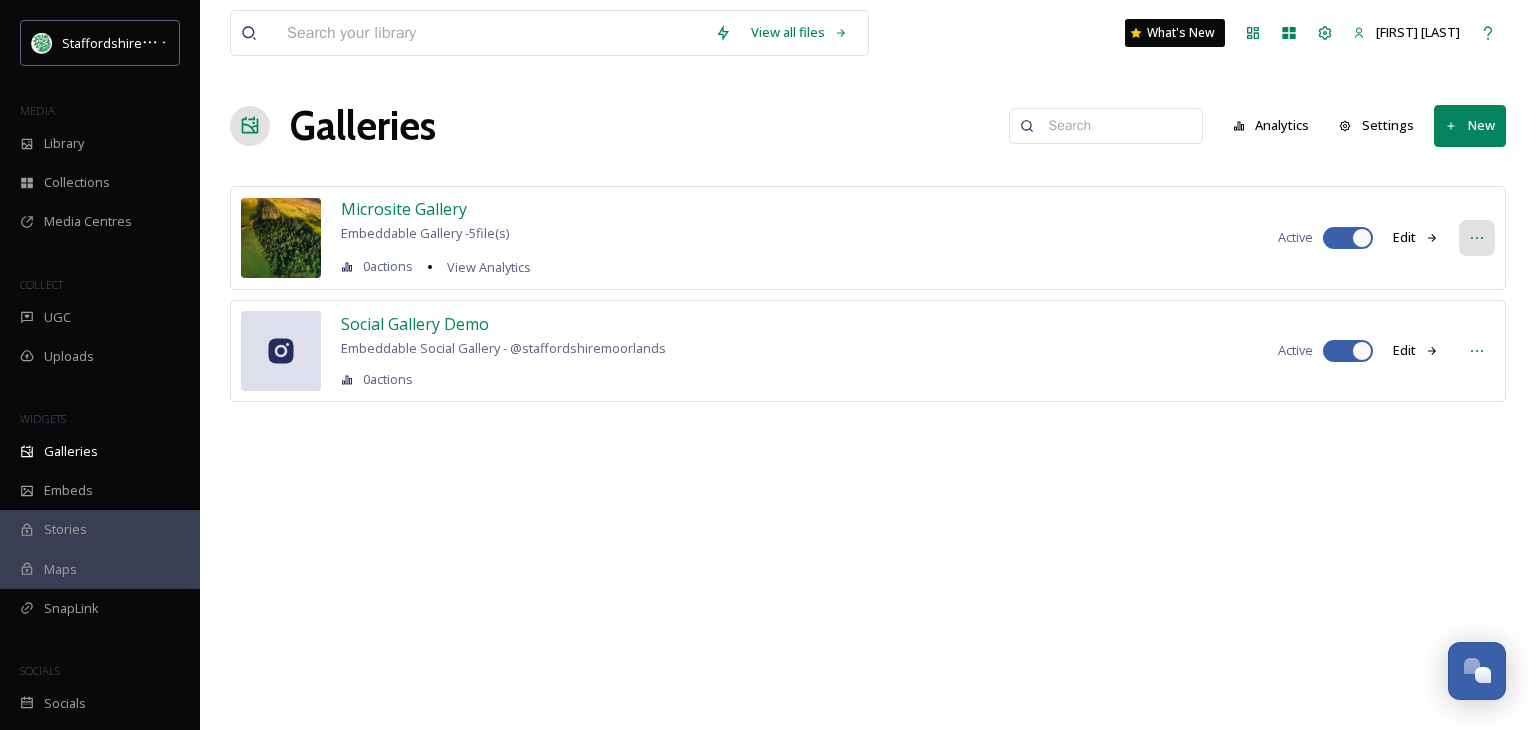 click 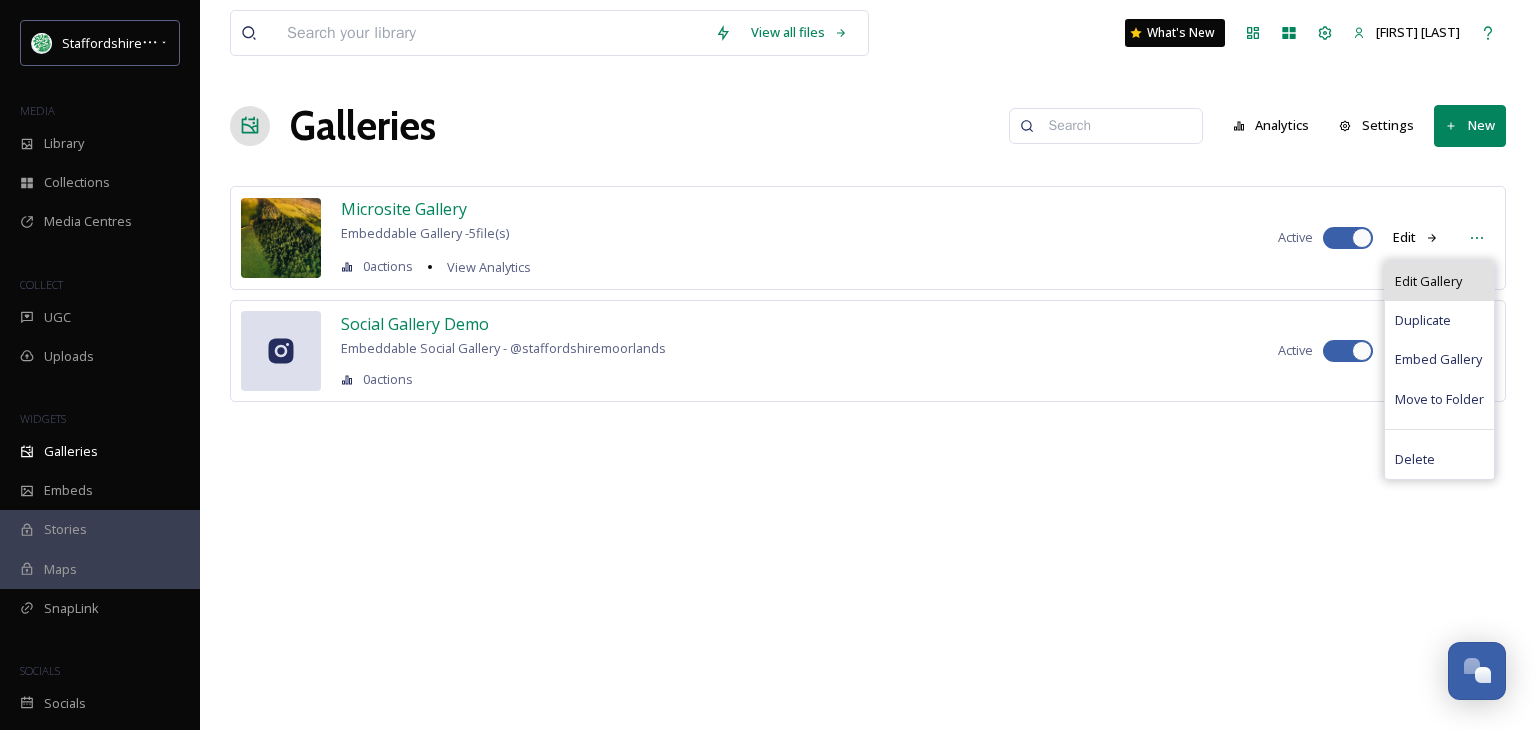 click on "Edit Gallery" at bounding box center [1428, 281] 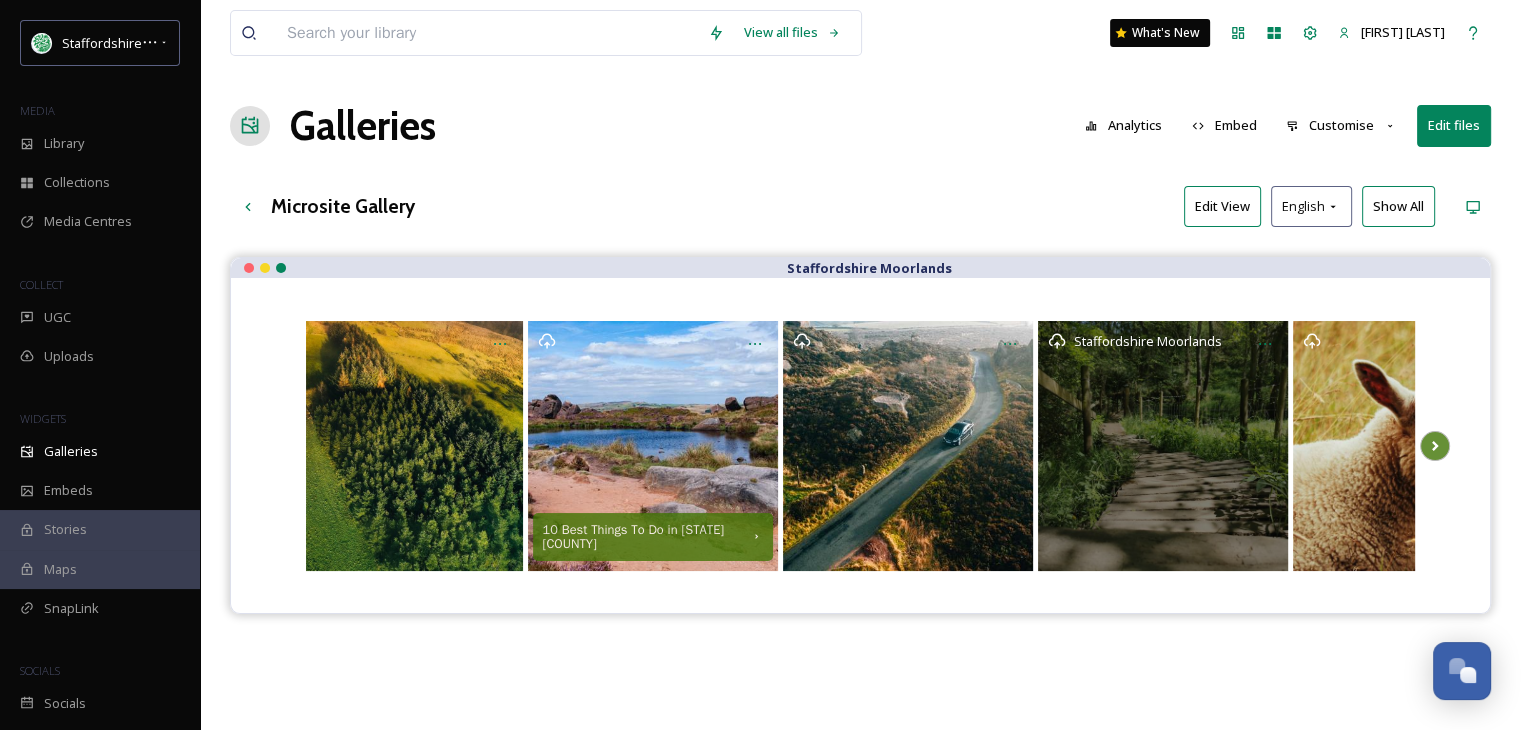 drag, startPoint x: 624, startPoint y: 389, endPoint x: 1066, endPoint y: 386, distance: 442.0102 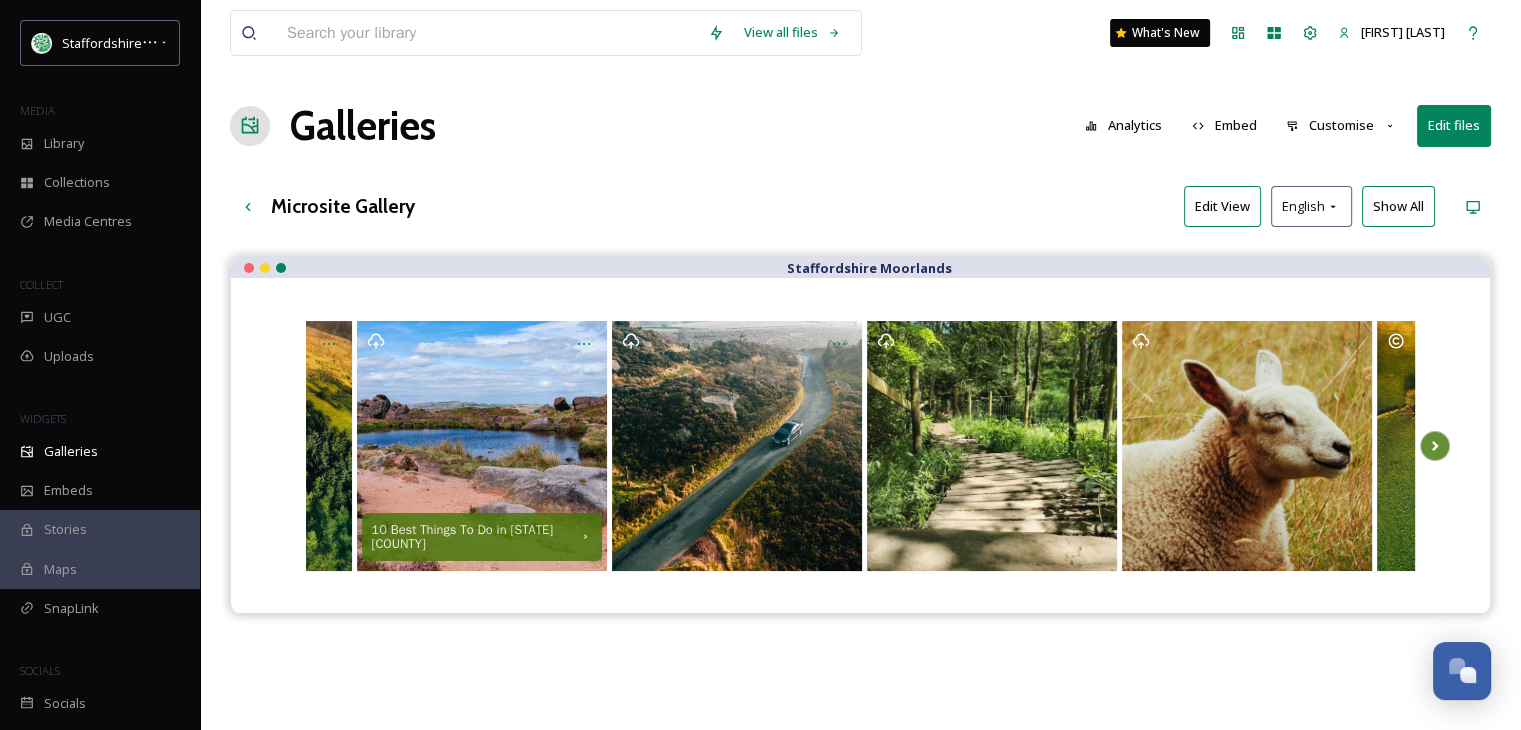 click on "Edit View" at bounding box center (1222, 206) 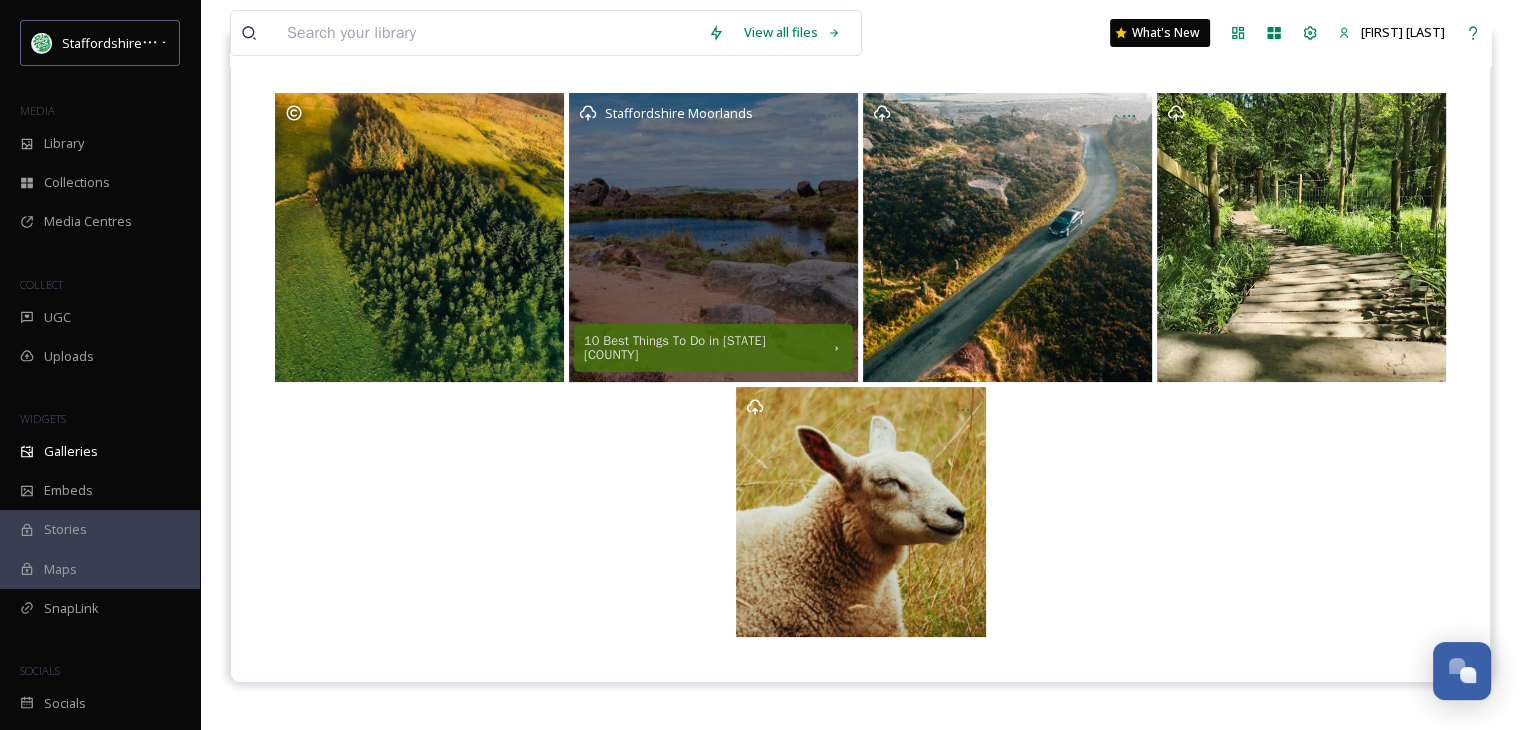 scroll, scrollTop: 286, scrollLeft: 0, axis: vertical 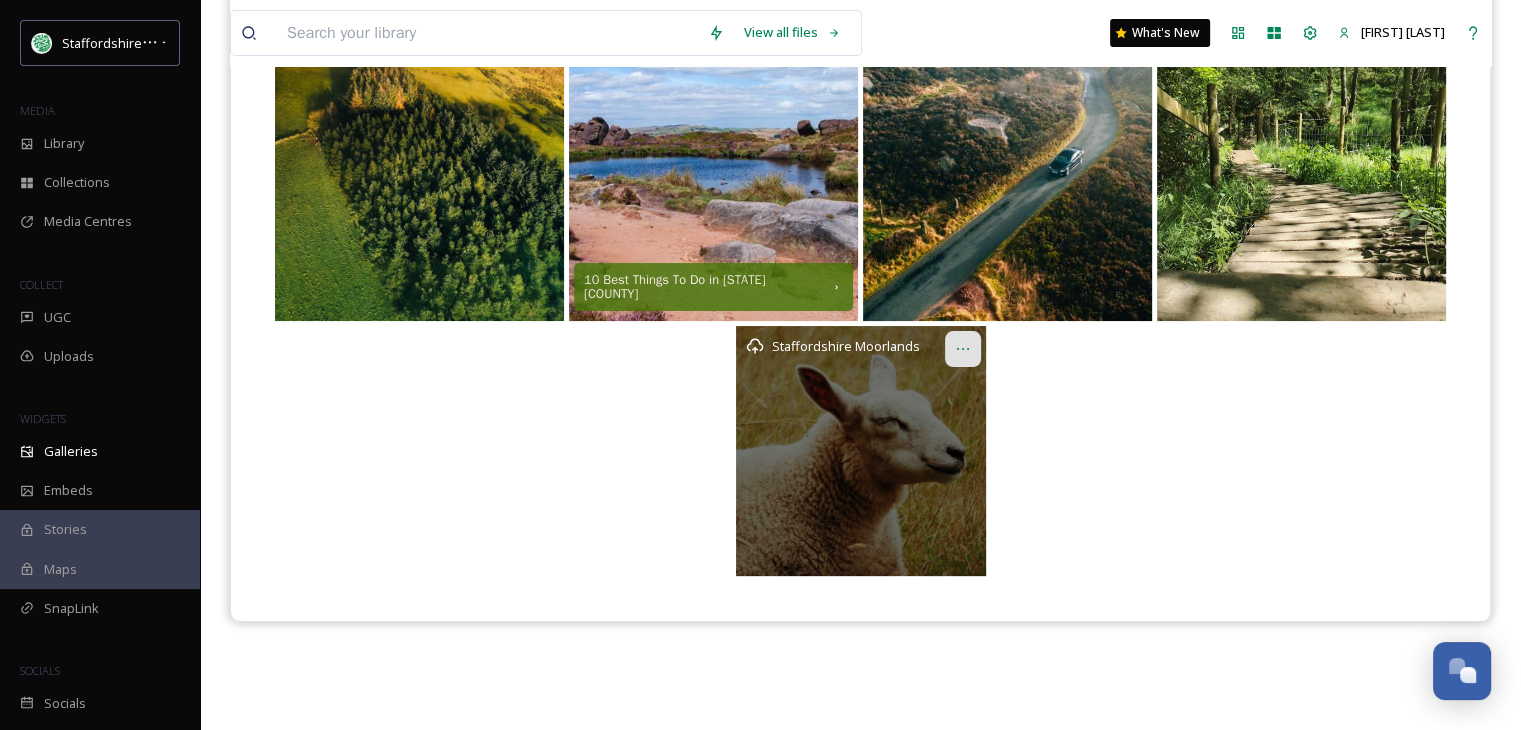 click 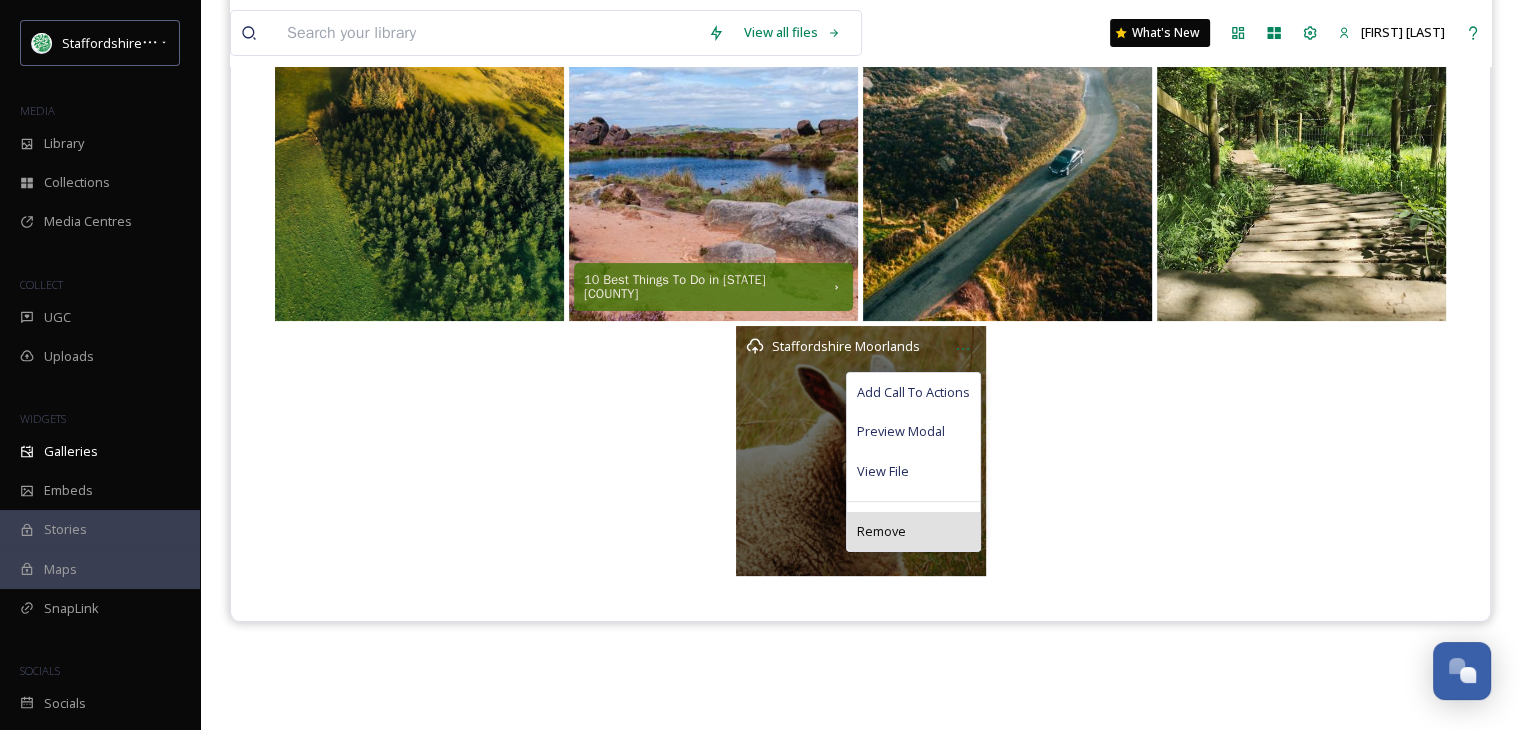 click on "Remove" at bounding box center (913, 531) 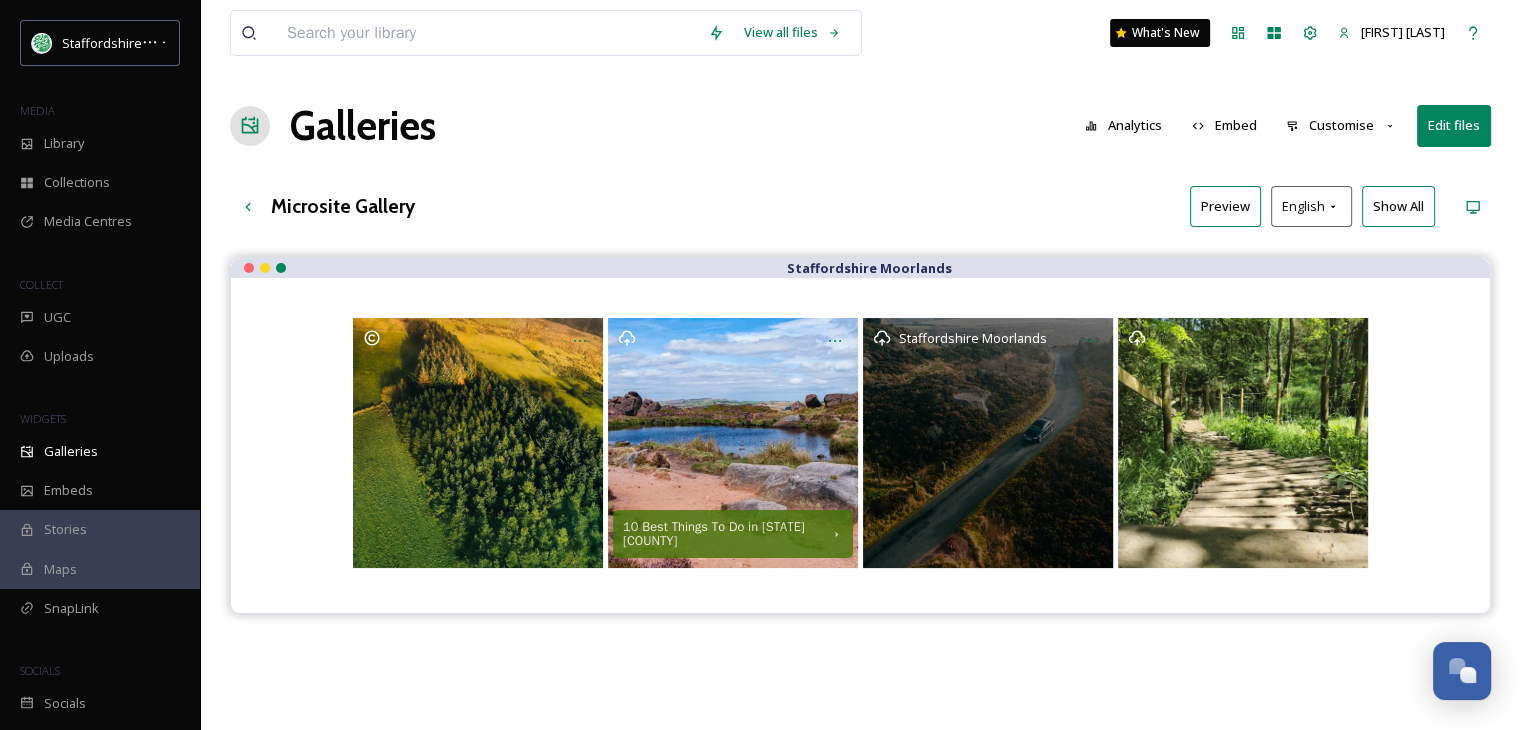 scroll, scrollTop: 0, scrollLeft: 0, axis: both 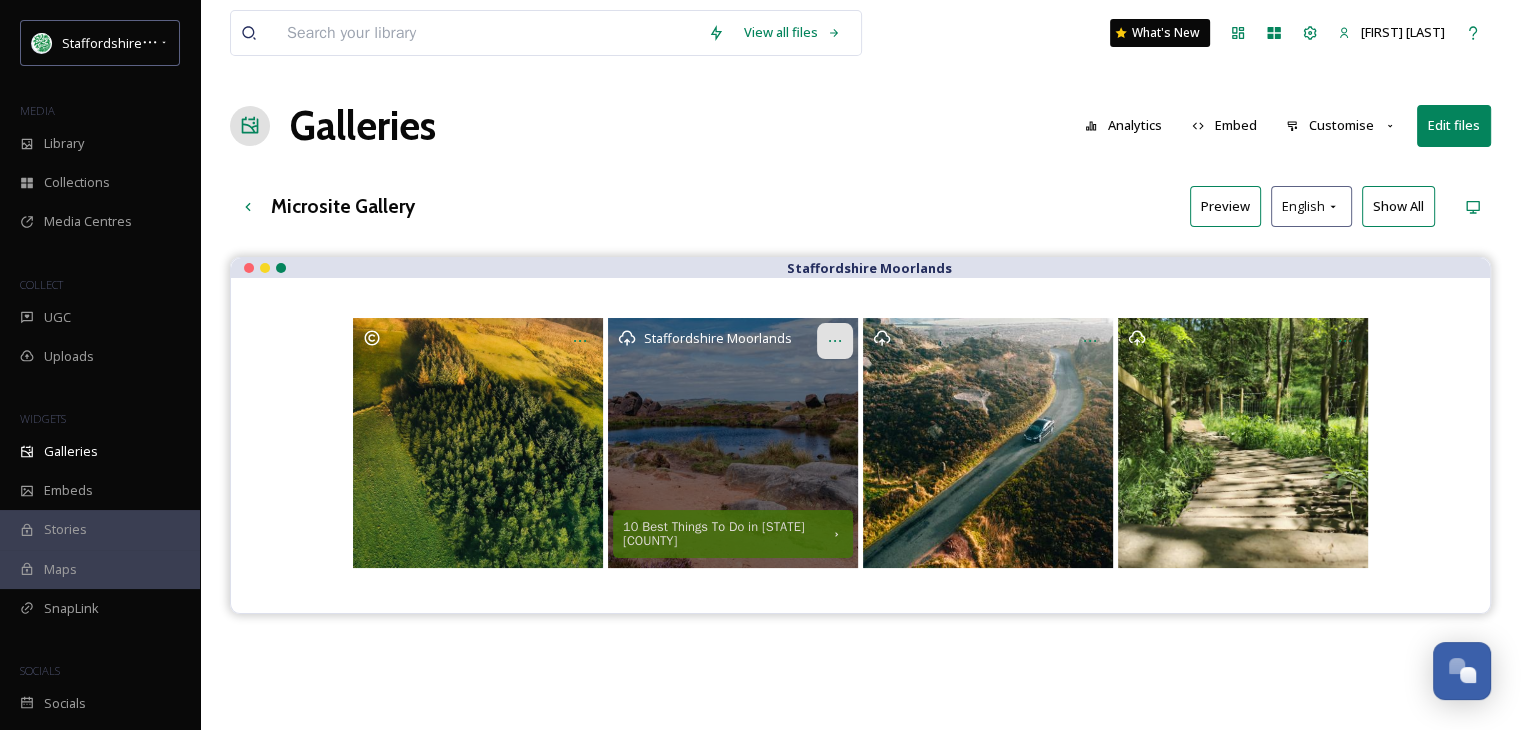 click 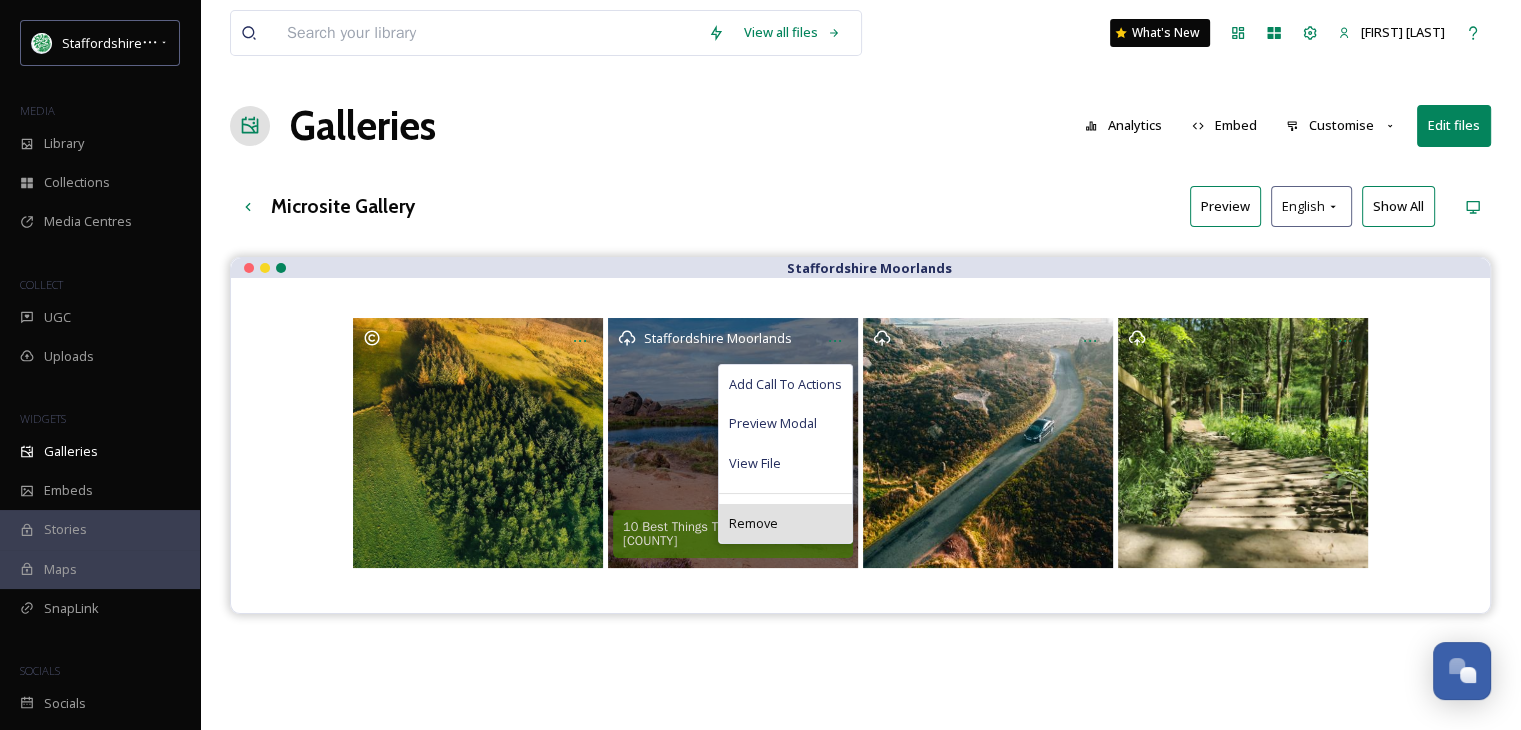 click on "Remove" at bounding box center [753, 523] 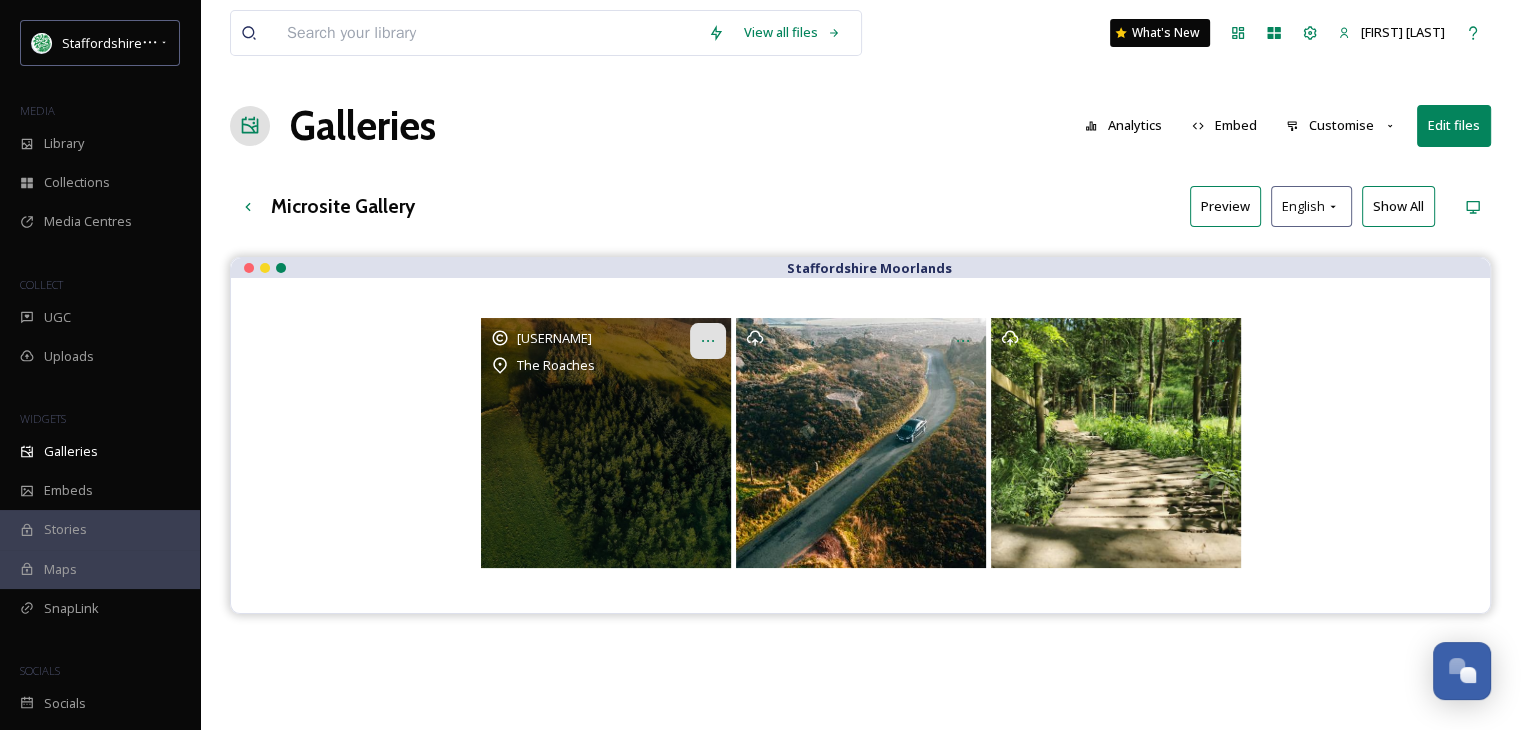 click 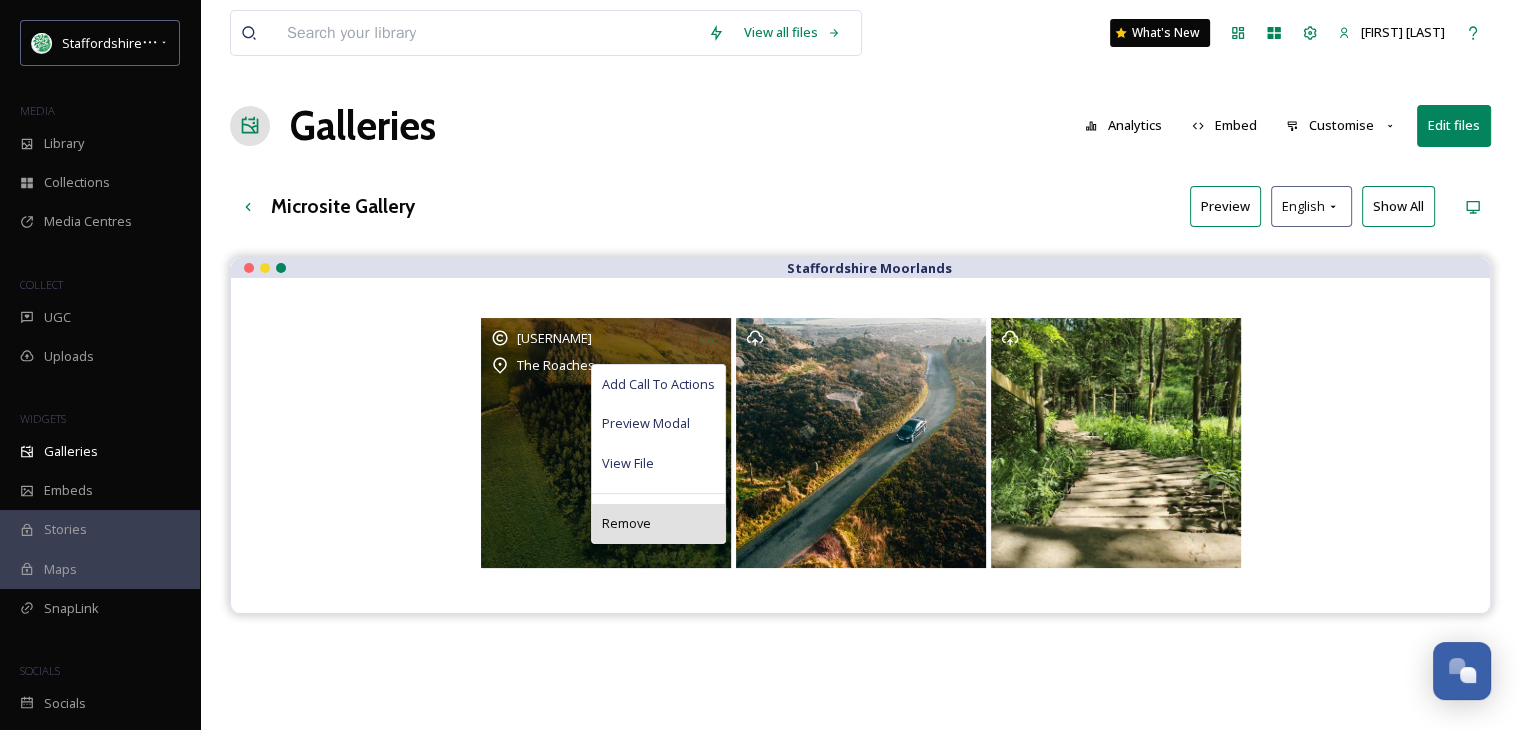 click on "Remove" at bounding box center (626, 523) 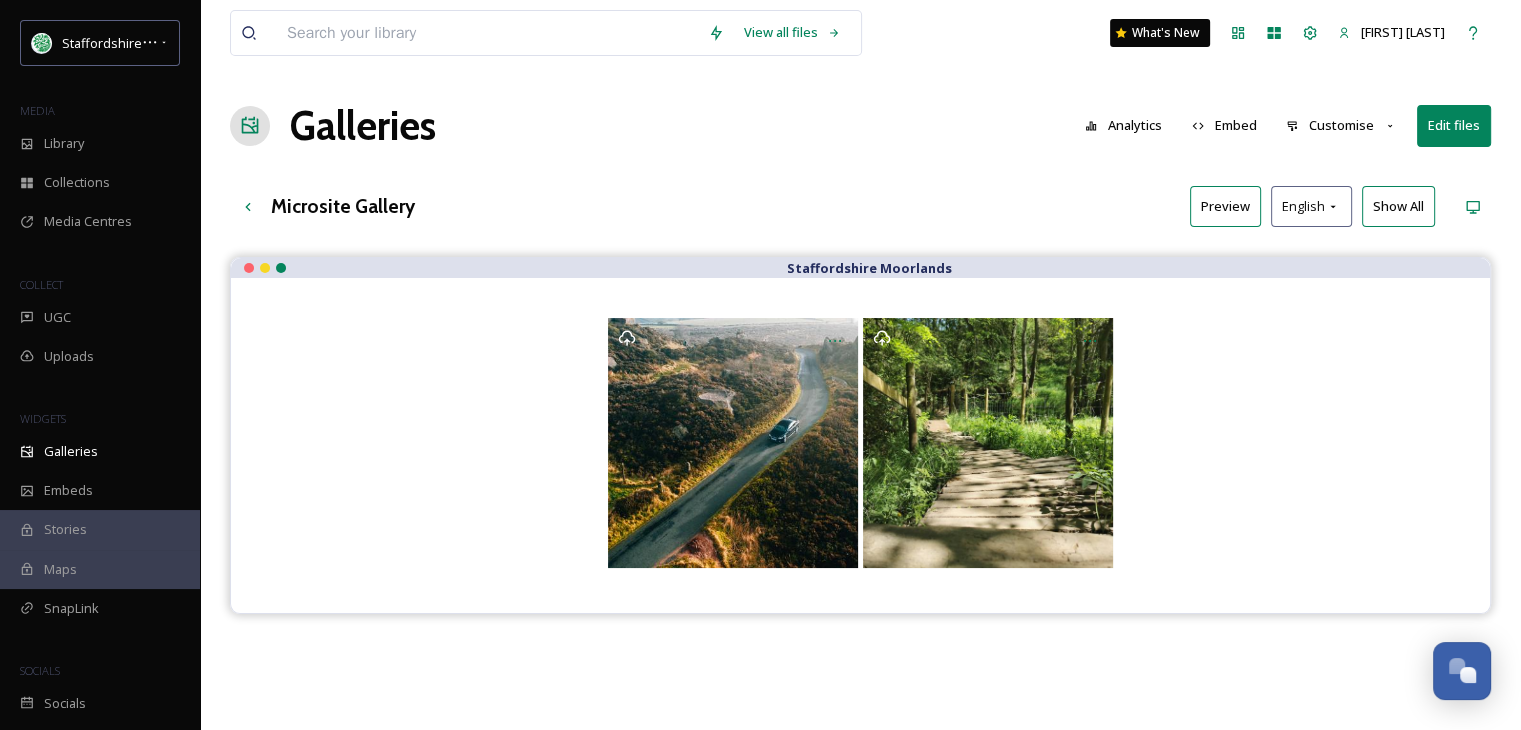 click on "Edit files" at bounding box center [1454, 125] 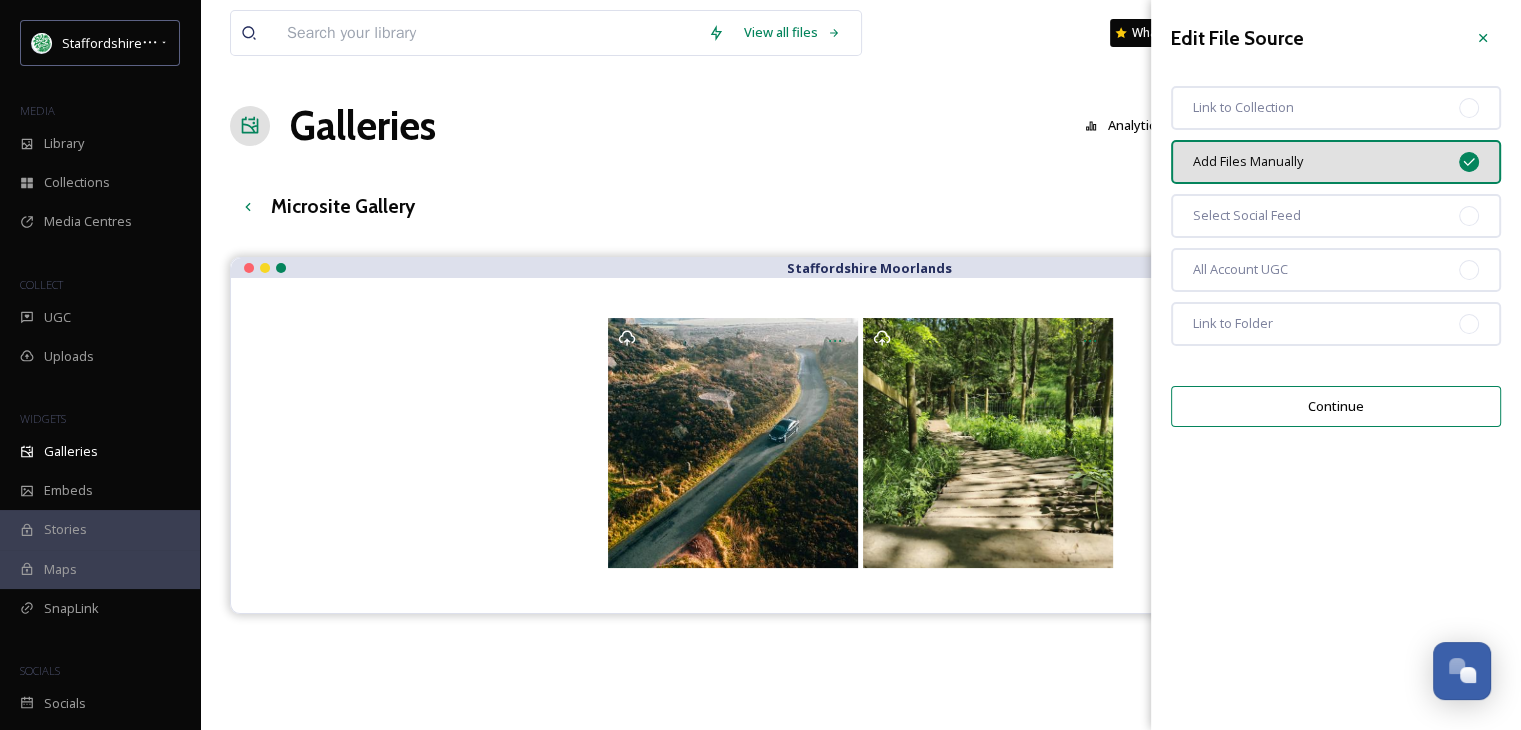 click on "Continue" at bounding box center (1336, 406) 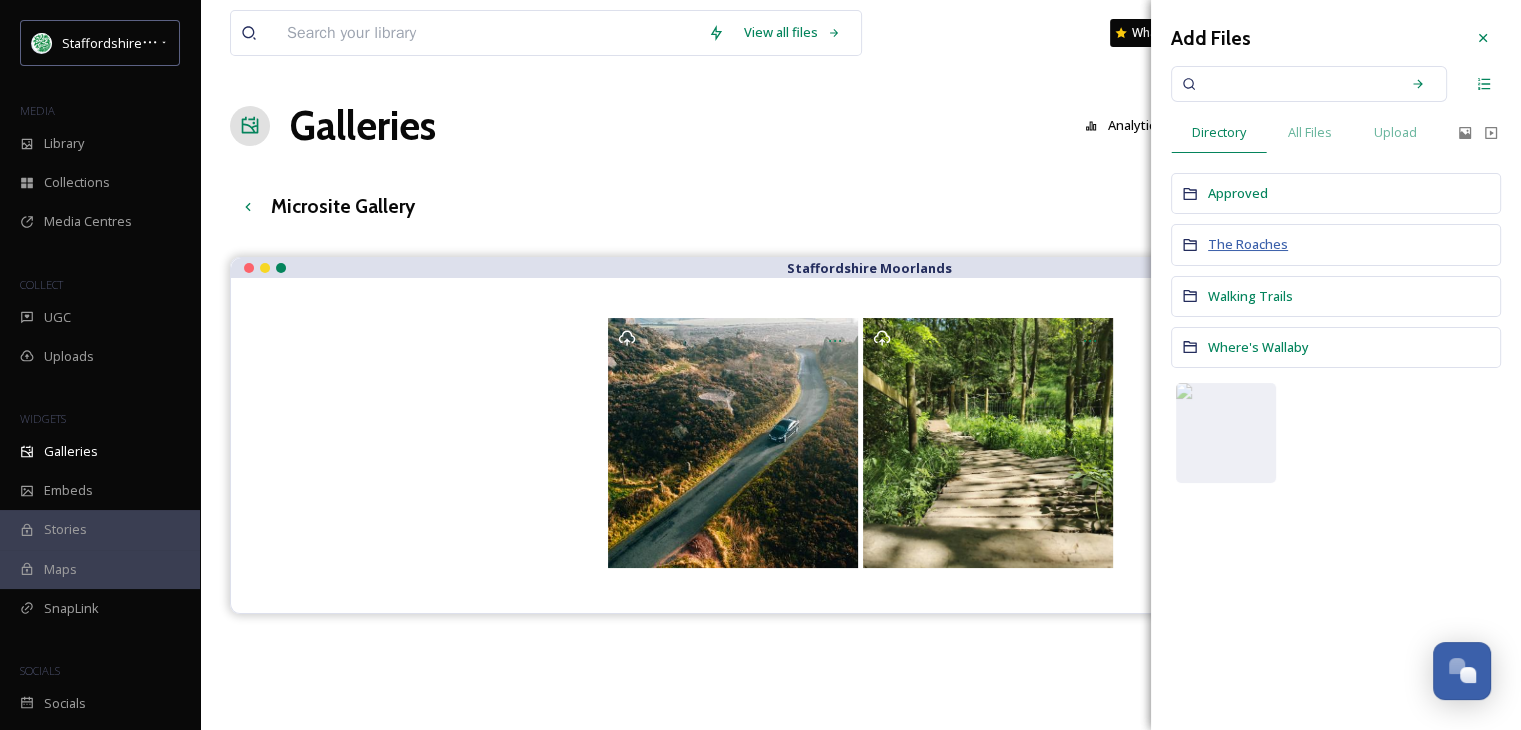 click on "The Roaches" at bounding box center (1248, 244) 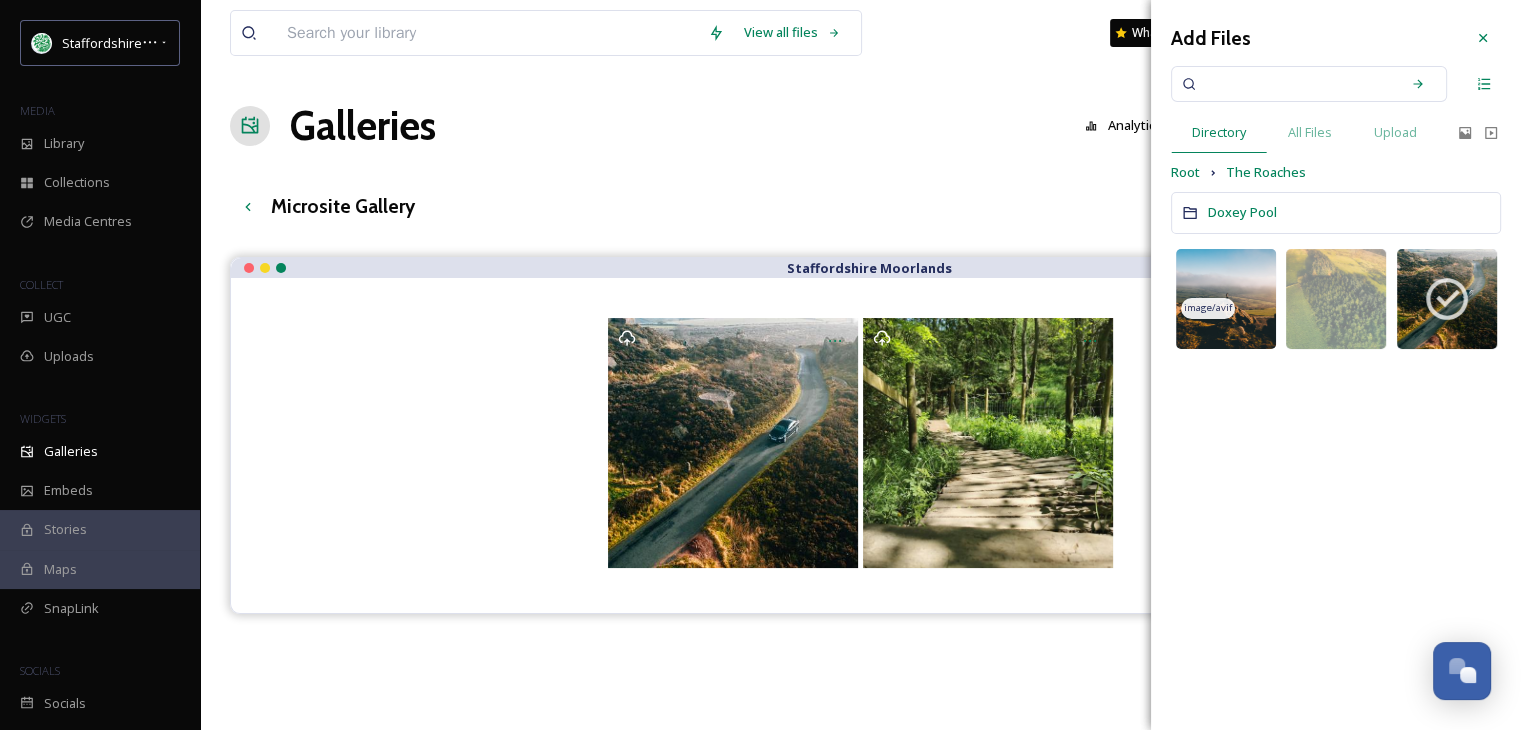click at bounding box center (1226, 299) 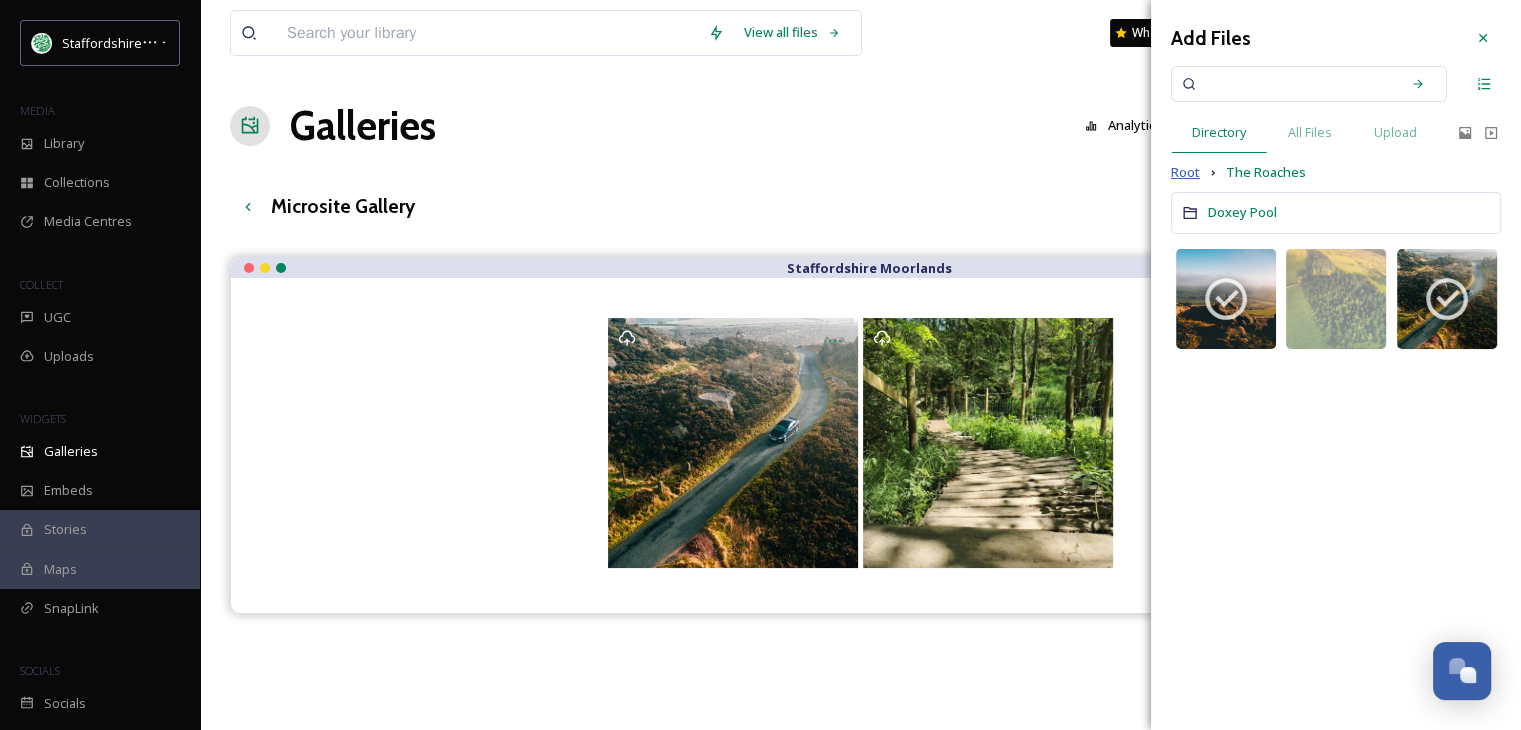 click on "Root" at bounding box center (1185, 172) 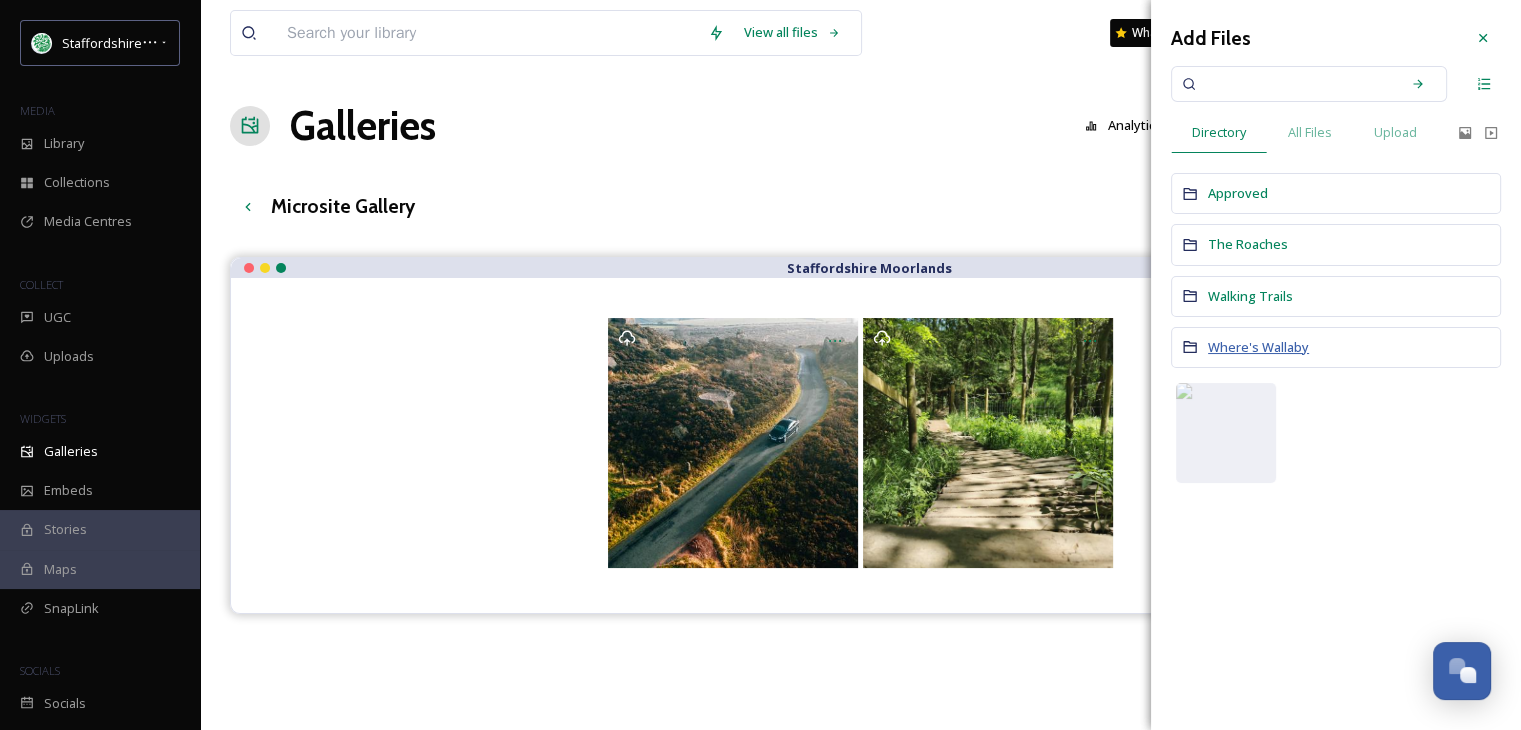 click on "Where's Wallaby" at bounding box center [1258, 347] 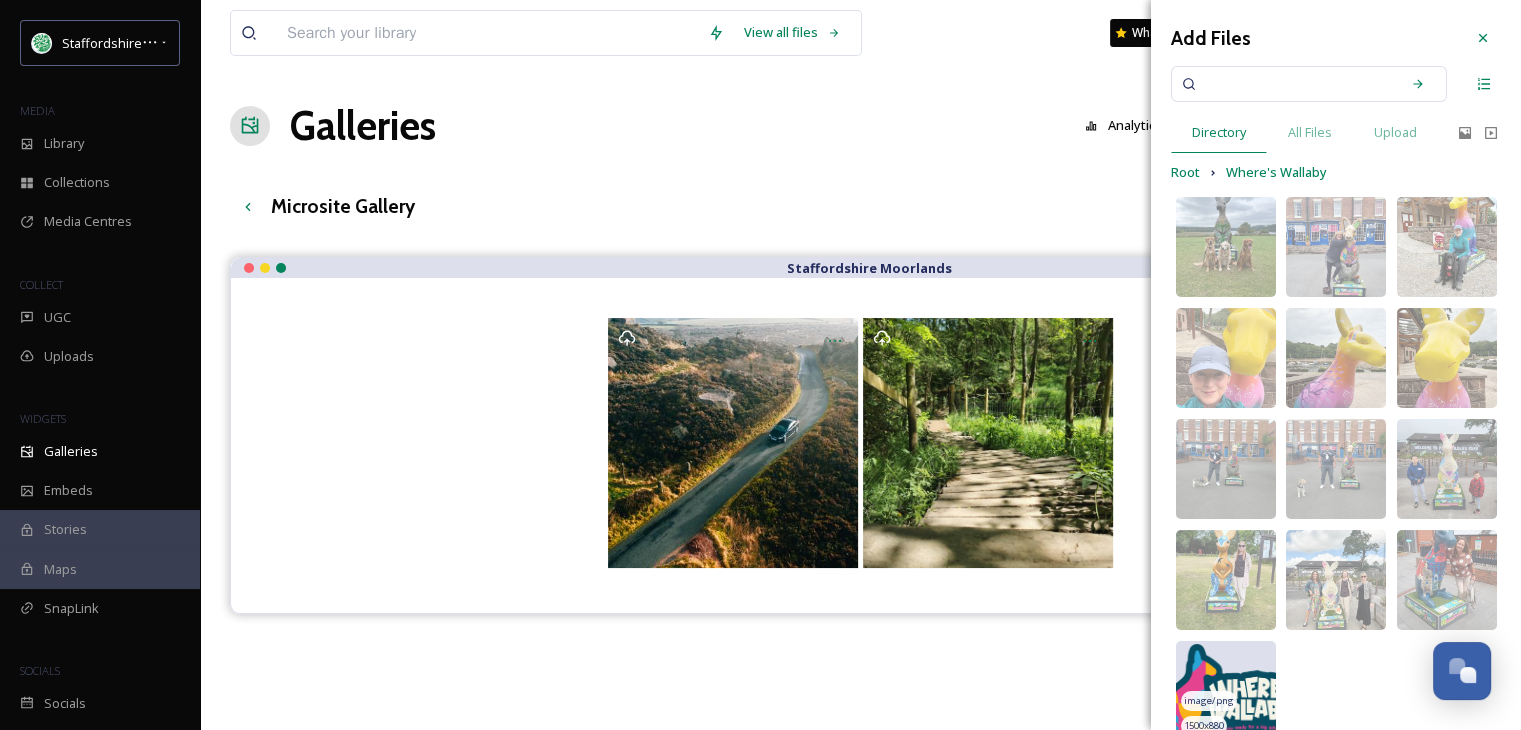 click at bounding box center (1226, 691) 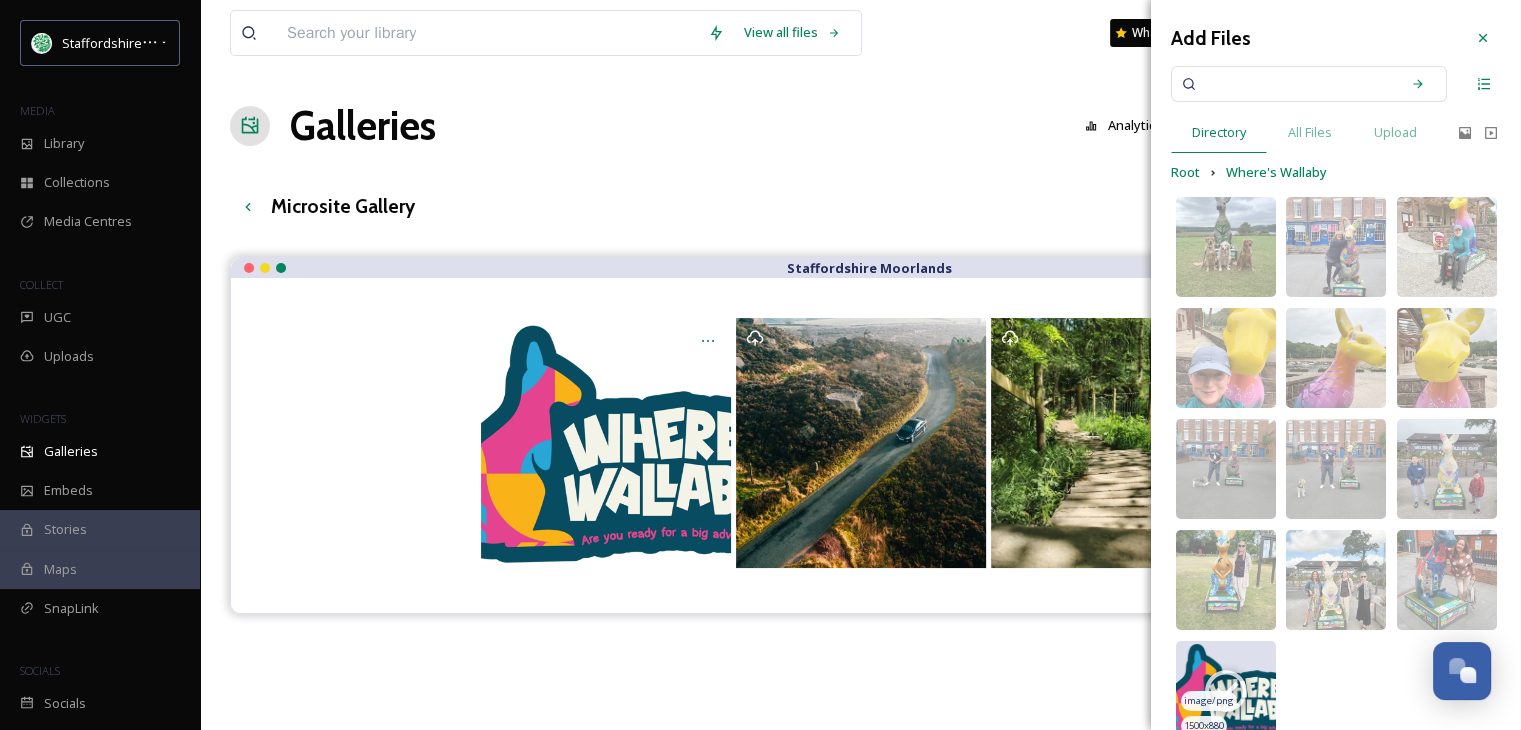 click at bounding box center (1226, 691) 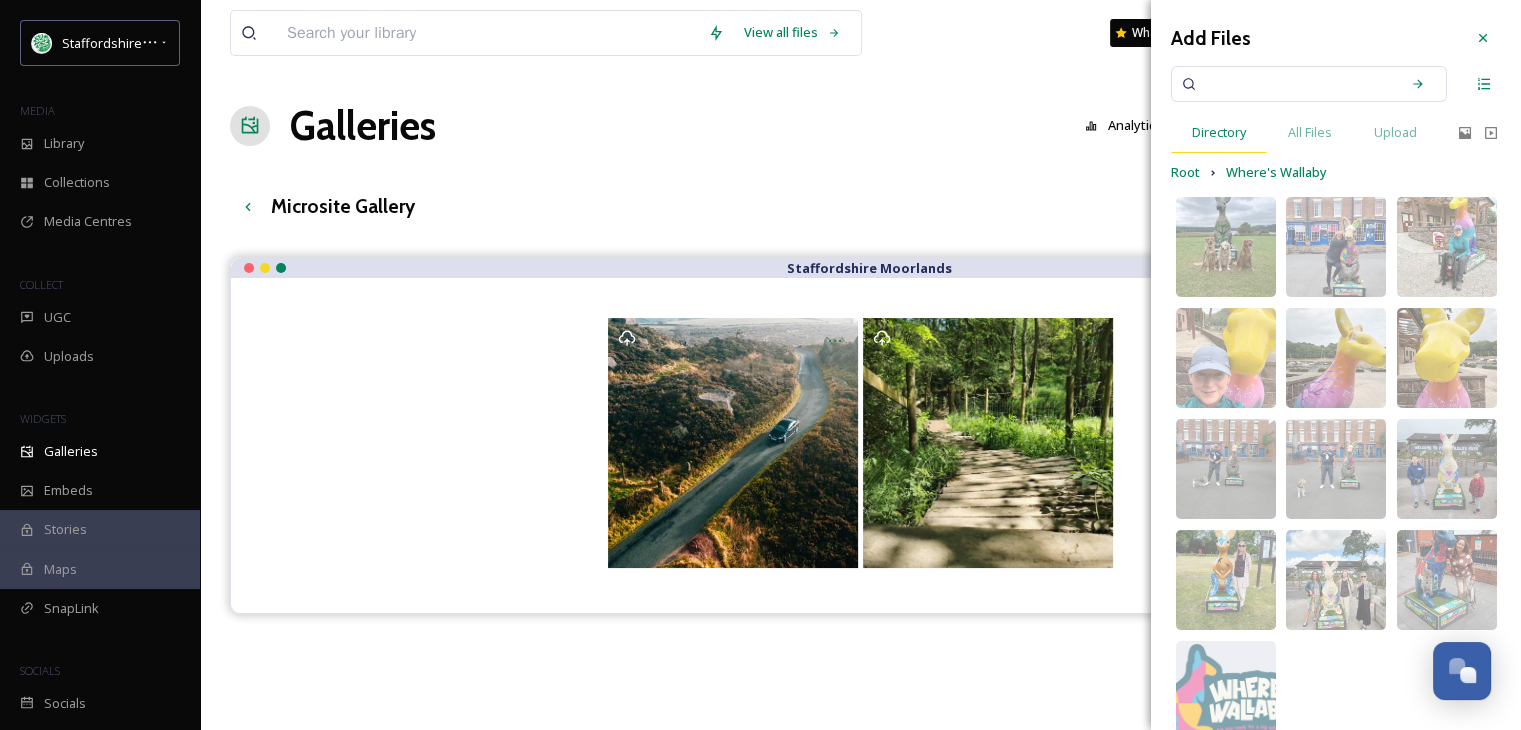 click on "Directory" at bounding box center [1219, 132] 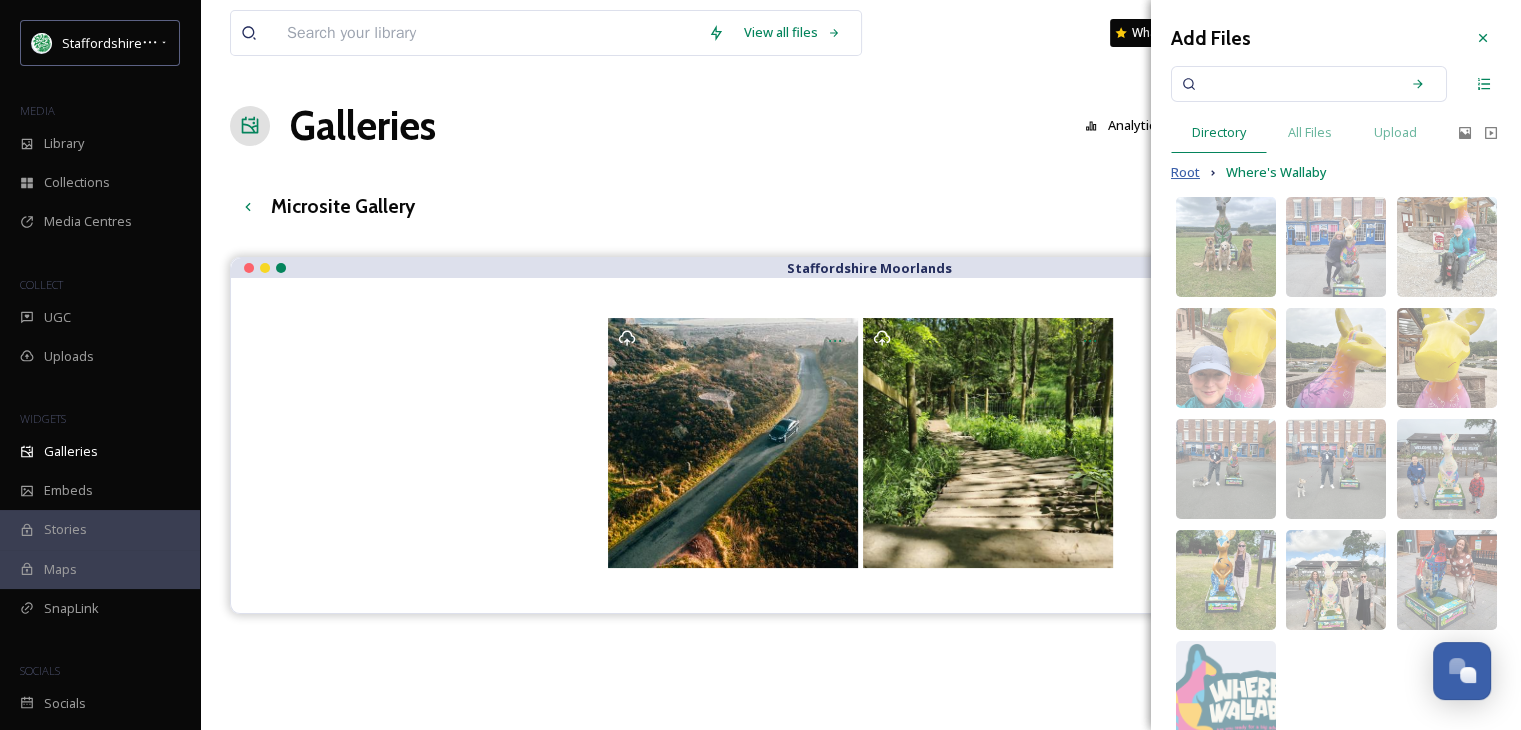 click on "Root" at bounding box center [1185, 172] 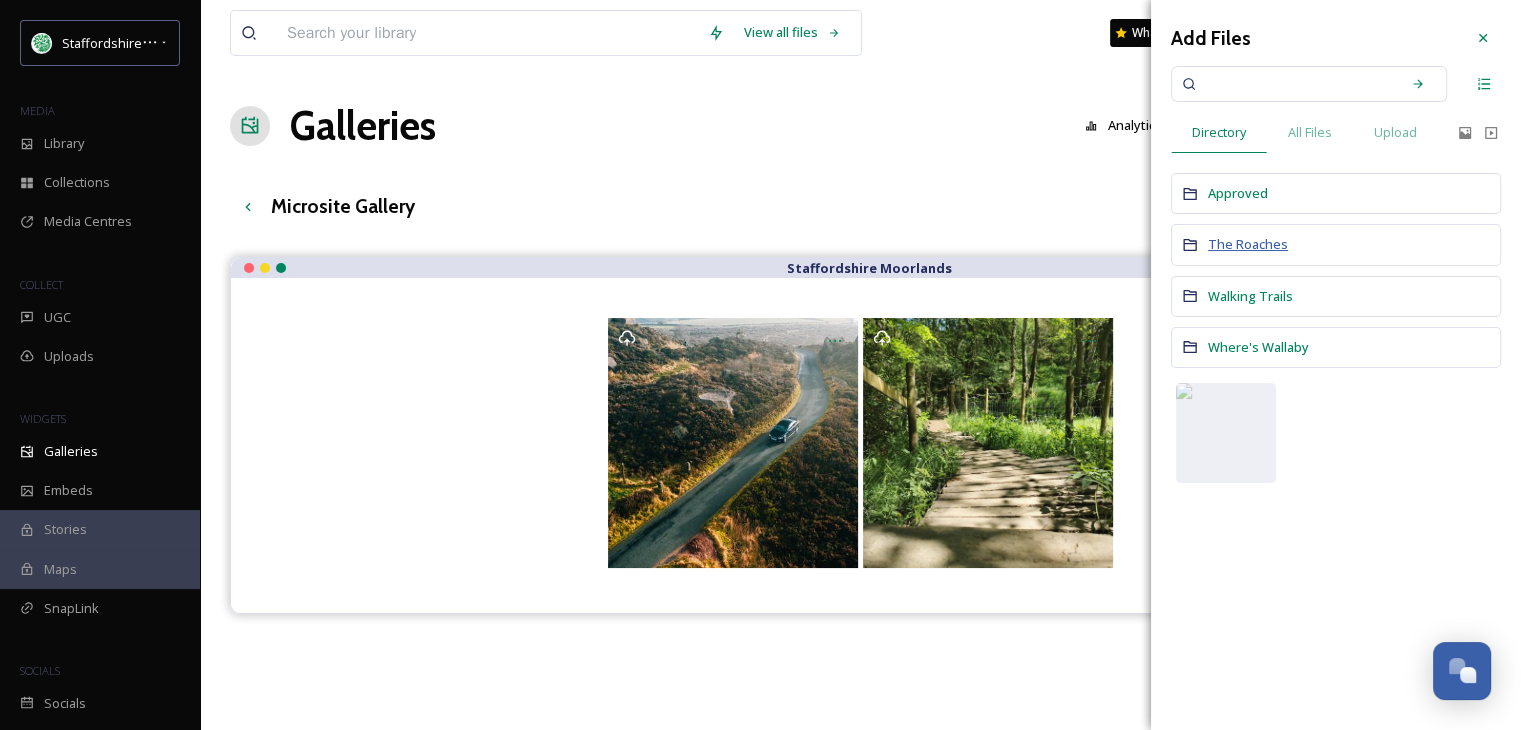 click on "The Roaches" at bounding box center (1248, 244) 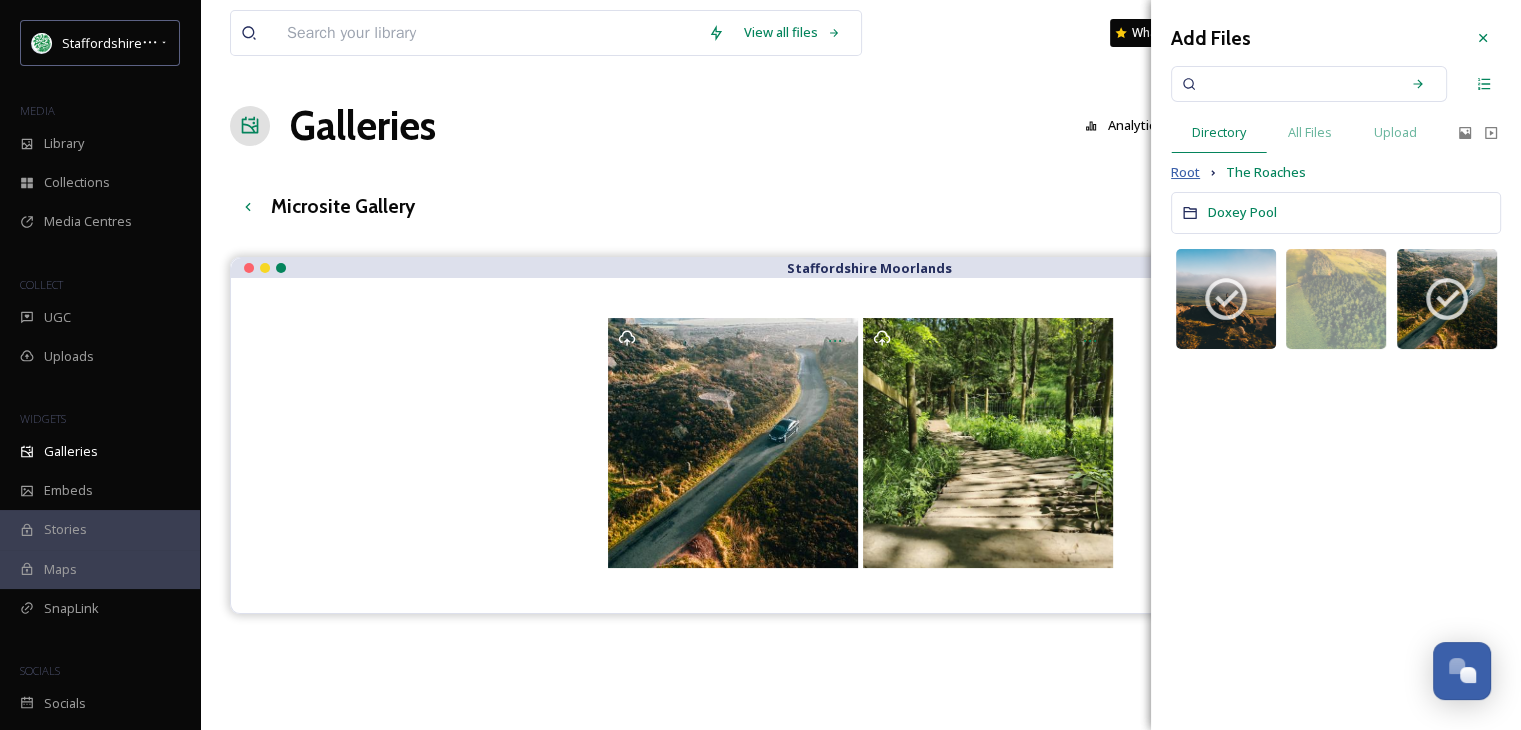 click on "Root" at bounding box center (1185, 172) 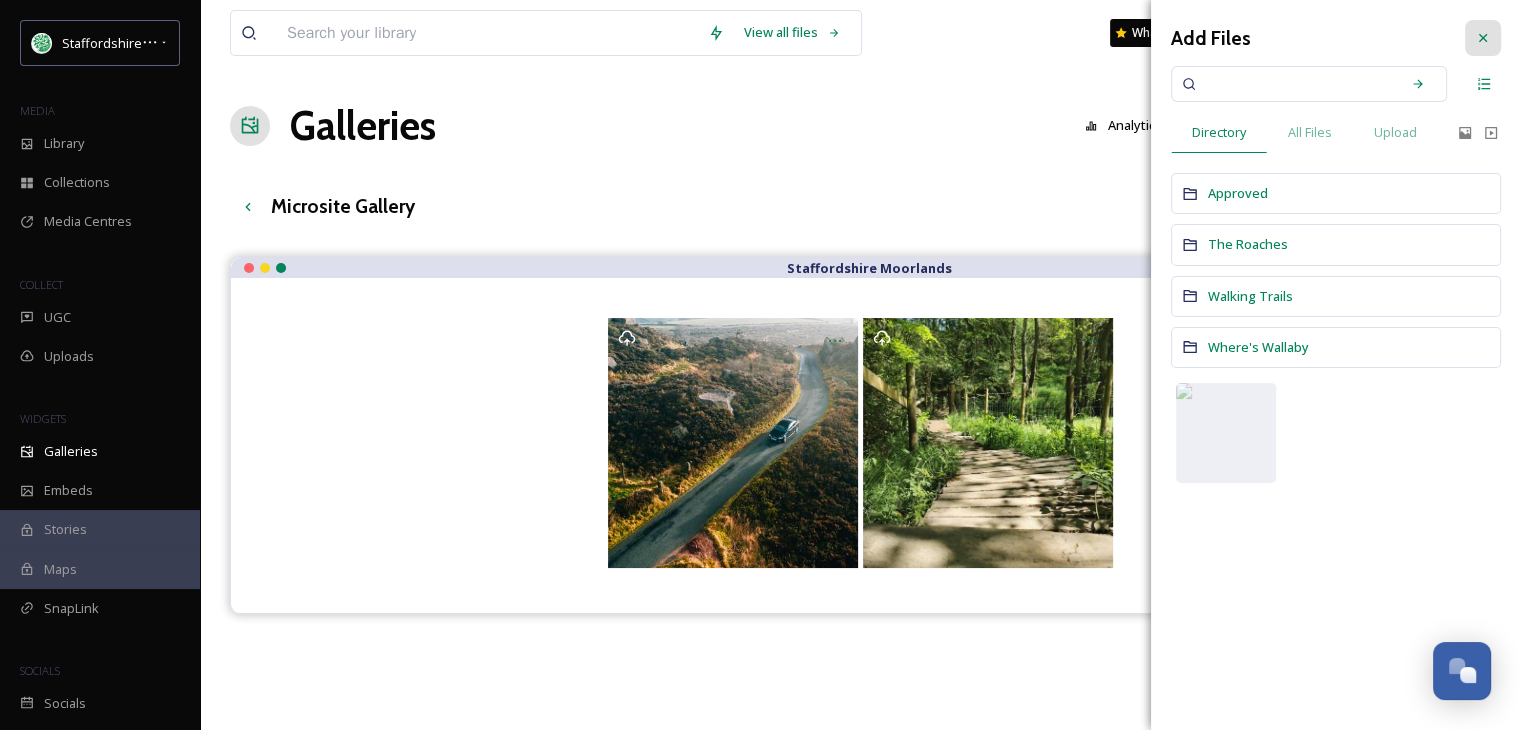 click 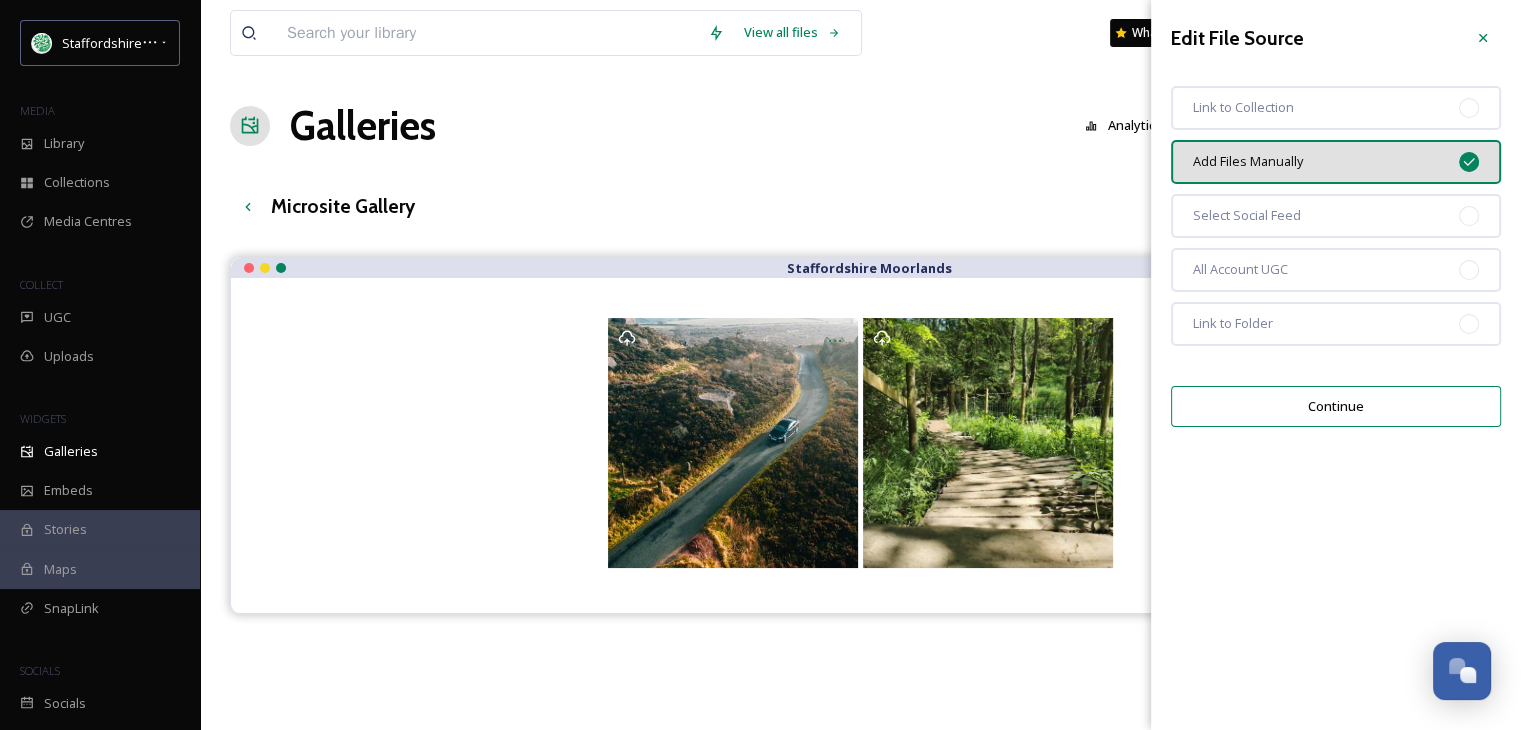click on "Microsite Gallery Preview English Show All" at bounding box center [860, 206] 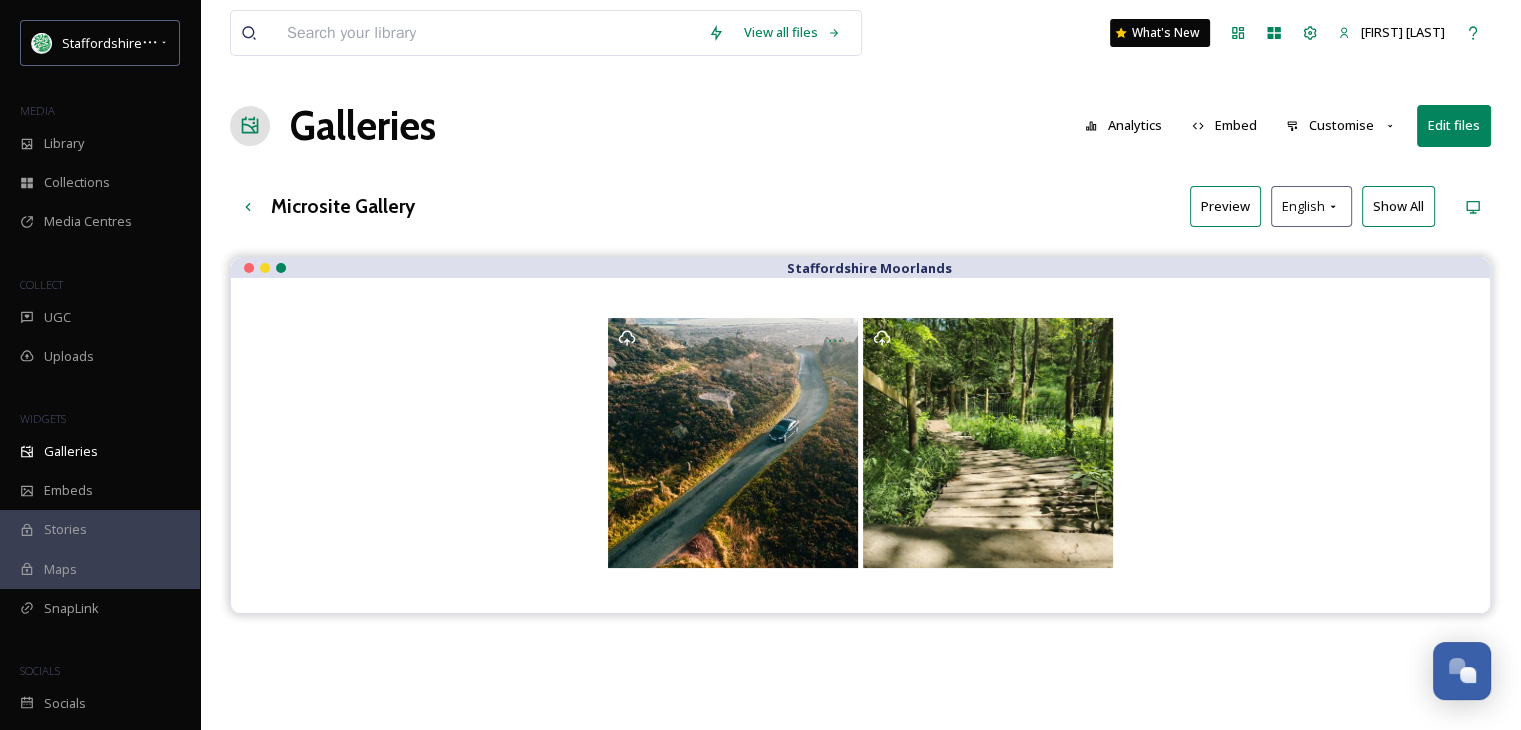 click on "Microsite Gallery Preview English Show All" at bounding box center [860, 206] 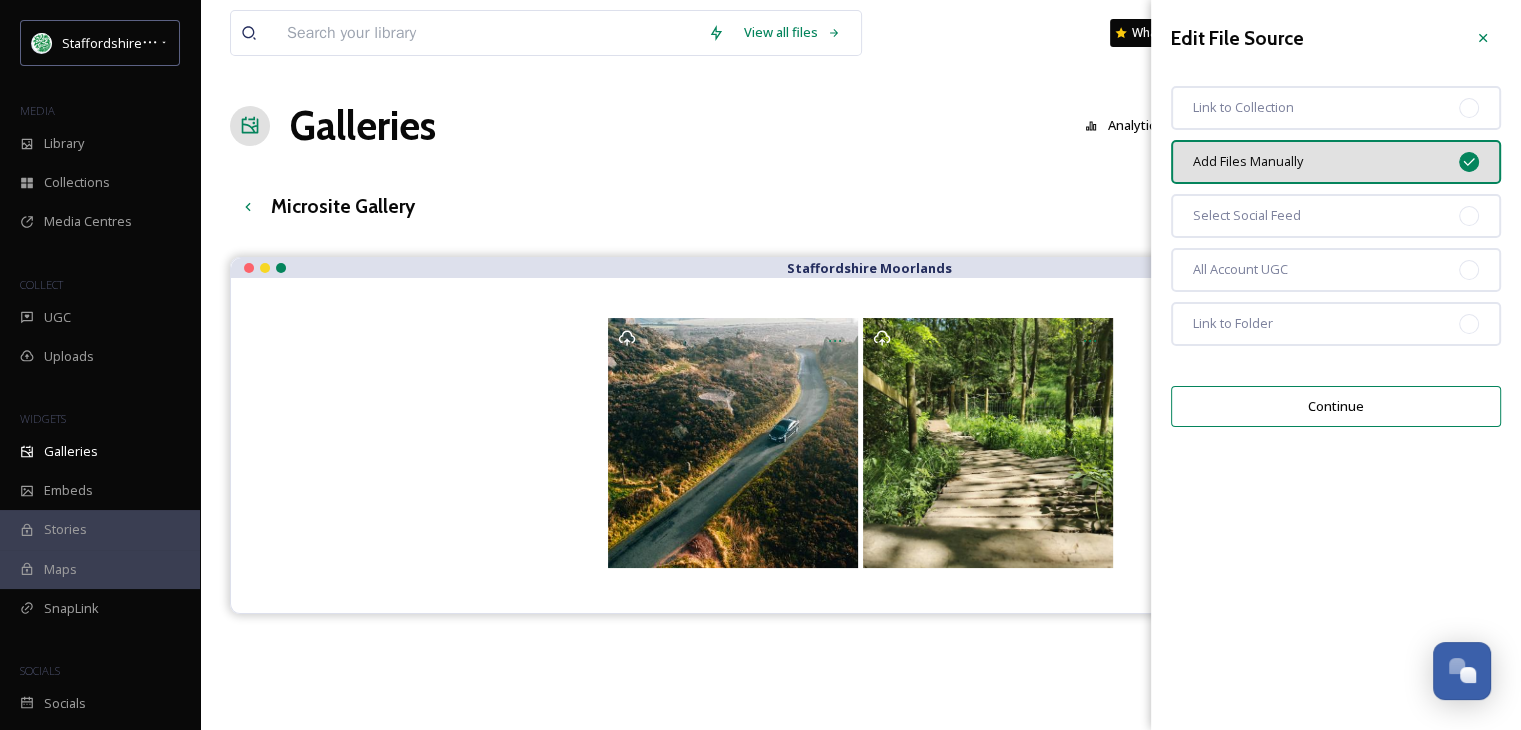 click on "Continue" at bounding box center [1336, 406] 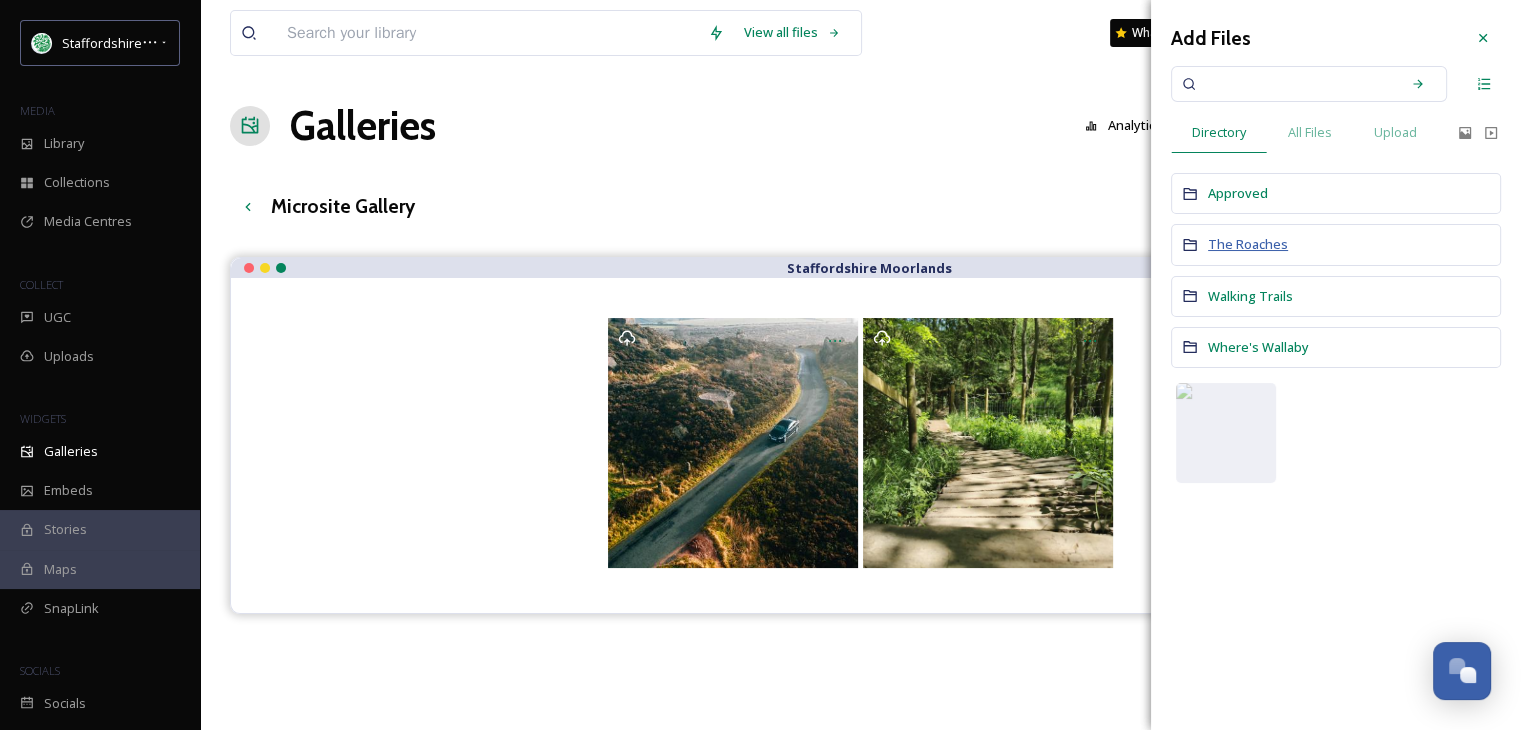 click on "The Roaches" at bounding box center [1248, 244] 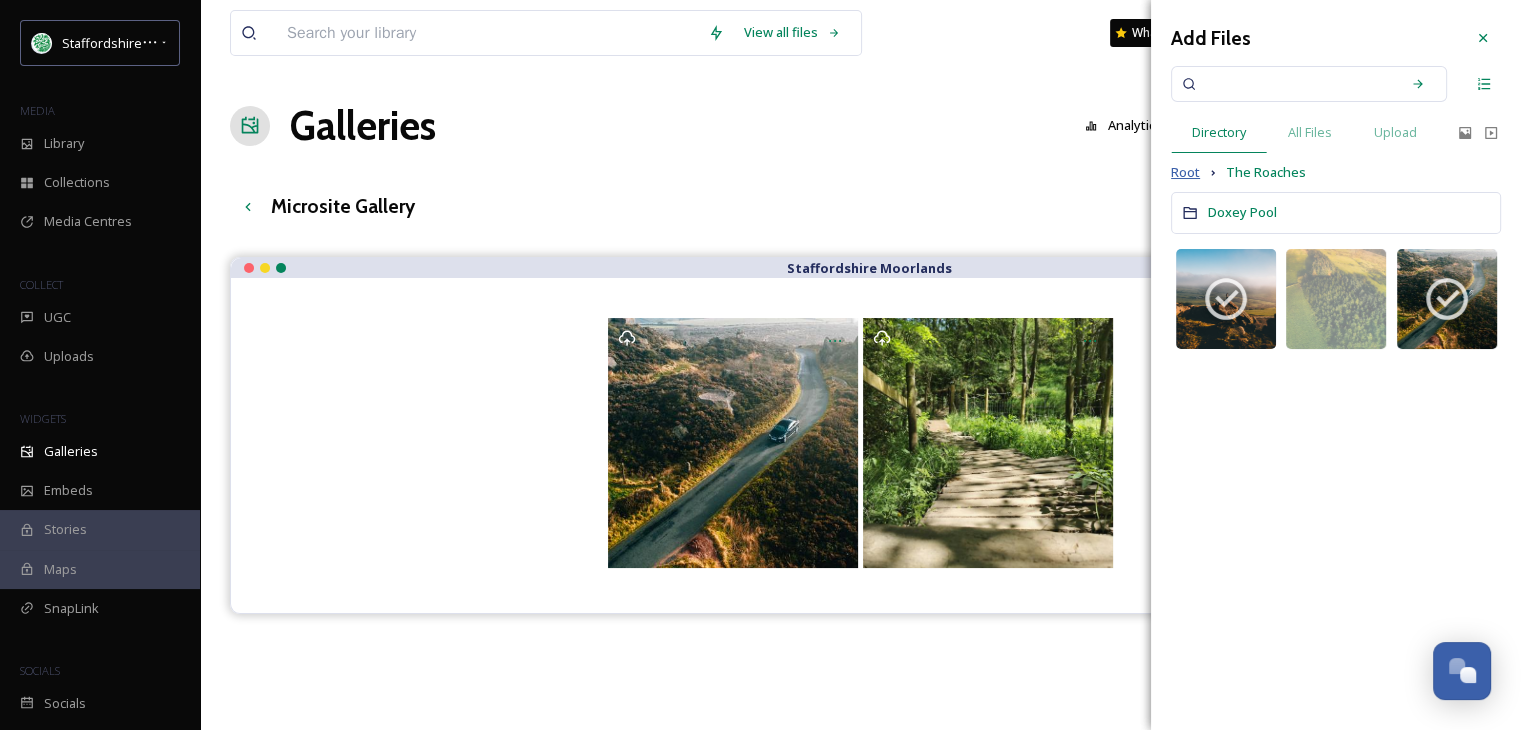 click on "Root" at bounding box center [1185, 172] 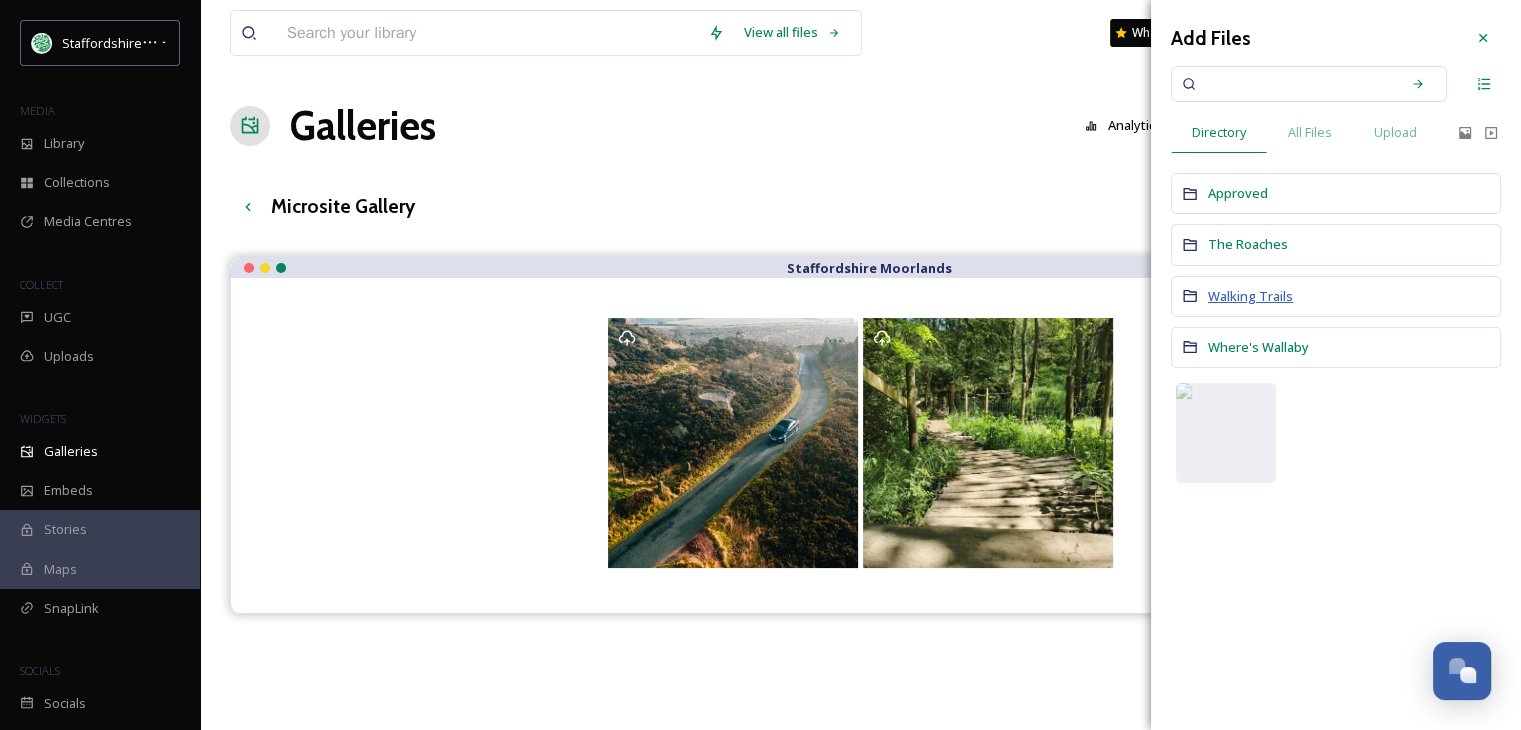 click on "Walking Trails" at bounding box center (1250, 296) 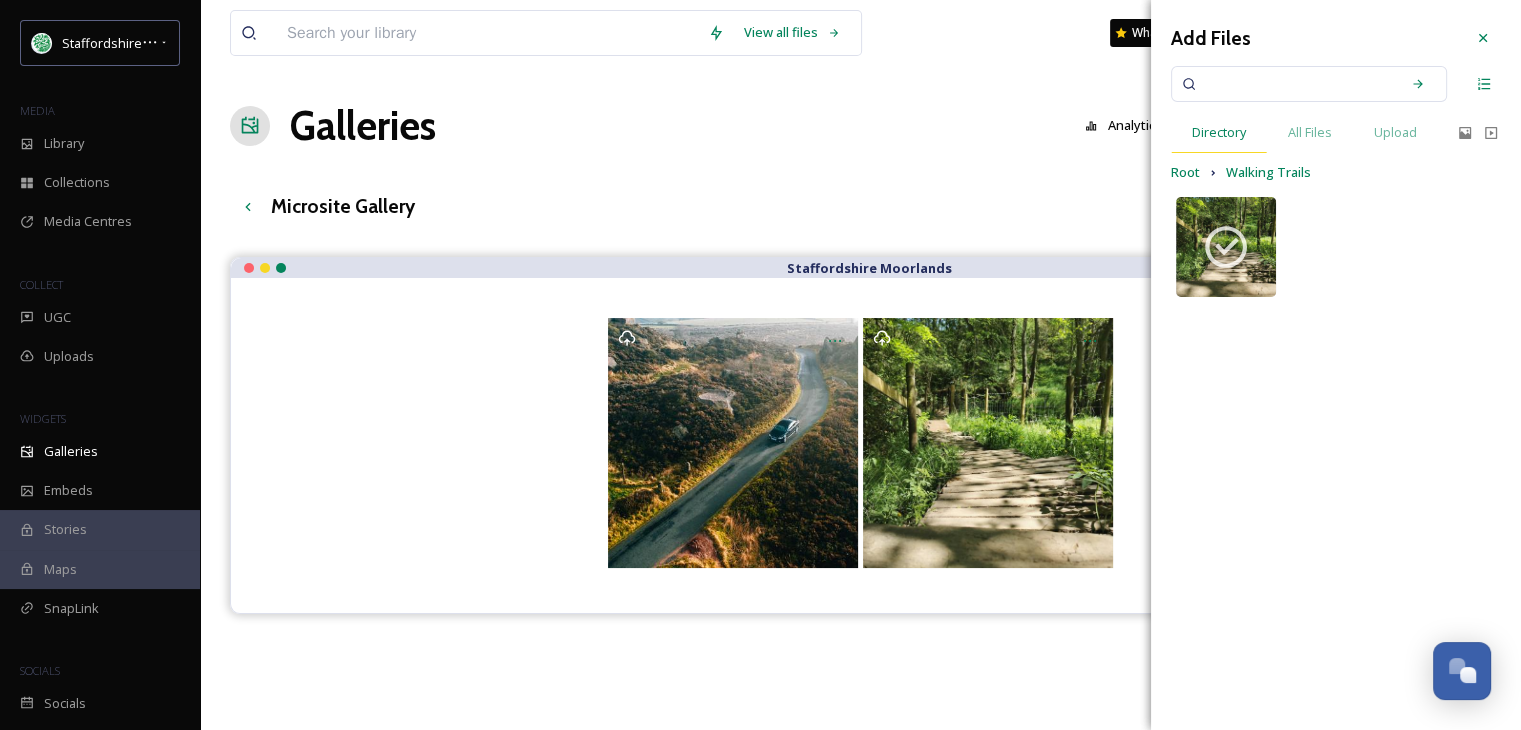click on "Directory" at bounding box center [1219, 132] 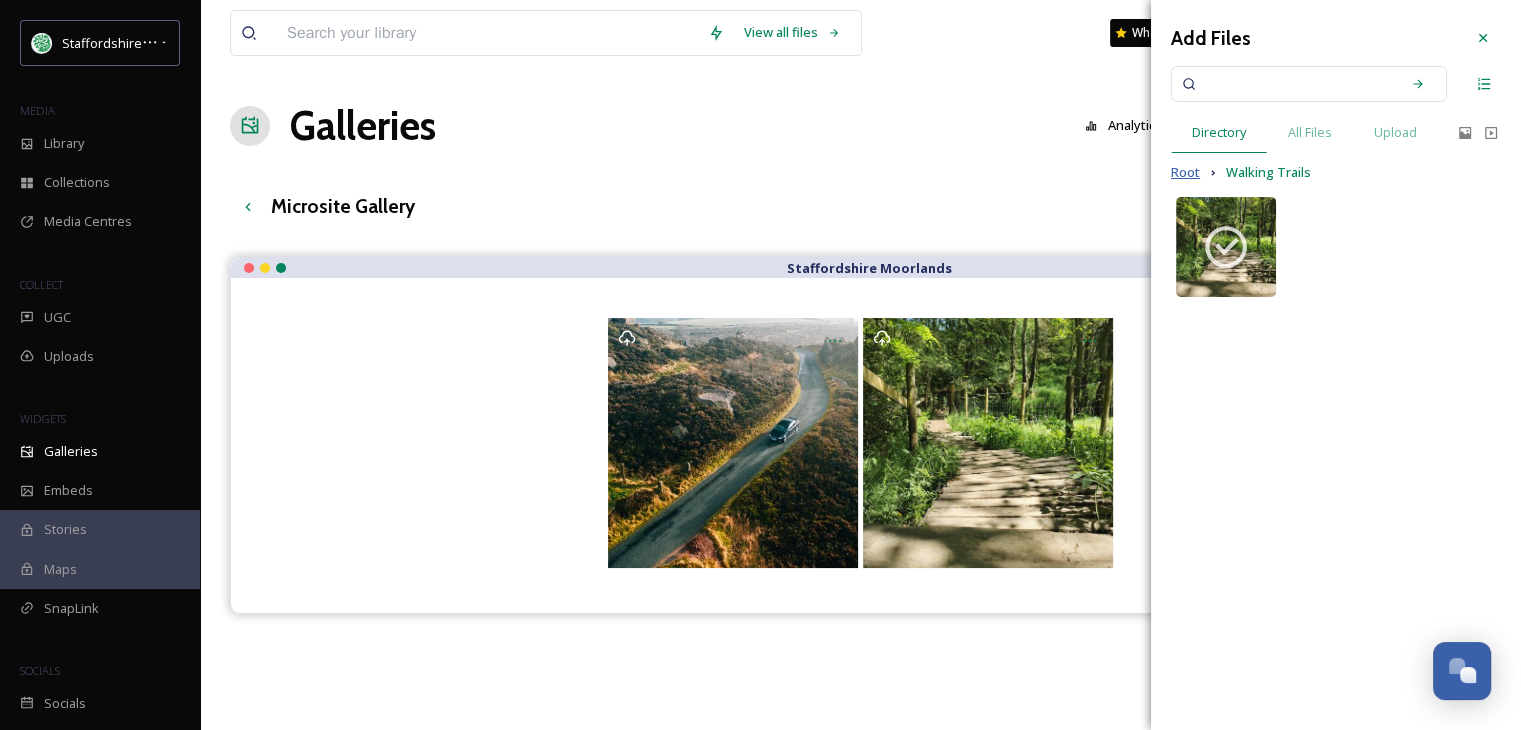 click on "Root" at bounding box center (1185, 172) 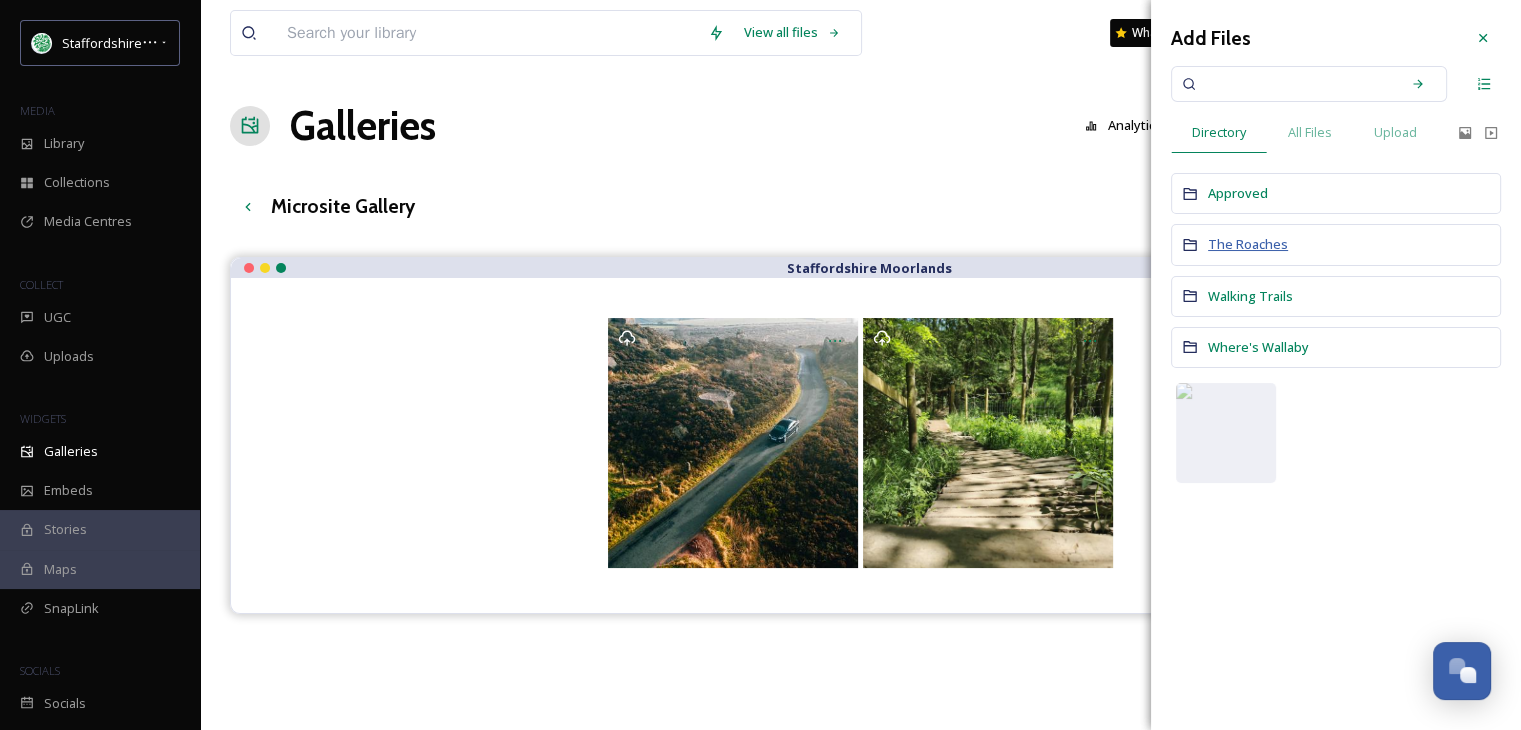 click on "The Roaches" at bounding box center (1248, 244) 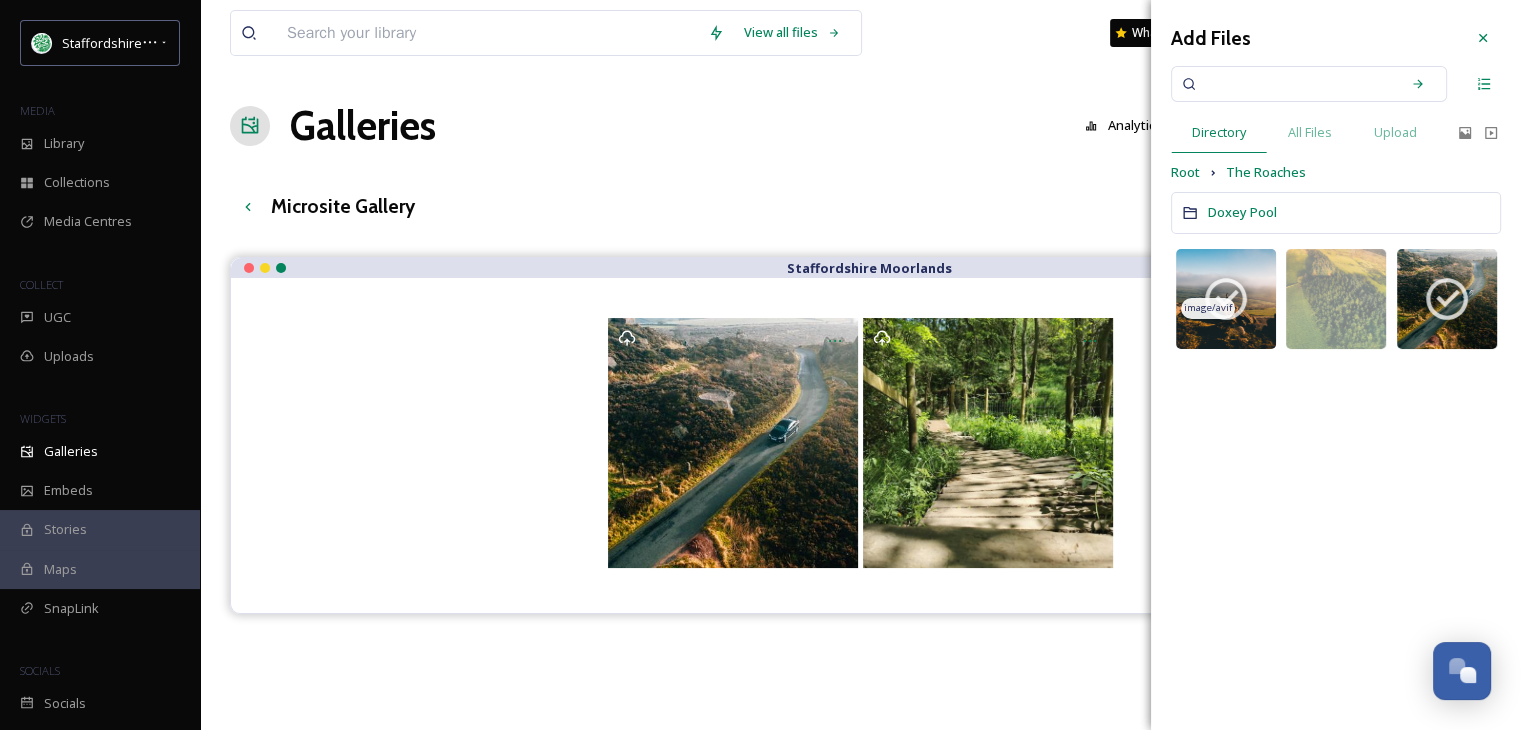 click 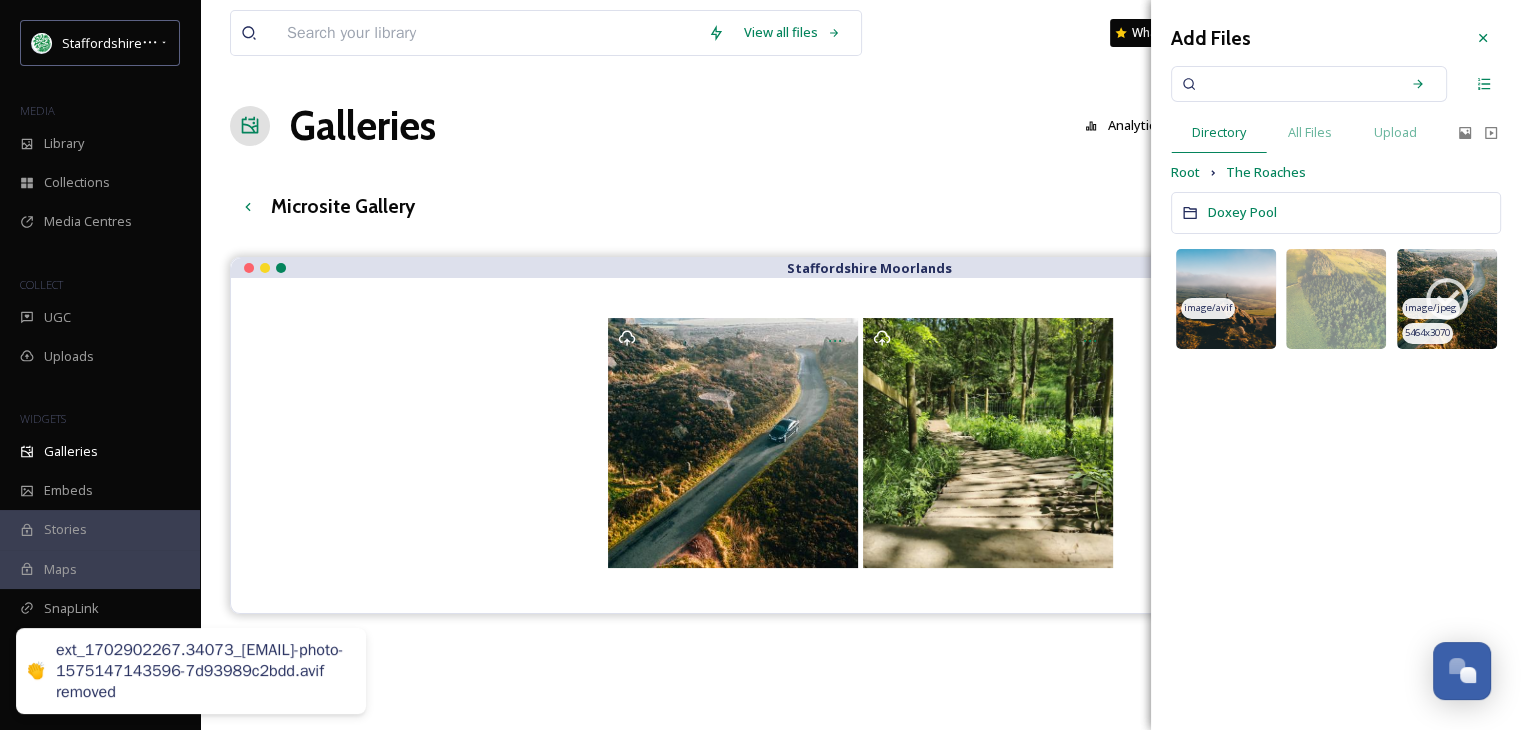 click on "image/jpeg" at bounding box center (1431, 308) 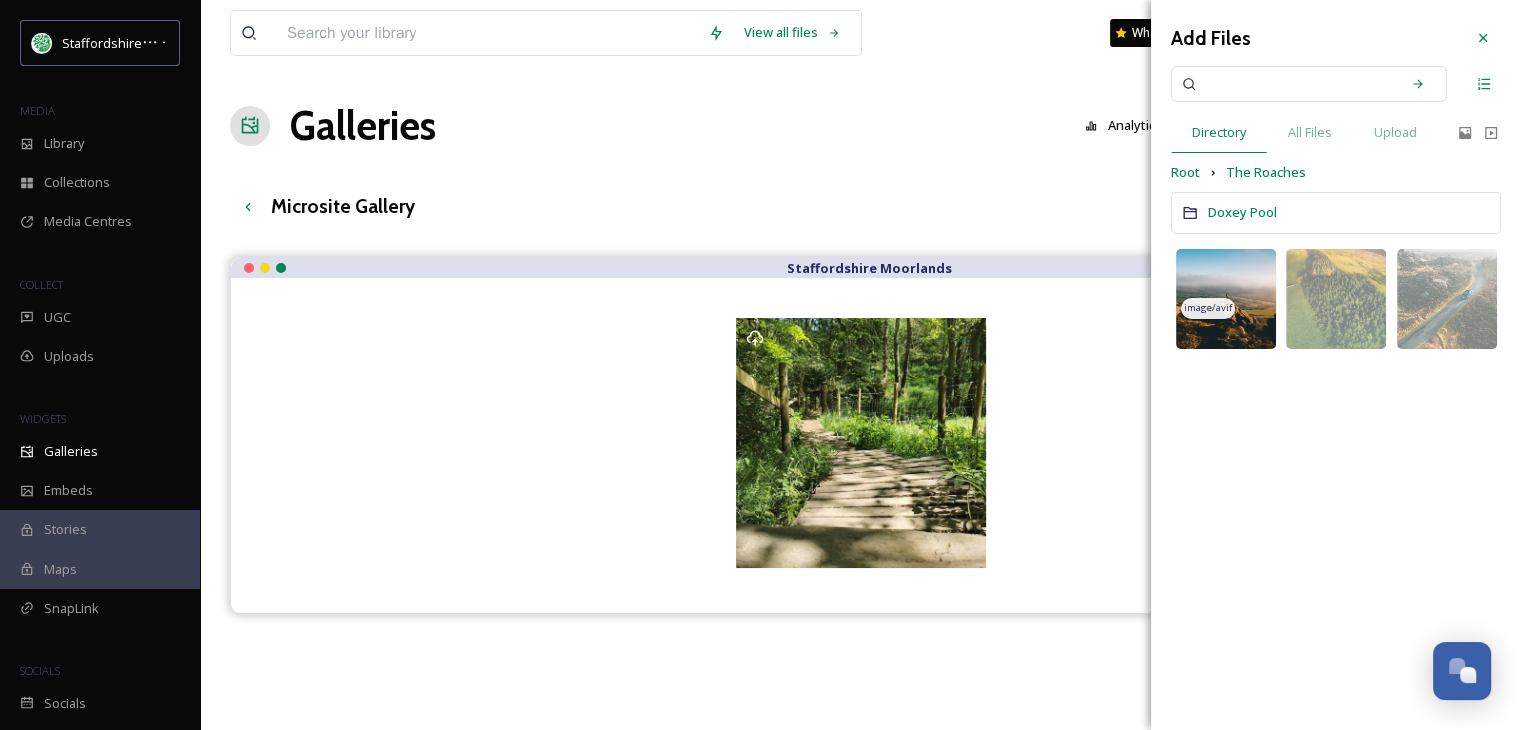 click at bounding box center [1226, 299] 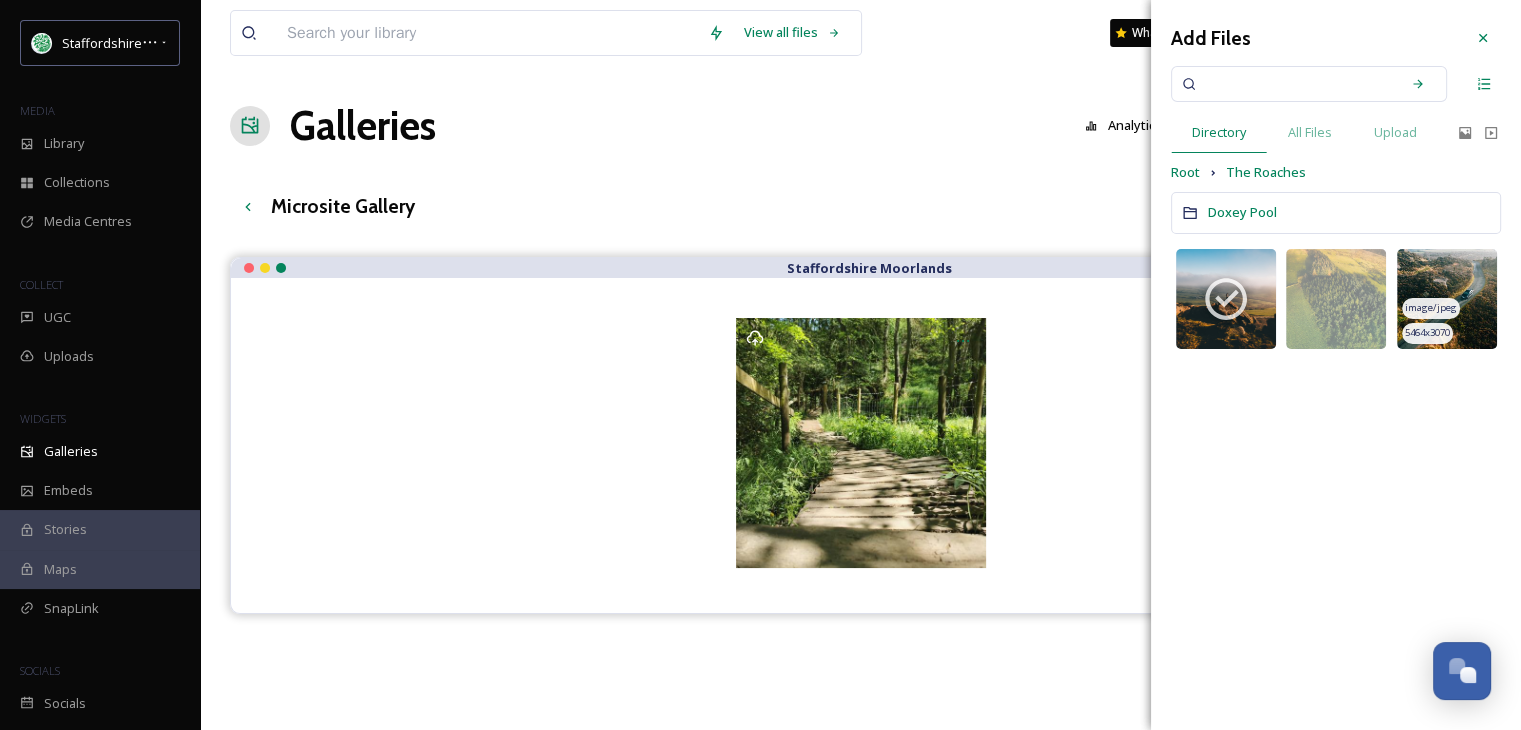 click at bounding box center (1447, 299) 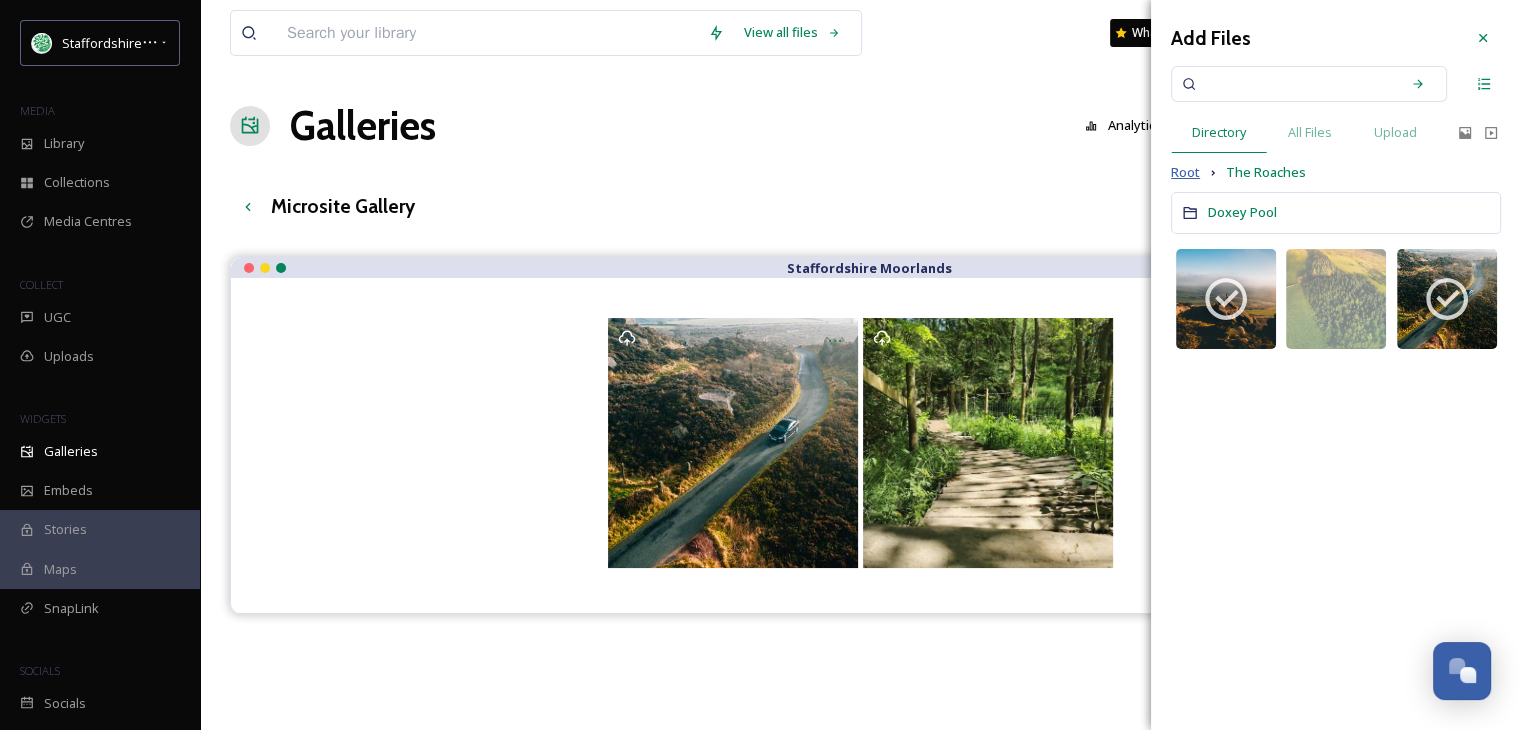 click on "Root" at bounding box center (1185, 172) 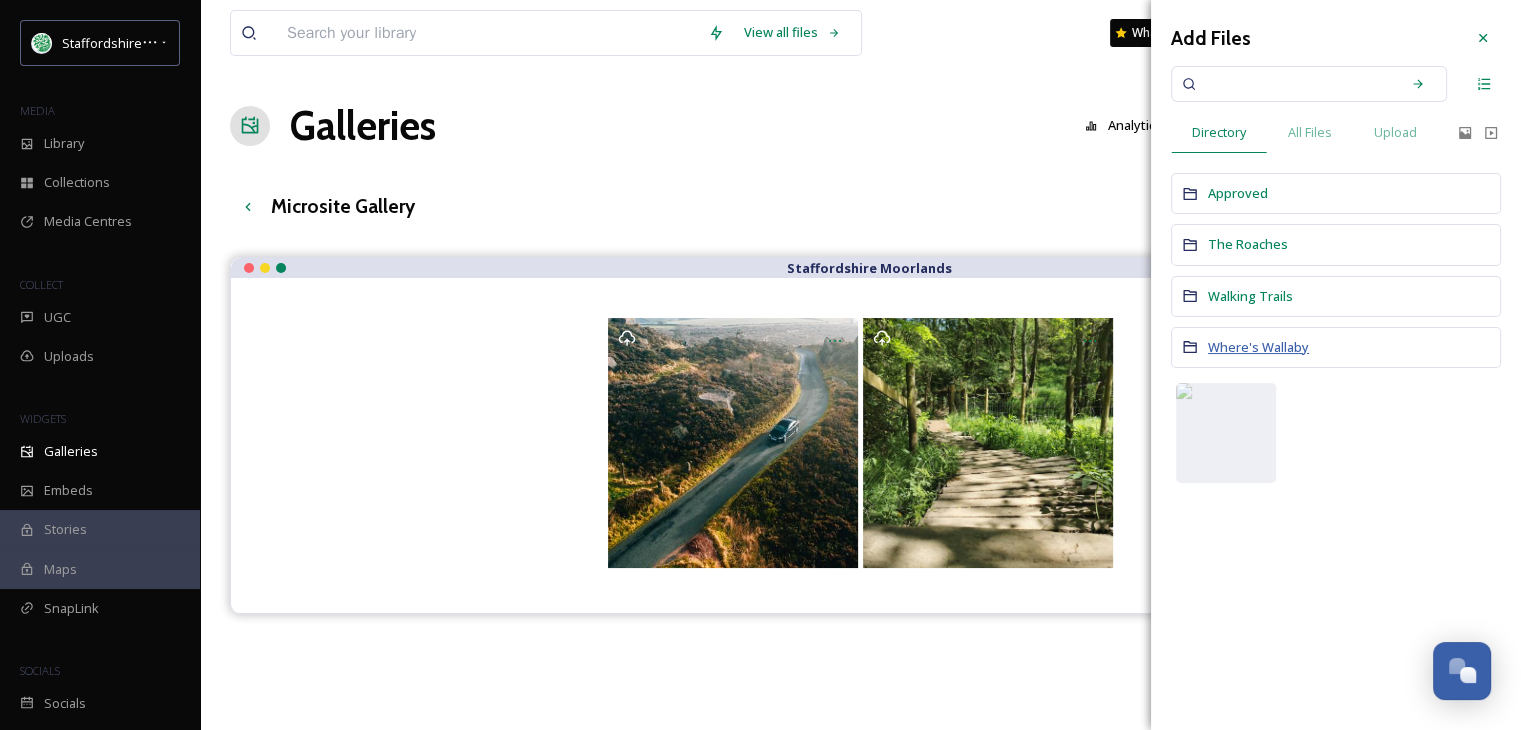 click on "Where's Wallaby" at bounding box center (1258, 347) 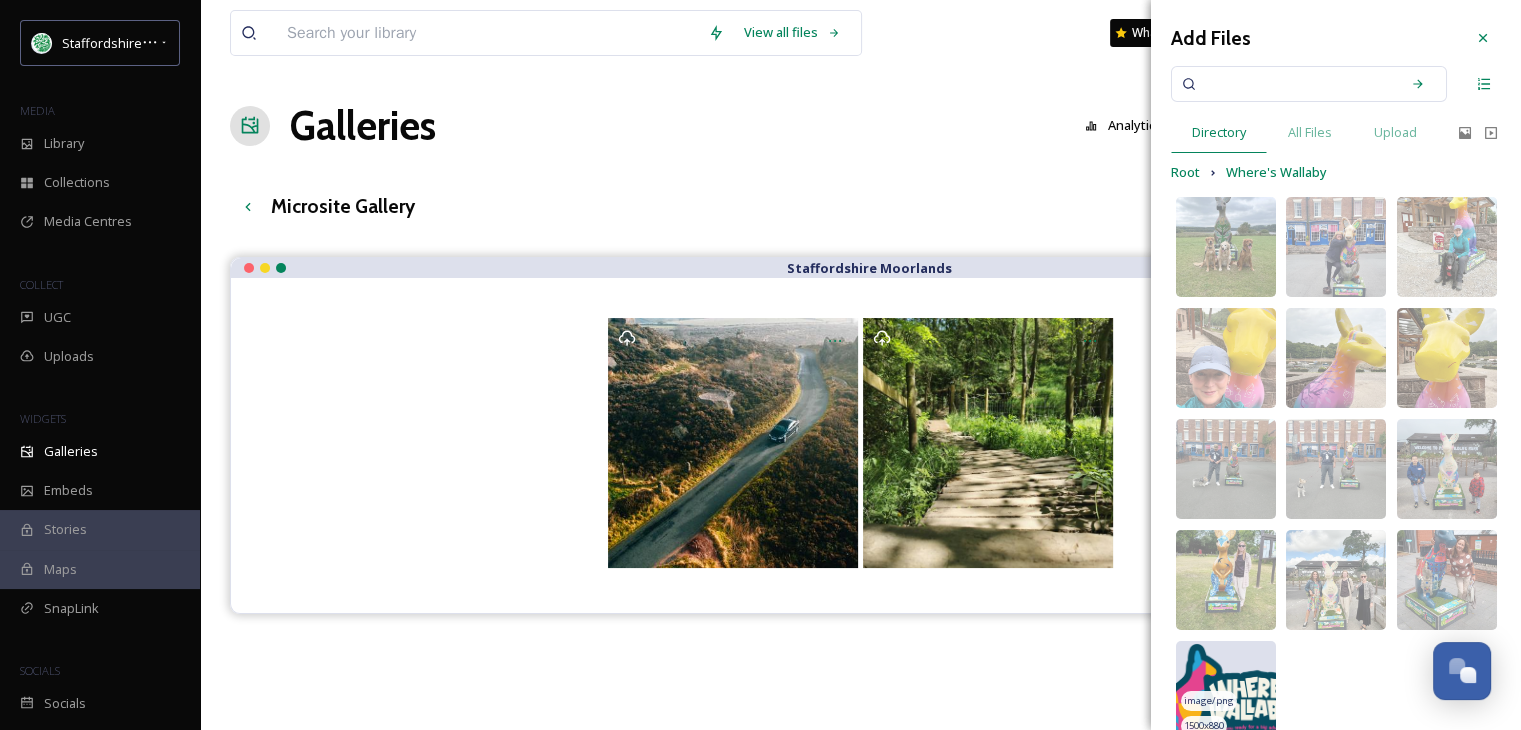 click at bounding box center [1226, 691] 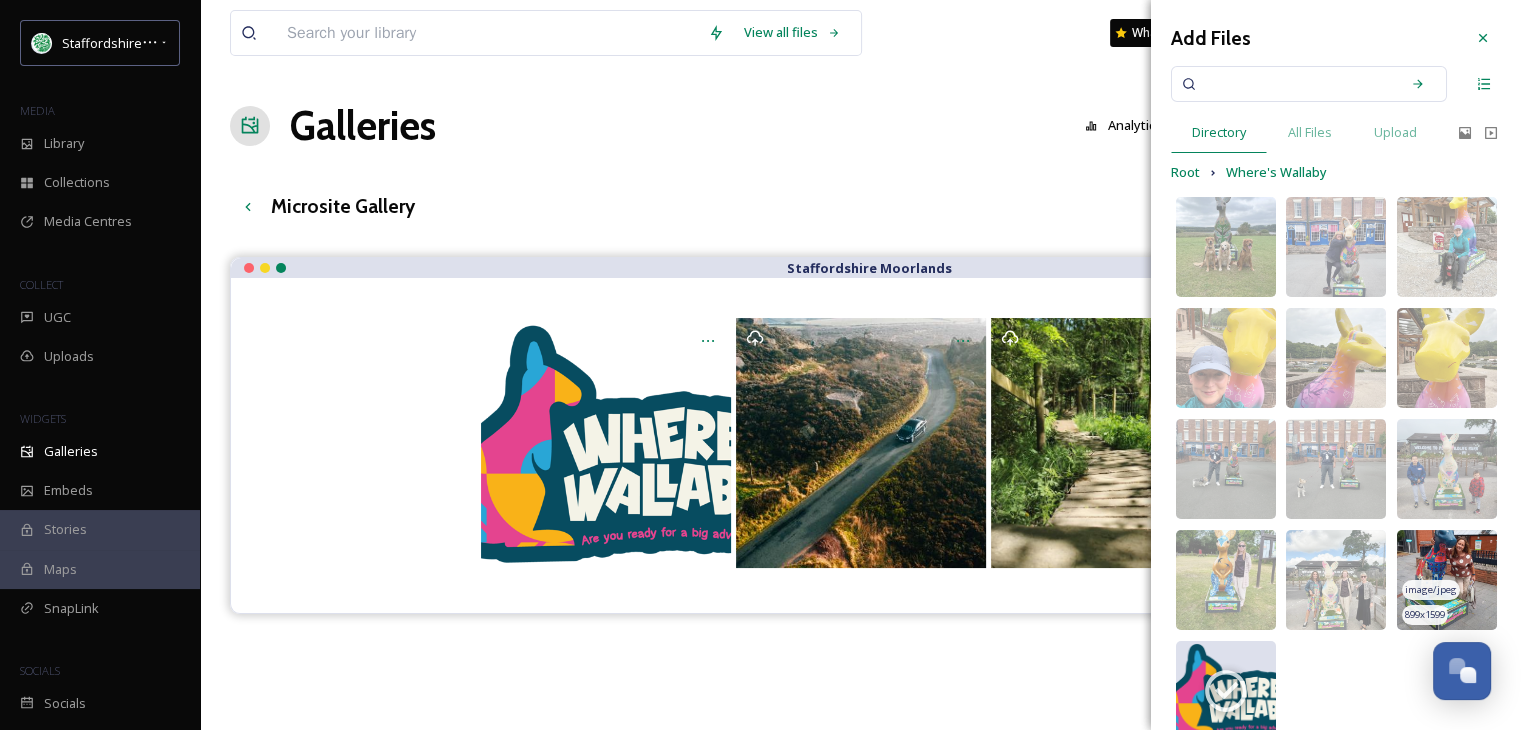 click on "image/jpeg" at bounding box center [1431, 590] 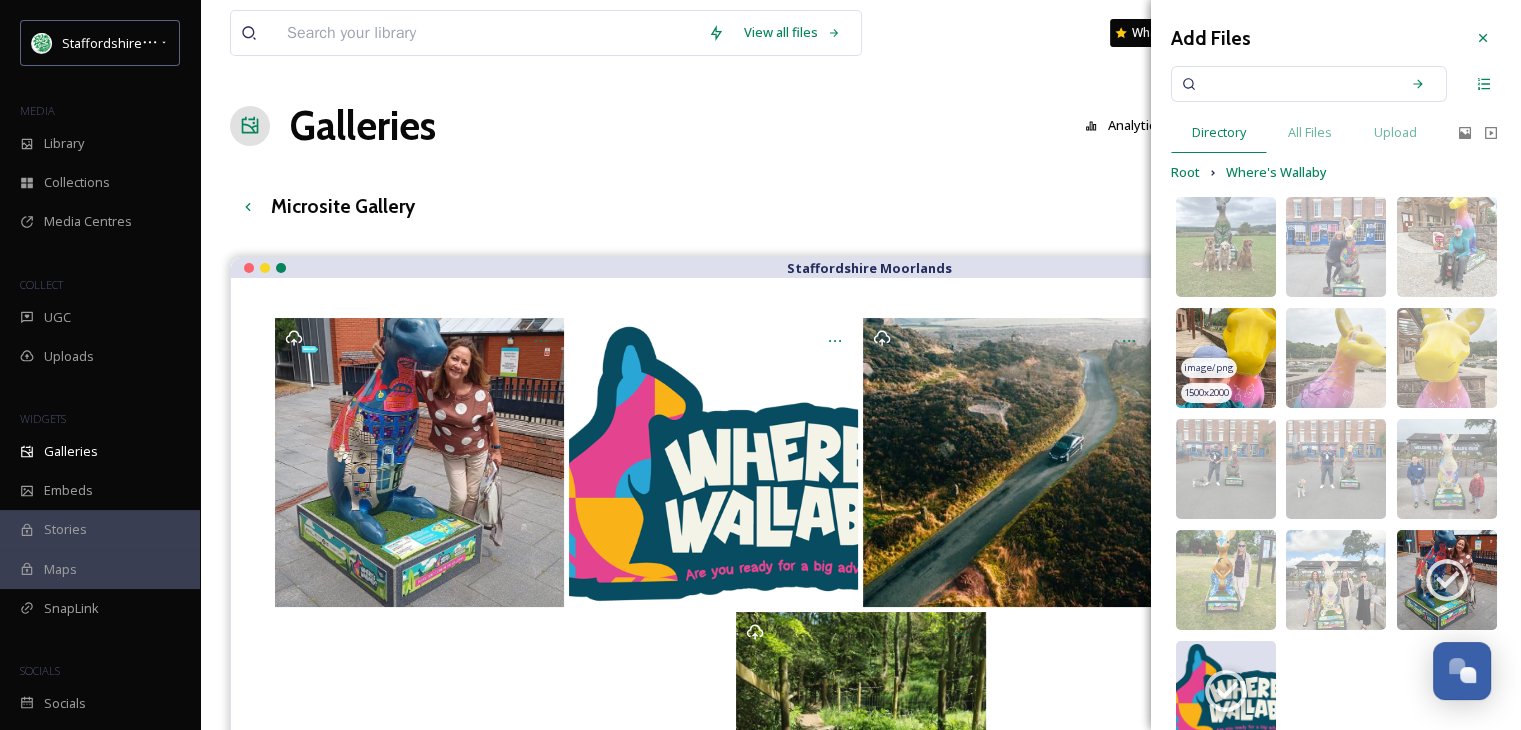 click on "image/png" at bounding box center [1209, 368] 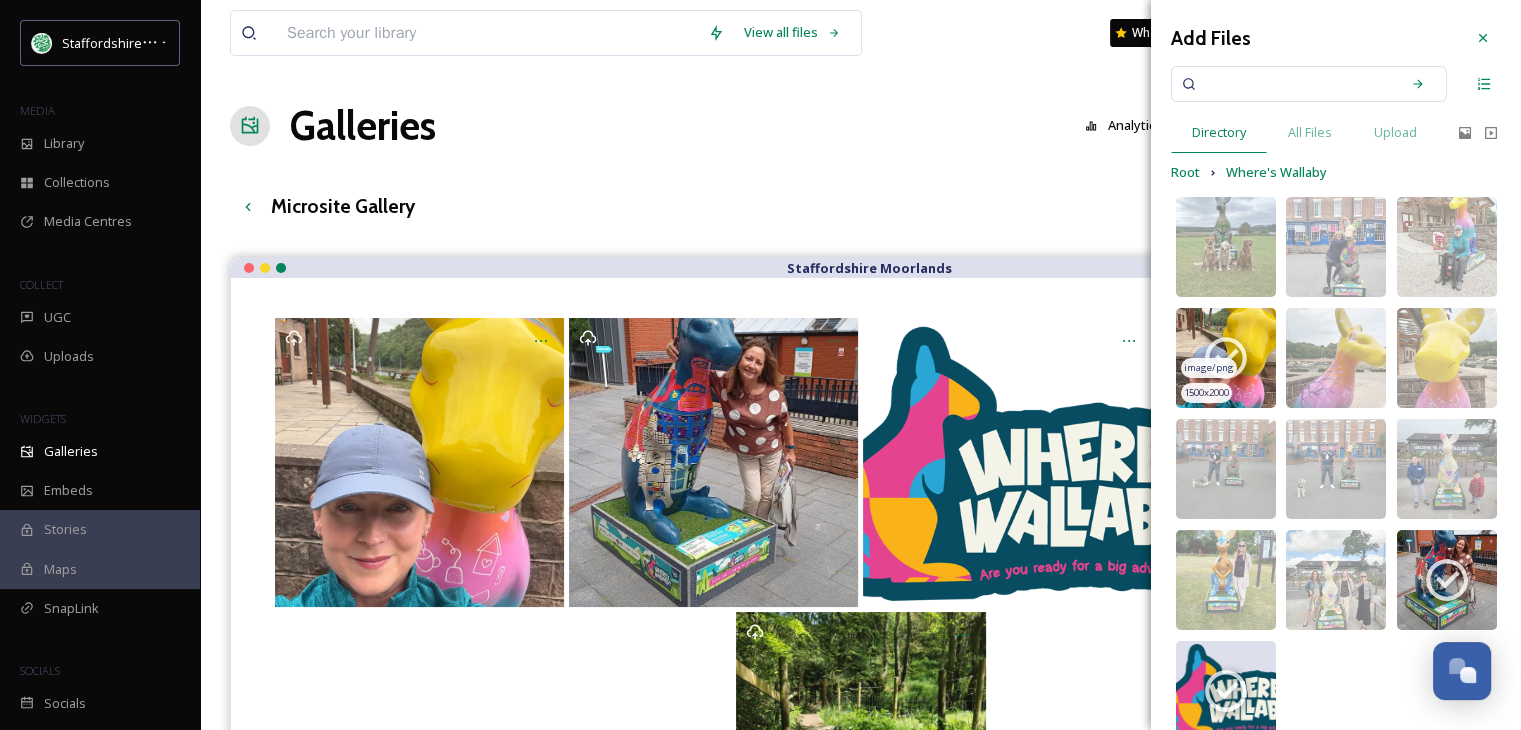 click on "image/png" at bounding box center [1209, 368] 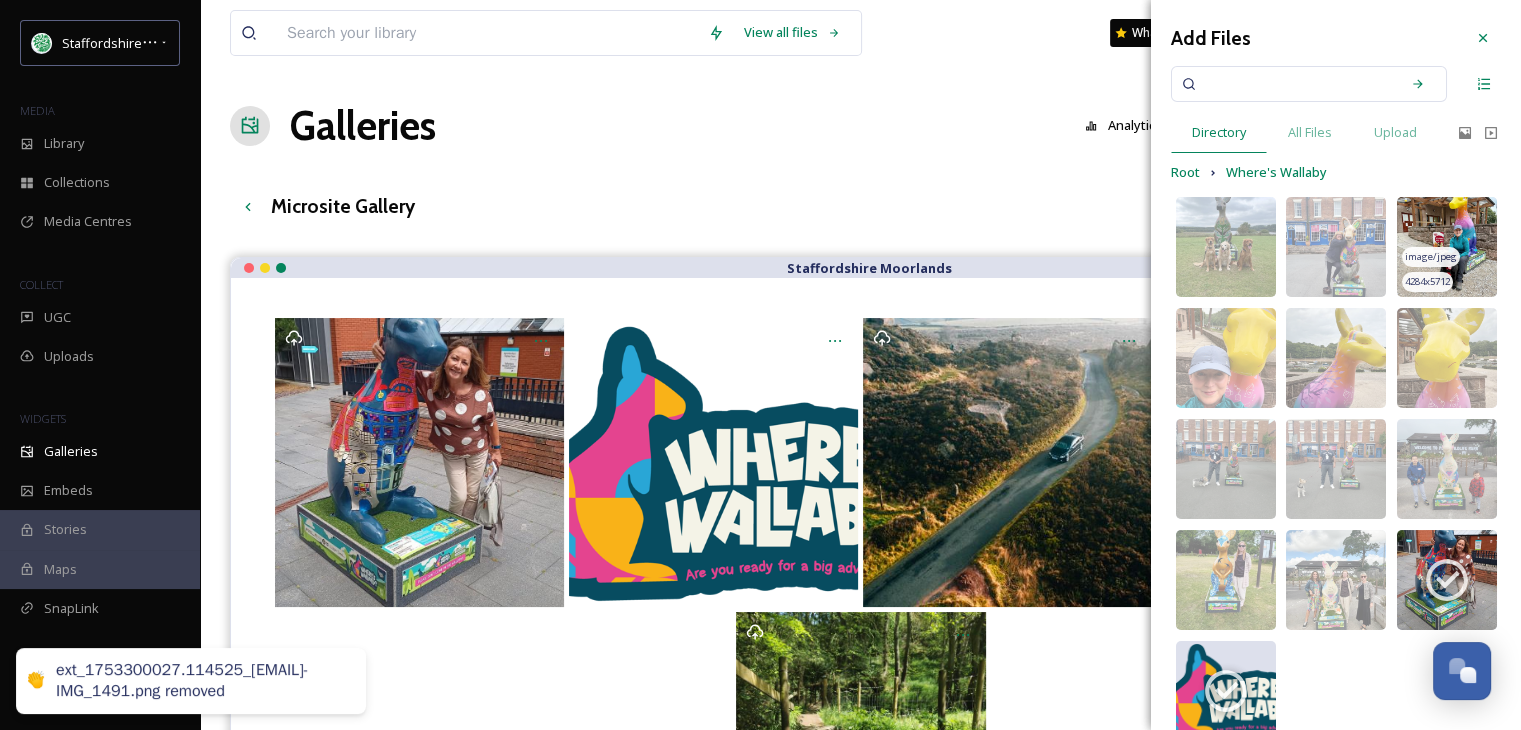 click at bounding box center (1447, 247) 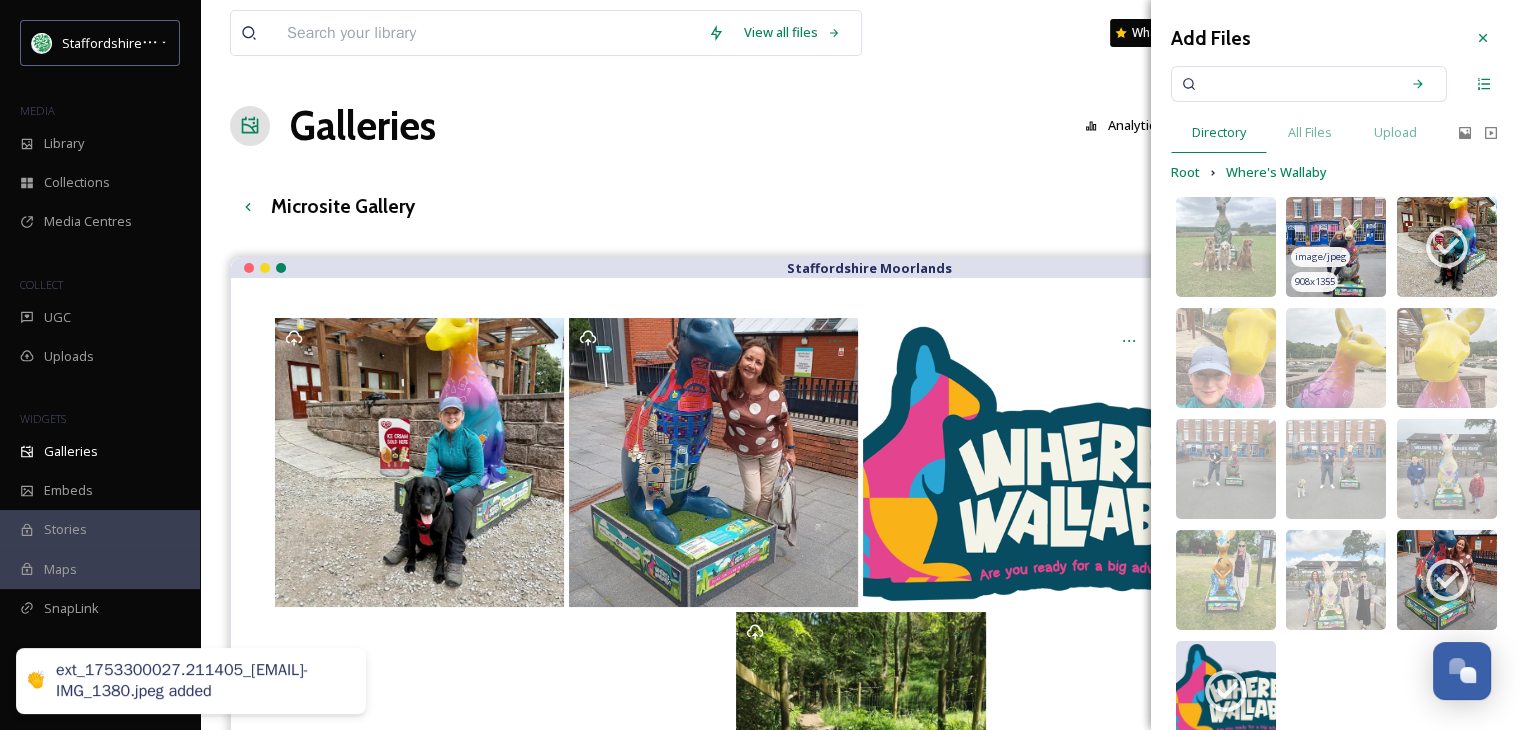 click at bounding box center (1336, 247) 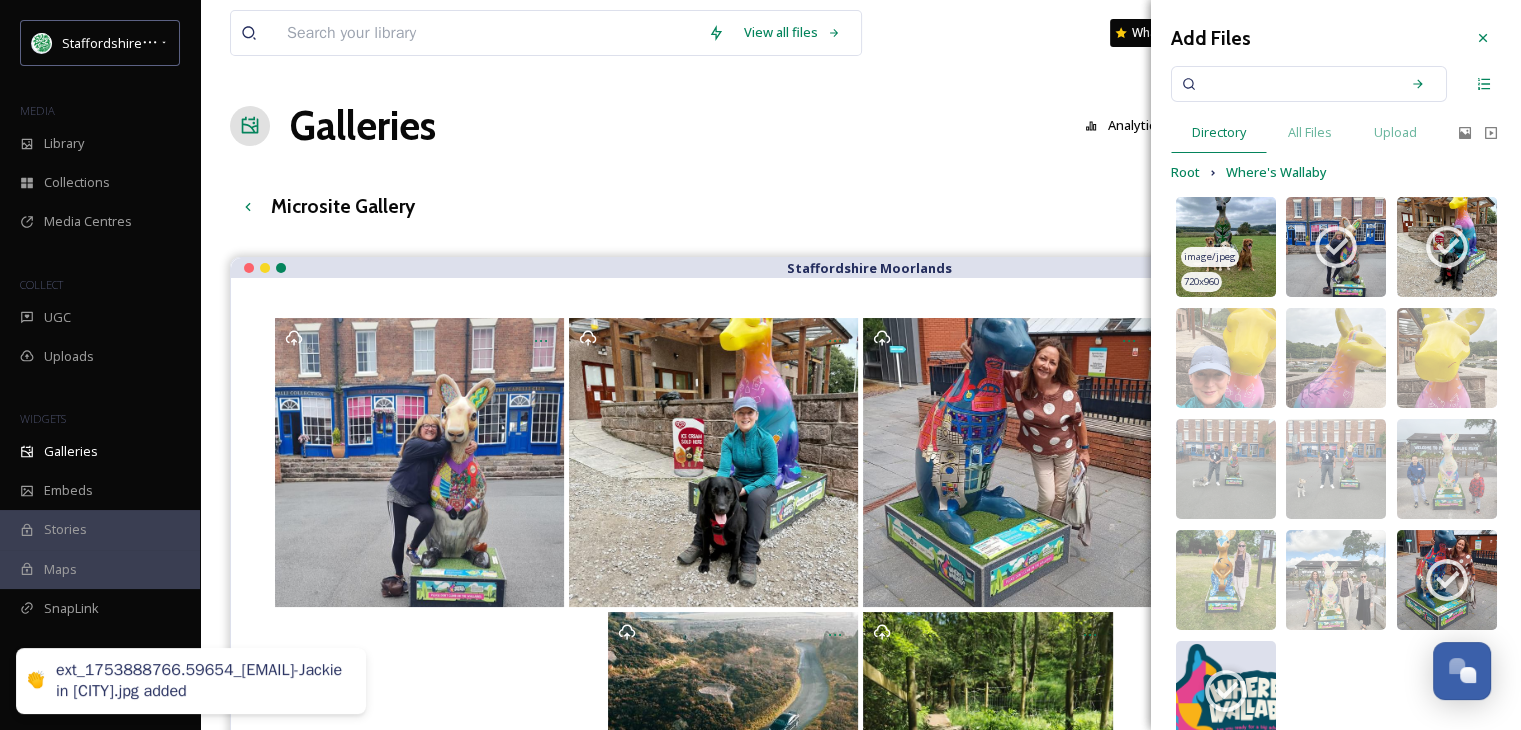 click at bounding box center [1226, 247] 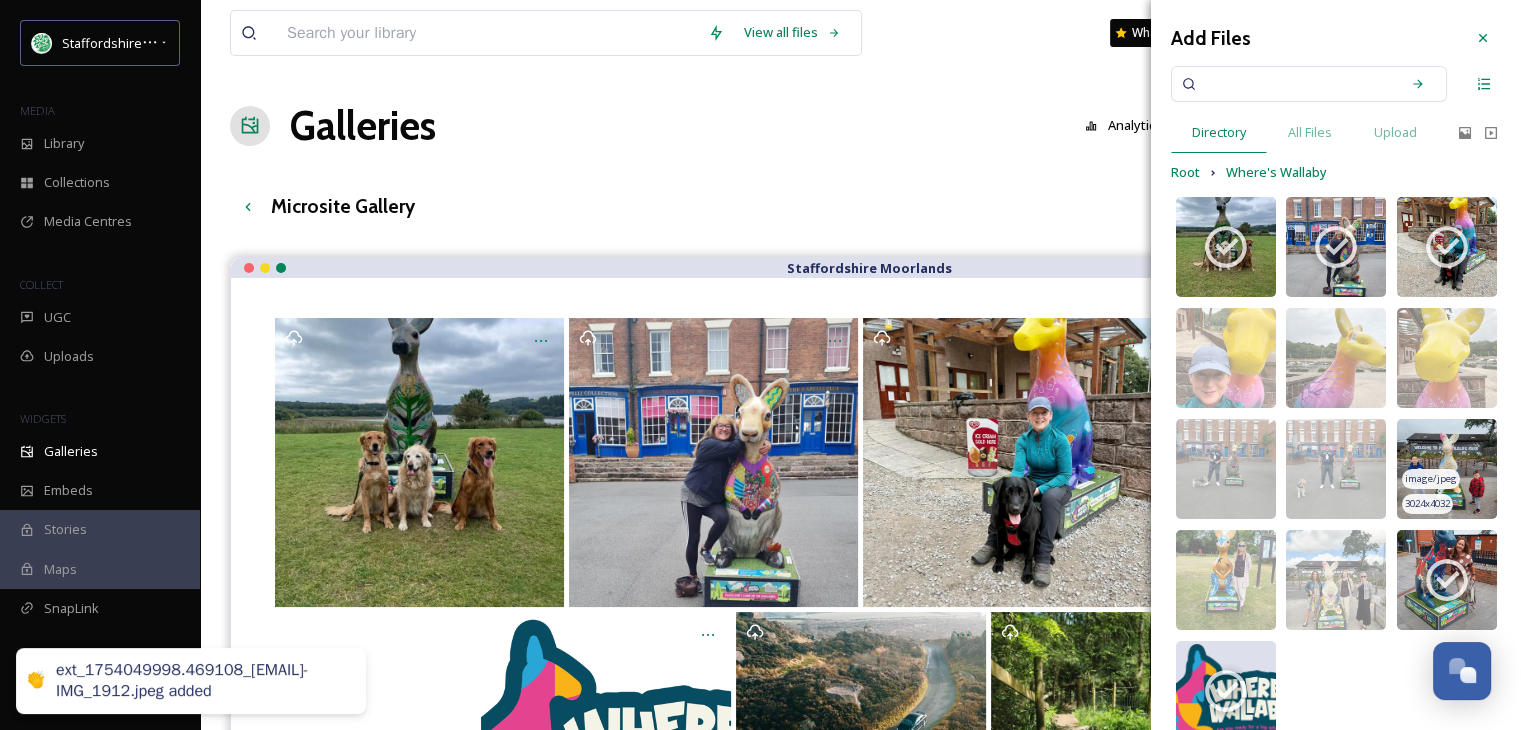 click at bounding box center (1447, 469) 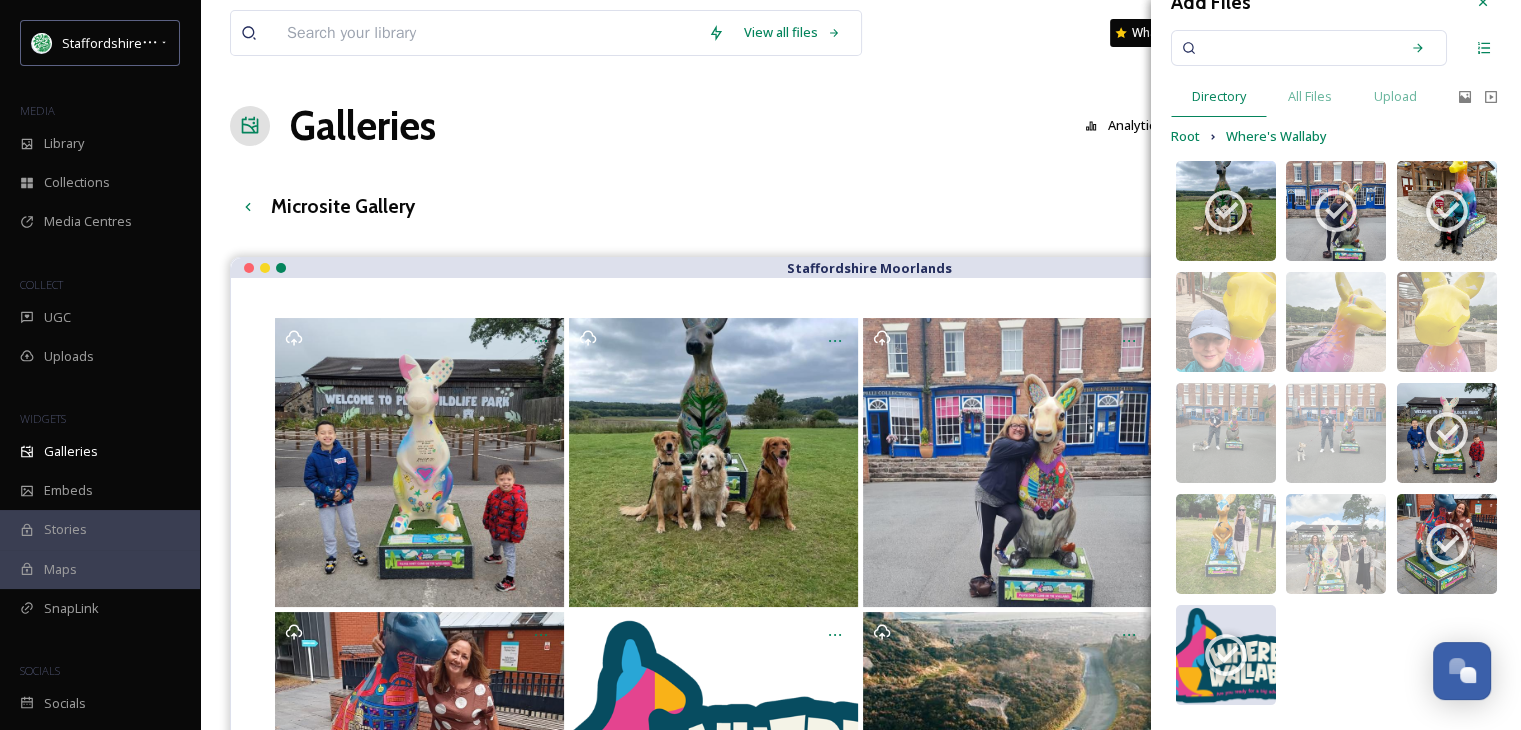 scroll, scrollTop: 0, scrollLeft: 0, axis: both 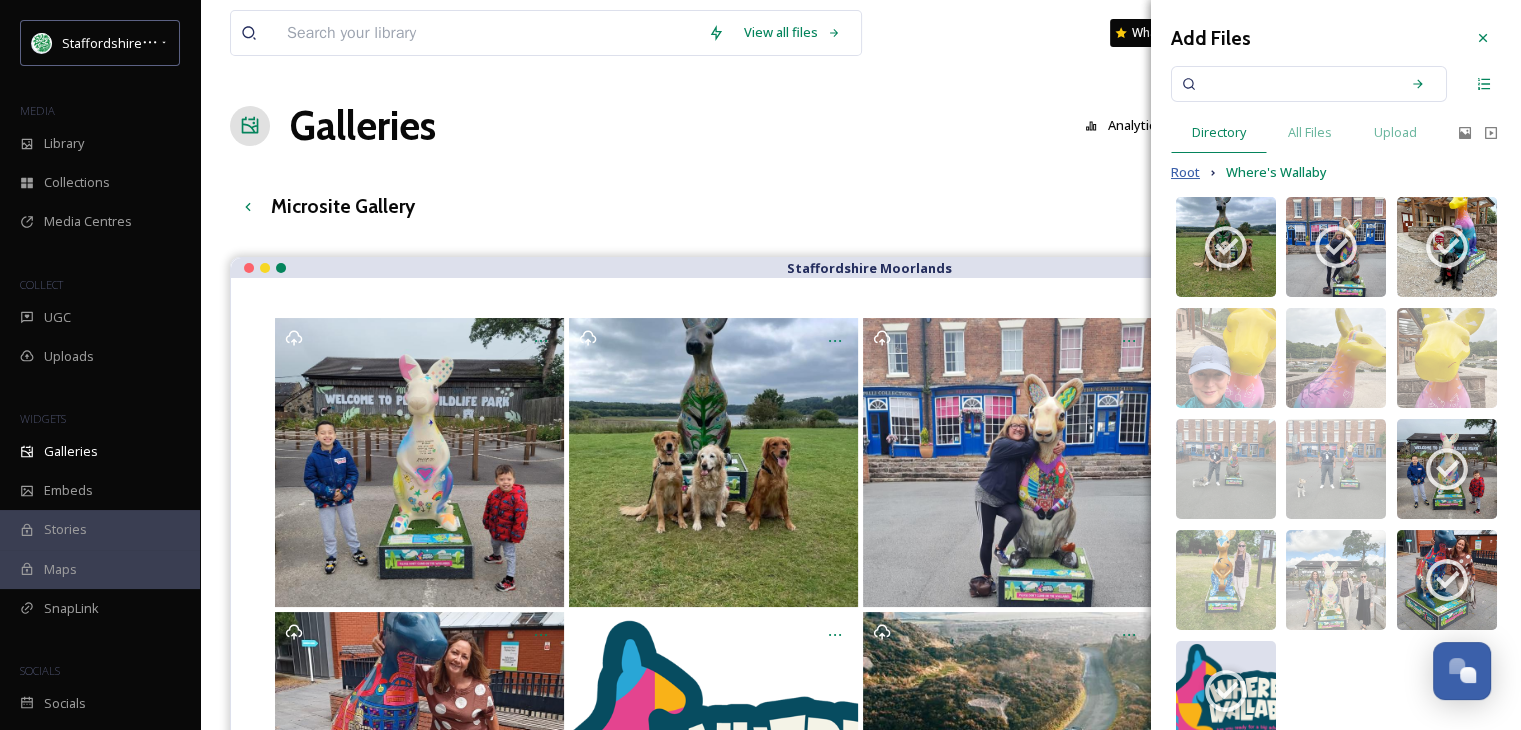 click on "Root" at bounding box center [1185, 172] 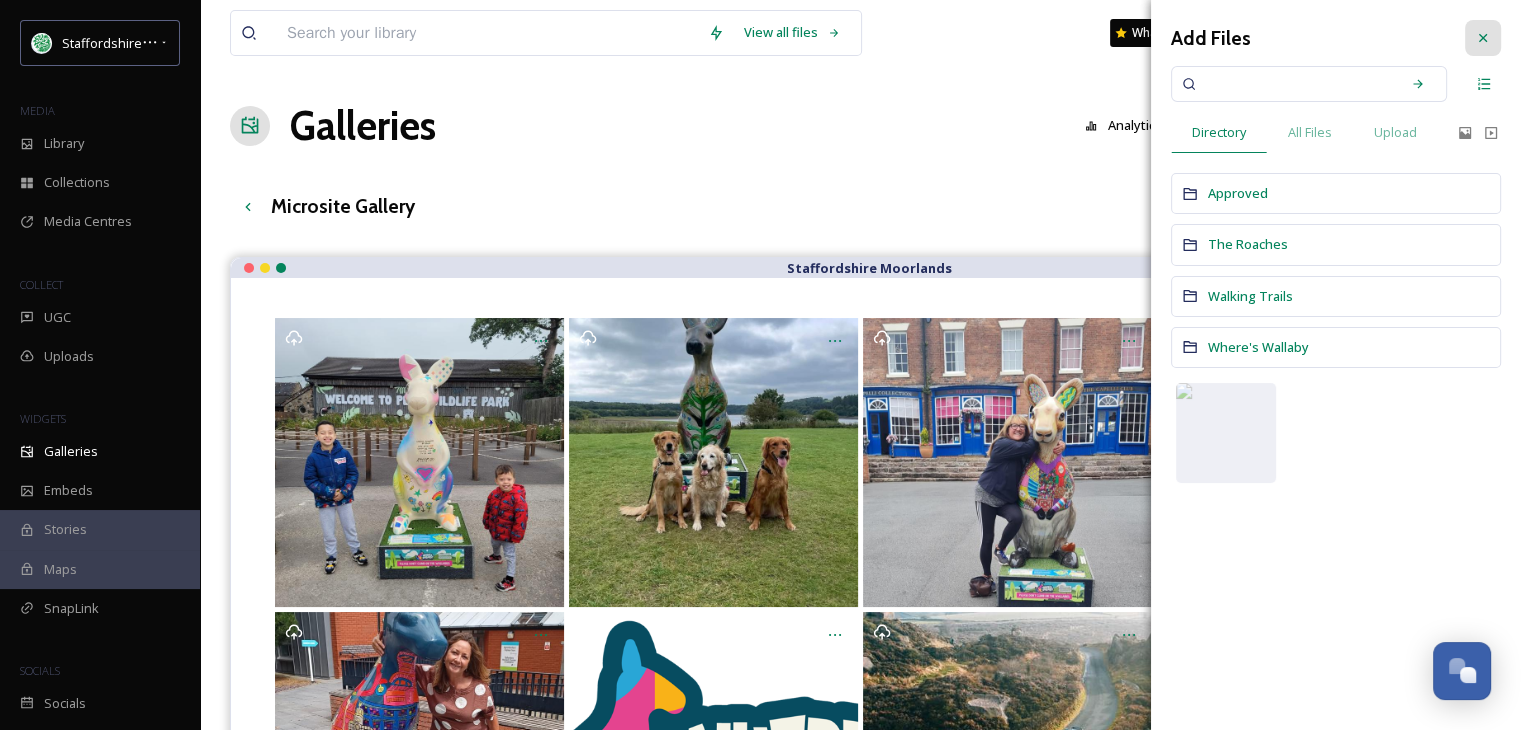 click 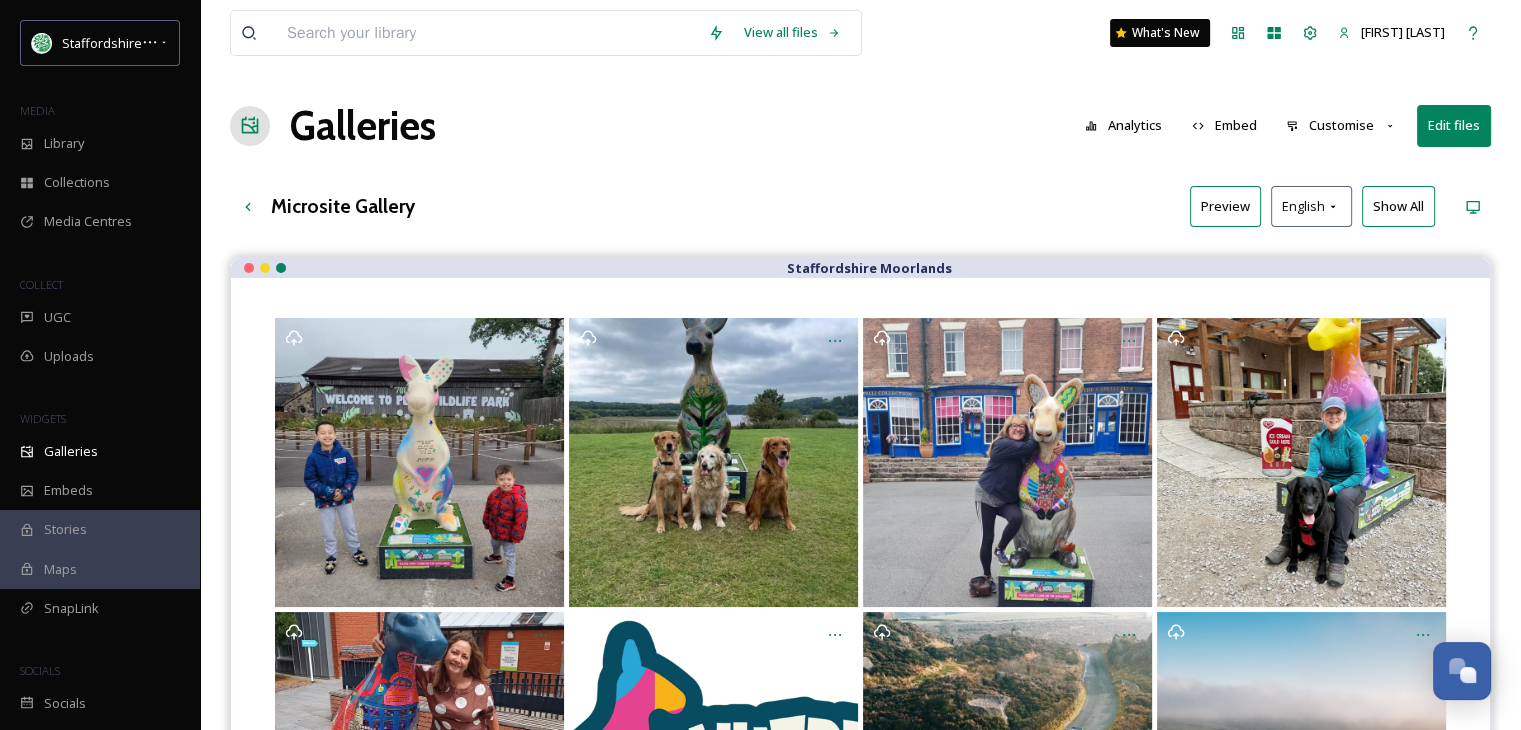click on "View all files What's New Jennifer Brassington Galleries Analytics Embed Customise Edit files Microsite Gallery Preview English Show All Staffordshire Moorlands" at bounding box center [860, 616] 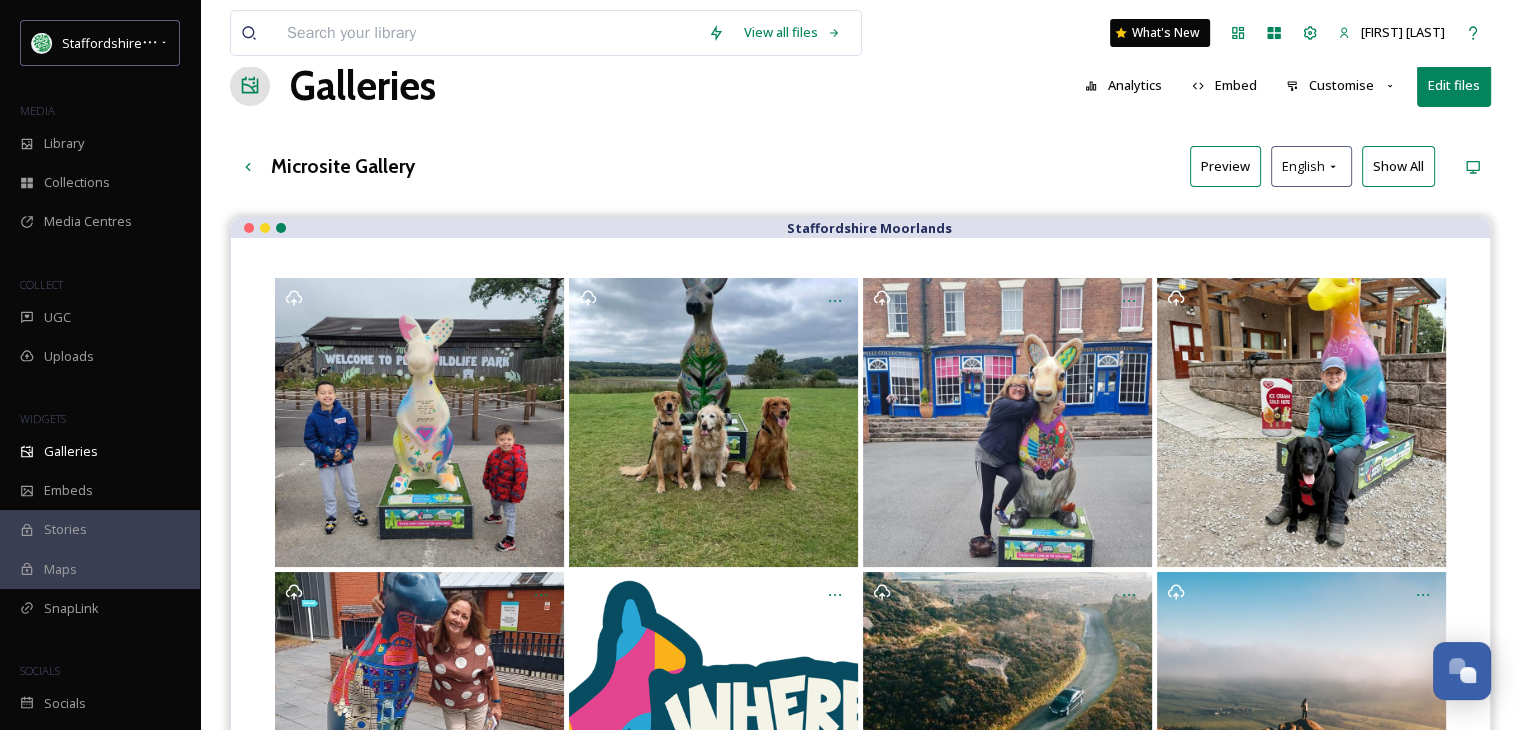 scroll, scrollTop: 1, scrollLeft: 0, axis: vertical 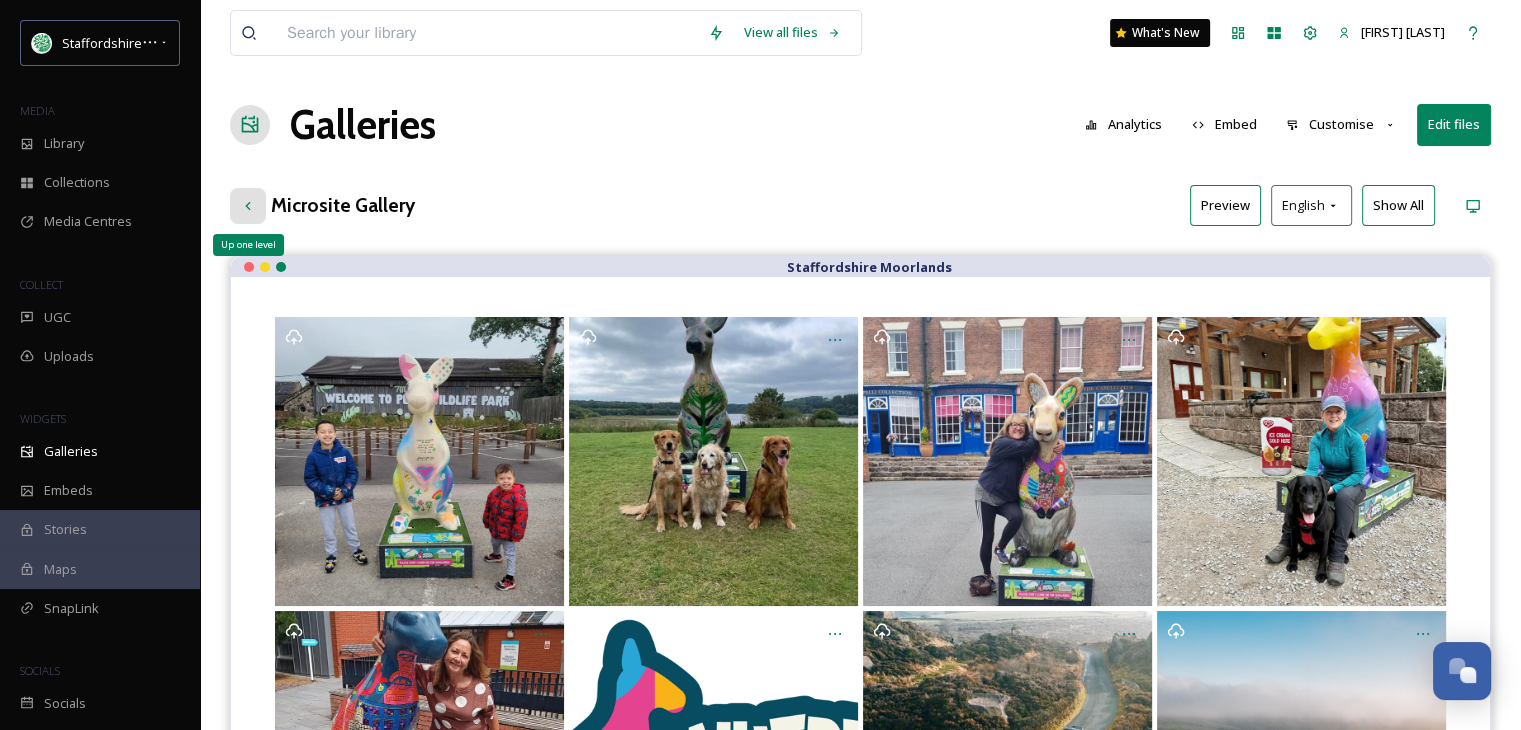 click 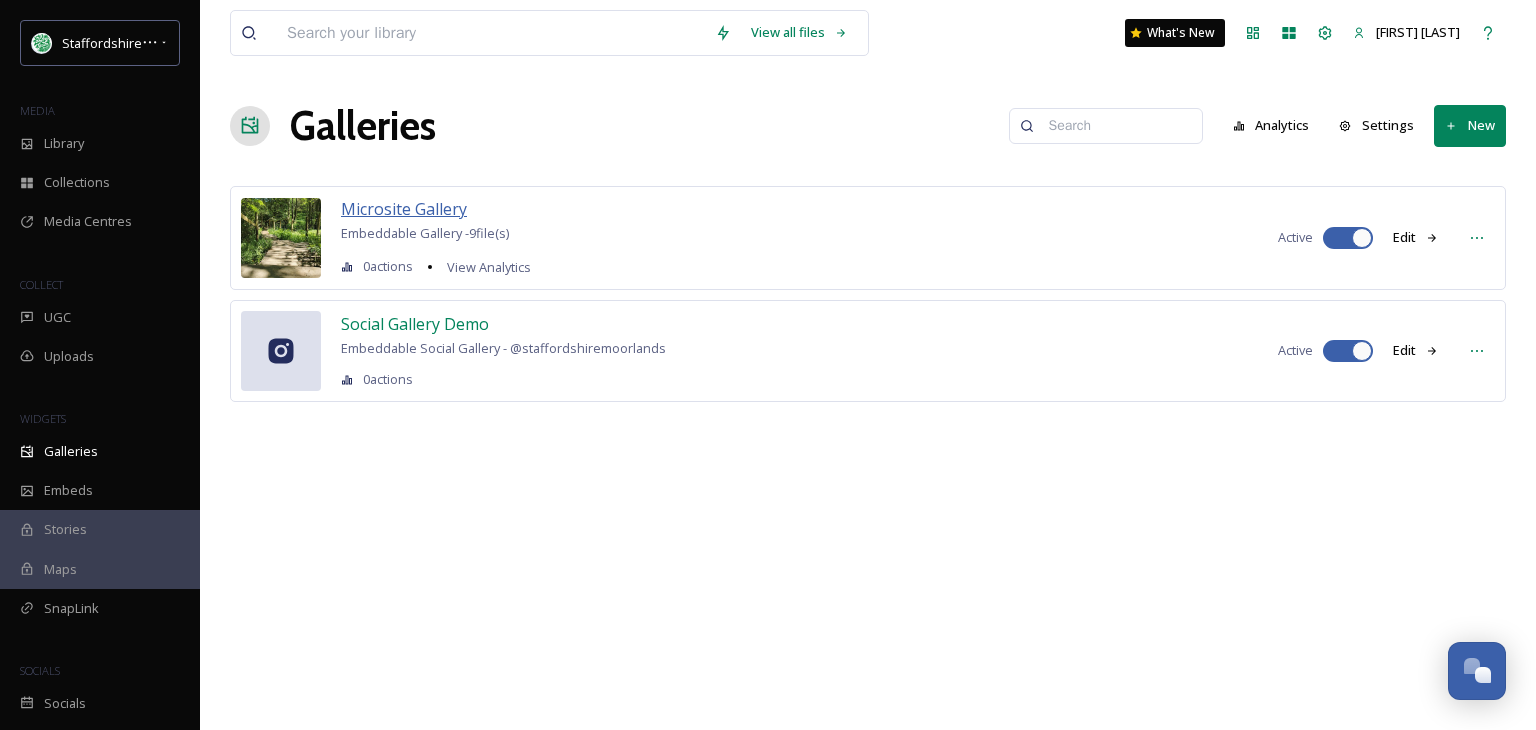 click on "Microsite Gallery" at bounding box center [404, 209] 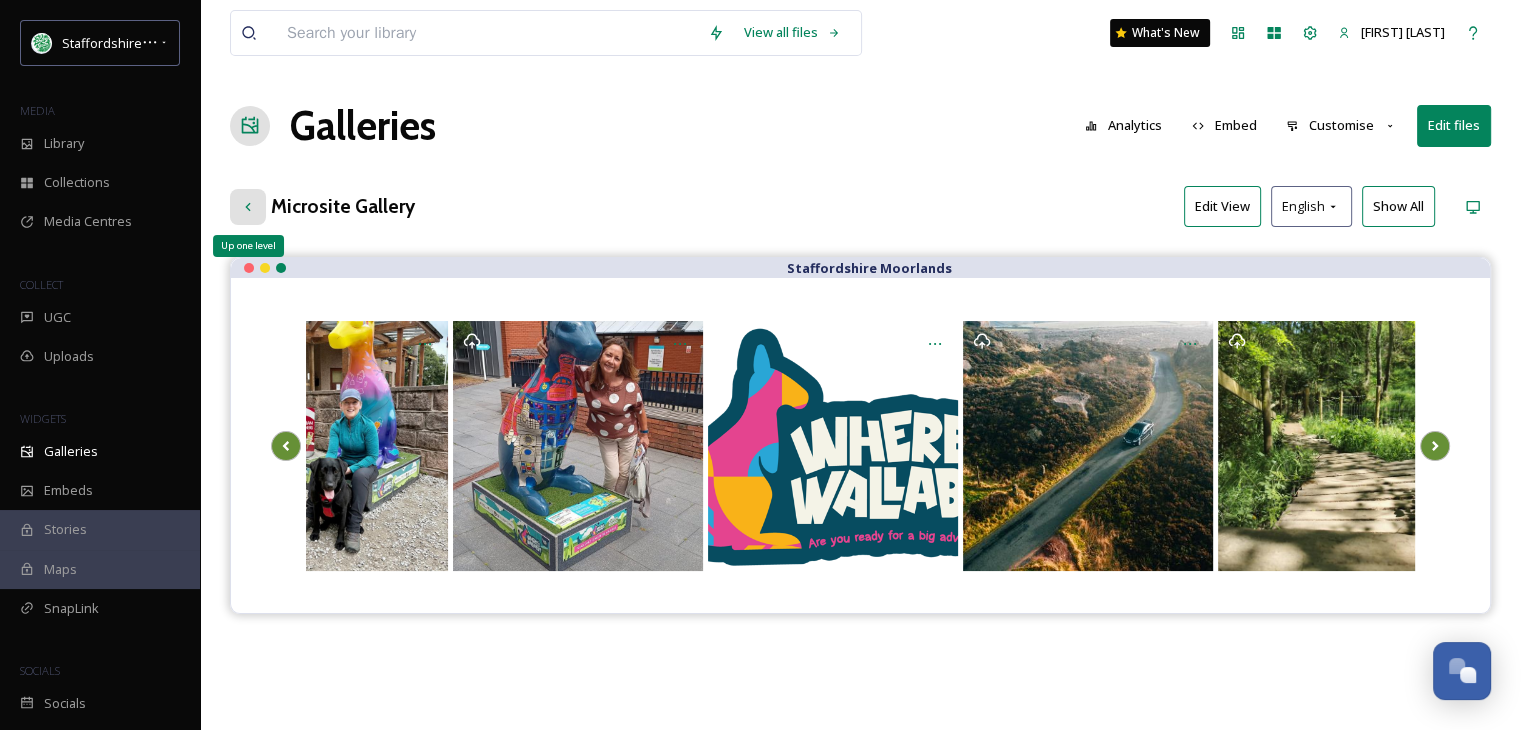 click 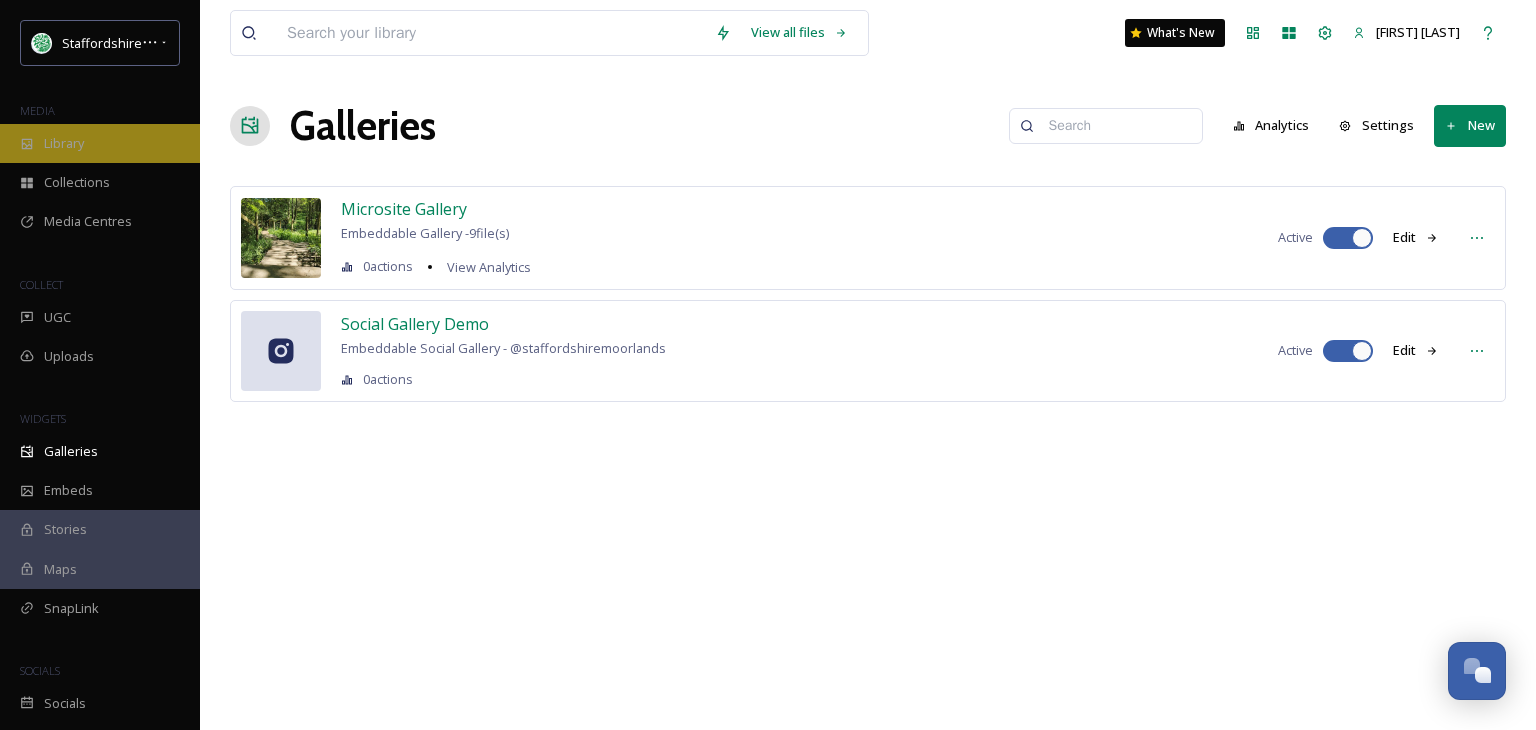 click on "Library" at bounding box center (100, 143) 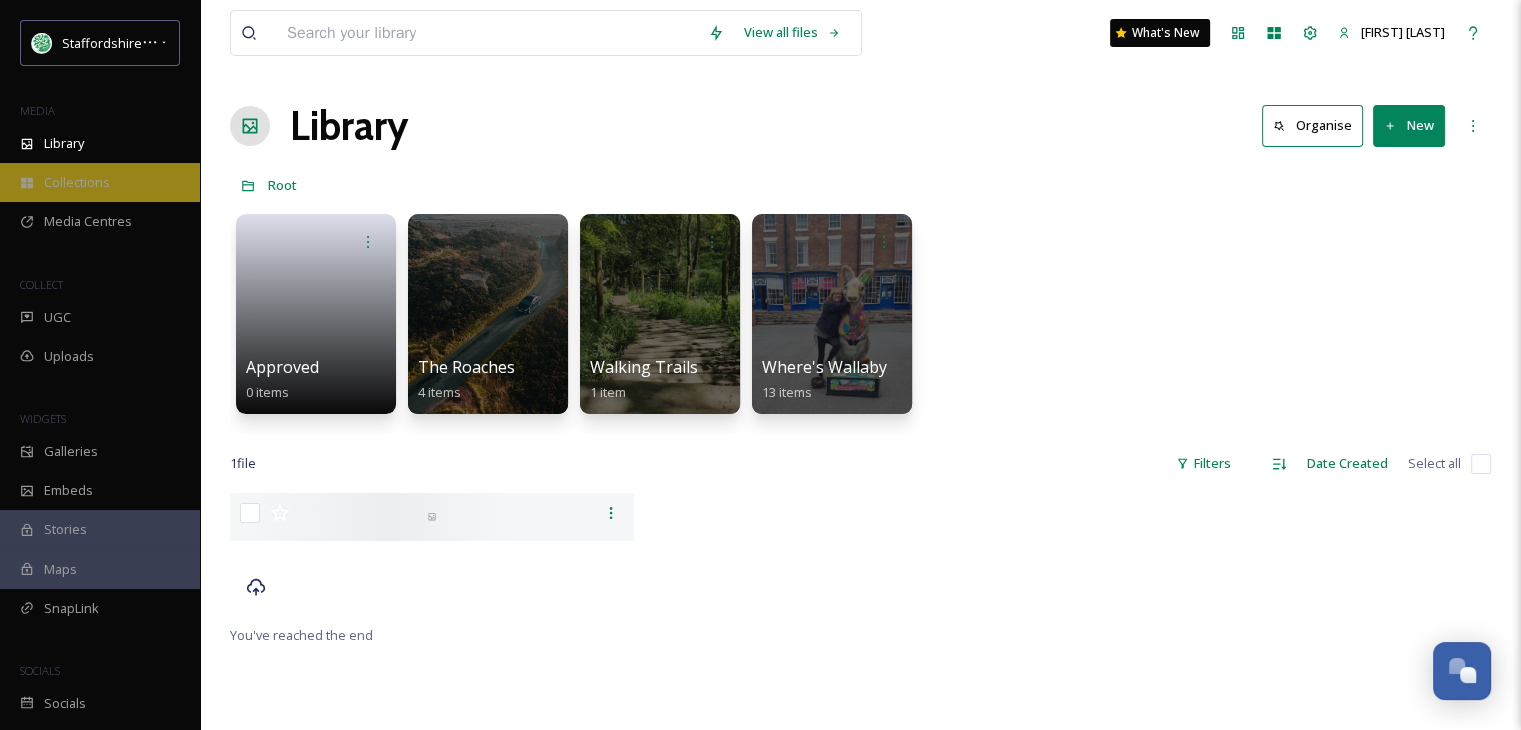 click on "Collections" at bounding box center (77, 182) 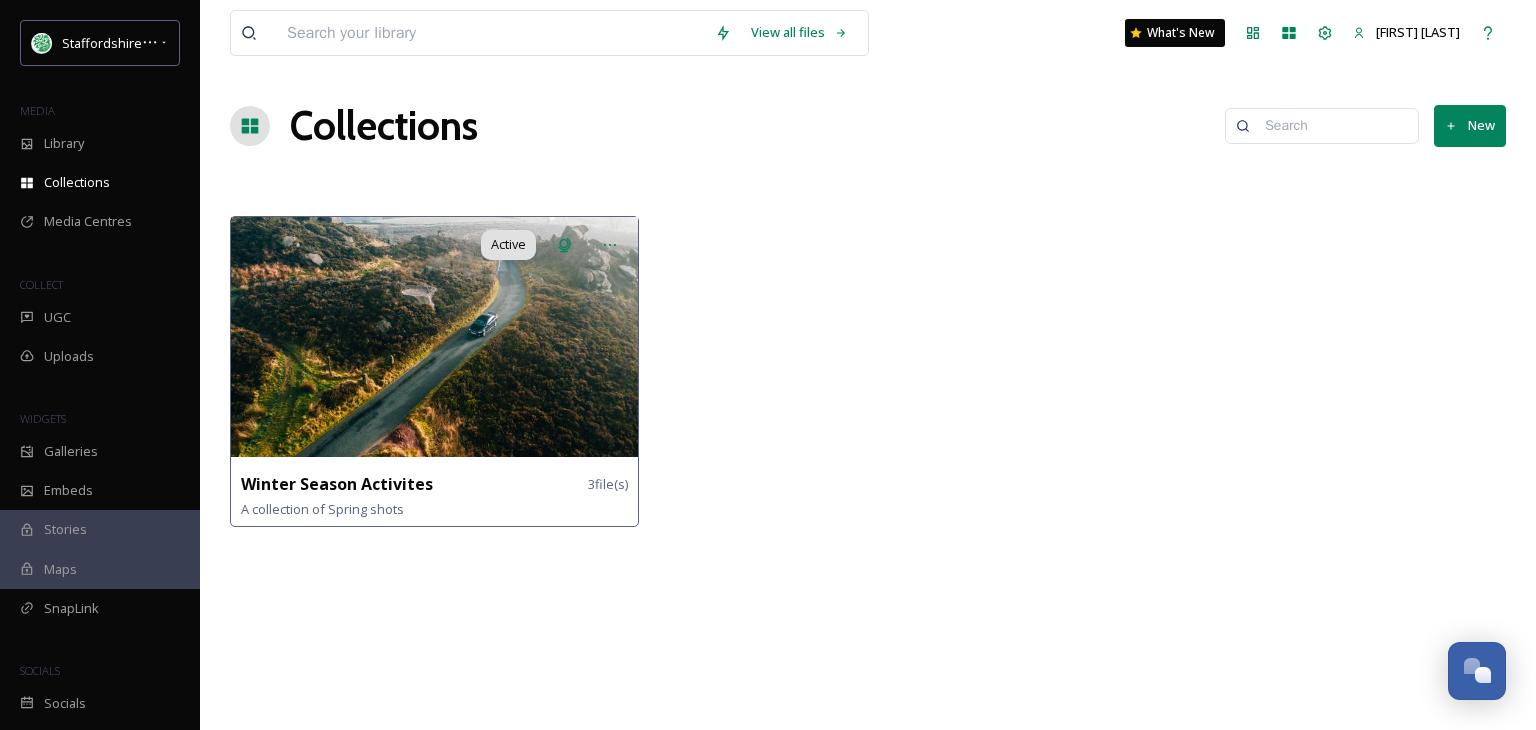 click at bounding box center [434, 337] 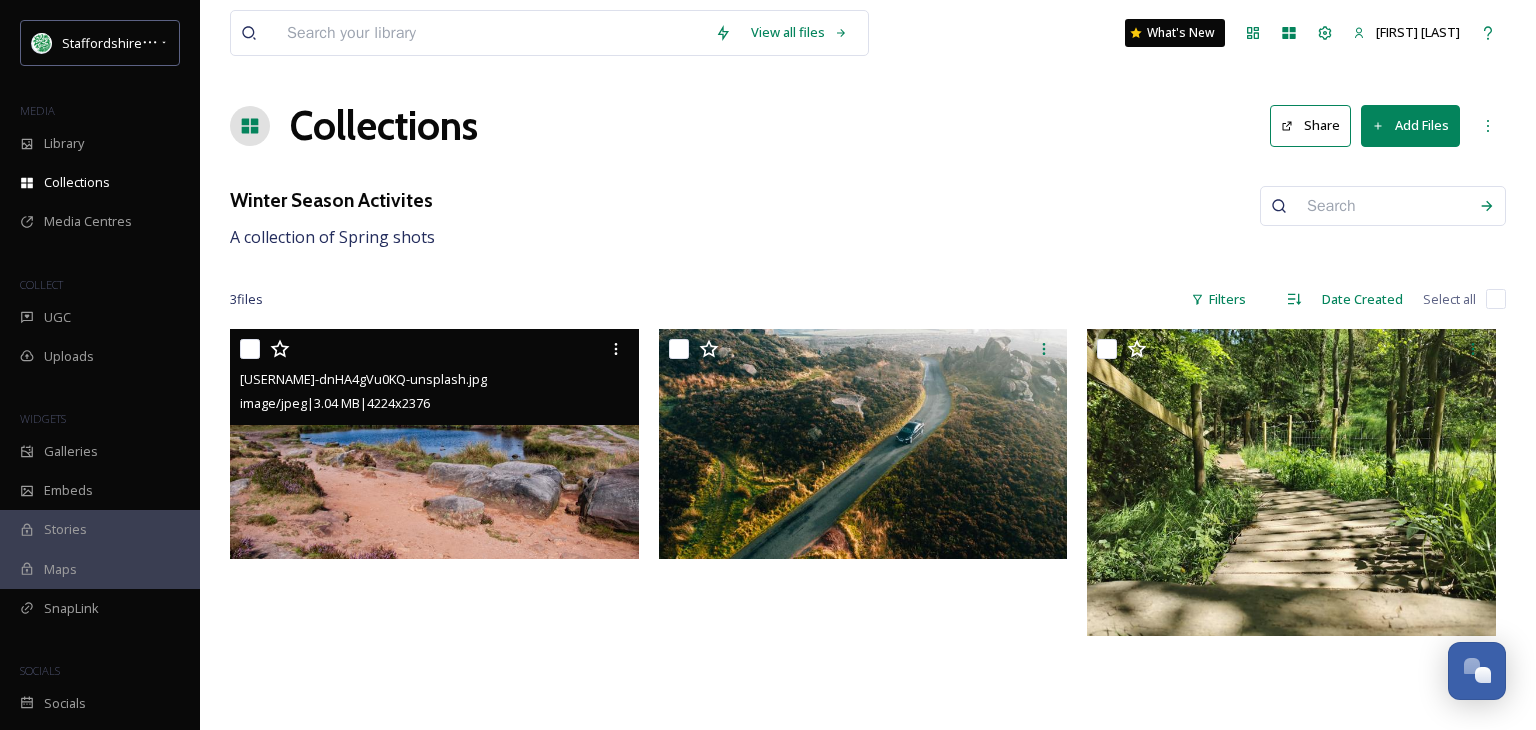 click at bounding box center (434, 444) 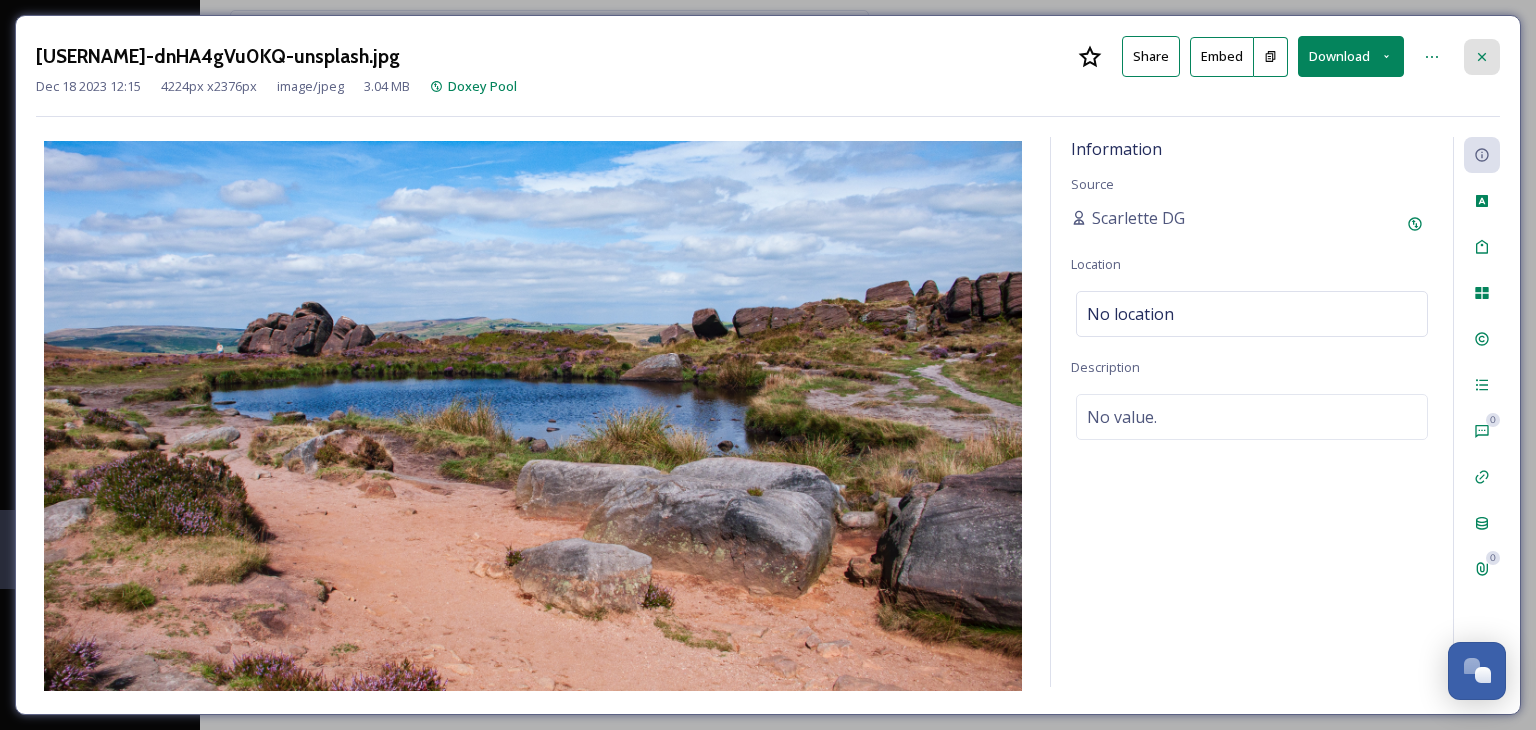 click 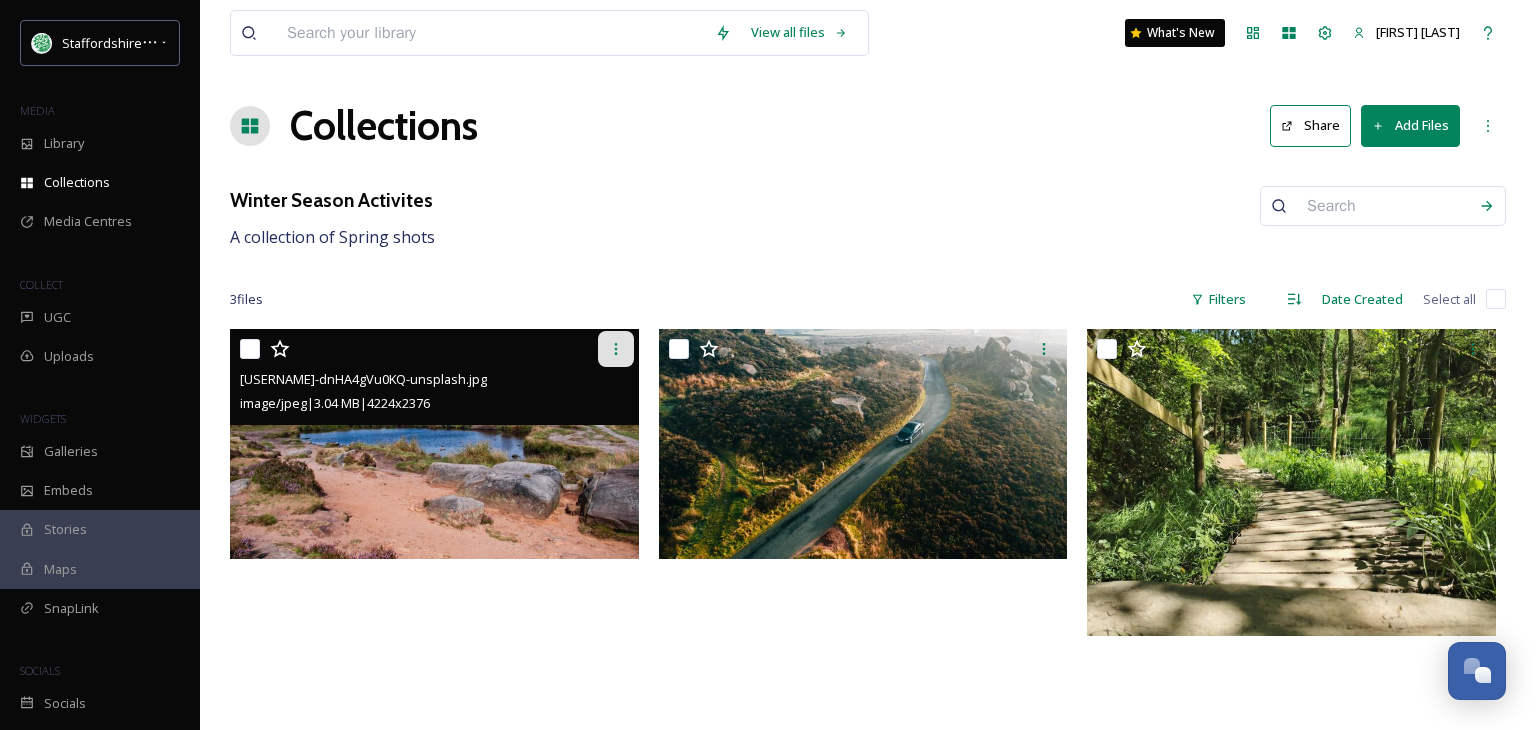click 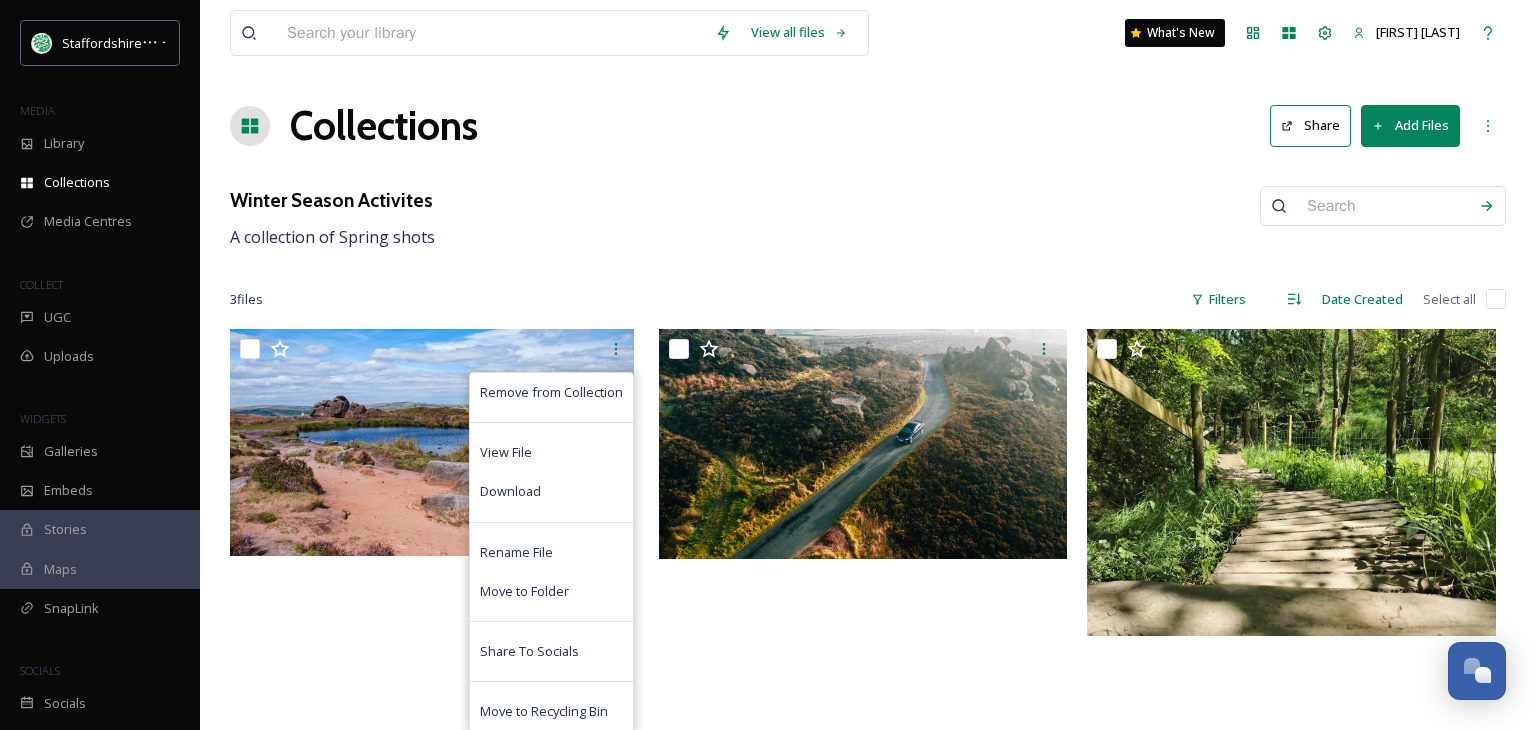 click on "View all files What's New Jennifer Brassington Collections Share Add Files Winter Season Activites A collection of Spring shots 3  file s Filters Date Created Select all Remove from Collection View File Download Rename File Move to Folder Share To Socials Move to Recycling Bin" at bounding box center (868, 365) 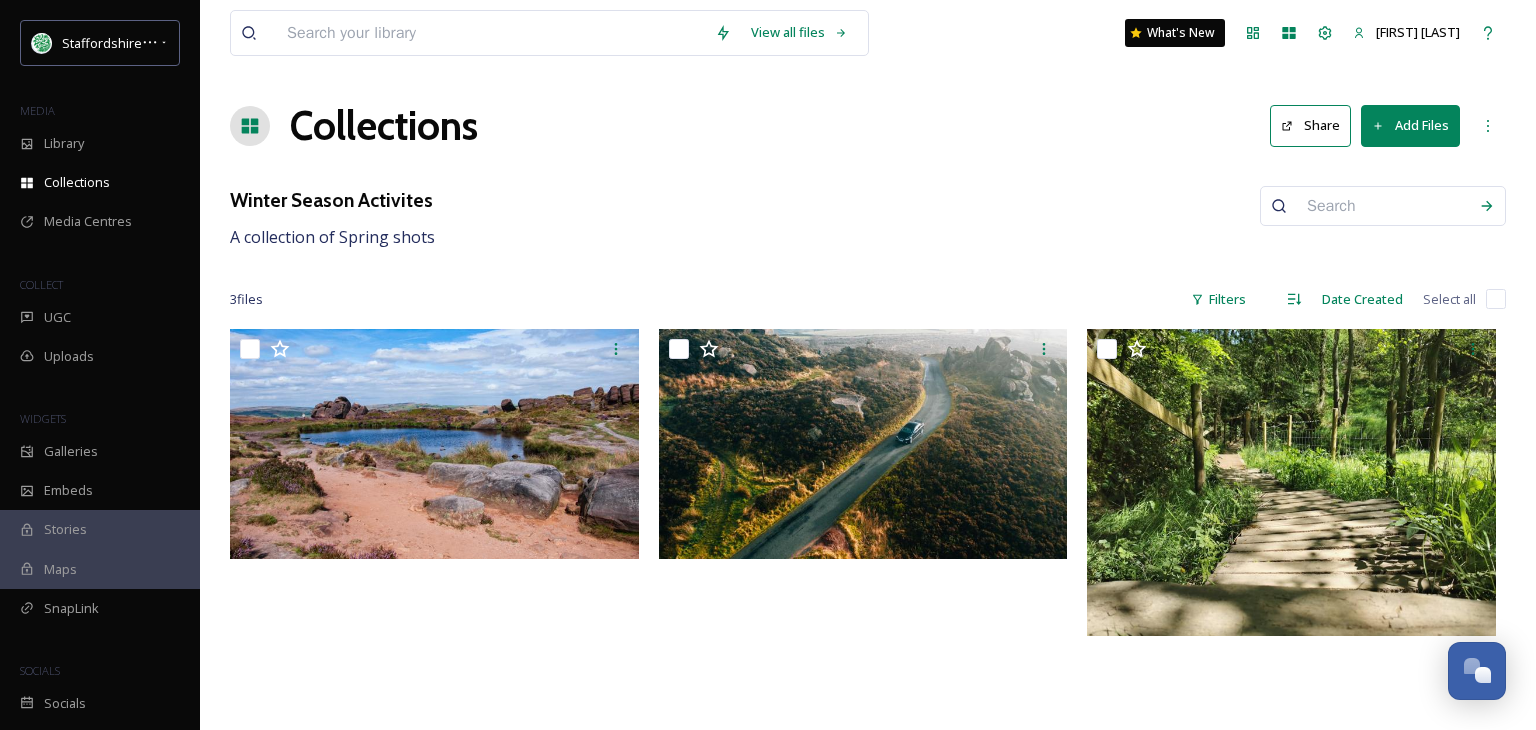 click 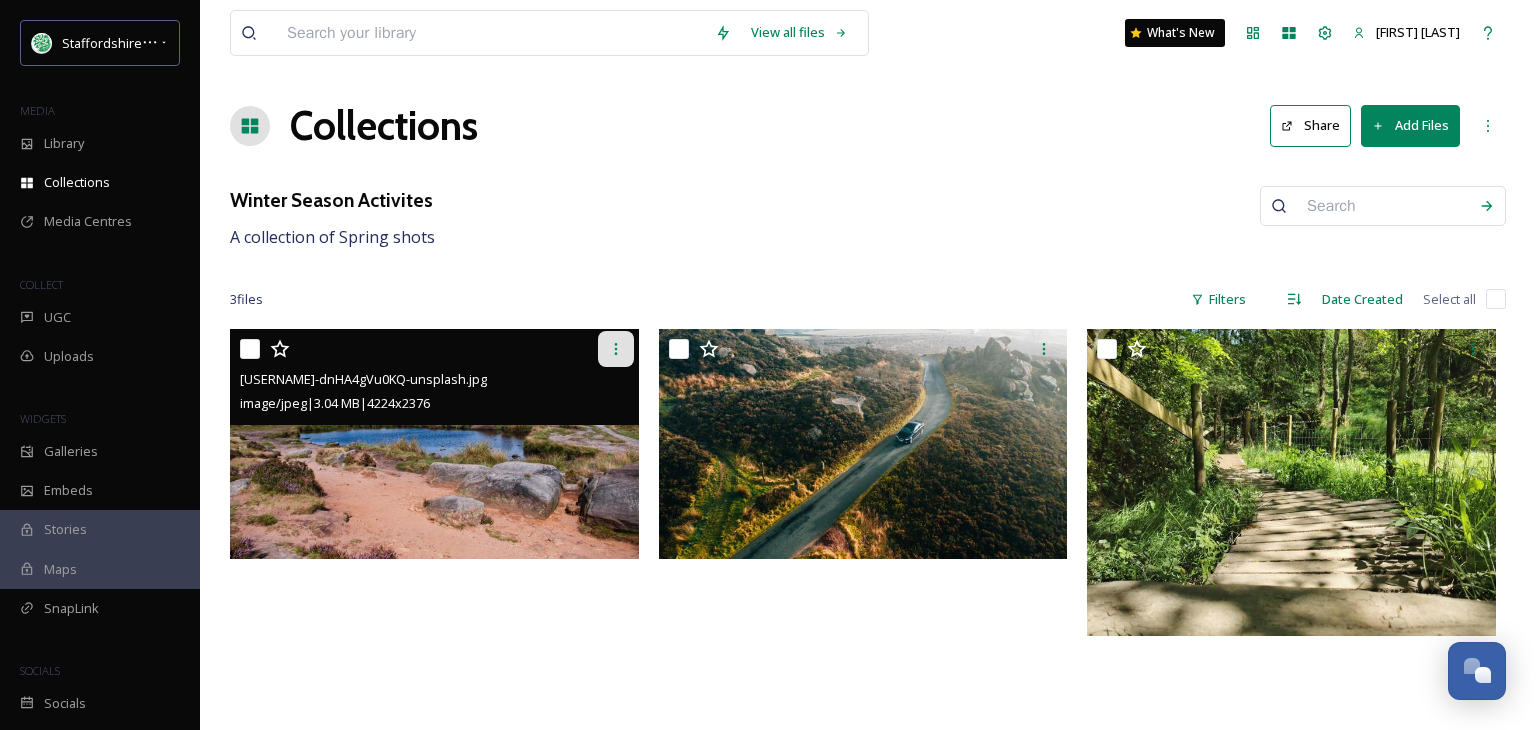 click 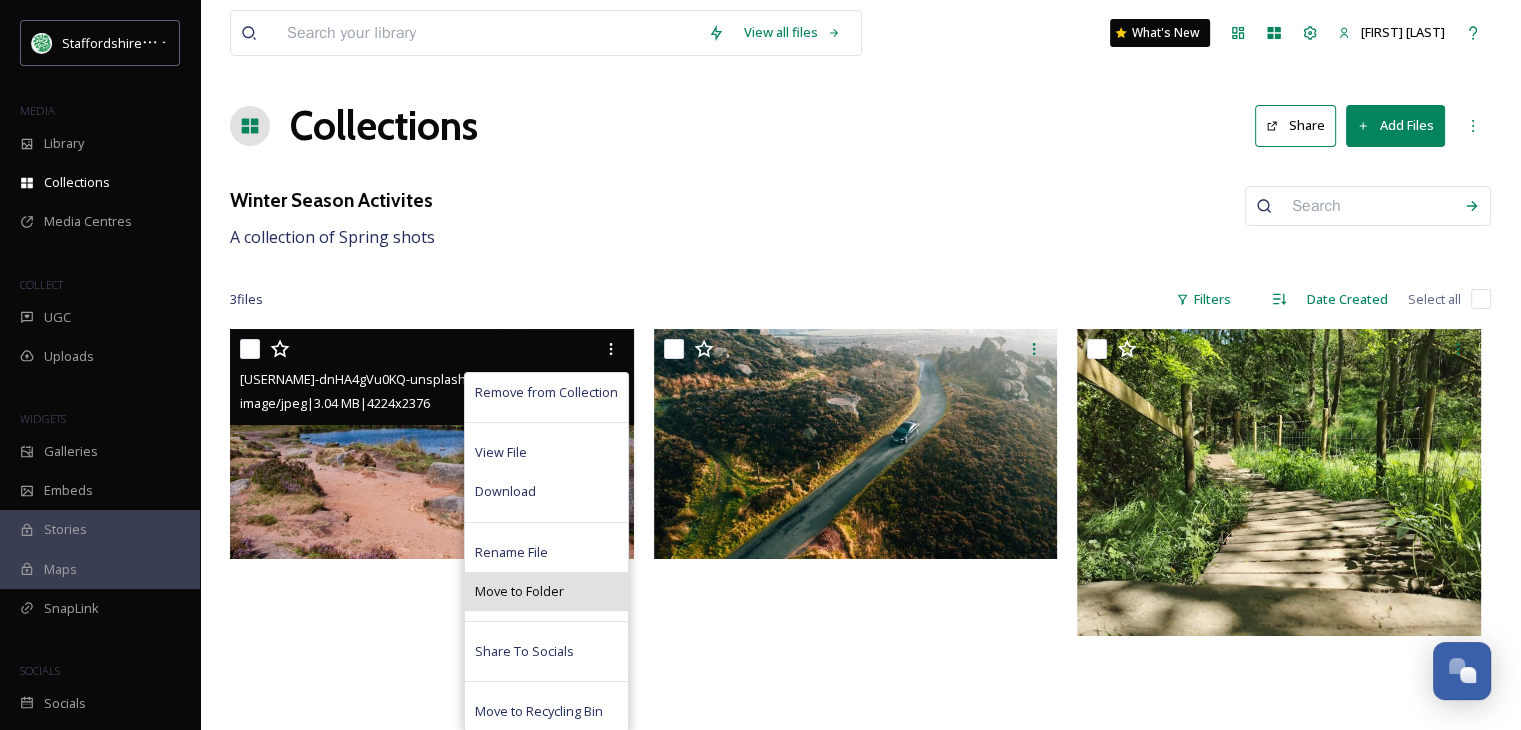 click on "Move to Folder" at bounding box center [519, 591] 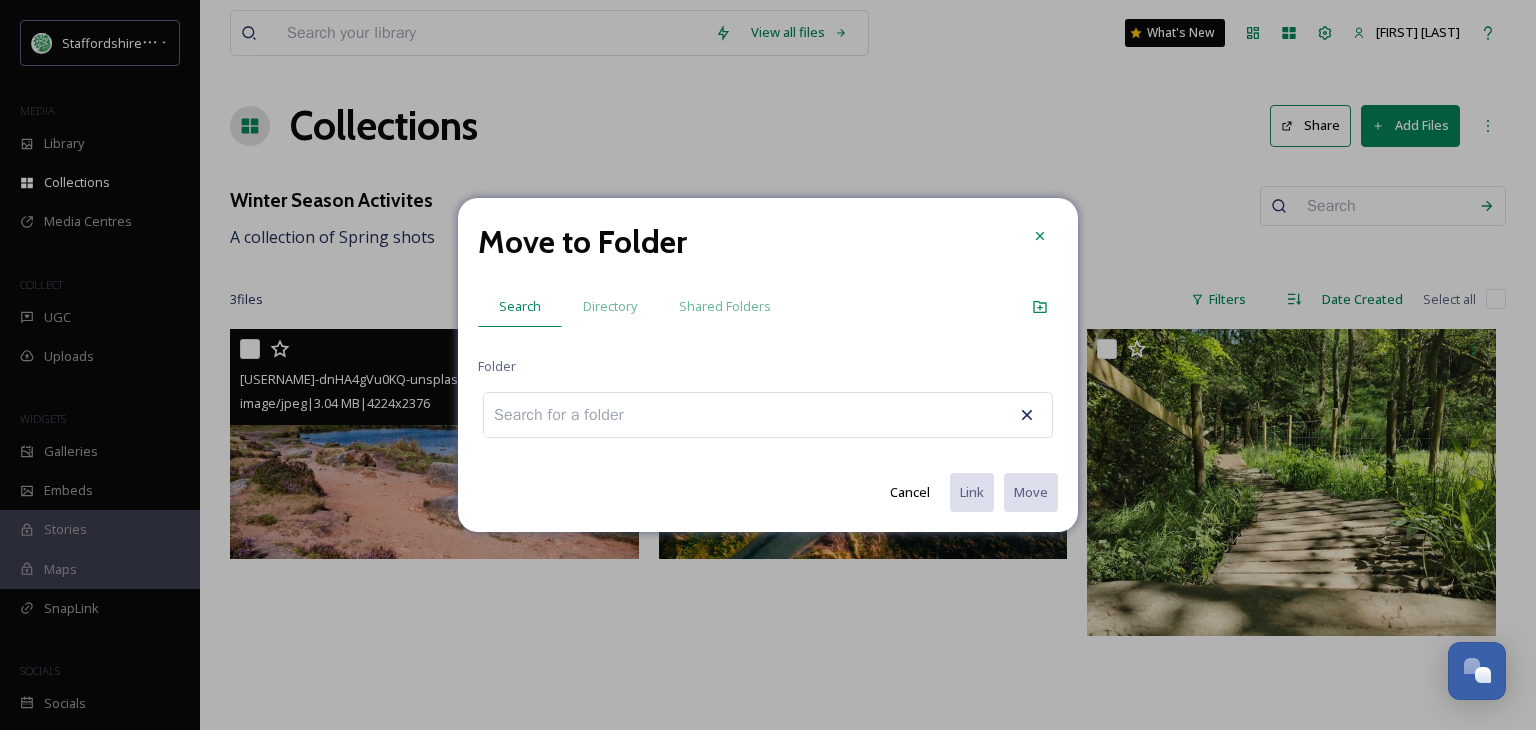 click at bounding box center (570, 415) 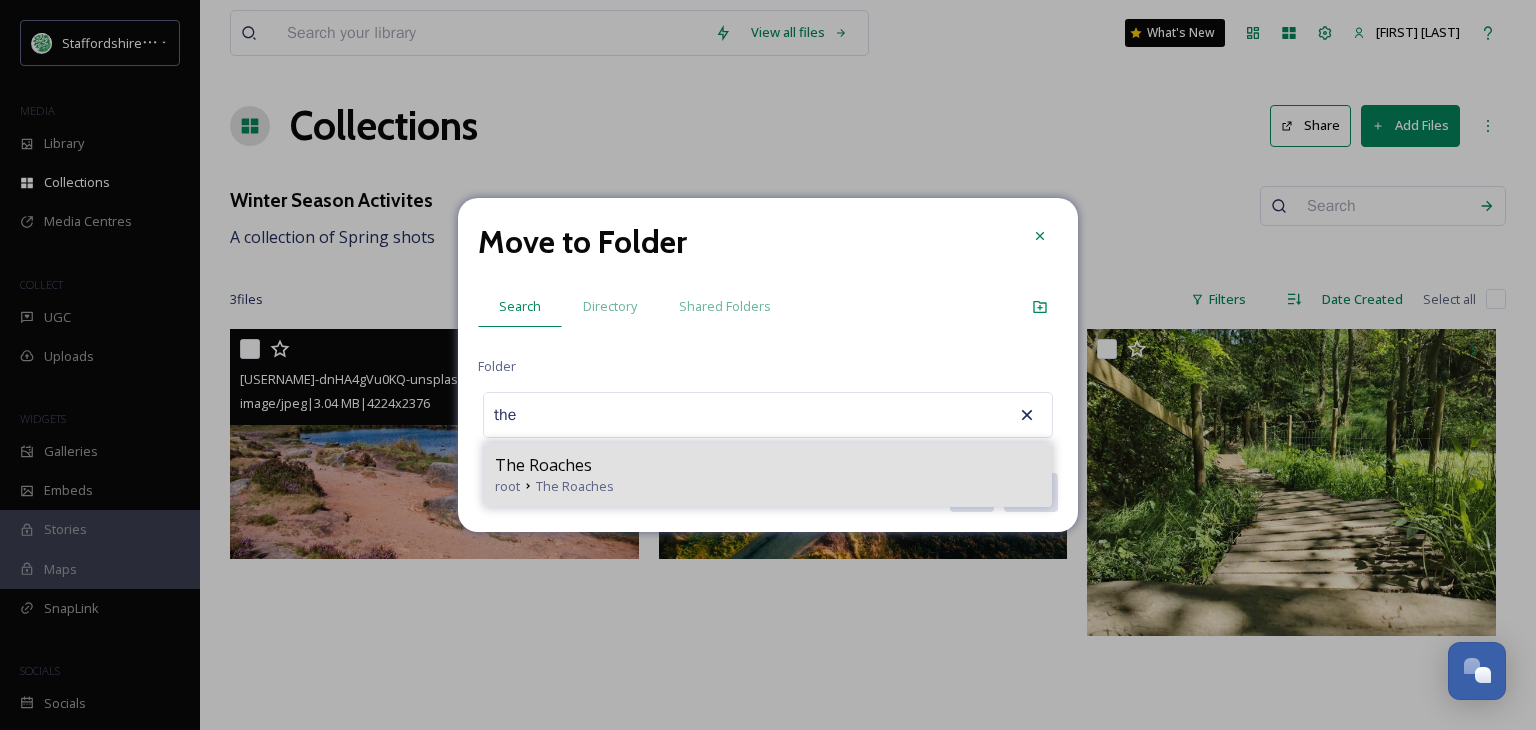 click on "The Roaches" at bounding box center (543, 465) 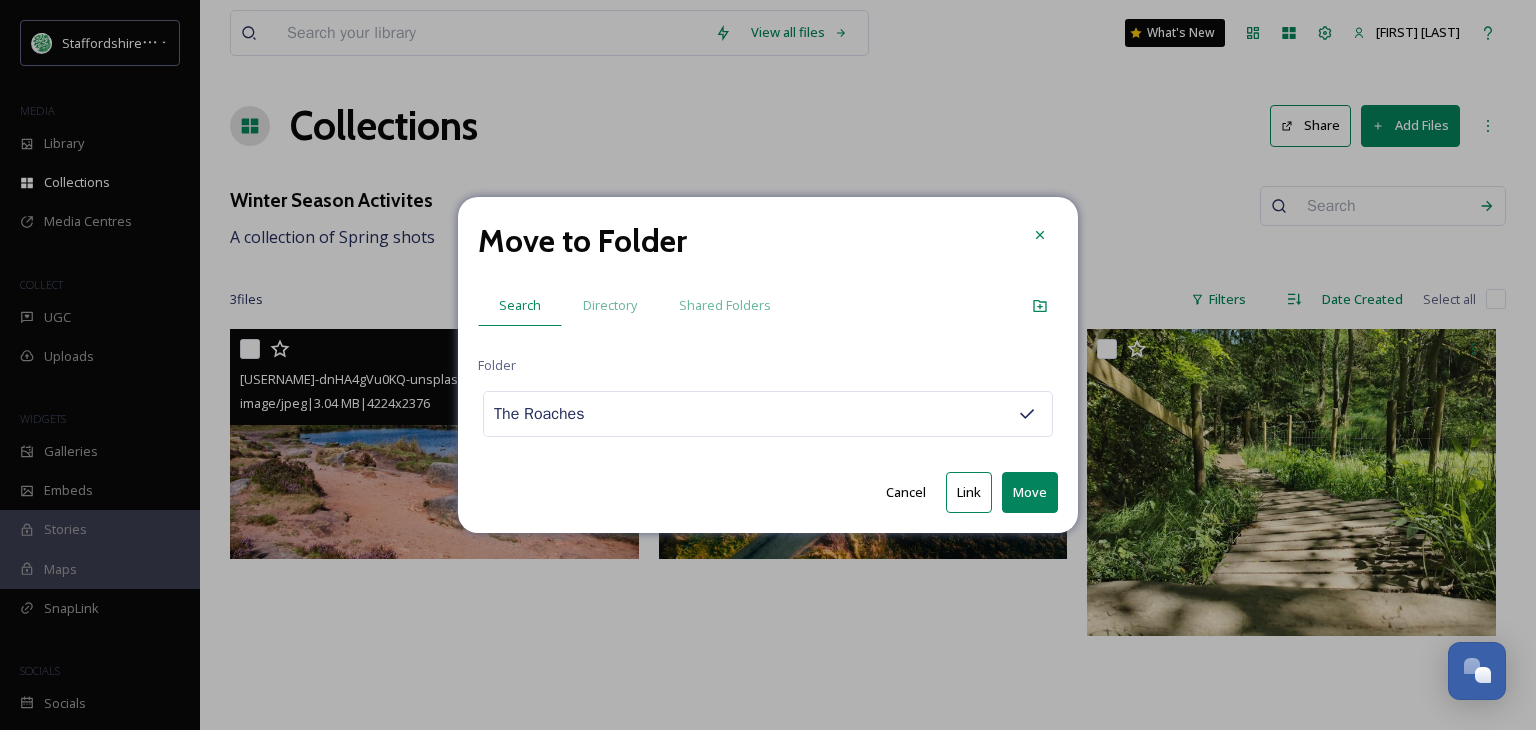 click on "Move" at bounding box center (1030, 492) 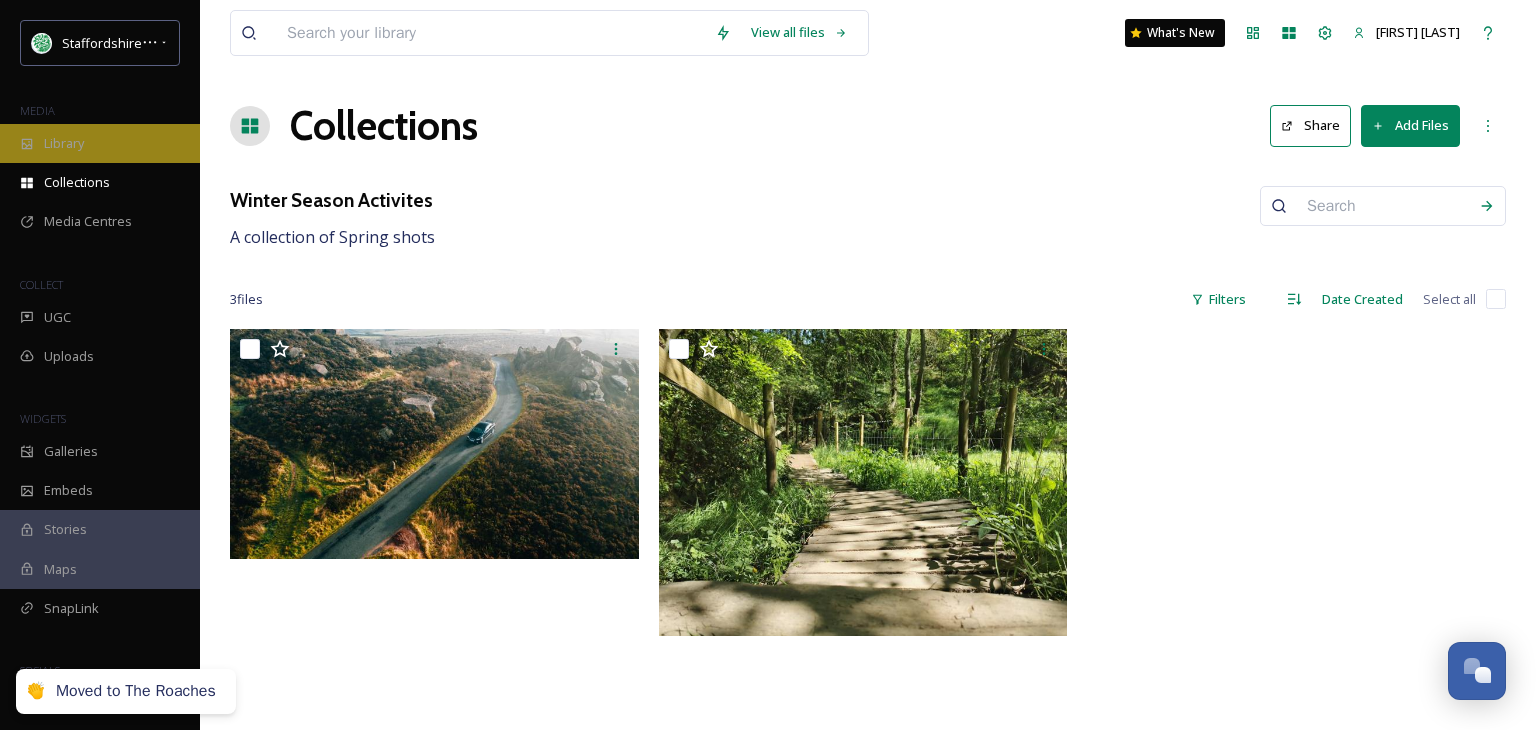 click on "Library" at bounding box center [100, 143] 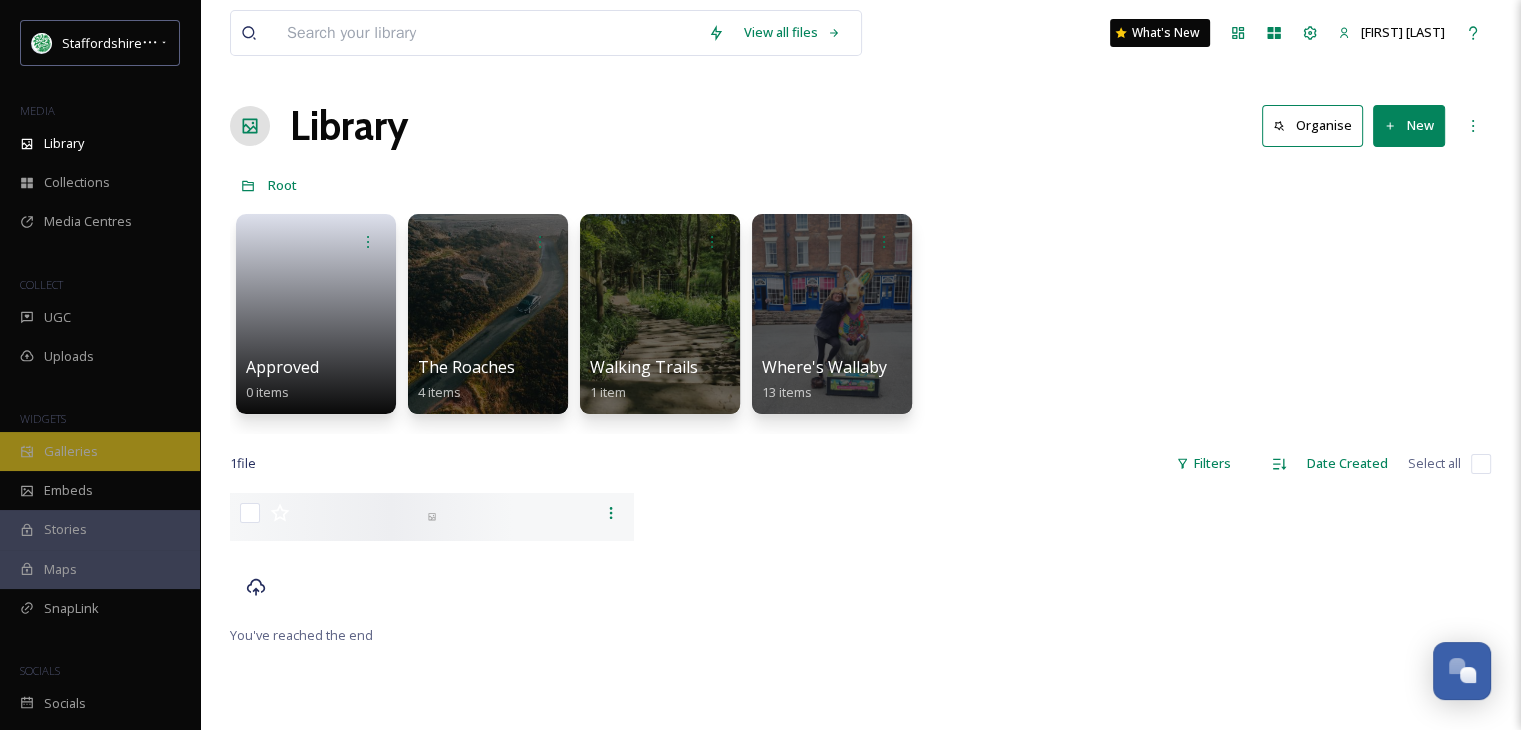 click on "Galleries" at bounding box center [71, 451] 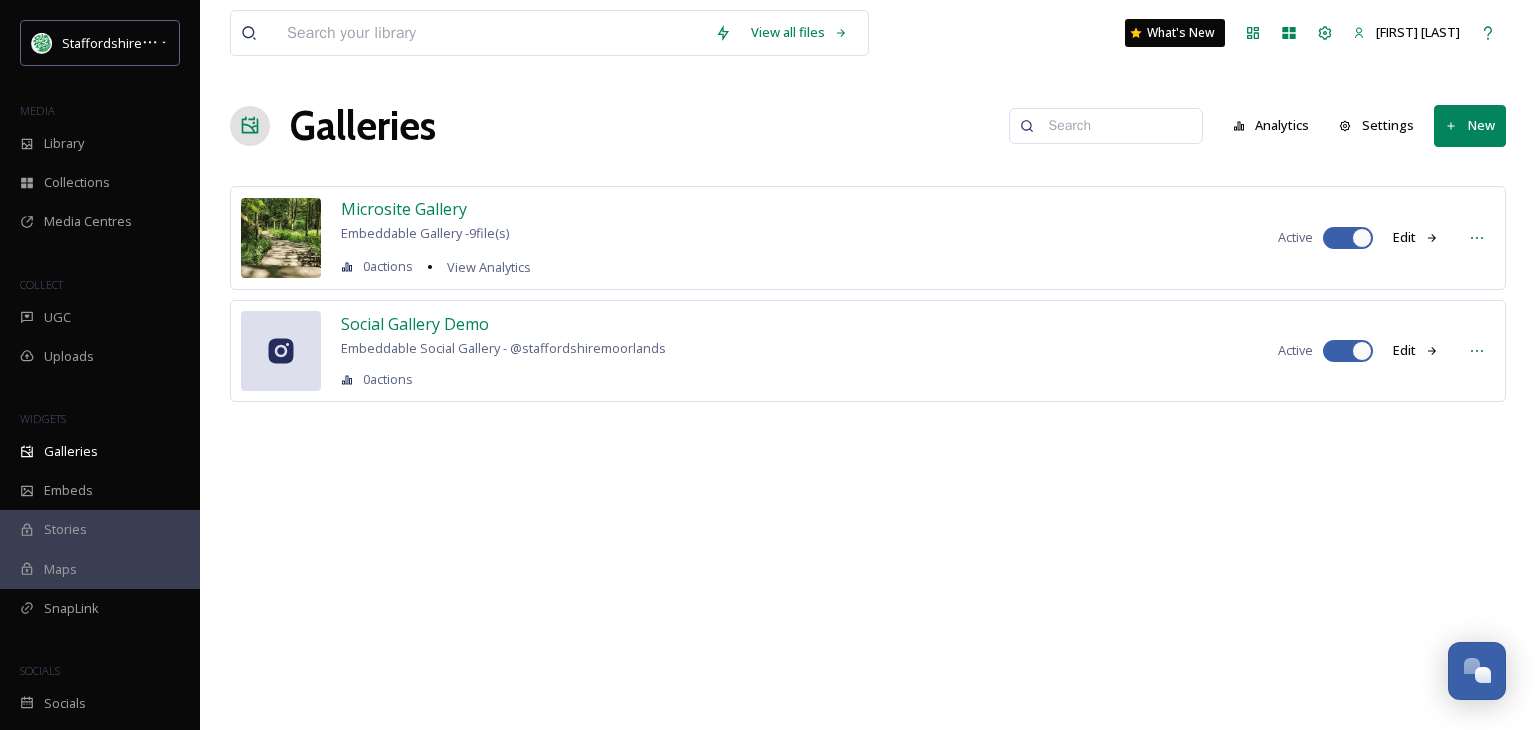click on "Microsite Gallery Embeddable Gallery -  9  file(s) 0  actions View Analytics" at bounding box center [436, 238] 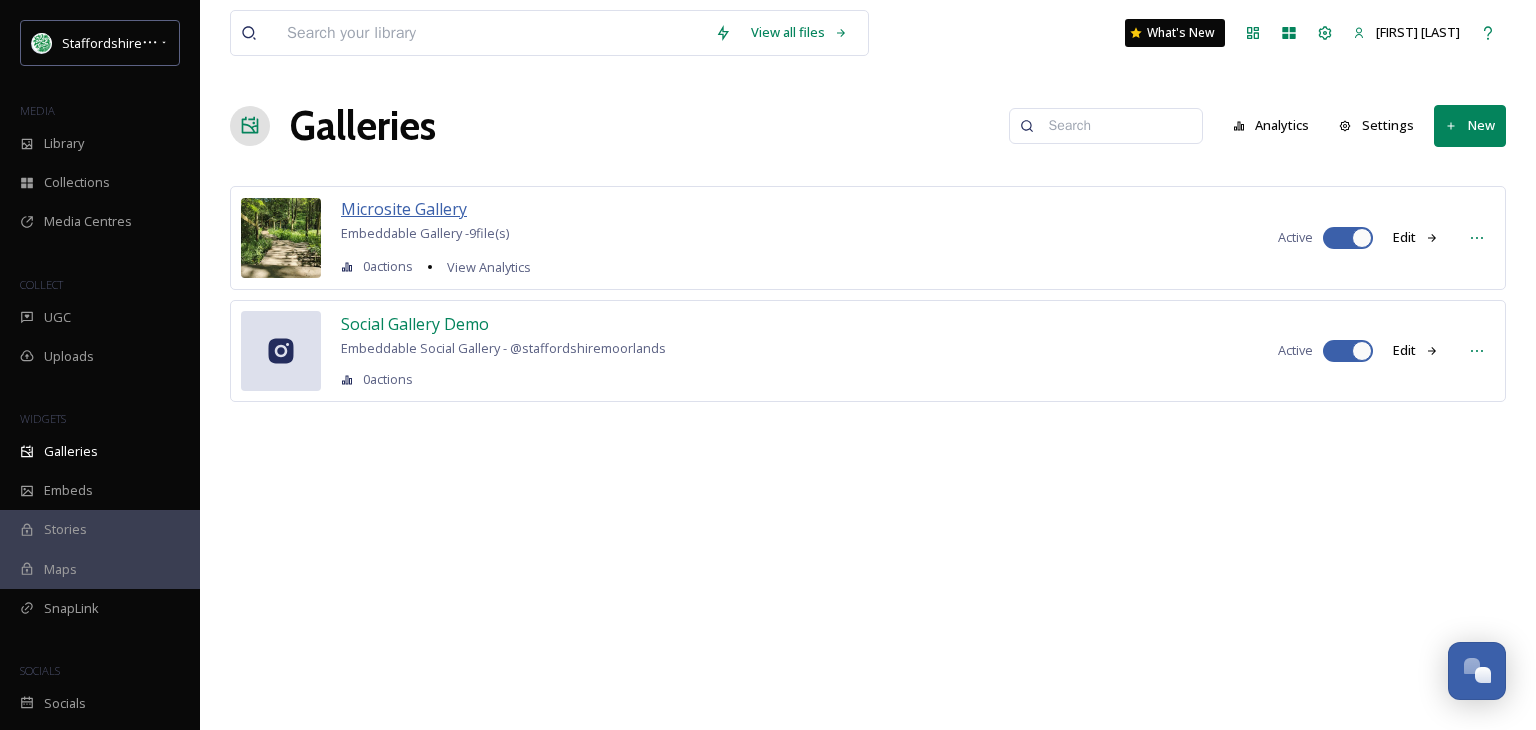 click on "Microsite Gallery" at bounding box center (404, 209) 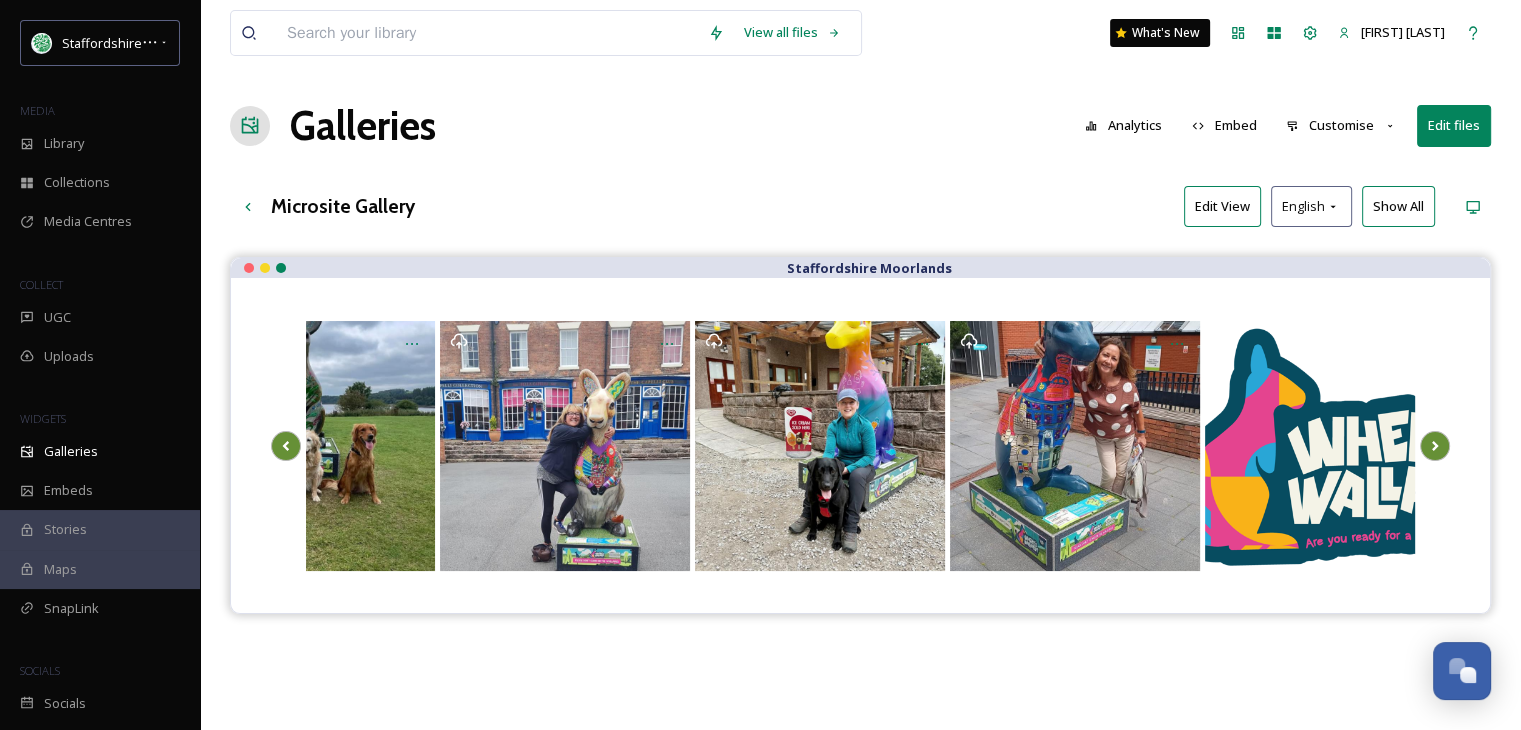 click on "Edit files" at bounding box center (1454, 125) 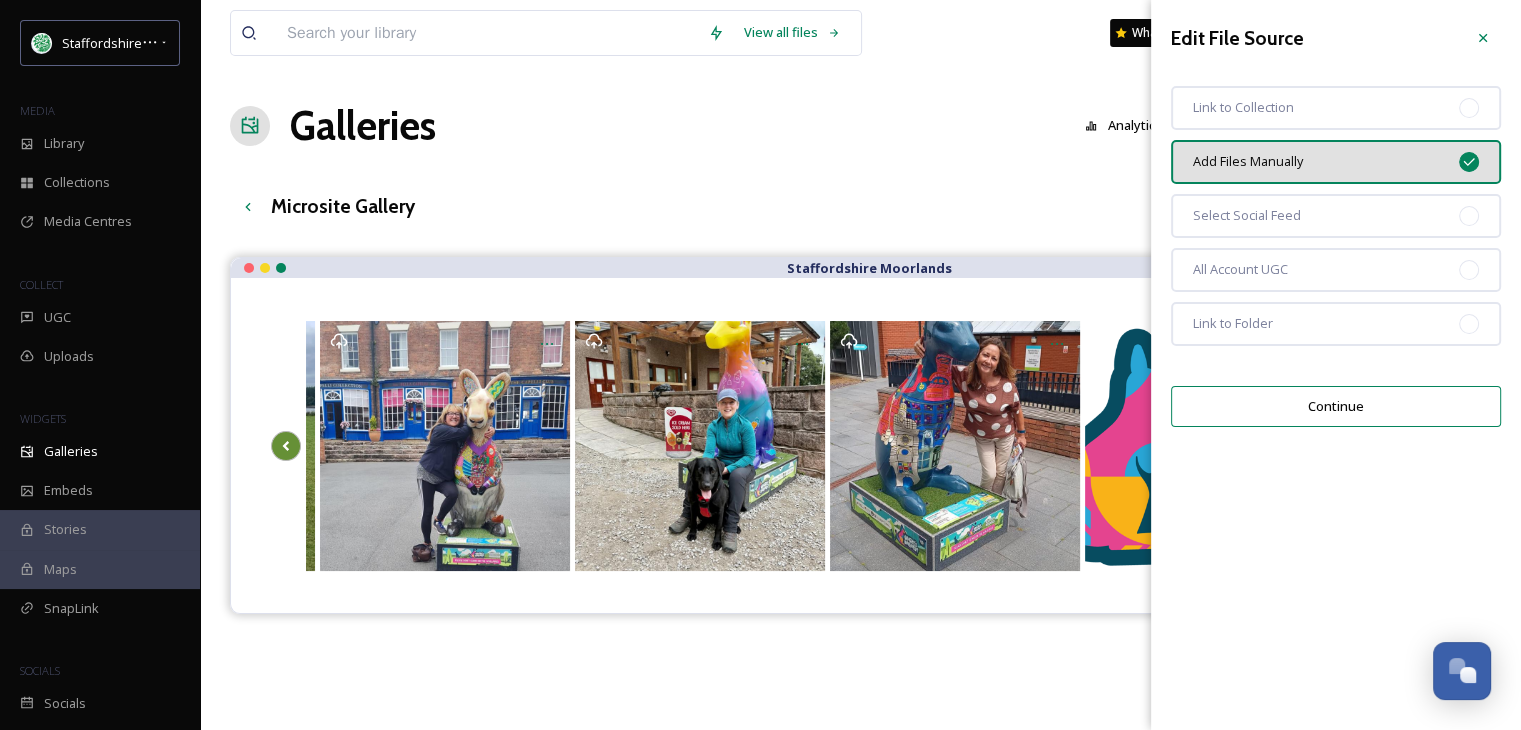 click on "Continue" at bounding box center (1336, 406) 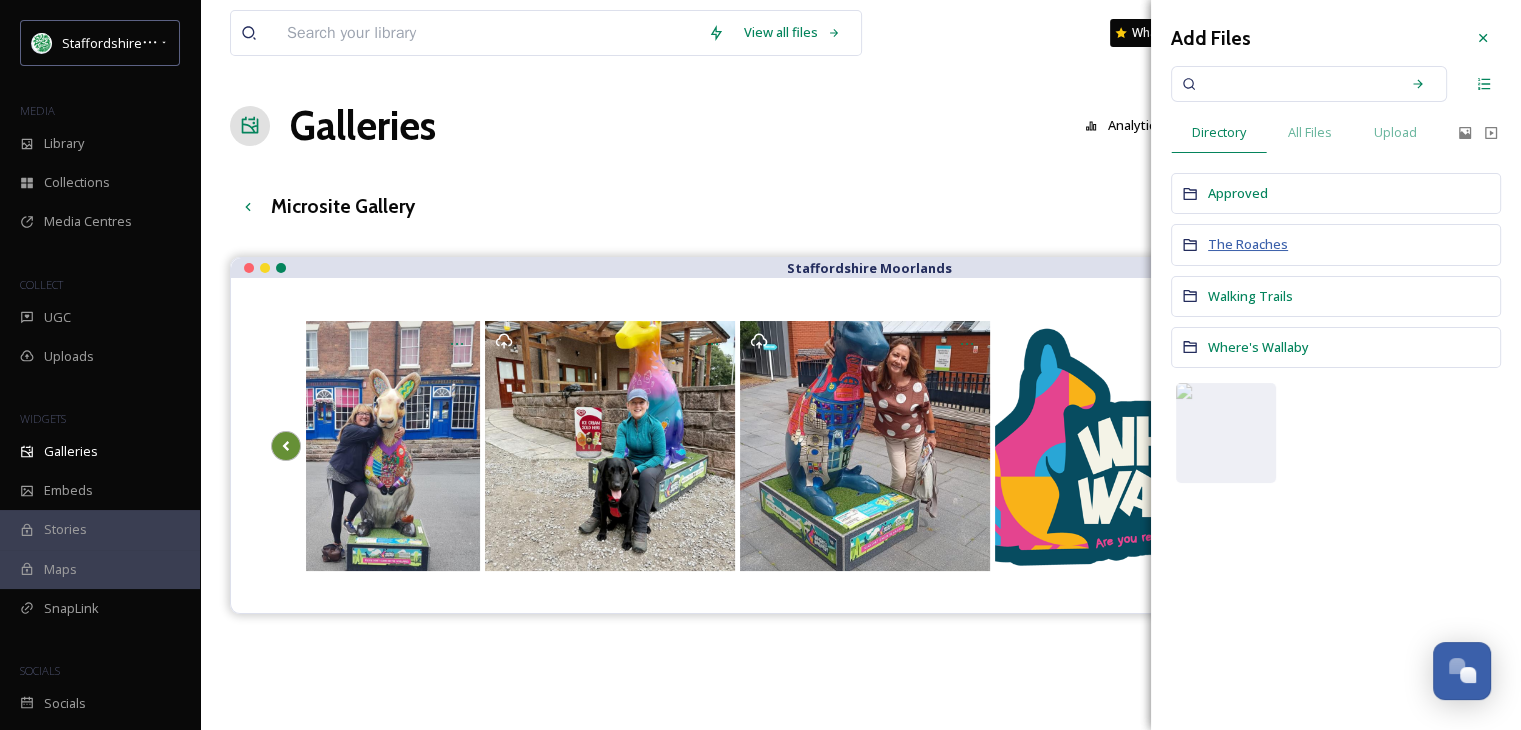 click on "The Roaches" at bounding box center (1248, 244) 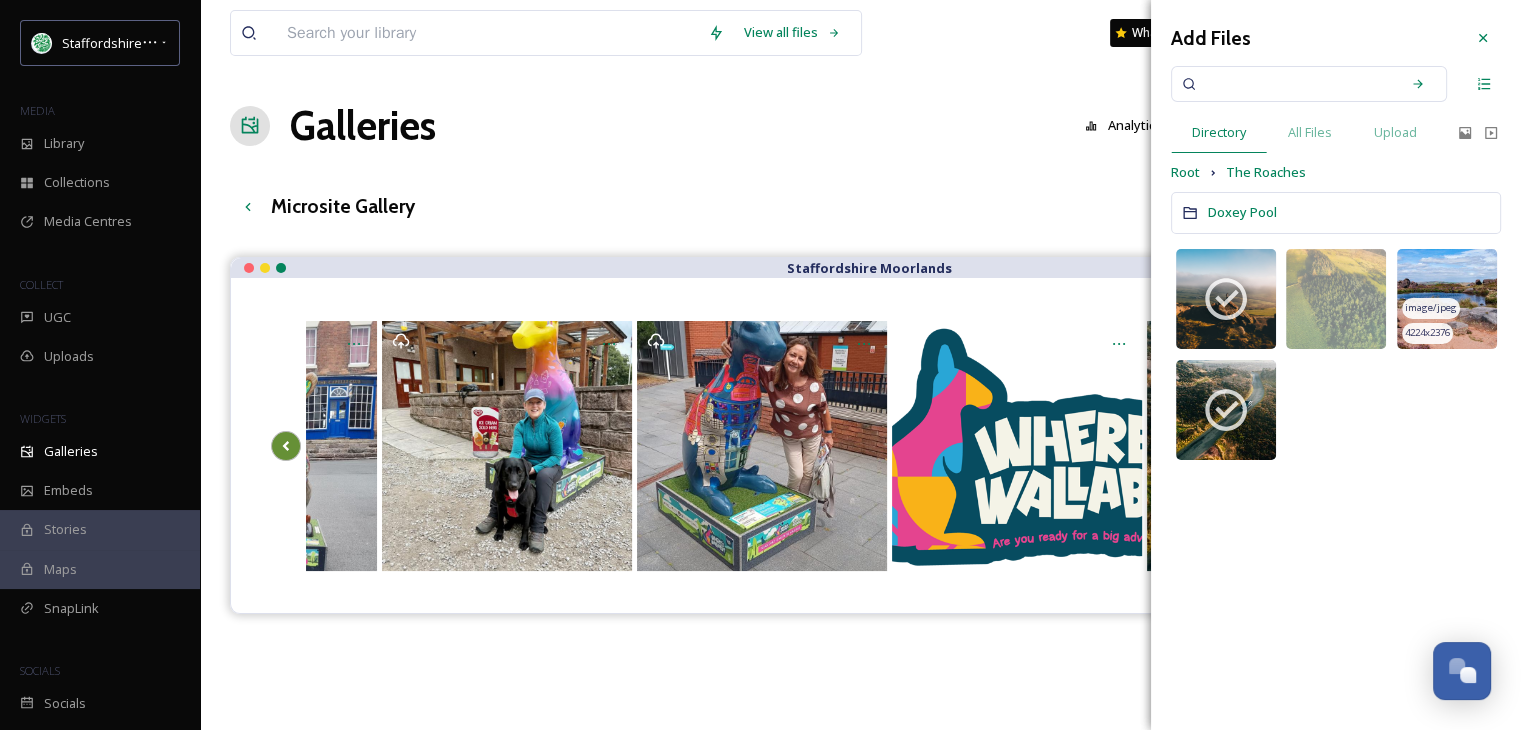 click on "image/jpeg" at bounding box center (1431, 308) 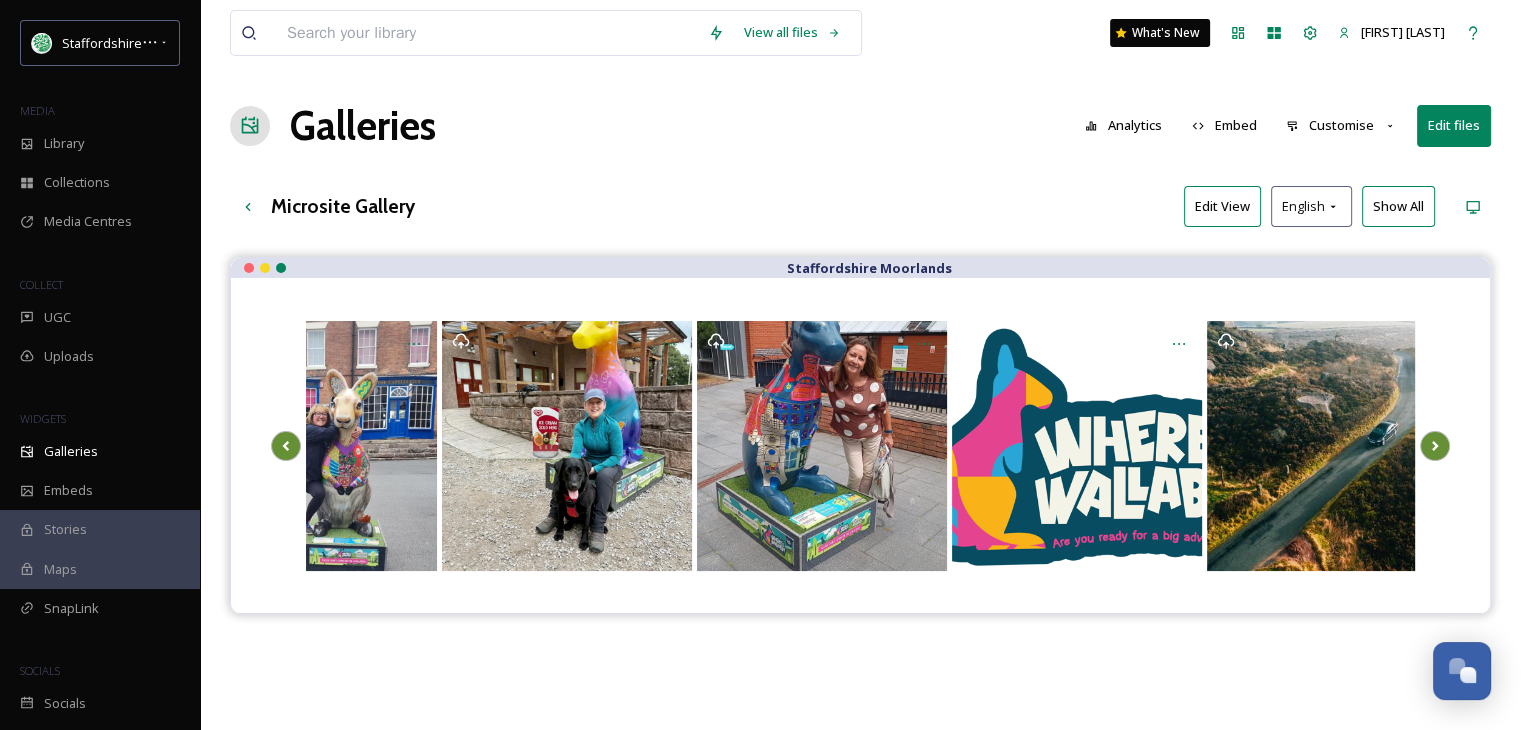 click on "Microsite Gallery Edit View English Show All" at bounding box center (860, 206) 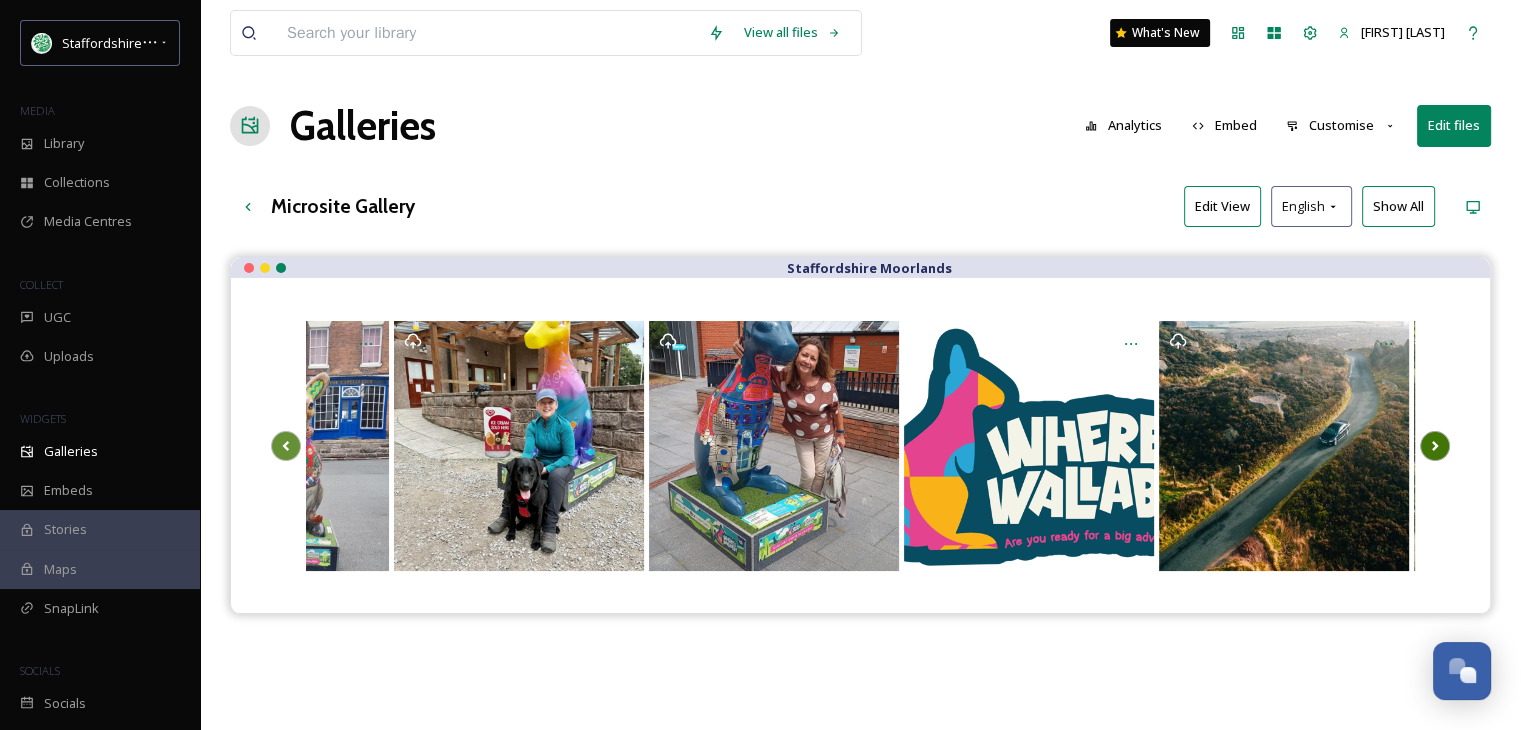 click 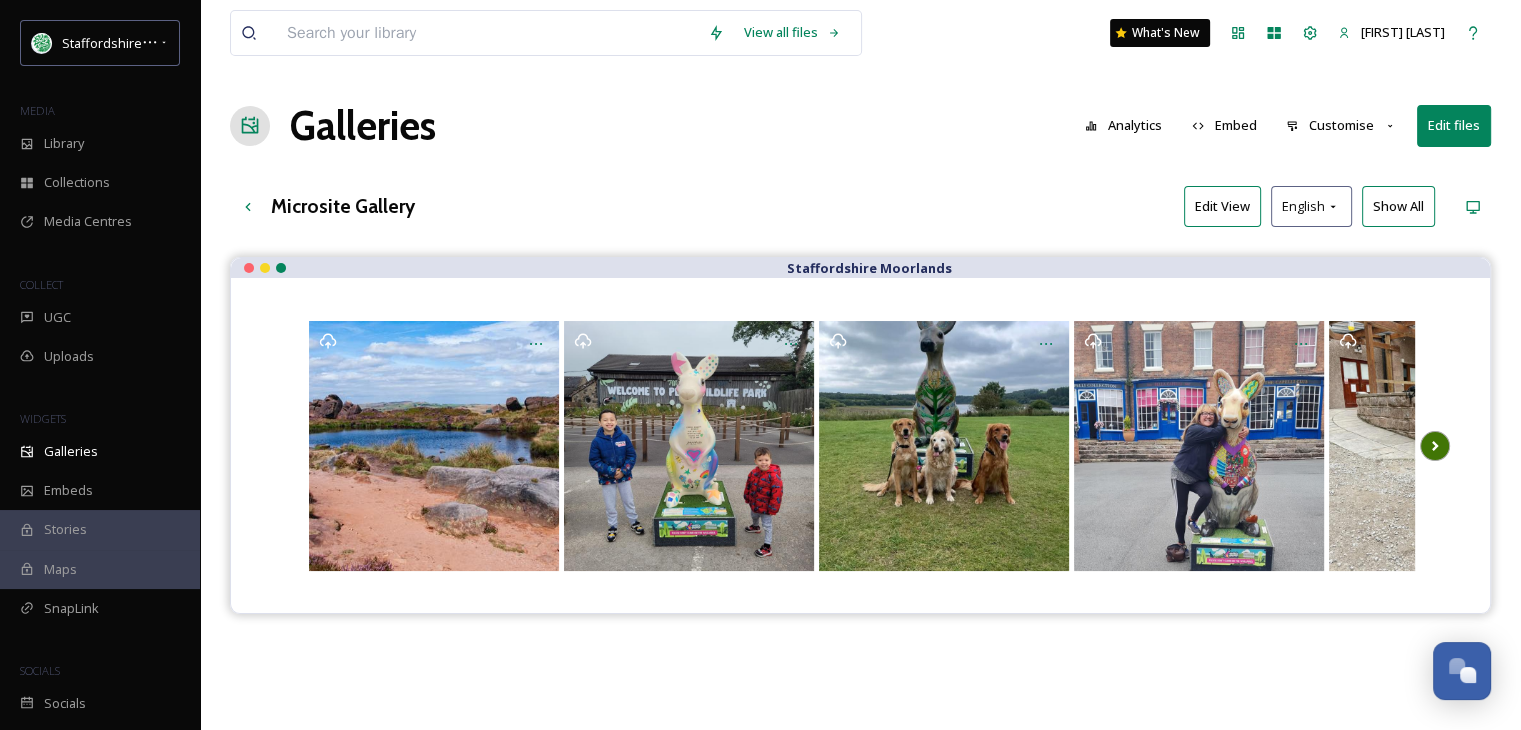 click 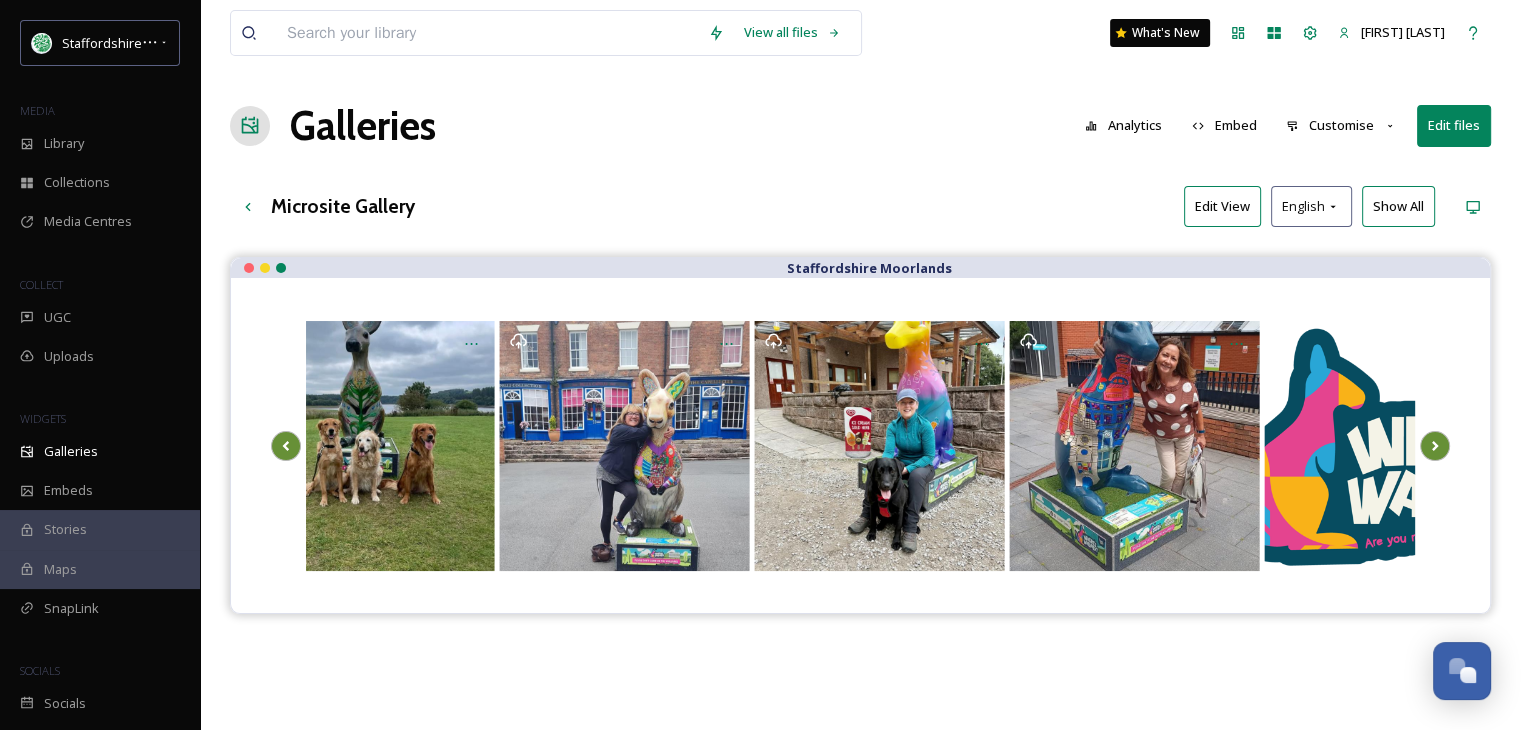 click 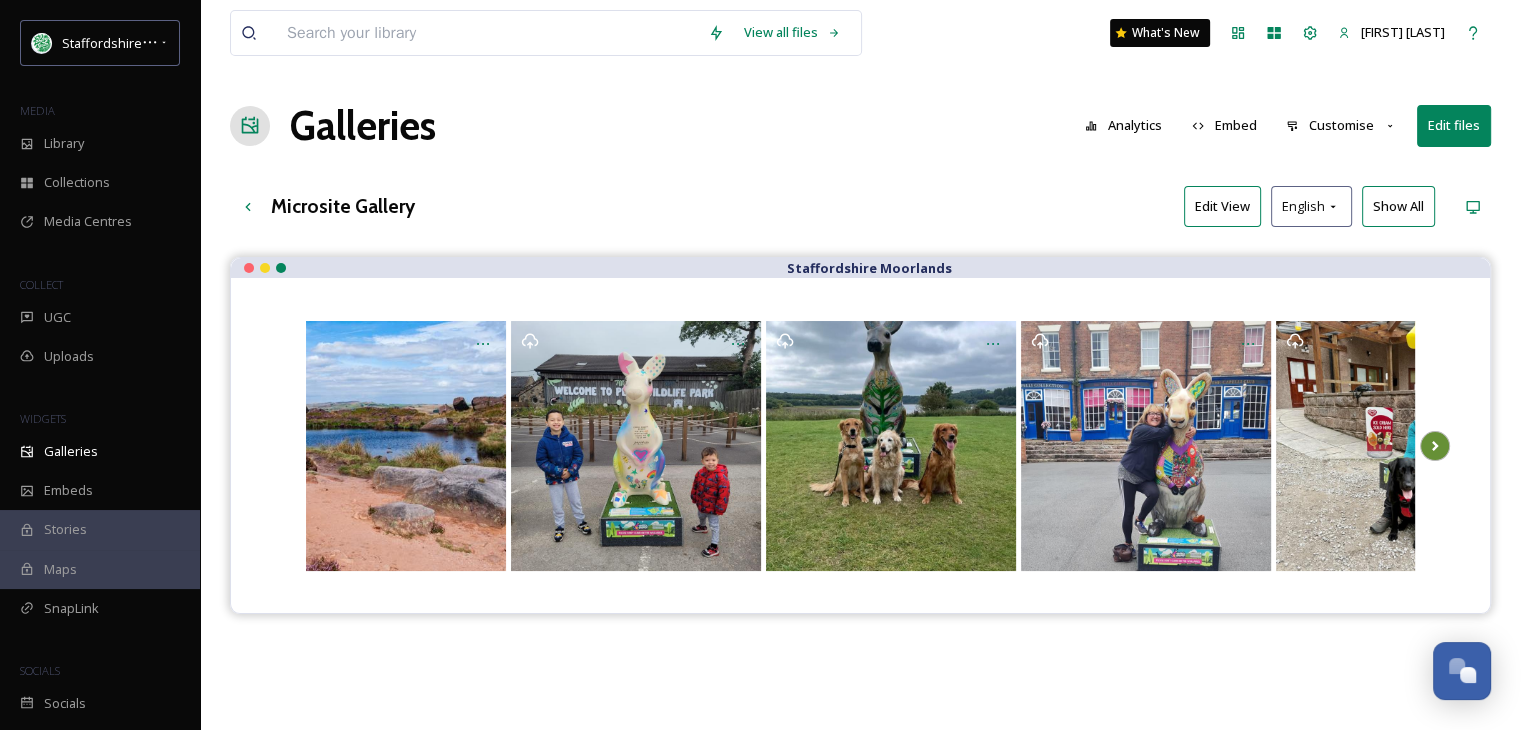 click on "Edit View" at bounding box center (1222, 206) 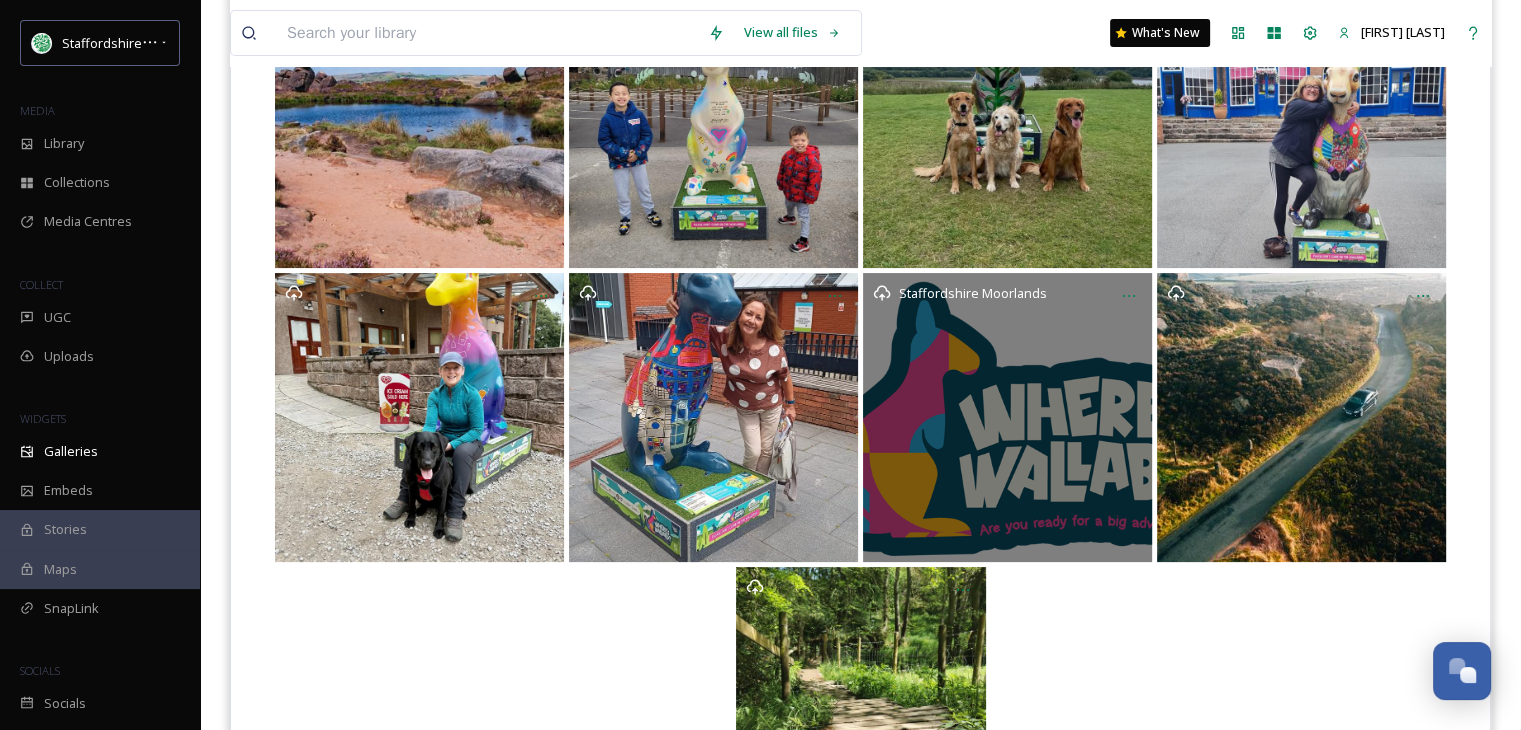 scroll, scrollTop: 400, scrollLeft: 0, axis: vertical 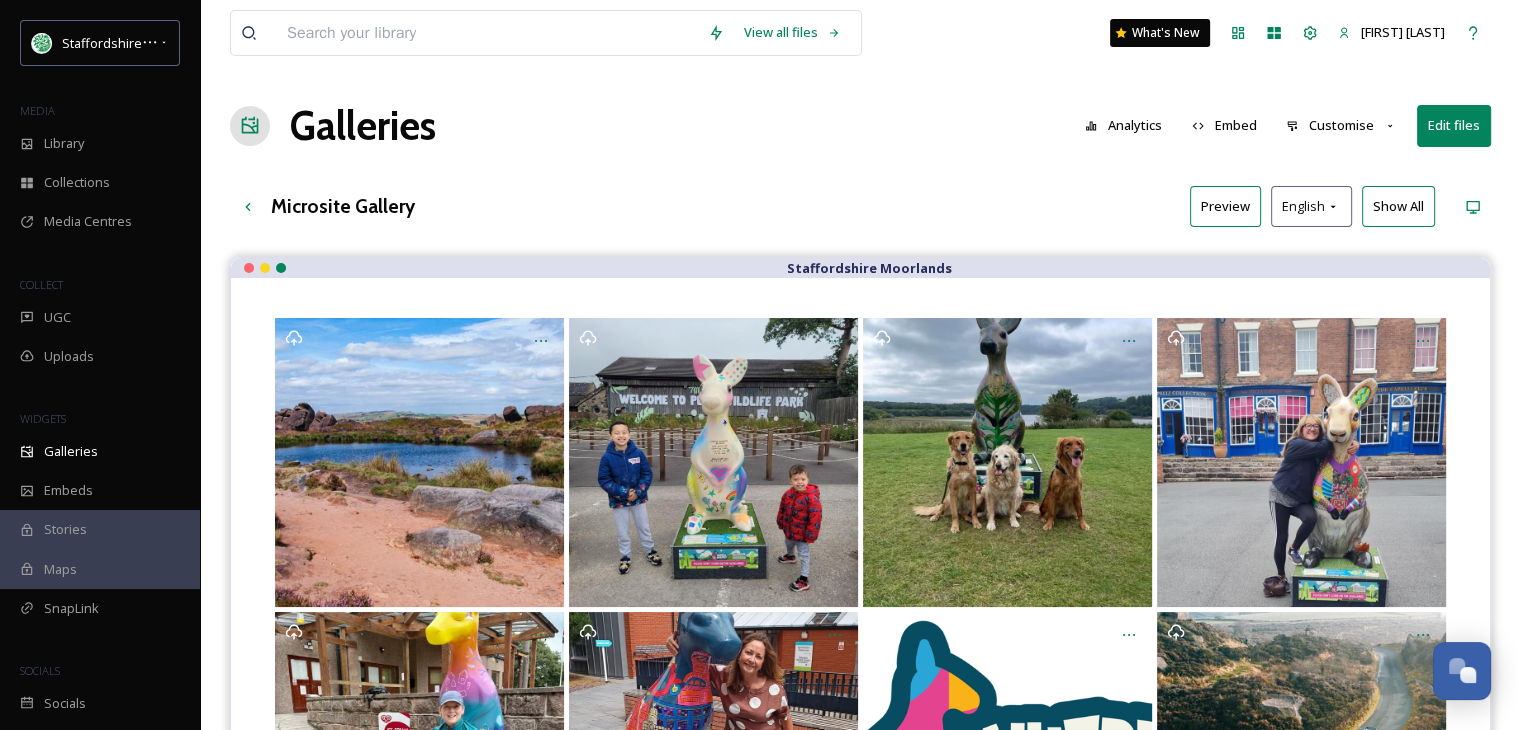 click on "Galleries Analytics Embed Customise Edit files" at bounding box center (860, 126) 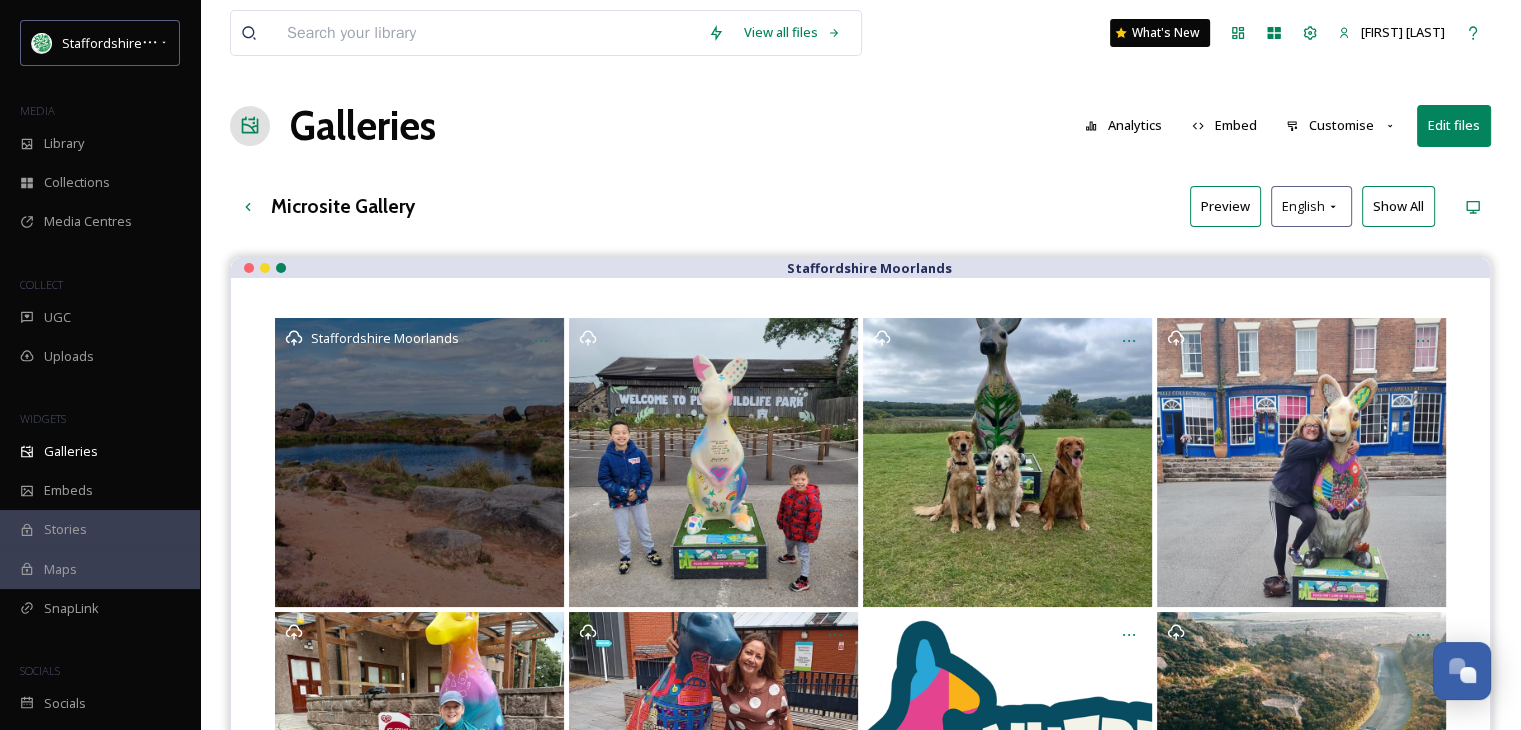 drag, startPoint x: 428, startPoint y: 425, endPoint x: 416, endPoint y: 417, distance: 14.422205 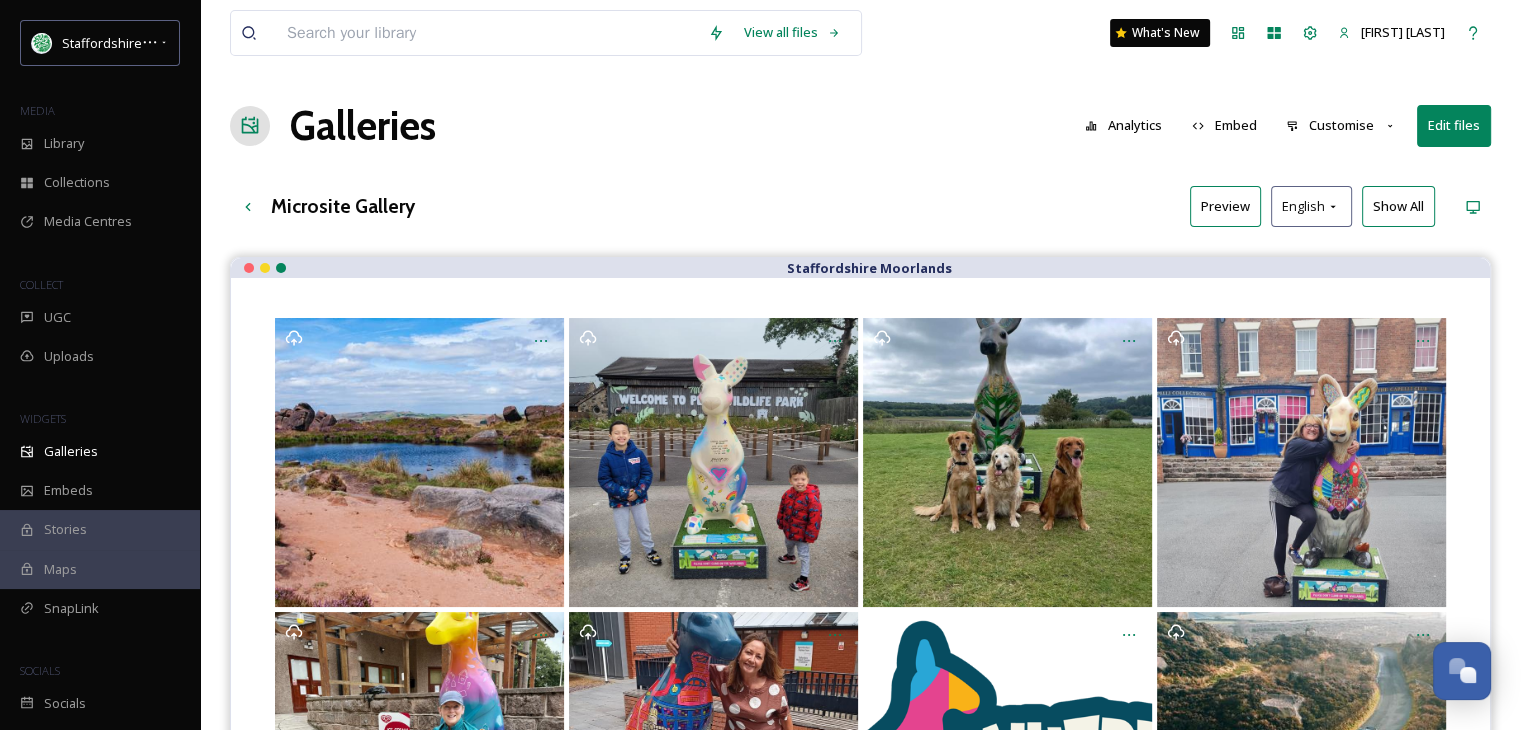 click on "Show All" at bounding box center [1398, 206] 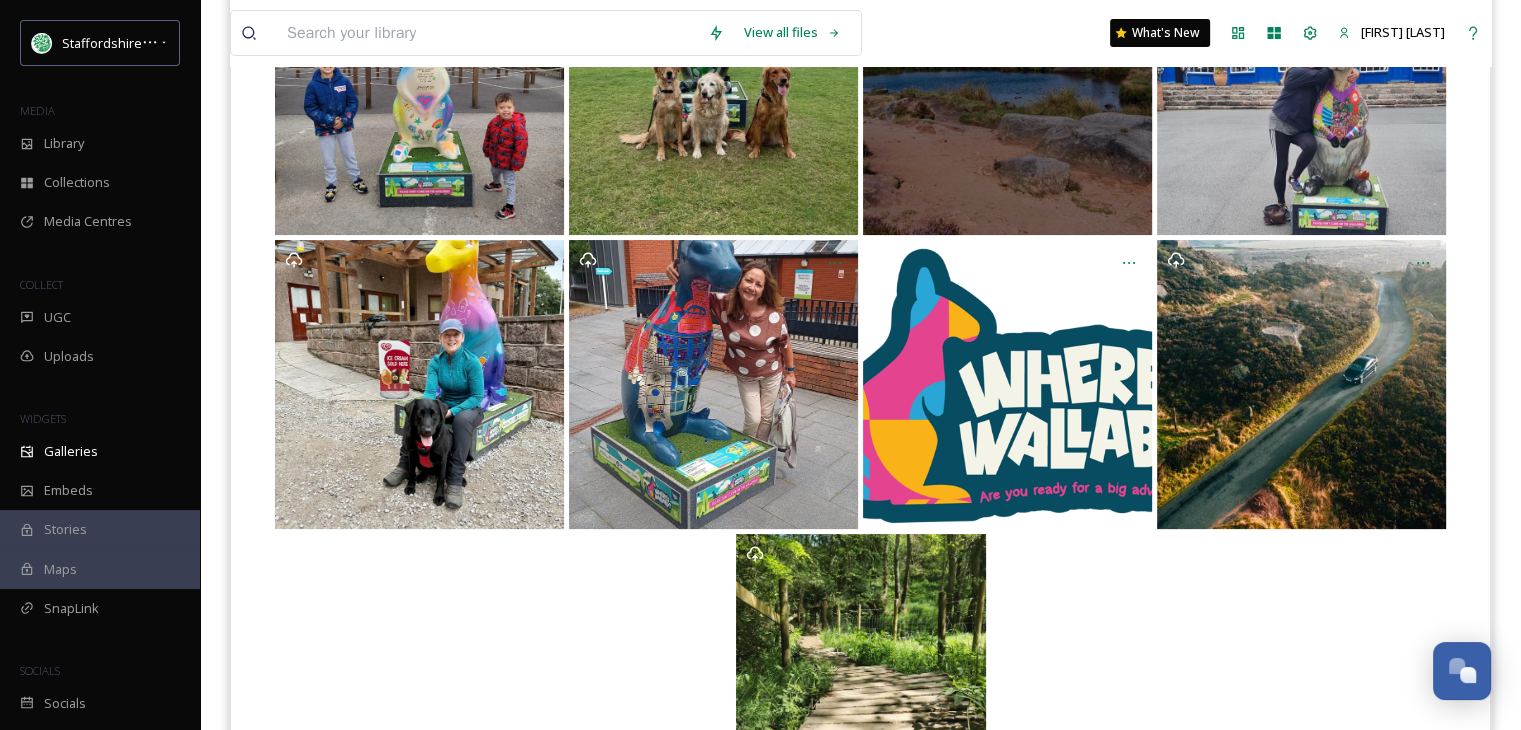 scroll, scrollTop: 400, scrollLeft: 0, axis: vertical 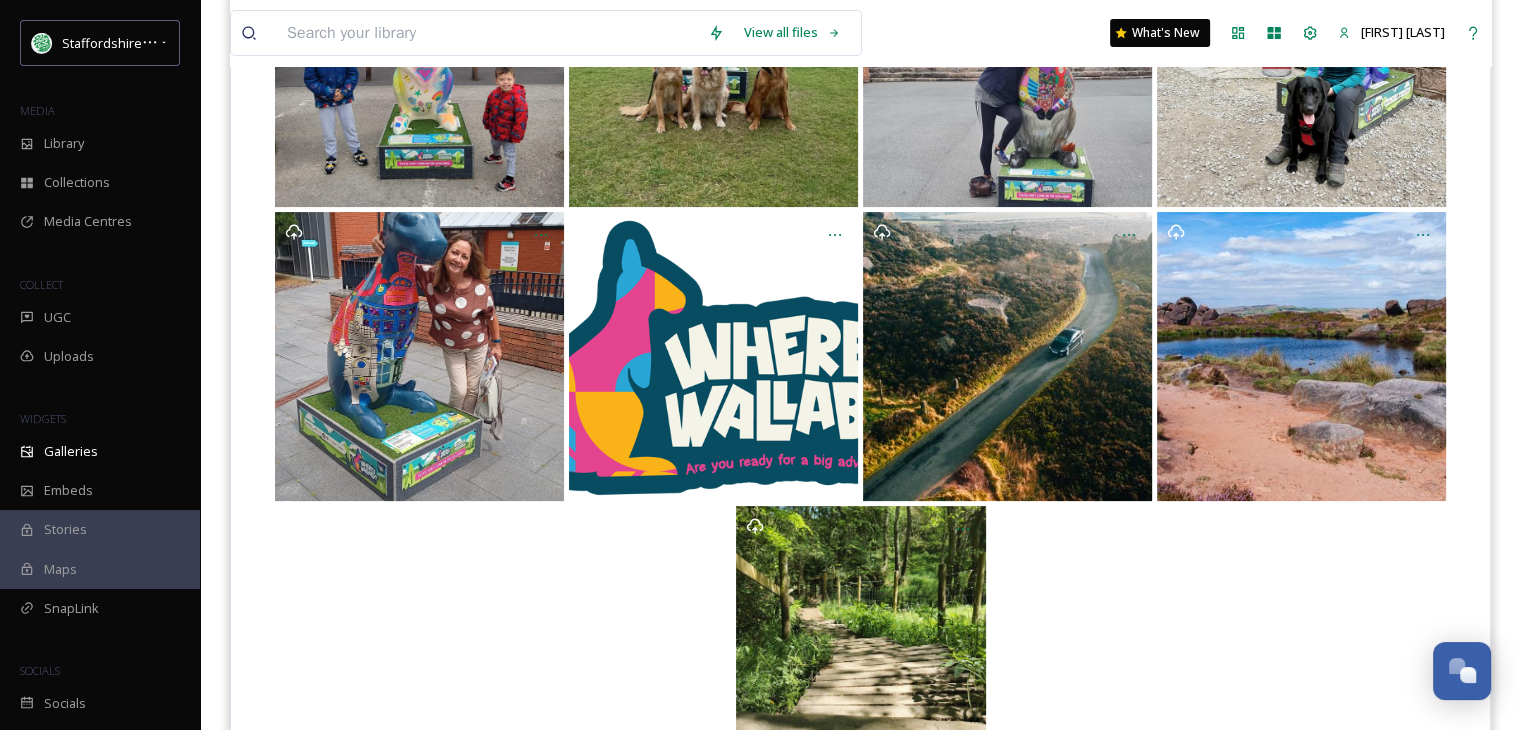 click at bounding box center (860, 631) 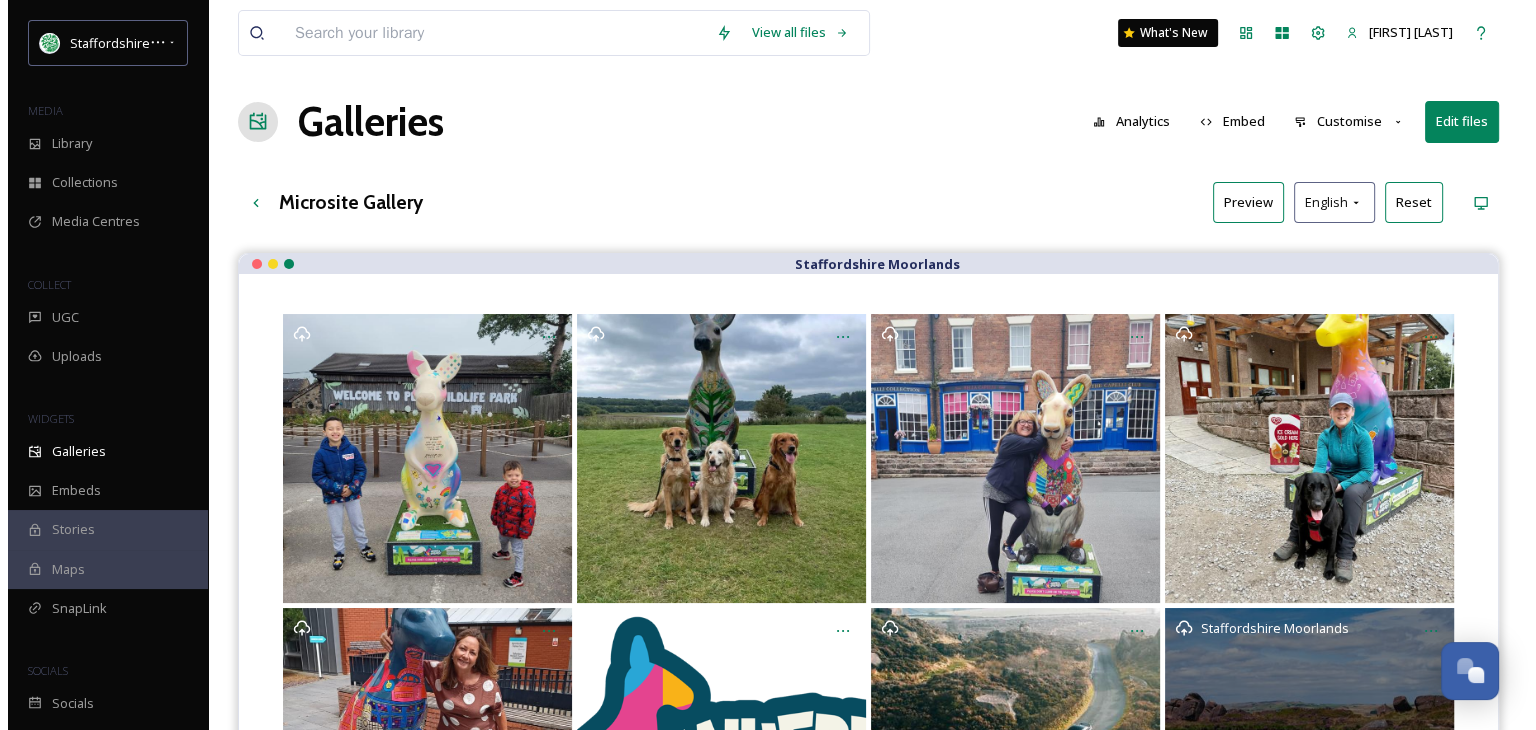 scroll, scrollTop: 0, scrollLeft: 0, axis: both 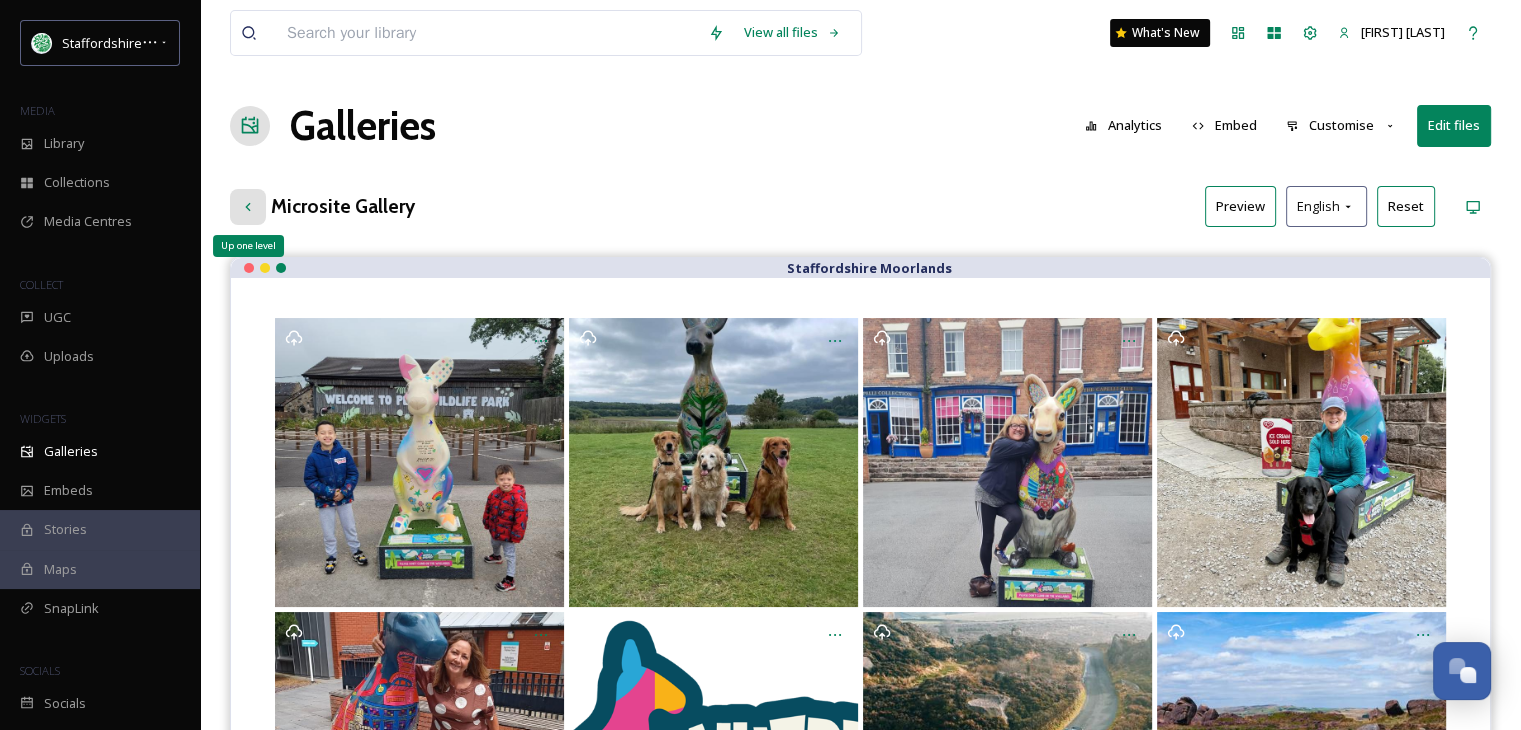 click 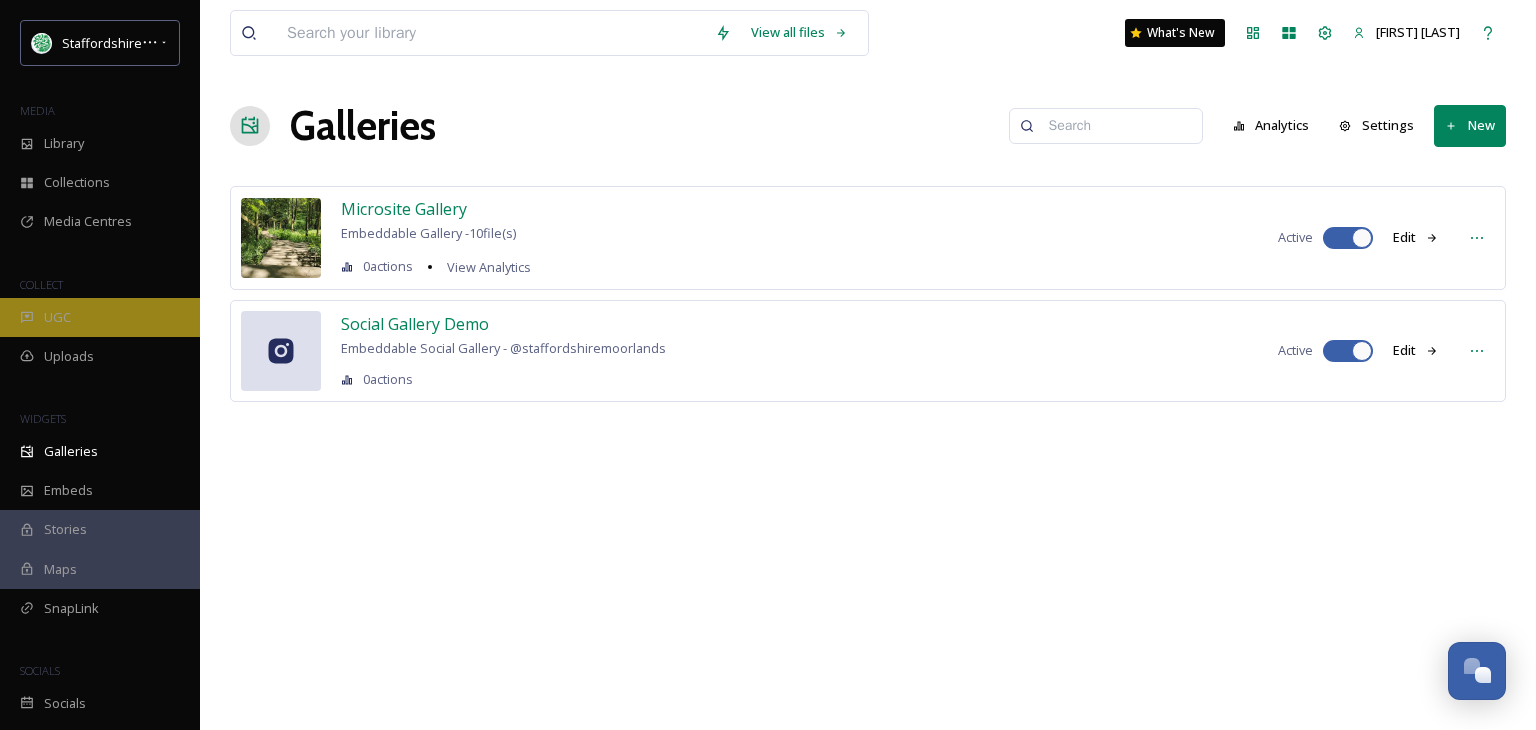 click on "UGC" at bounding box center (57, 317) 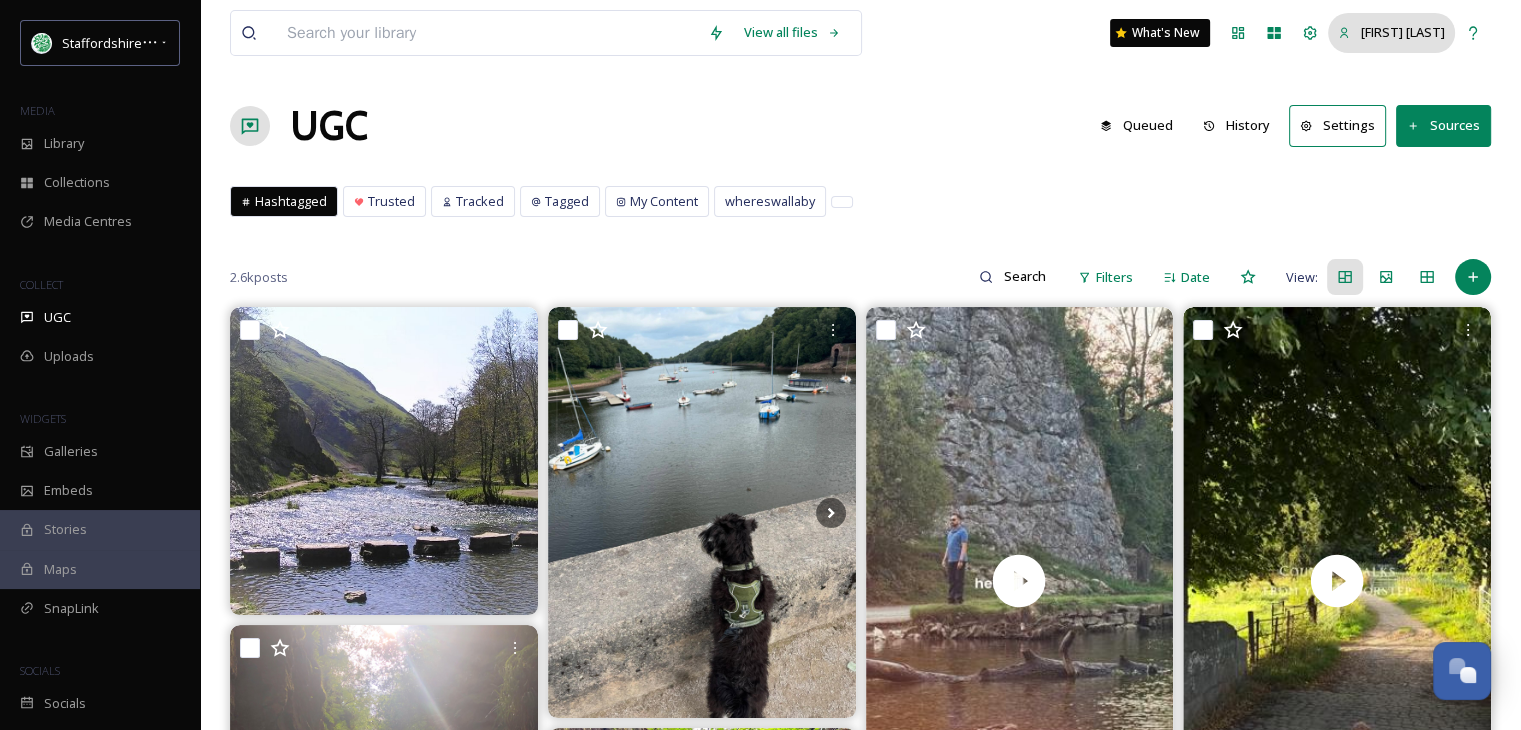 click on "[FIRST] [LAST]" at bounding box center (1403, 32) 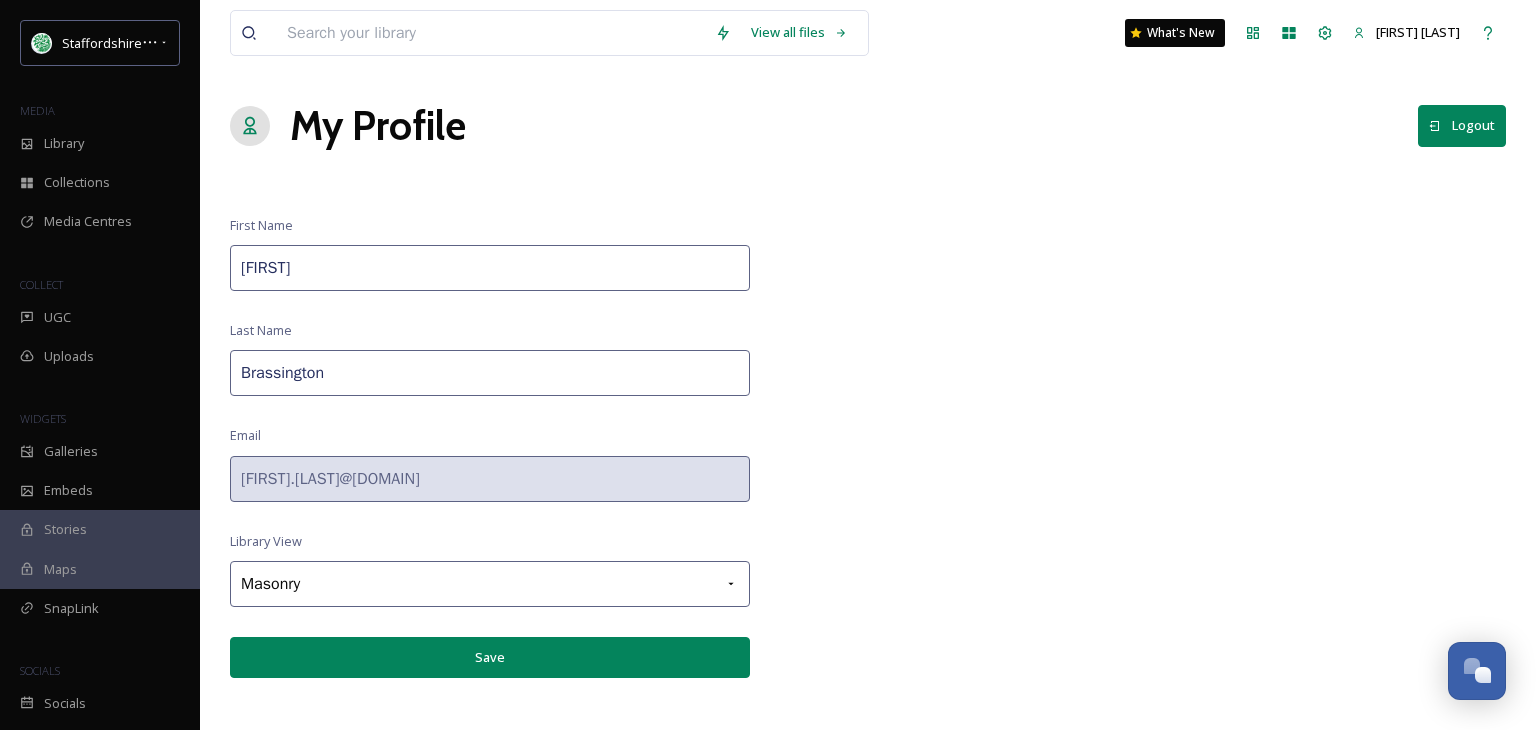 click on "Logout" at bounding box center [1462, 125] 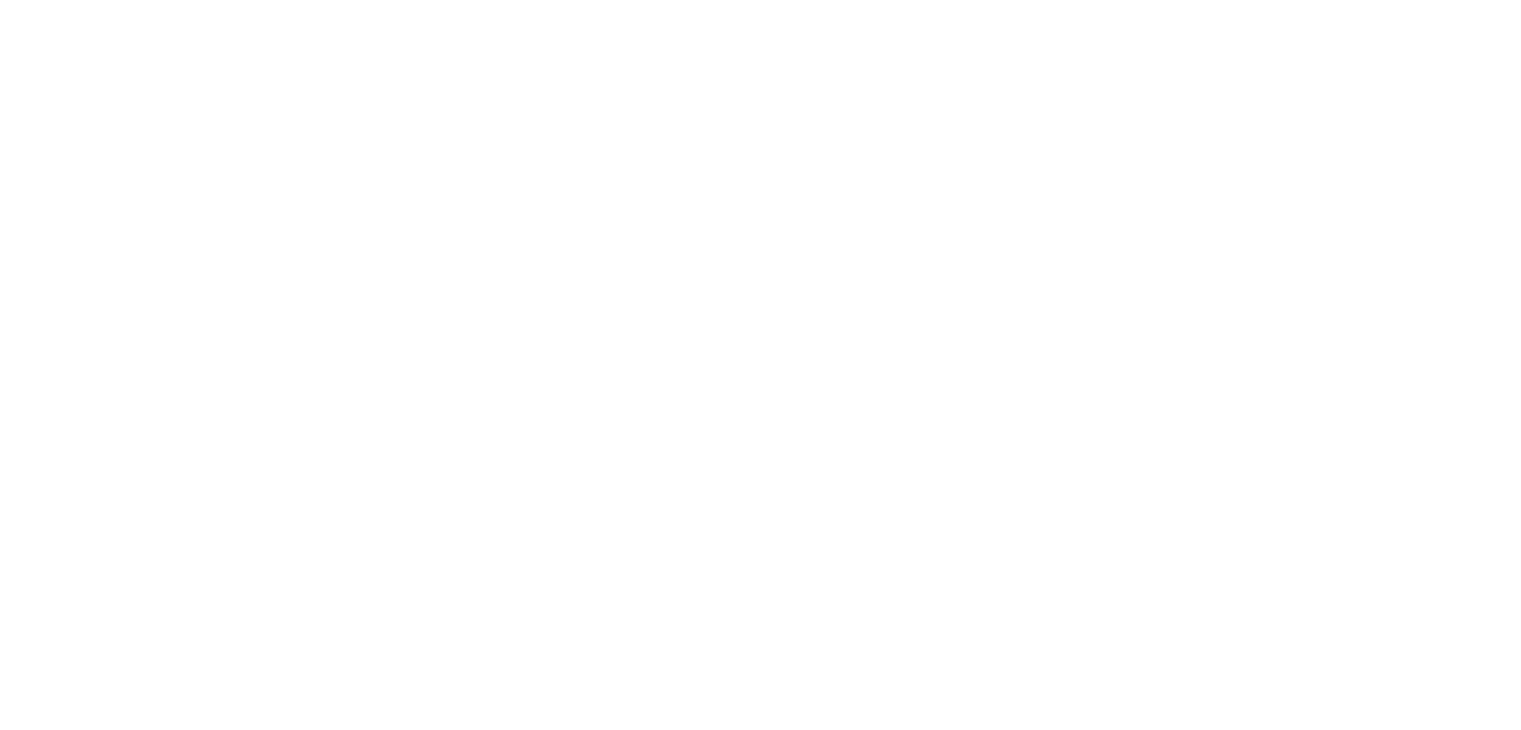 scroll, scrollTop: 0, scrollLeft: 0, axis: both 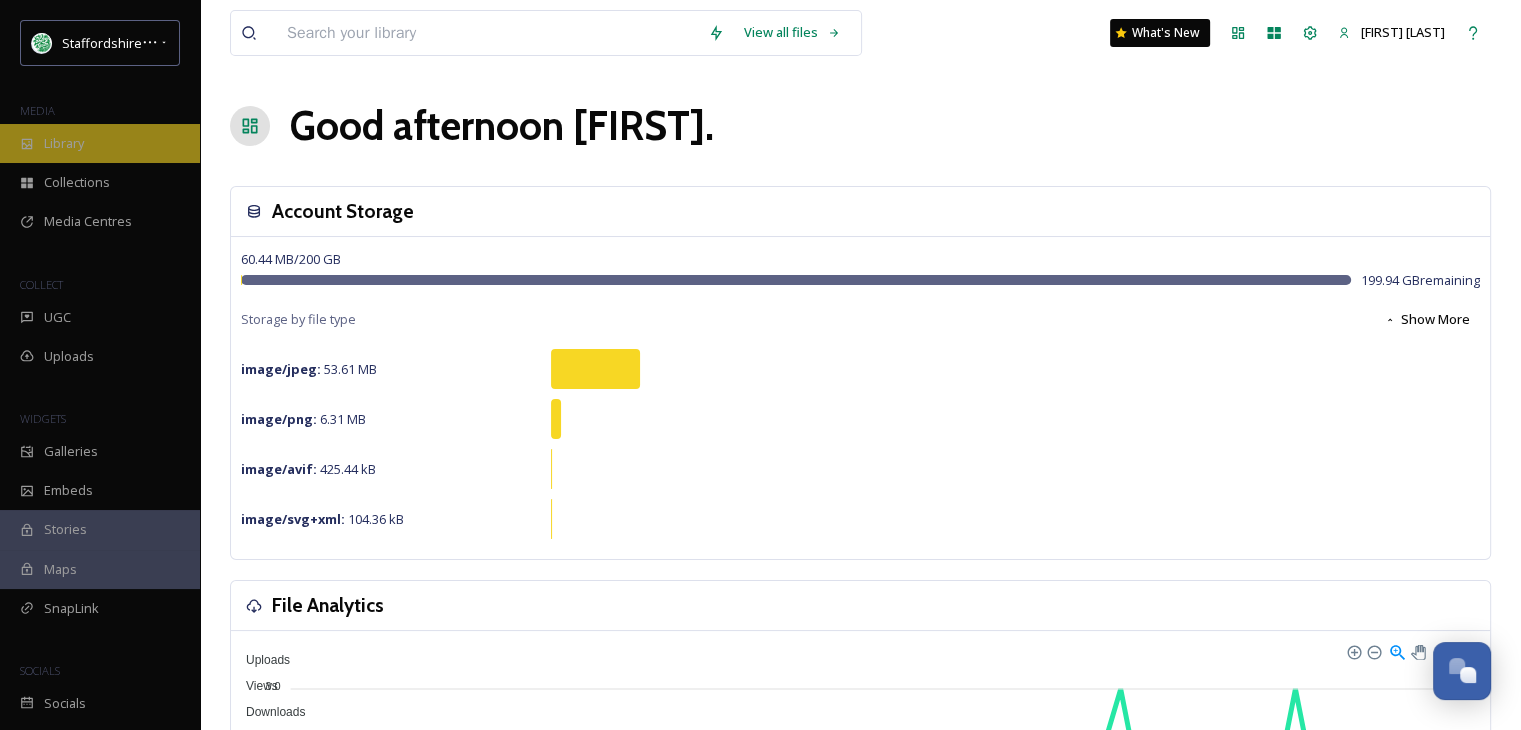 click on "Library" at bounding box center (100, 143) 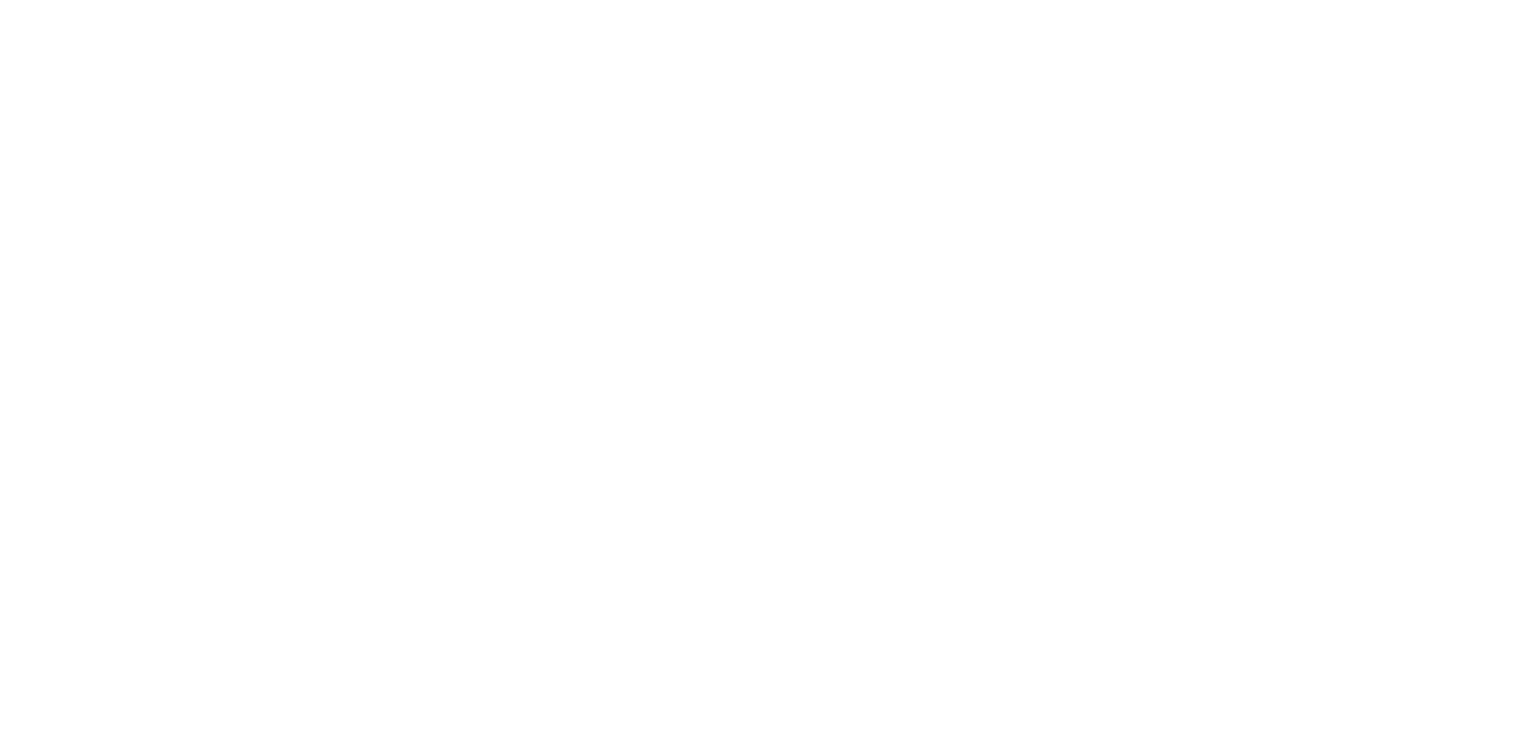 scroll, scrollTop: 0, scrollLeft: 0, axis: both 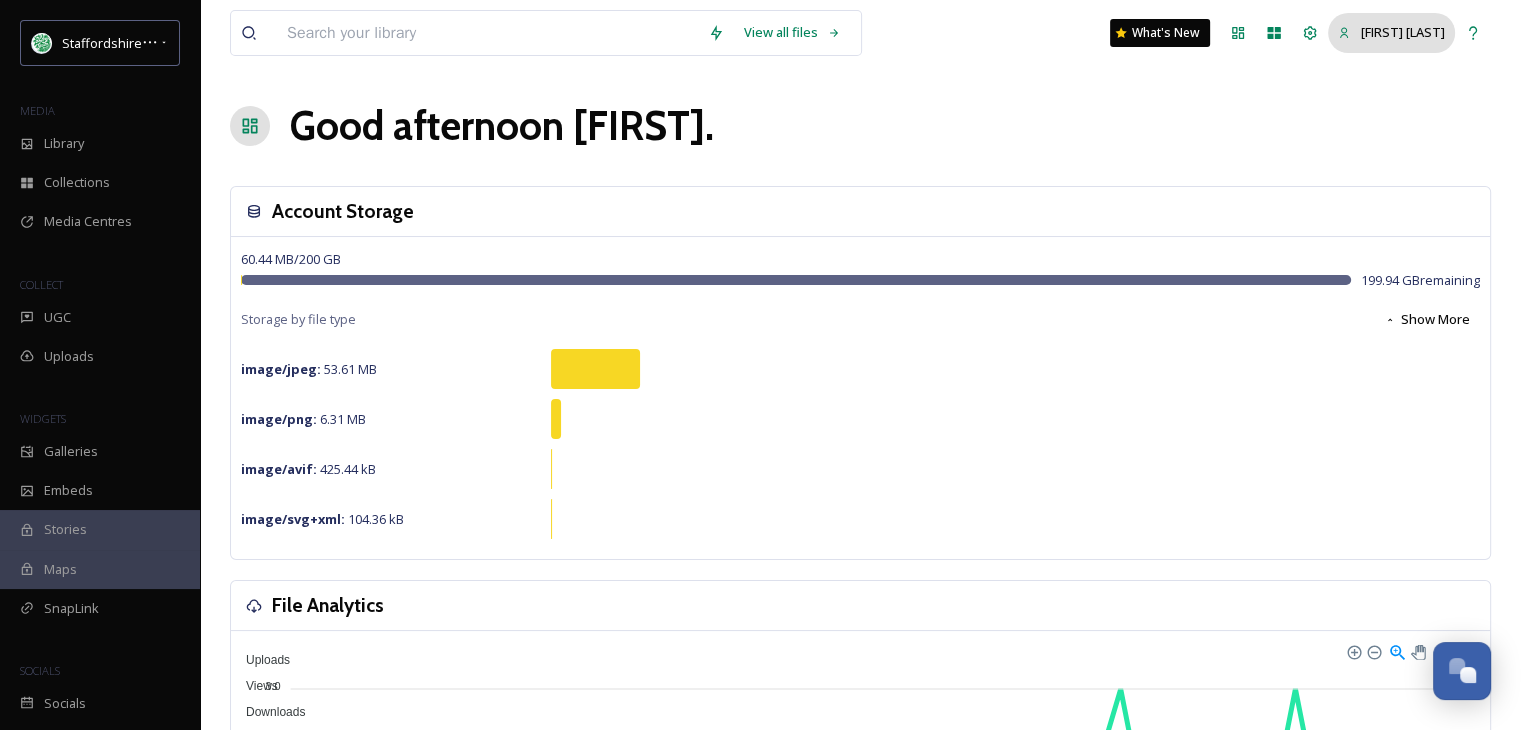 click on "[FIRST] [LAST]" at bounding box center (1403, 32) 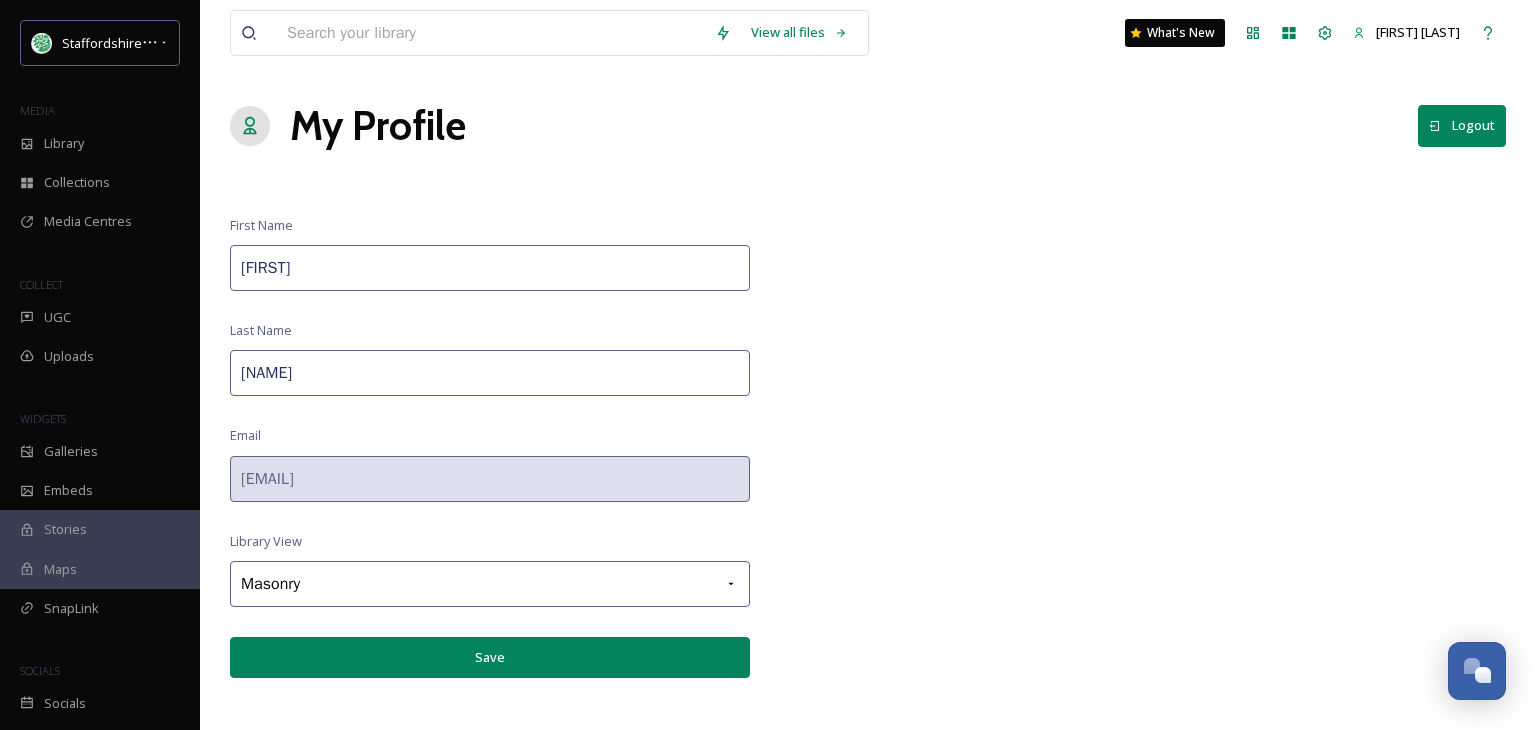click on "Logout" at bounding box center (1462, 125) 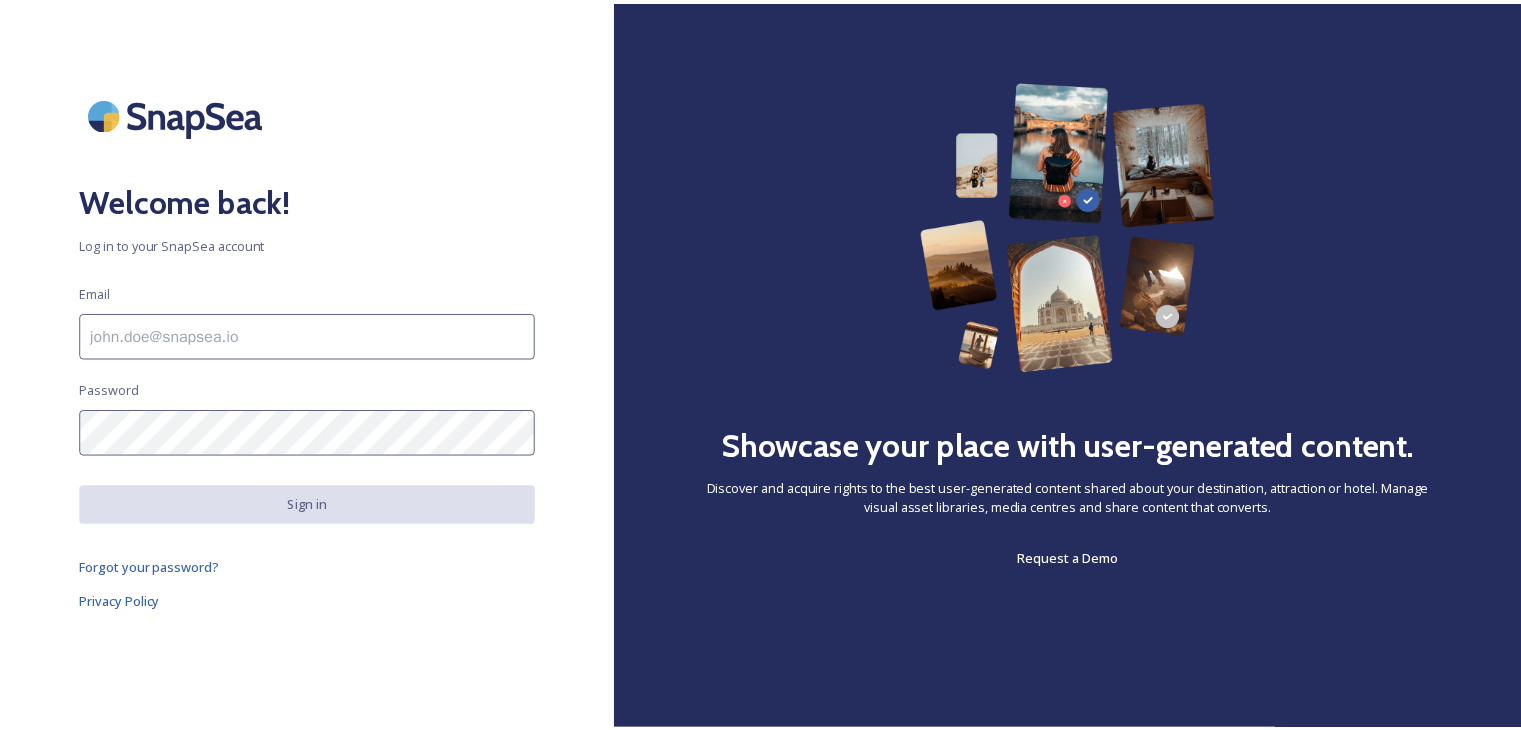 scroll, scrollTop: 0, scrollLeft: 0, axis: both 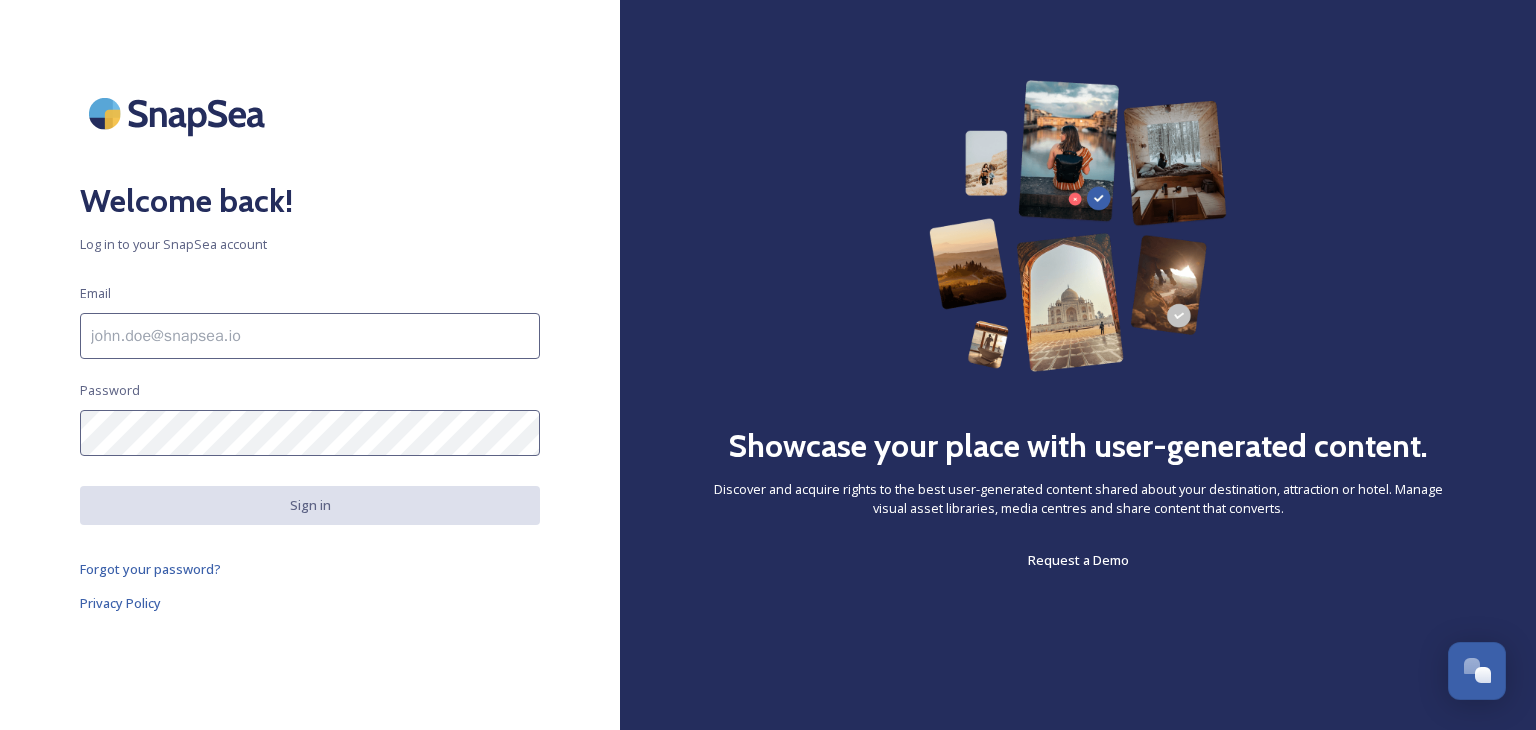 click at bounding box center [310, 336] 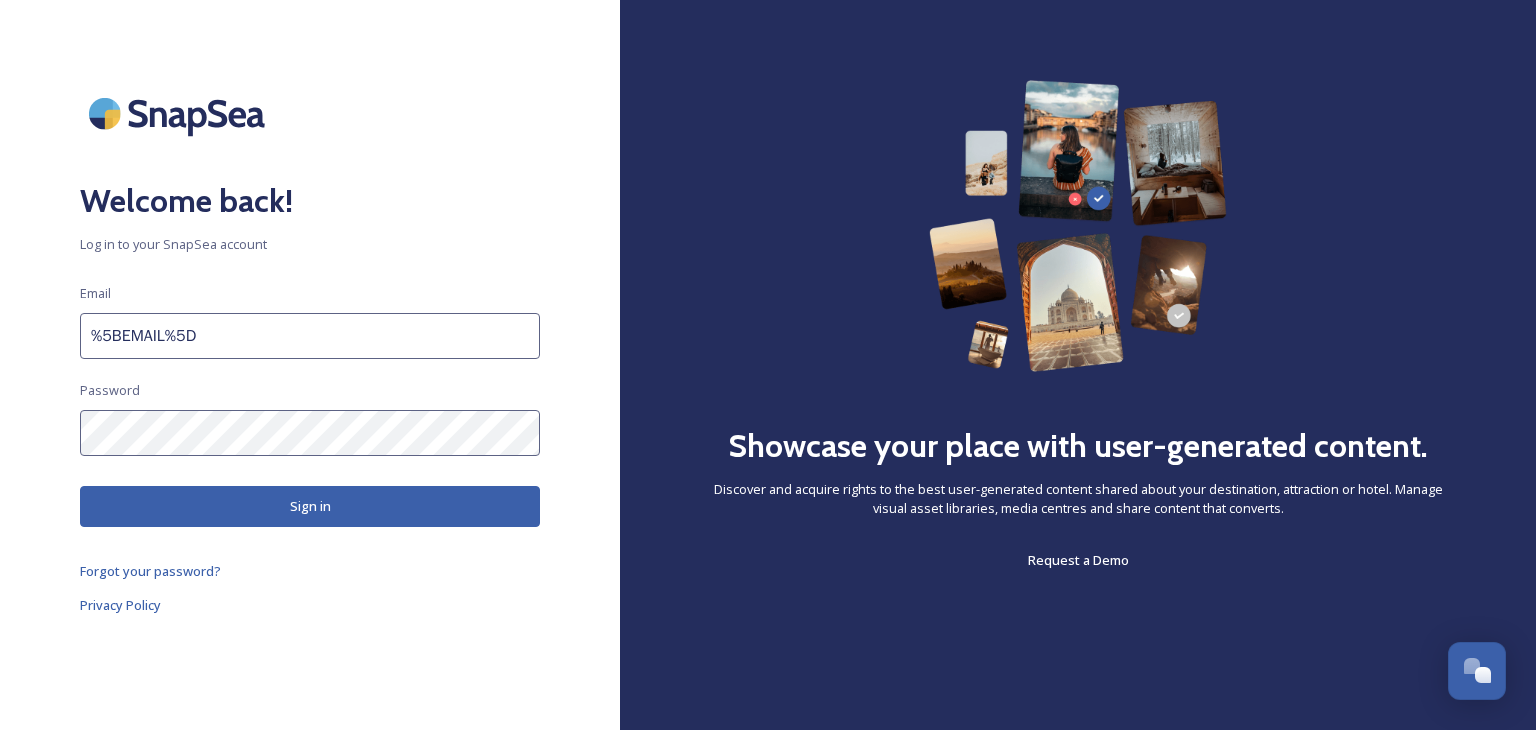 click on "Sign in" at bounding box center (310, 506) 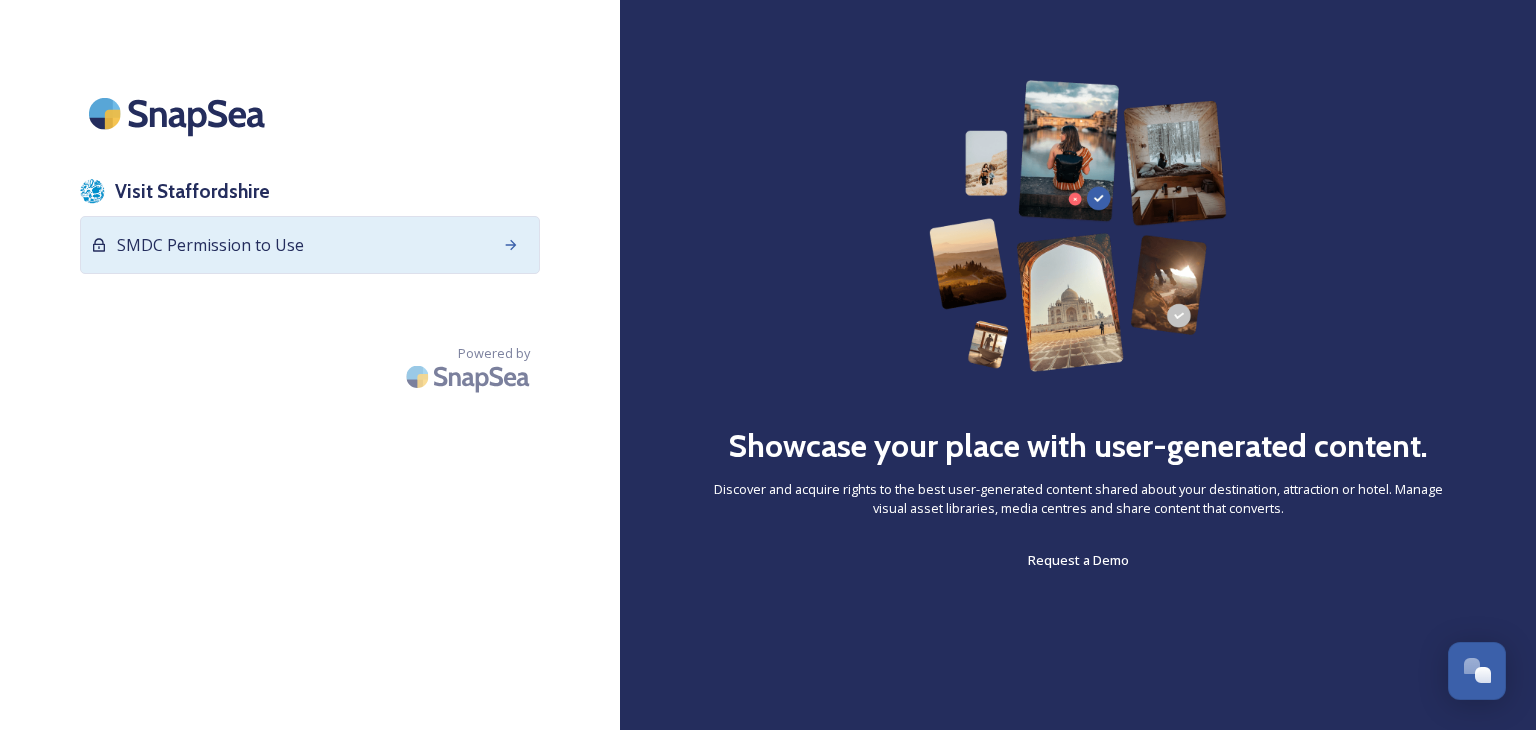 click on "SMDC Permission to Use" at bounding box center (310, 245) 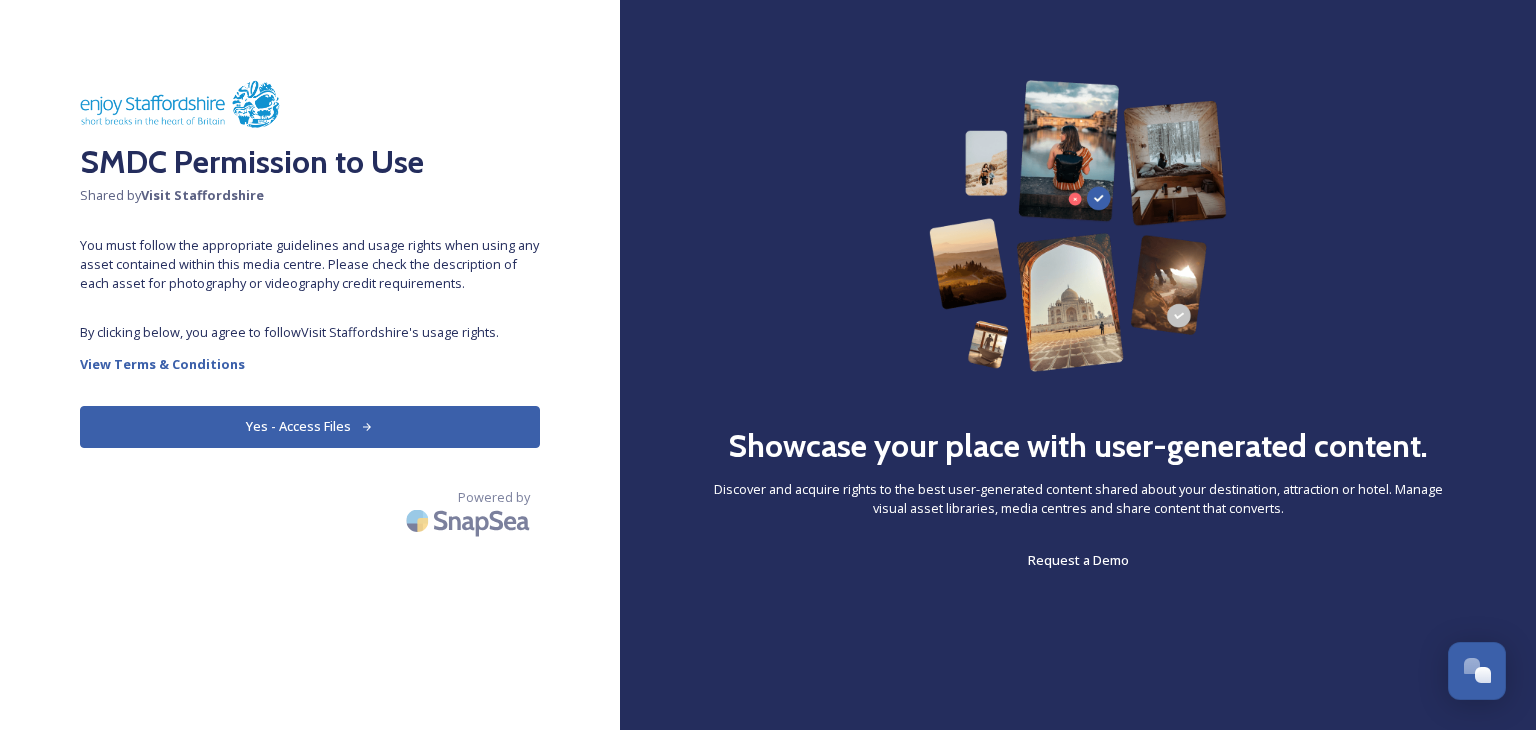 click on "Yes - Access Files" at bounding box center (310, 426) 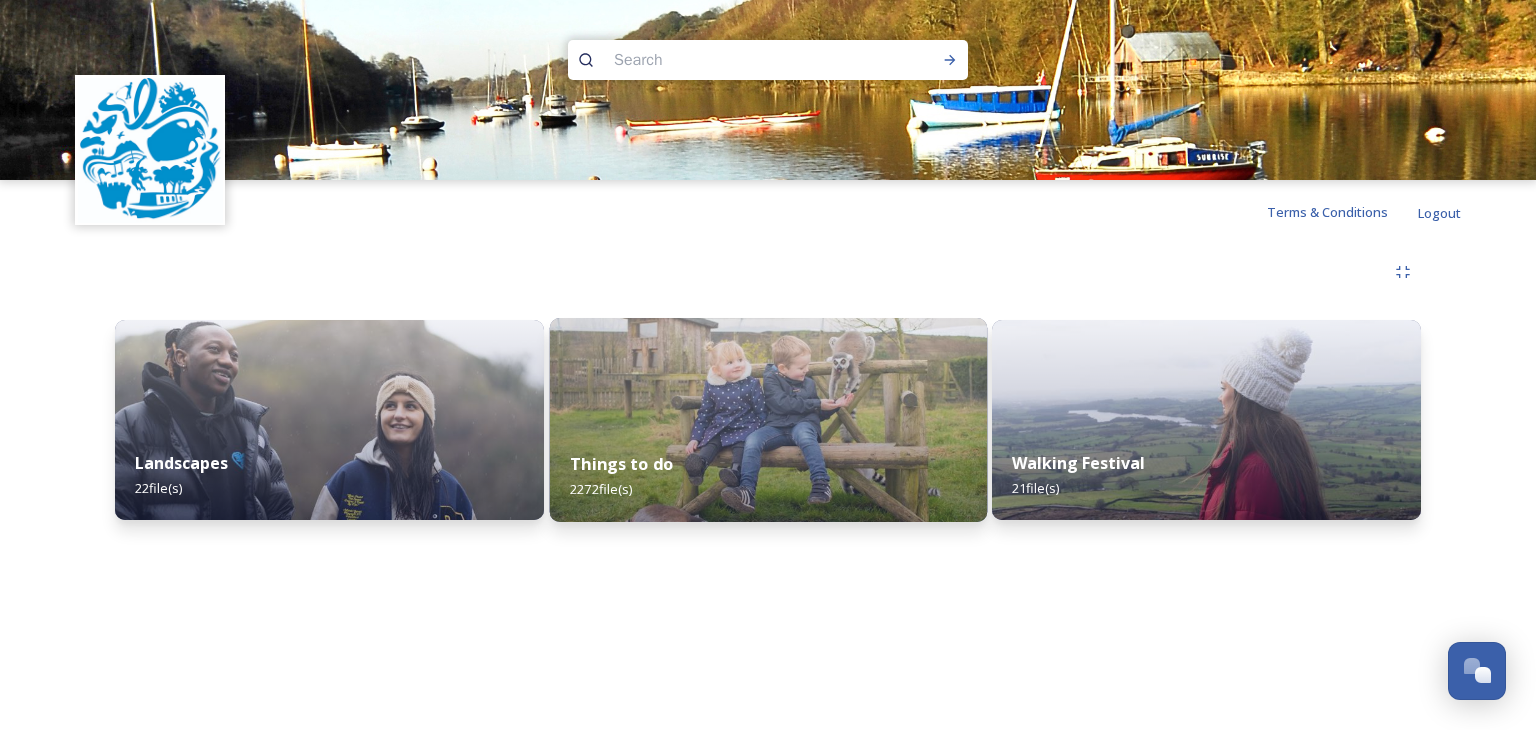 click on "Things to do 2272  file(s)" at bounding box center (767, 476) 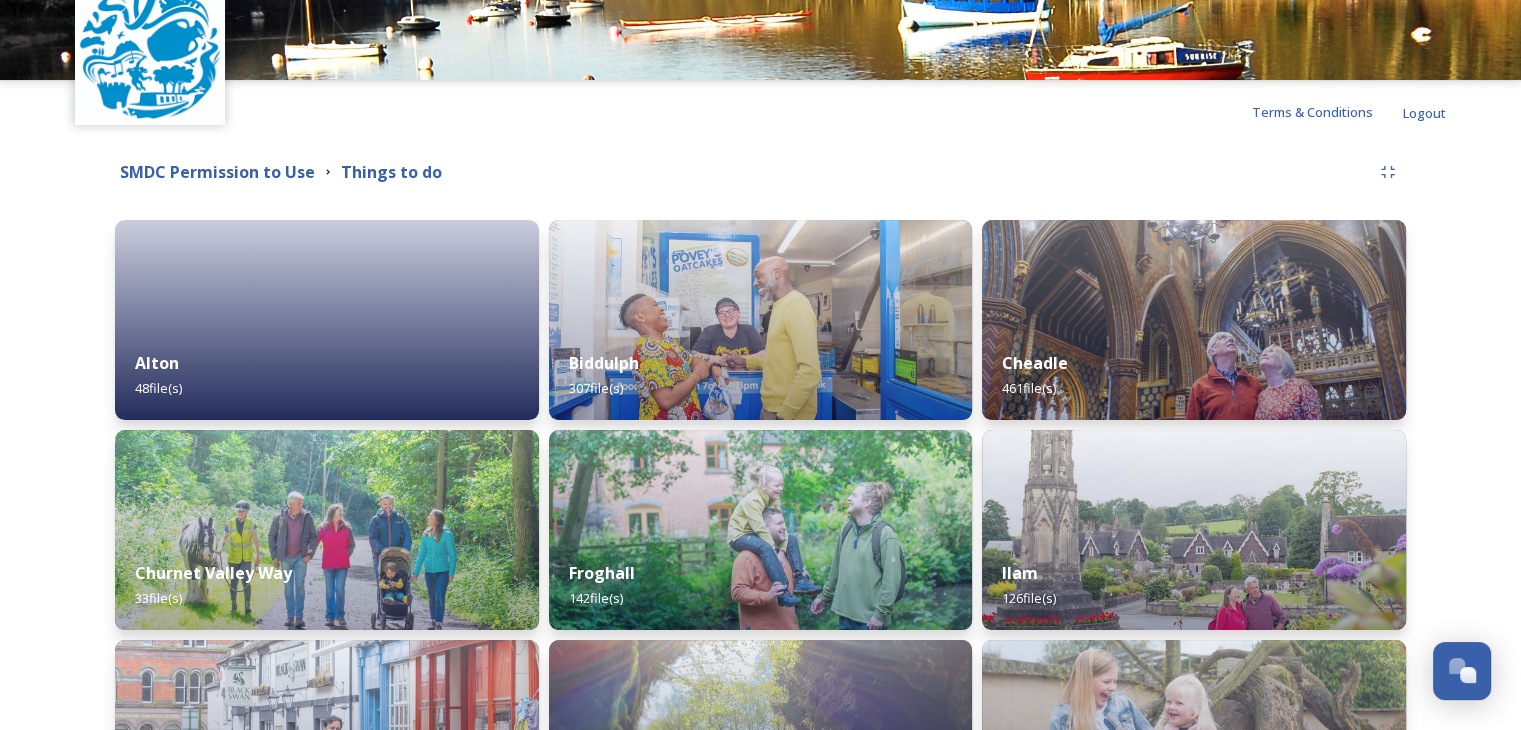 scroll, scrollTop: 200, scrollLeft: 0, axis: vertical 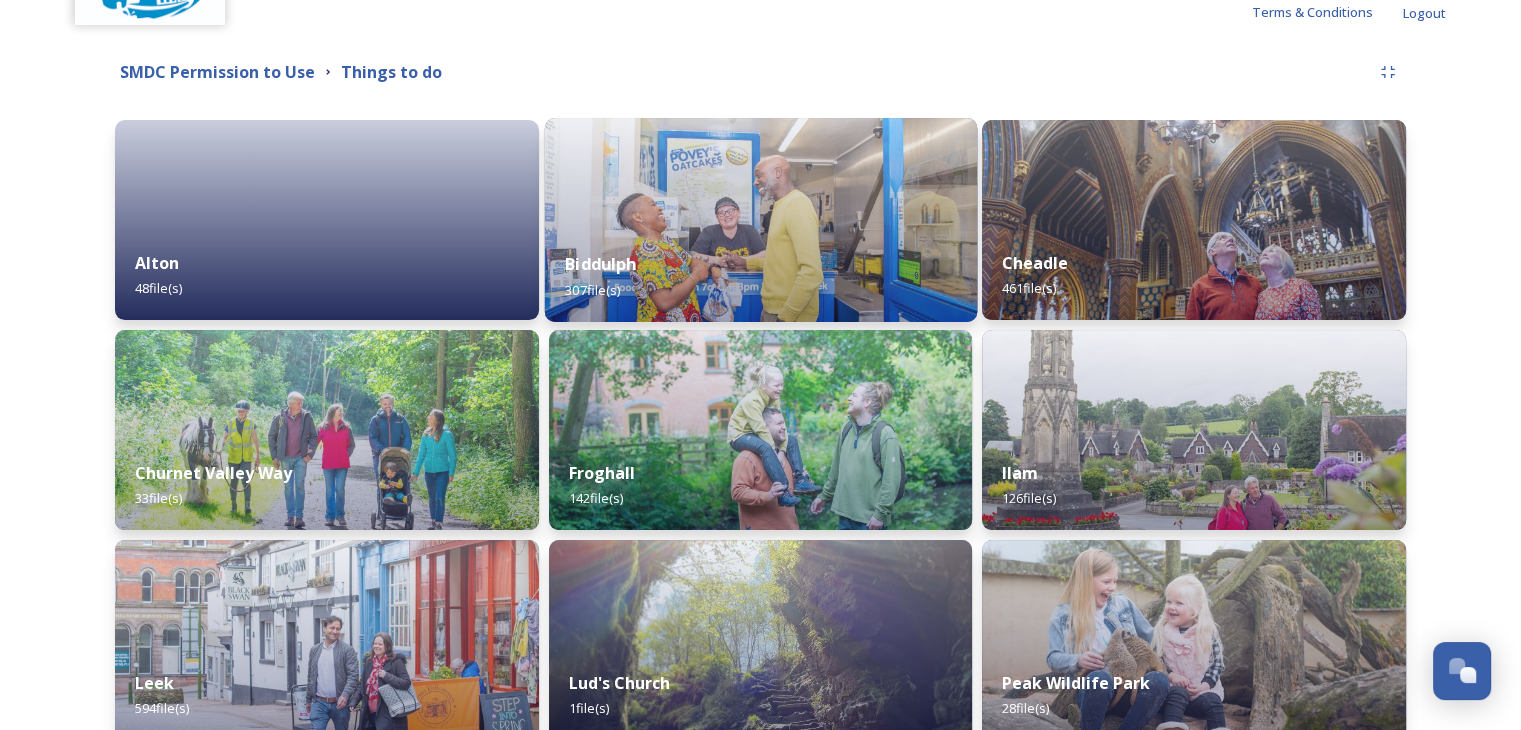 click at bounding box center [760, 220] 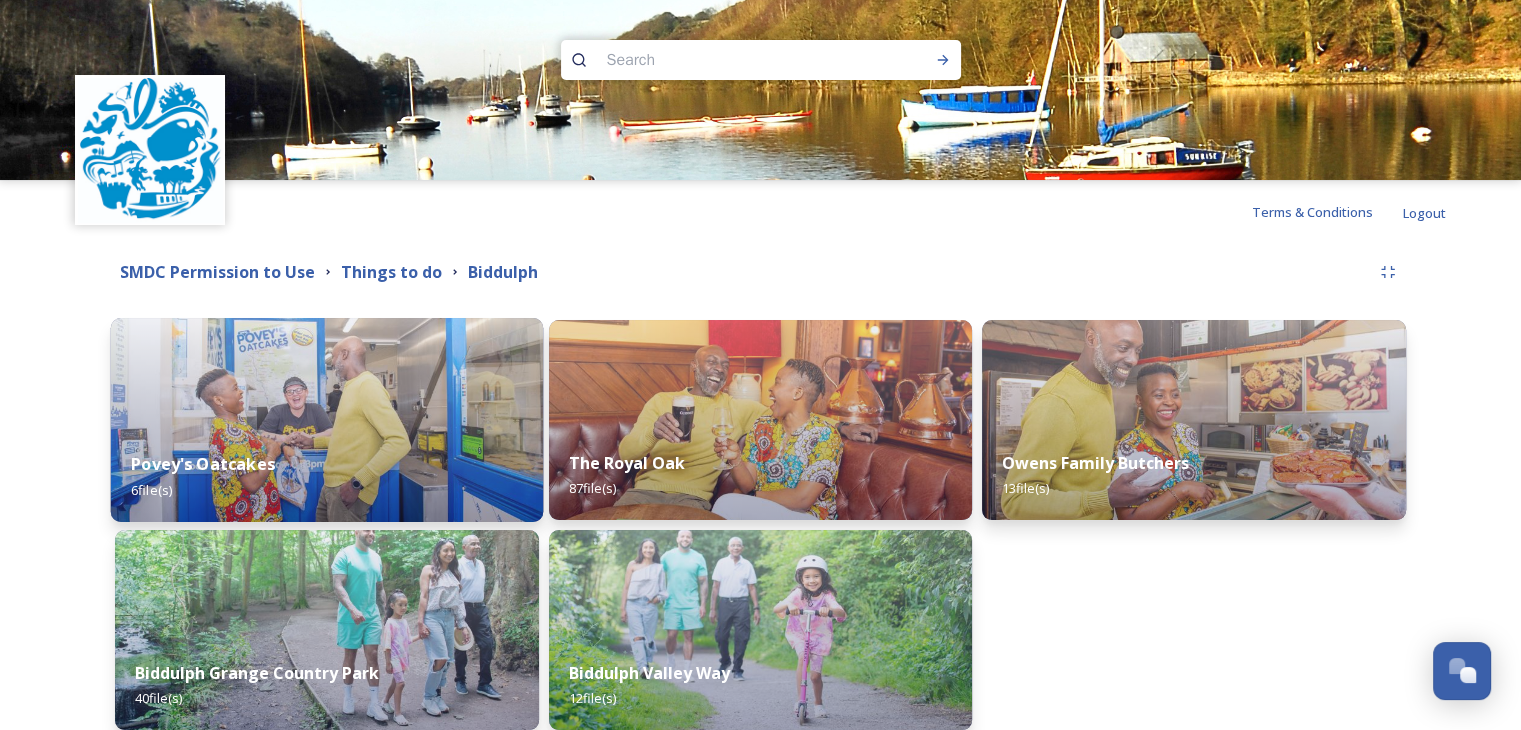 click at bounding box center (327, 420) 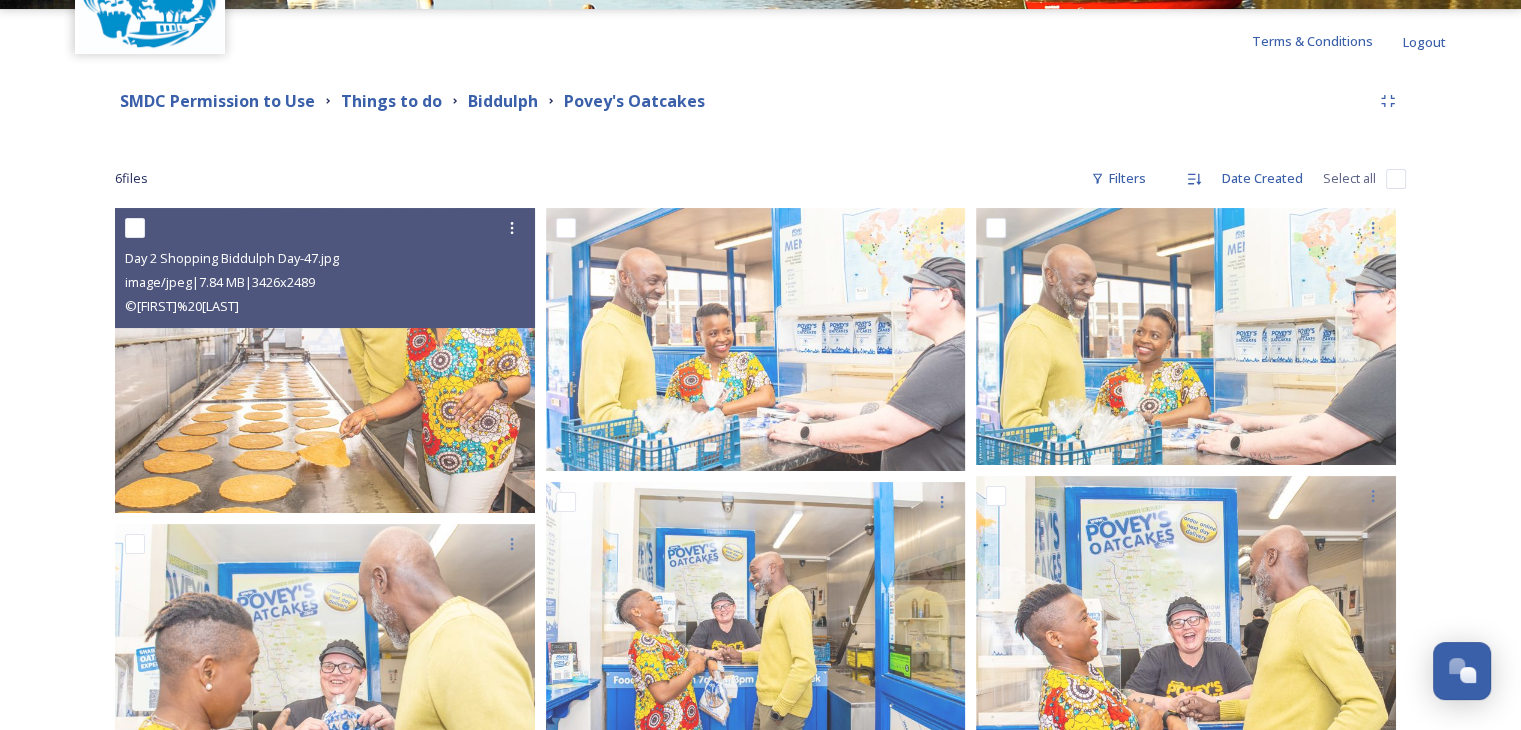 scroll, scrollTop: 200, scrollLeft: 0, axis: vertical 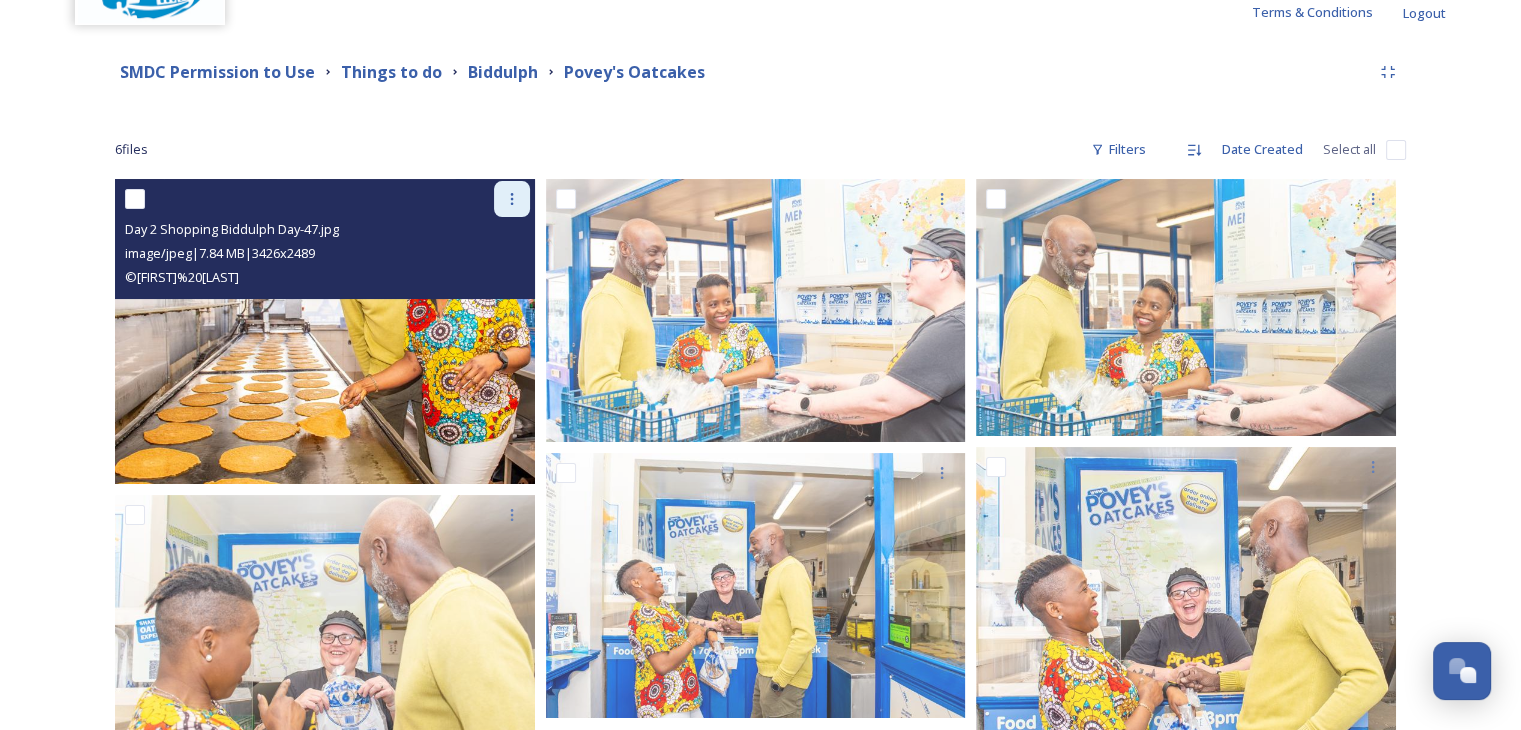 click 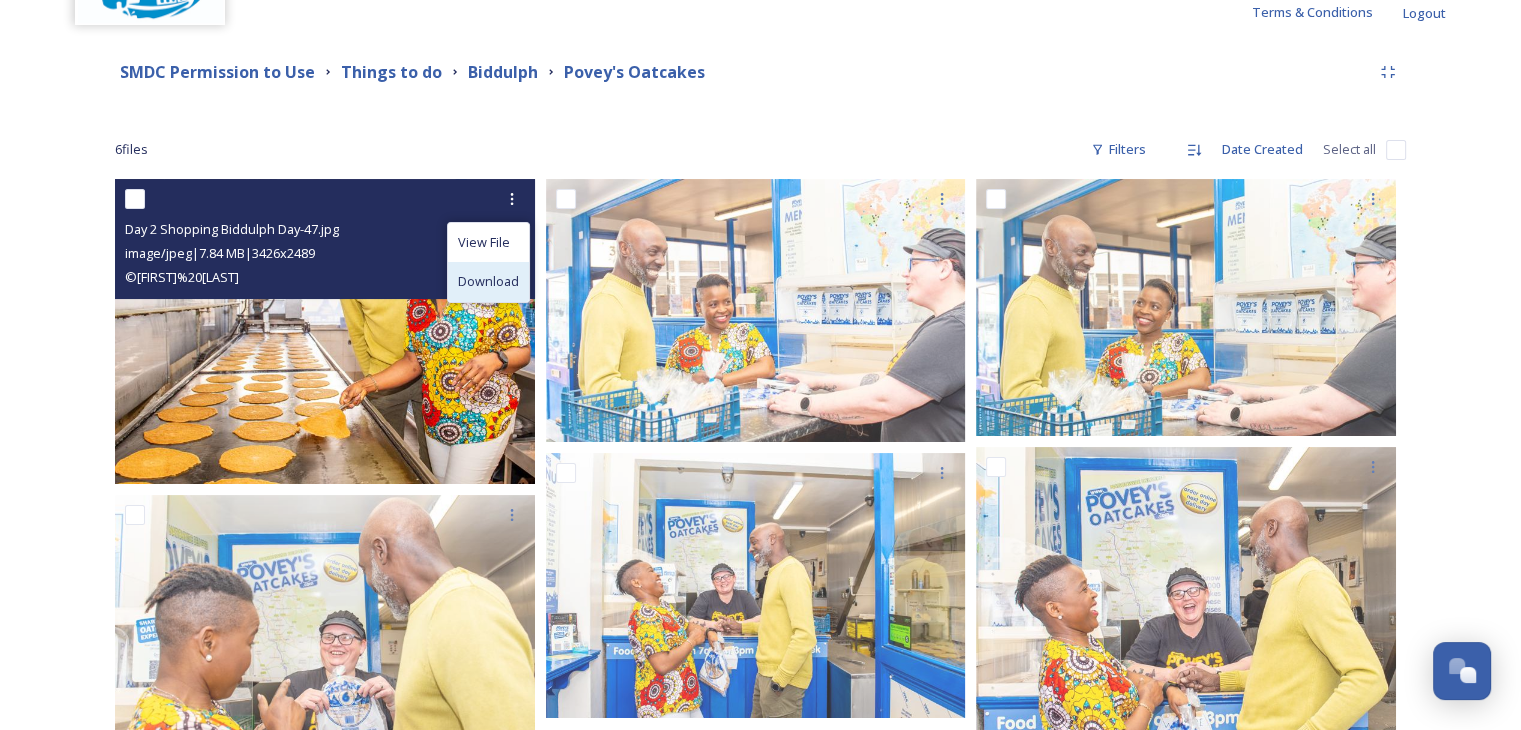 click on "Download" at bounding box center (488, 281) 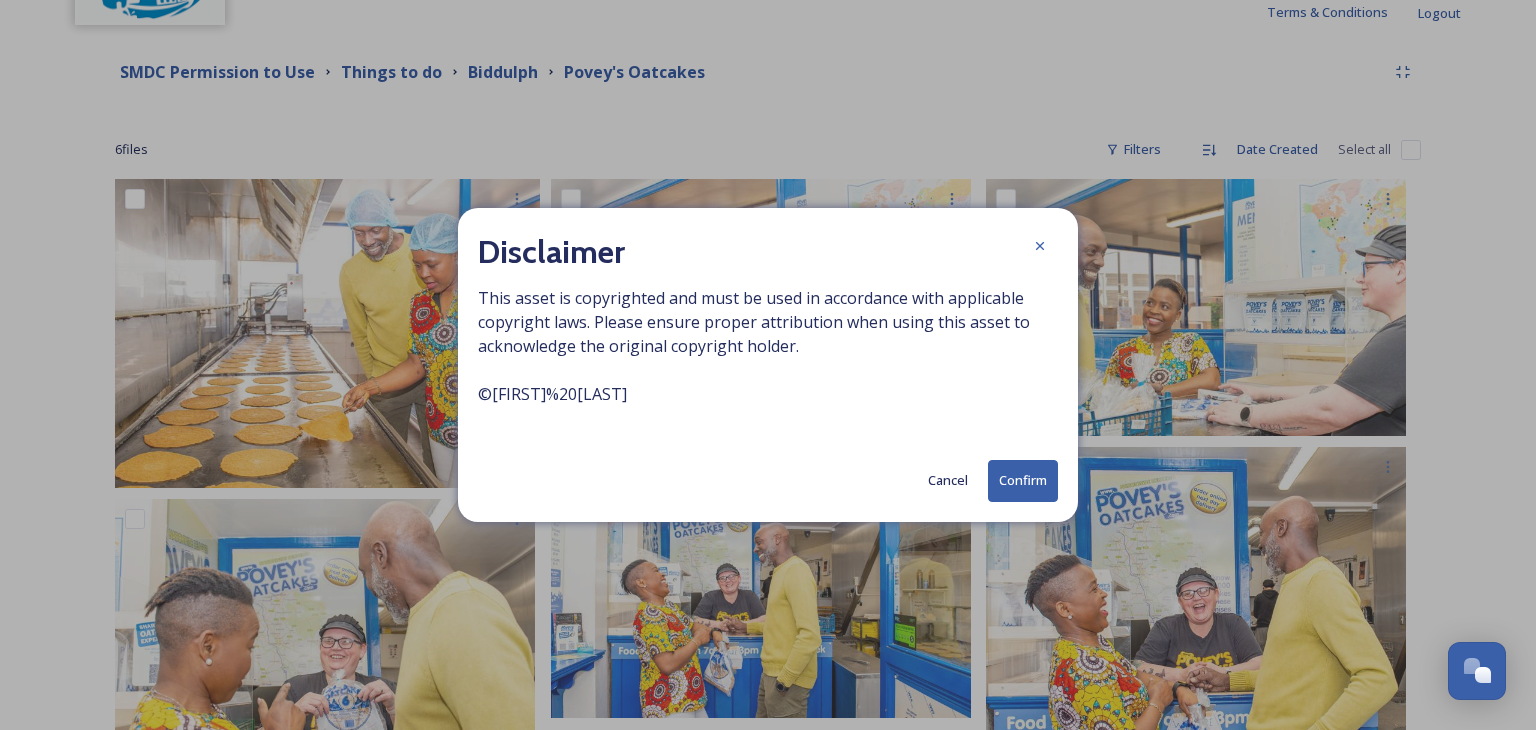 click on "Confirm" at bounding box center (1023, 480) 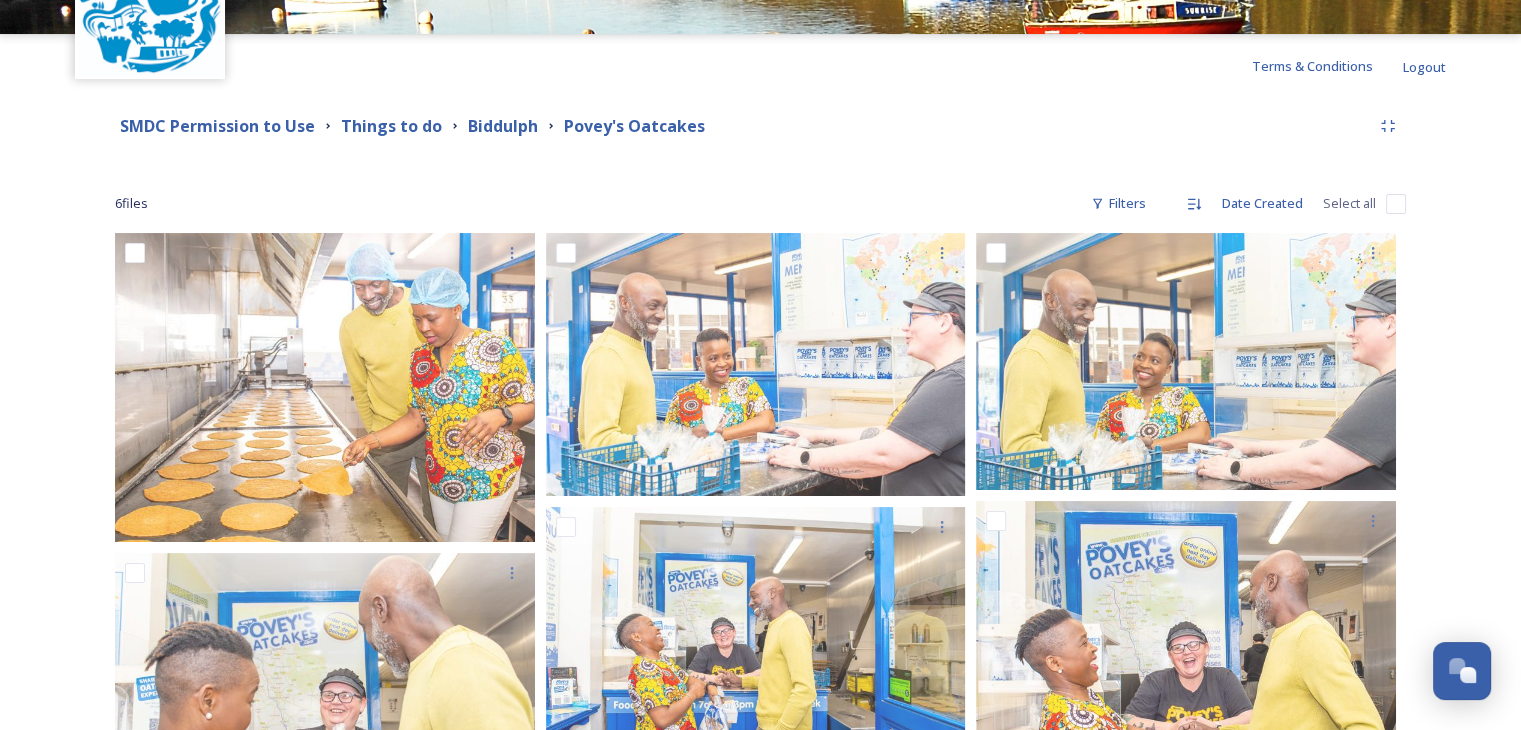 scroll, scrollTop: 0, scrollLeft: 0, axis: both 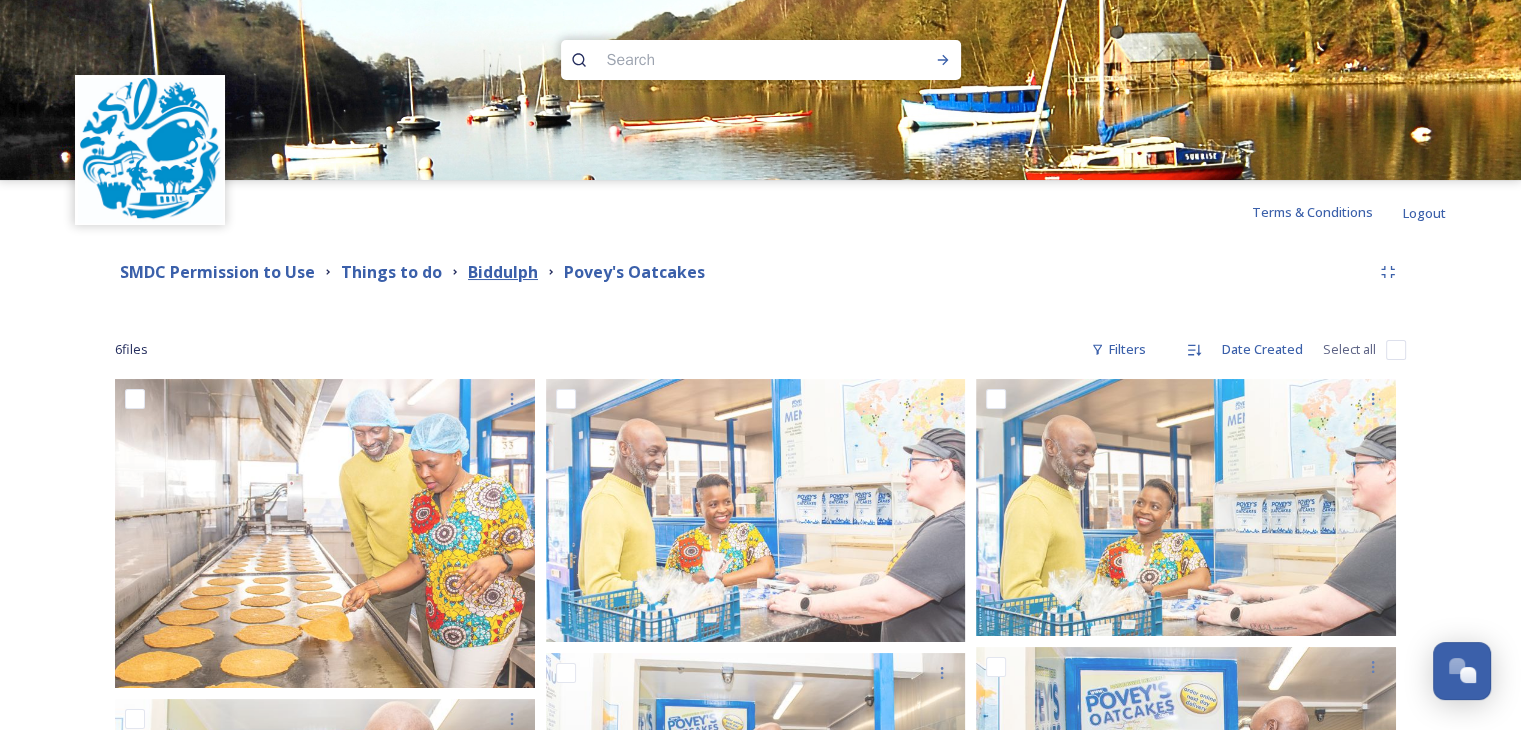 click on "Biddulph" at bounding box center (503, 272) 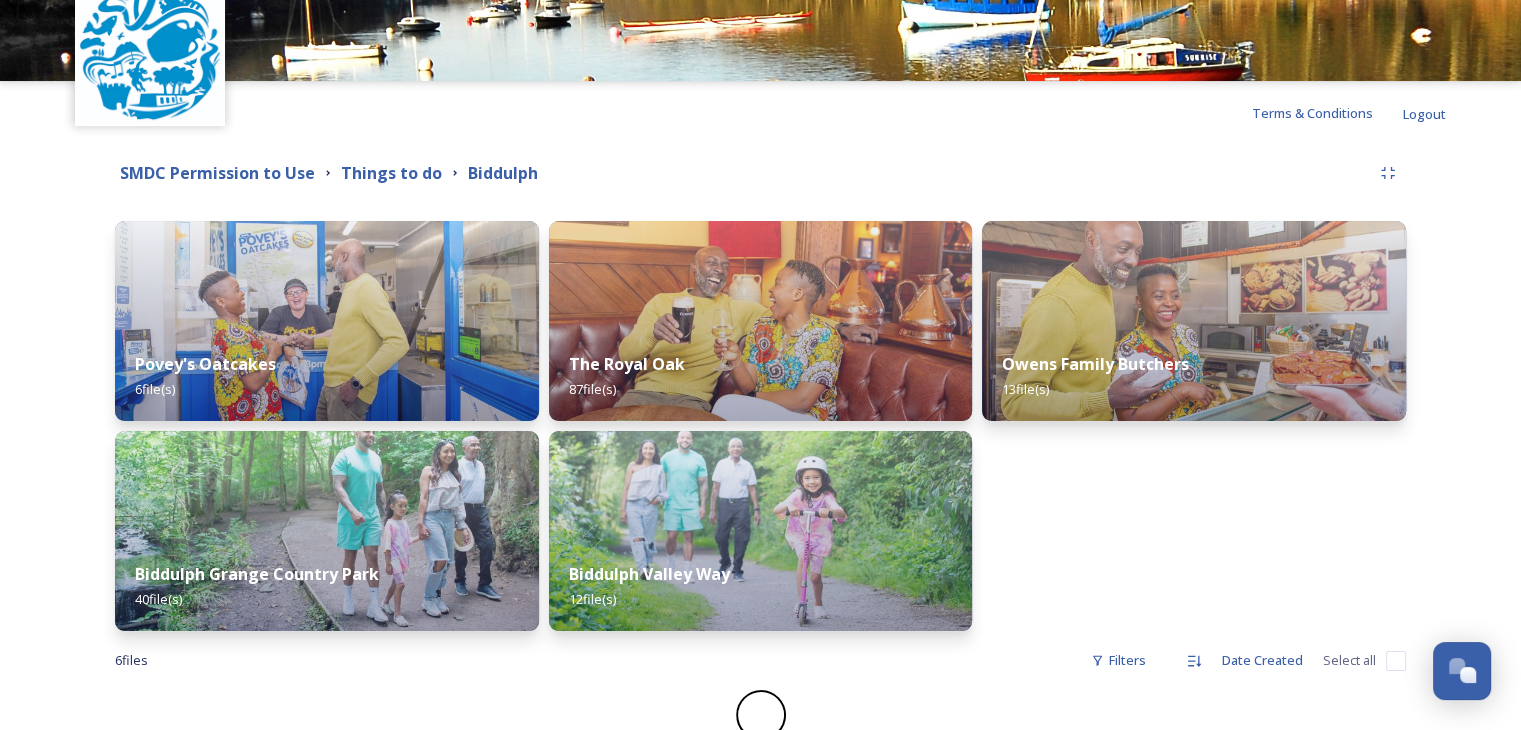 scroll, scrollTop: 100, scrollLeft: 0, axis: vertical 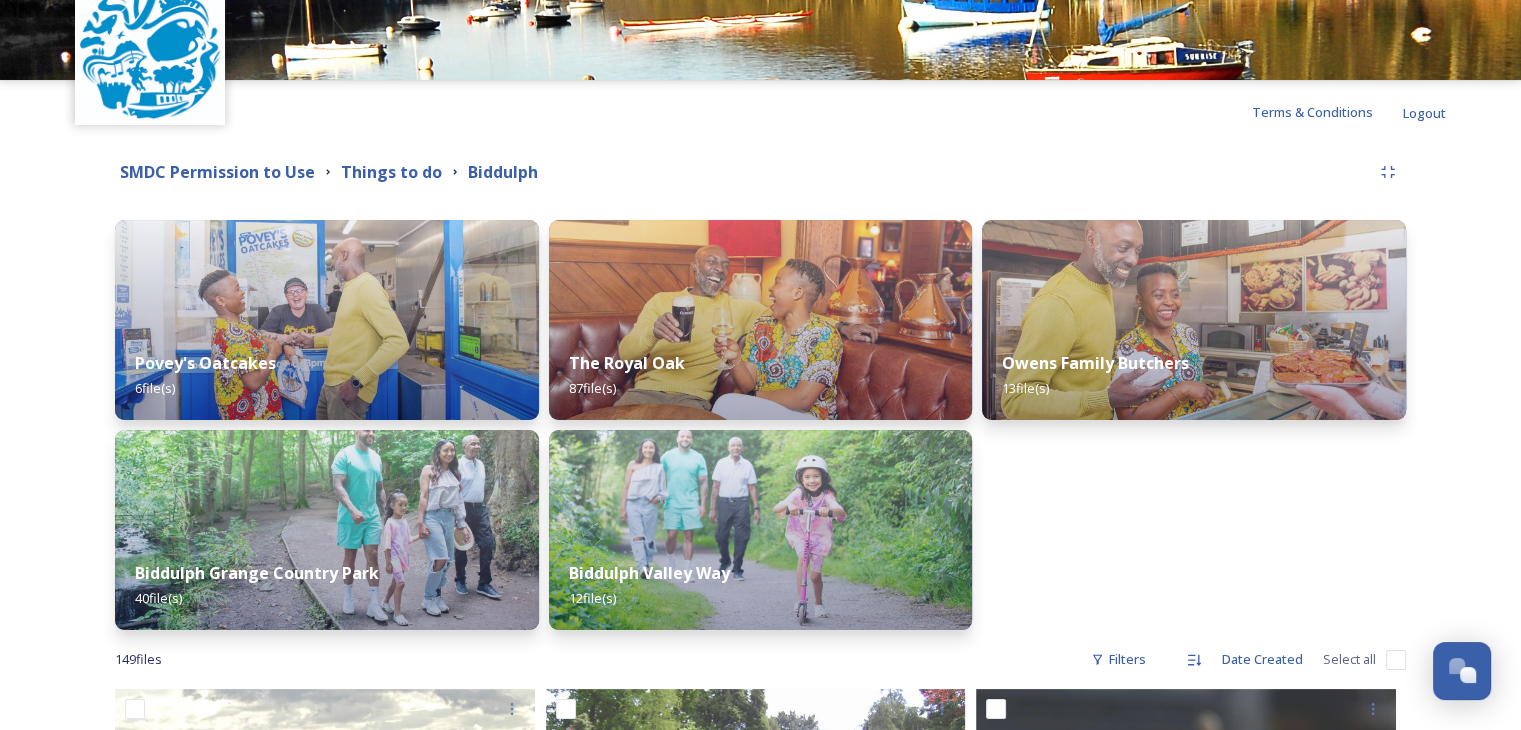 click on "Shared by: Visit Staffordshire SMDC Permission to Use Things to do Biddulph Povey's Oatcakes 6 file(s) Biddulph Grange Country Park 40 file(s) The Royal Oak 87 file(s) Biddulph Valley Way 12 file(s) Owens Family Butchers 13 file(s) 149 file s Filters Date Created Select all" at bounding box center [760, 1637] 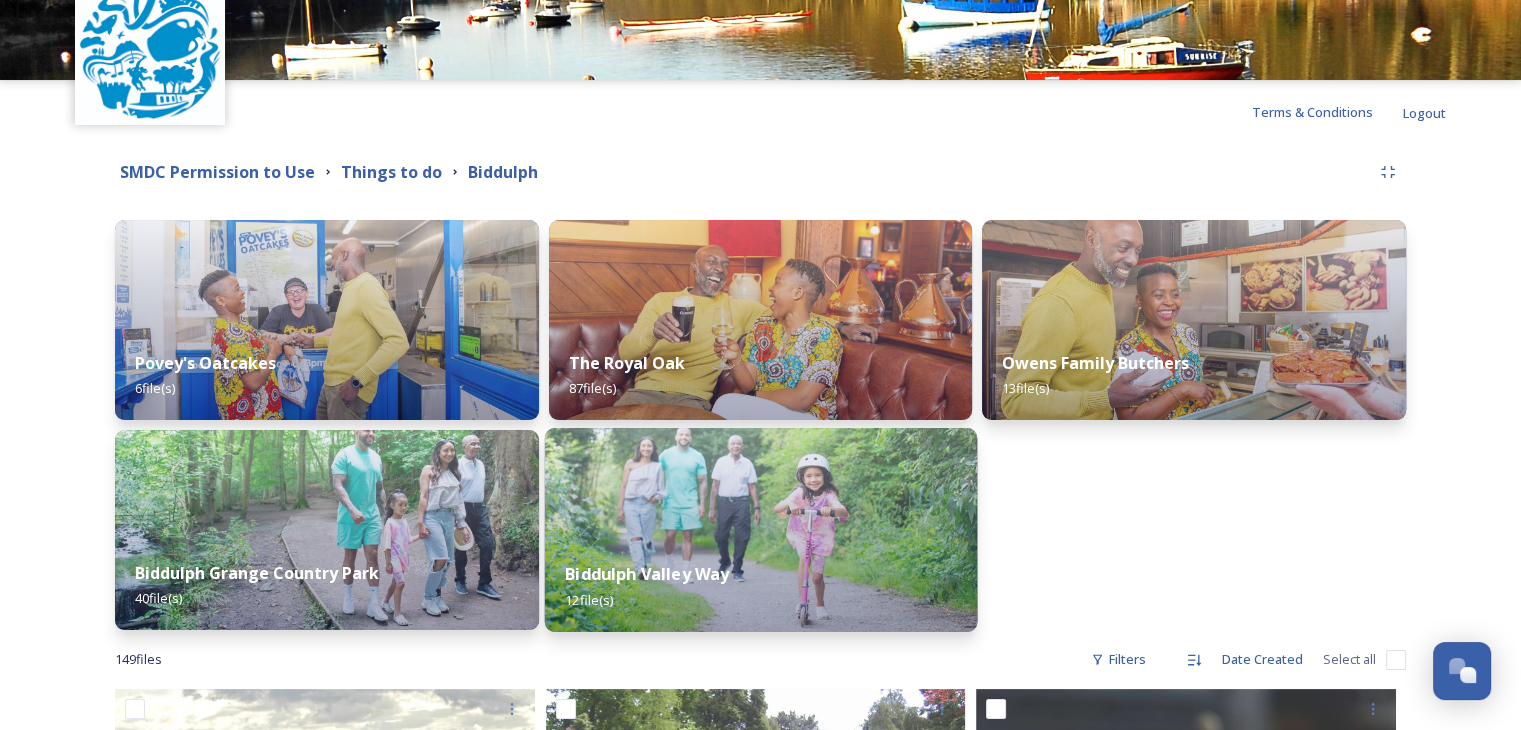 click on "Biddulph Valley Way 12  file(s)" at bounding box center [760, 586] 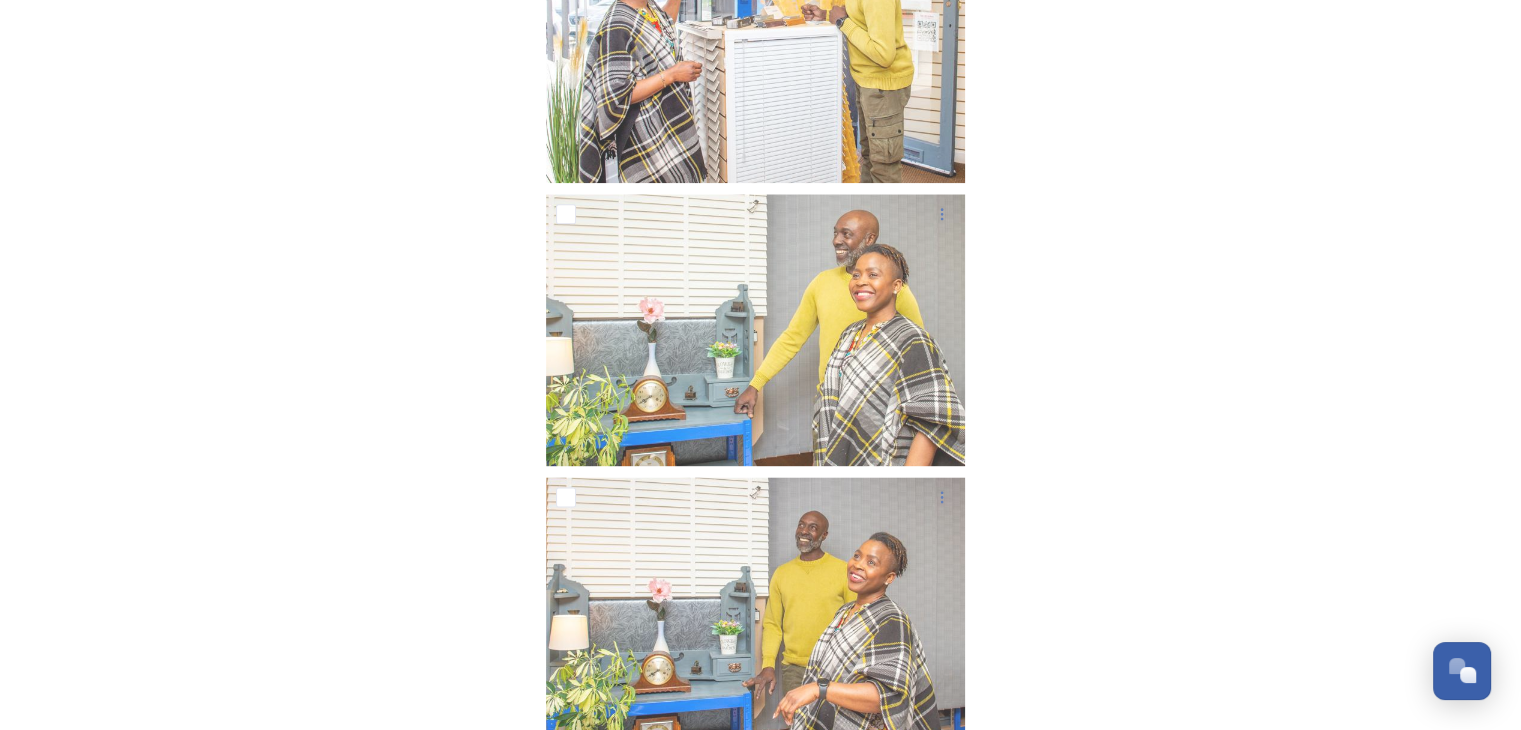 scroll, scrollTop: 17799, scrollLeft: 0, axis: vertical 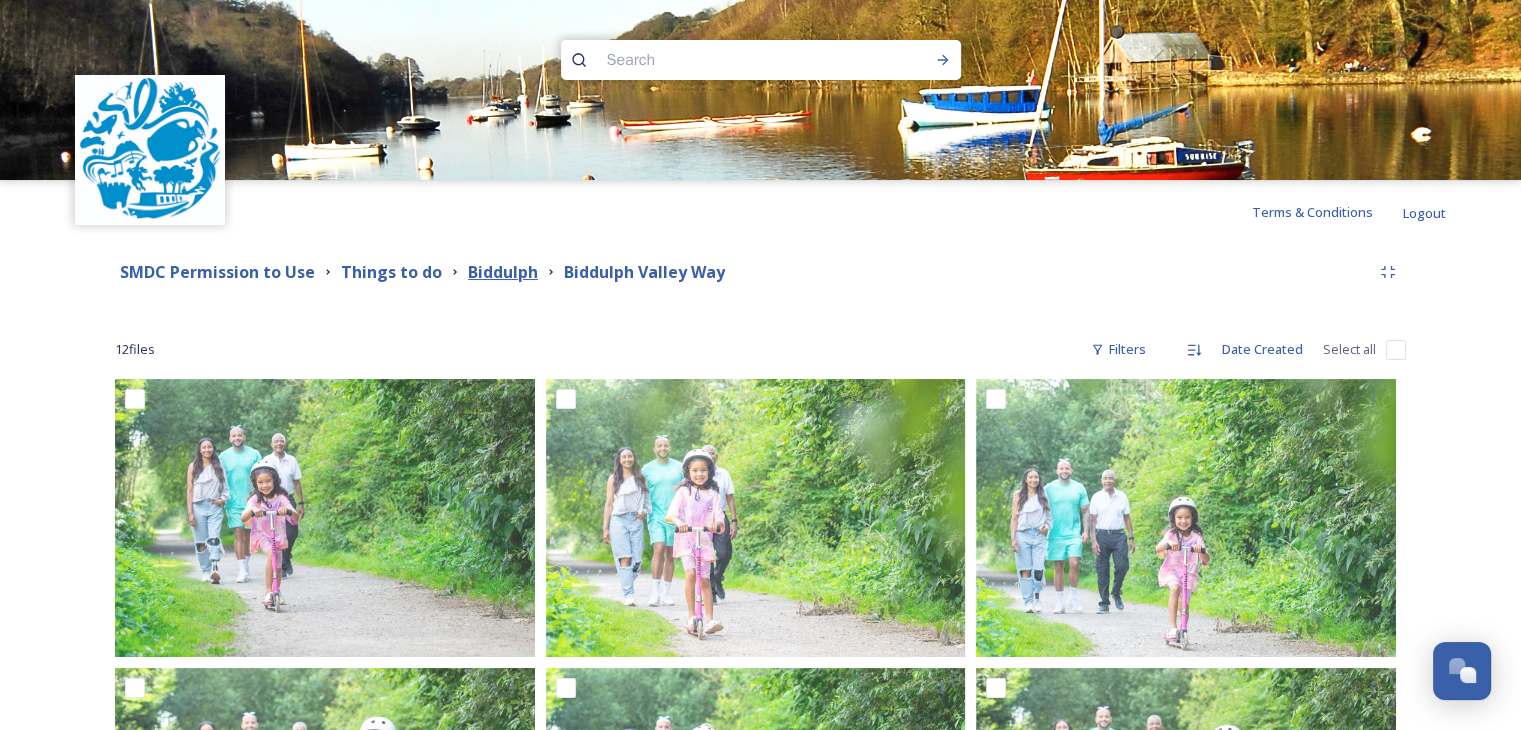 click on "Biddulph" at bounding box center [503, 272] 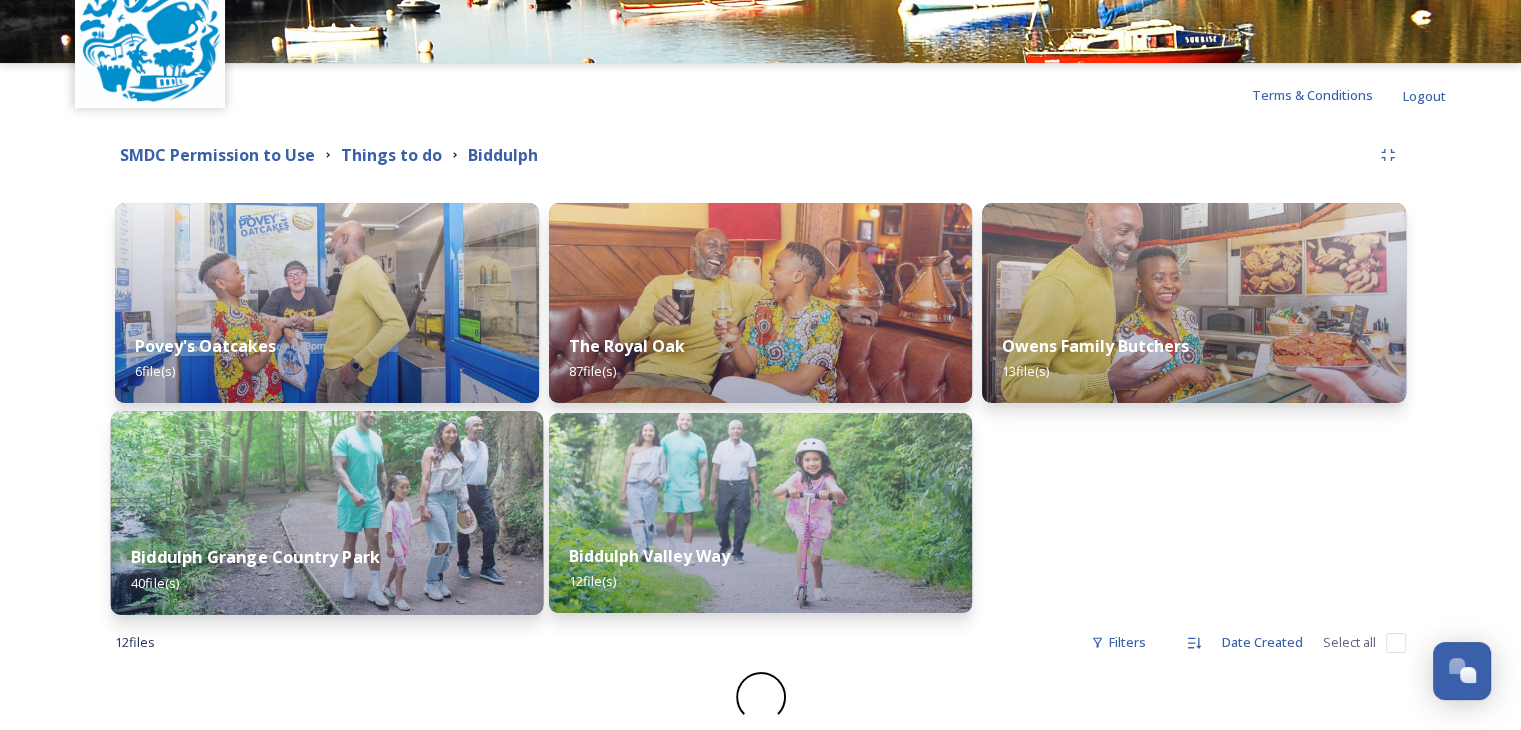 scroll, scrollTop: 120, scrollLeft: 0, axis: vertical 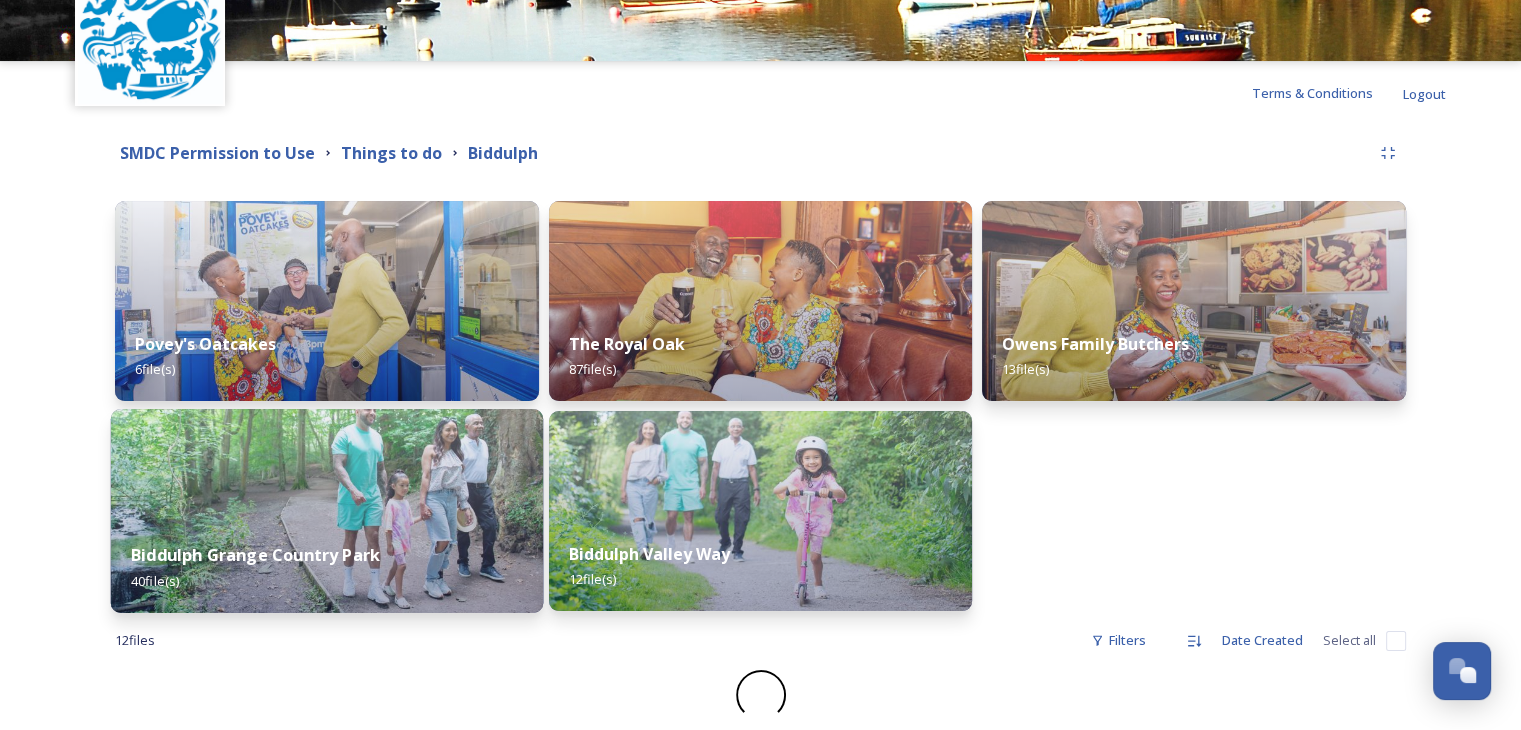 click on "Biddulph Grange Country Park 40  file(s)" at bounding box center [327, 511] 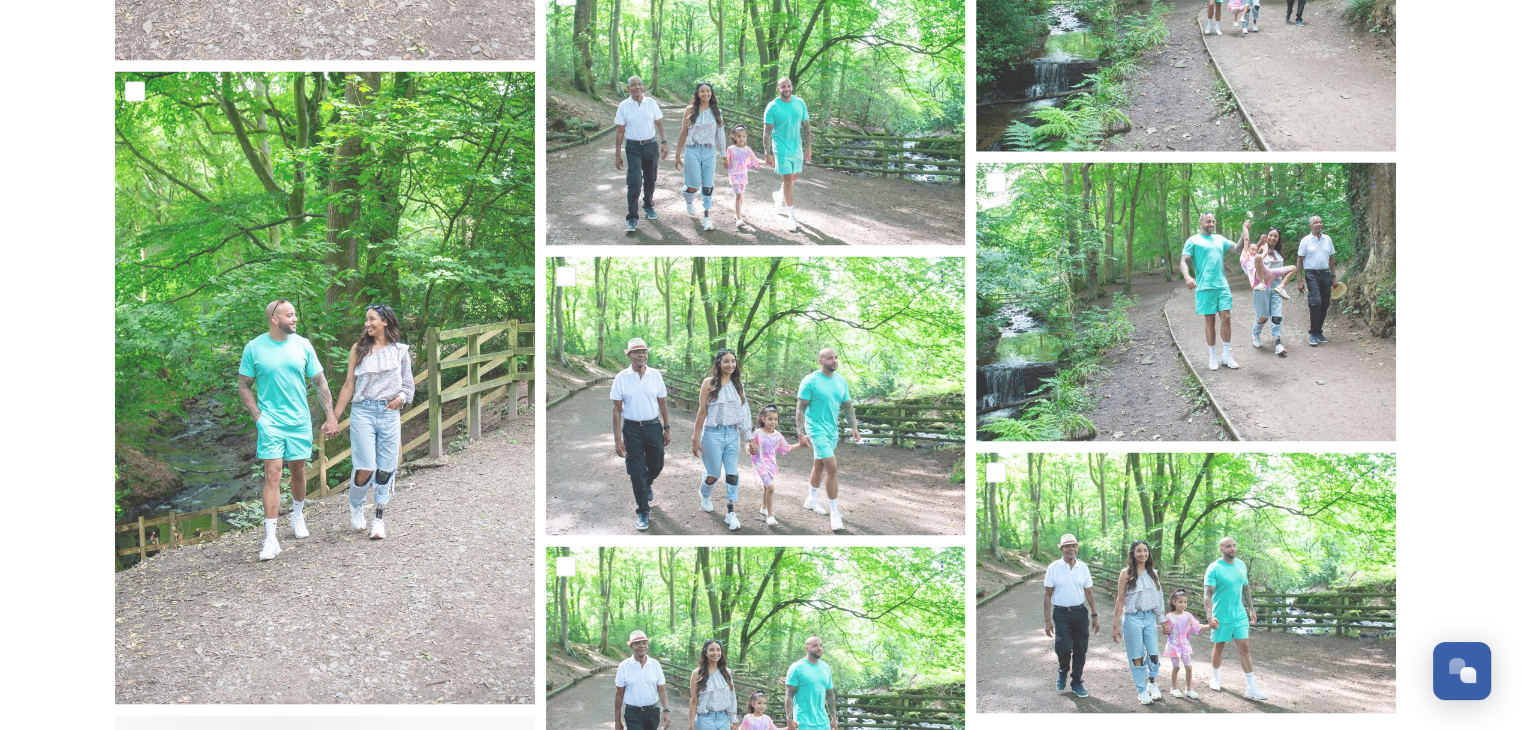 scroll, scrollTop: 3800, scrollLeft: 0, axis: vertical 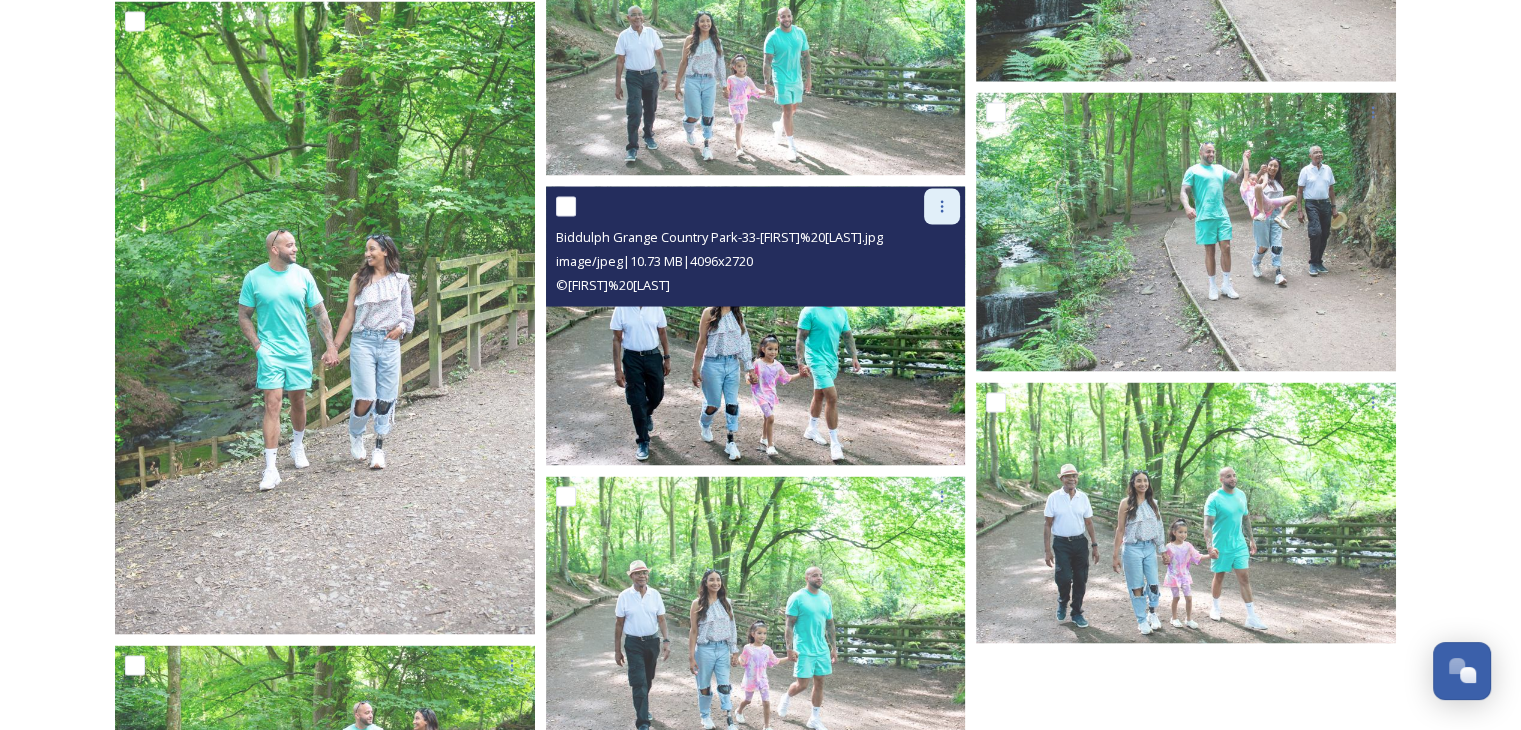 click 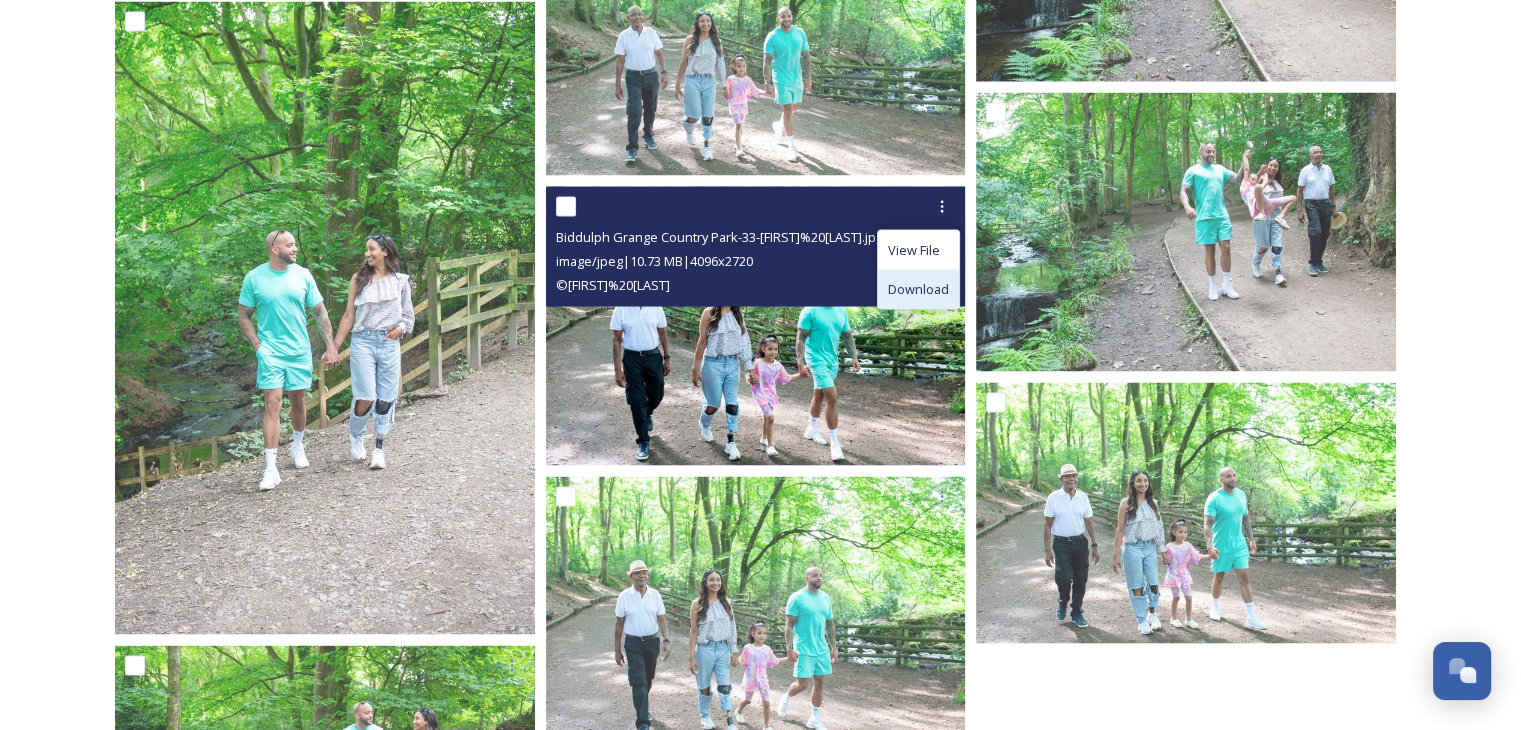 click on "Download" at bounding box center (918, 288) 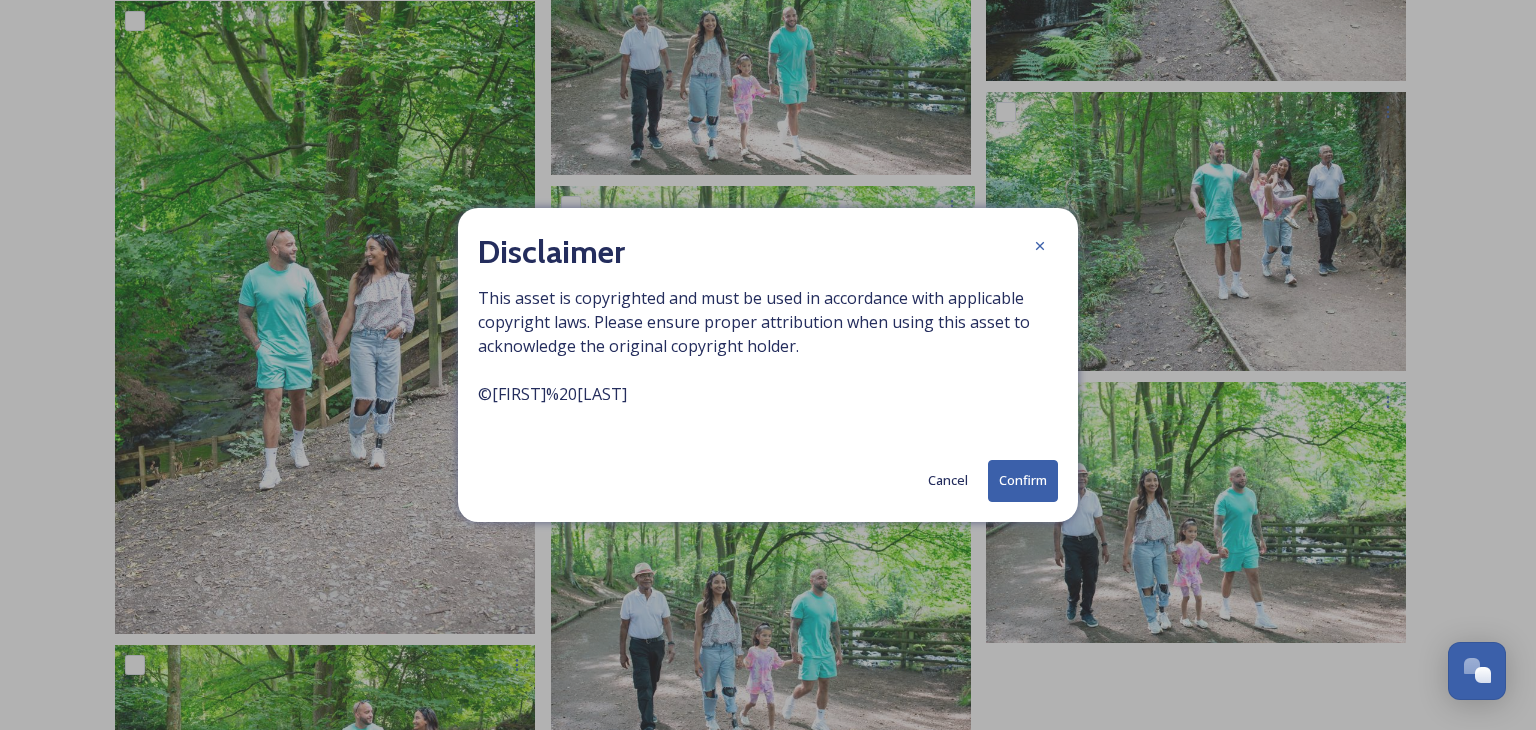 click on "Confirm" at bounding box center (1023, 480) 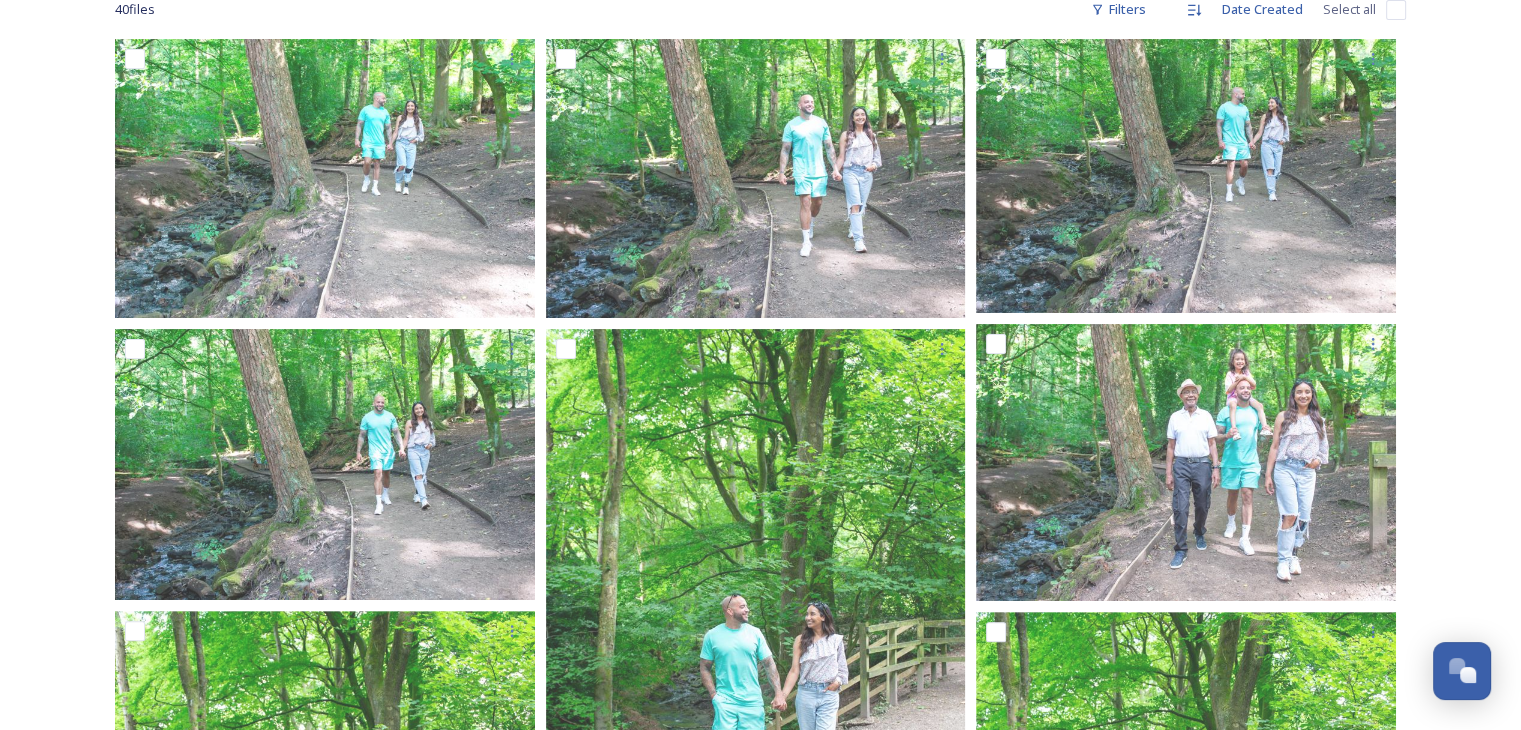 scroll, scrollTop: 0, scrollLeft: 0, axis: both 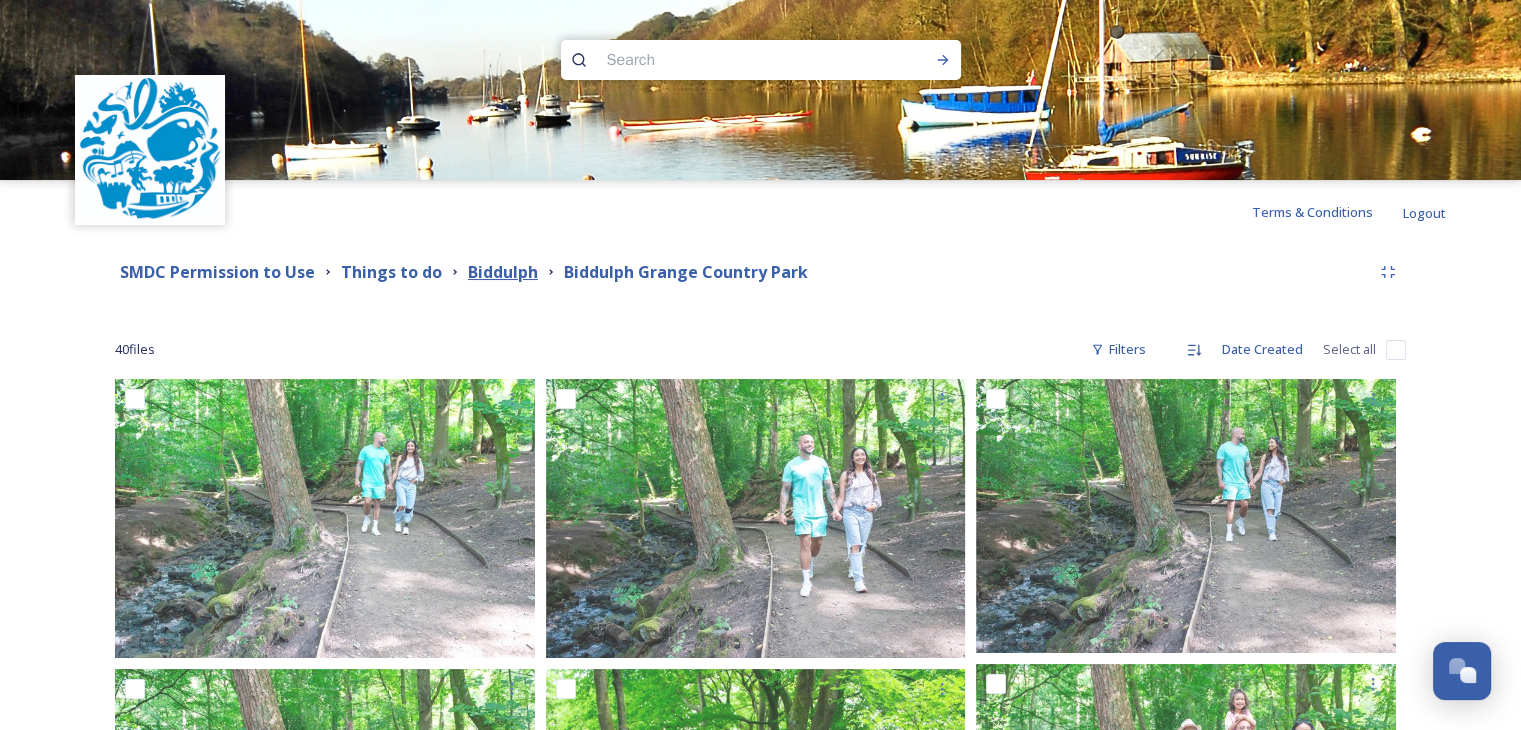 click on "Biddulph" at bounding box center [503, 272] 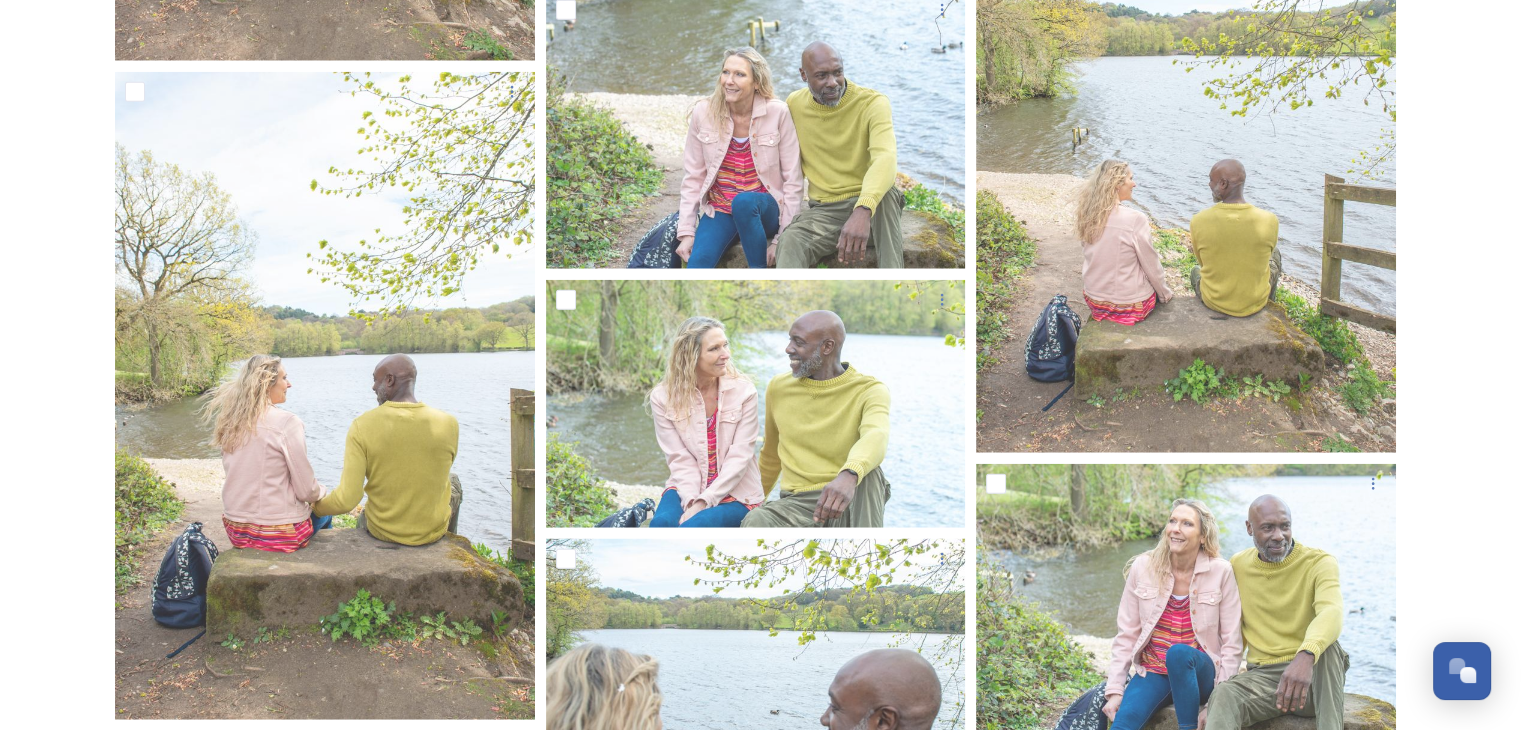 scroll, scrollTop: 5020, scrollLeft: 0, axis: vertical 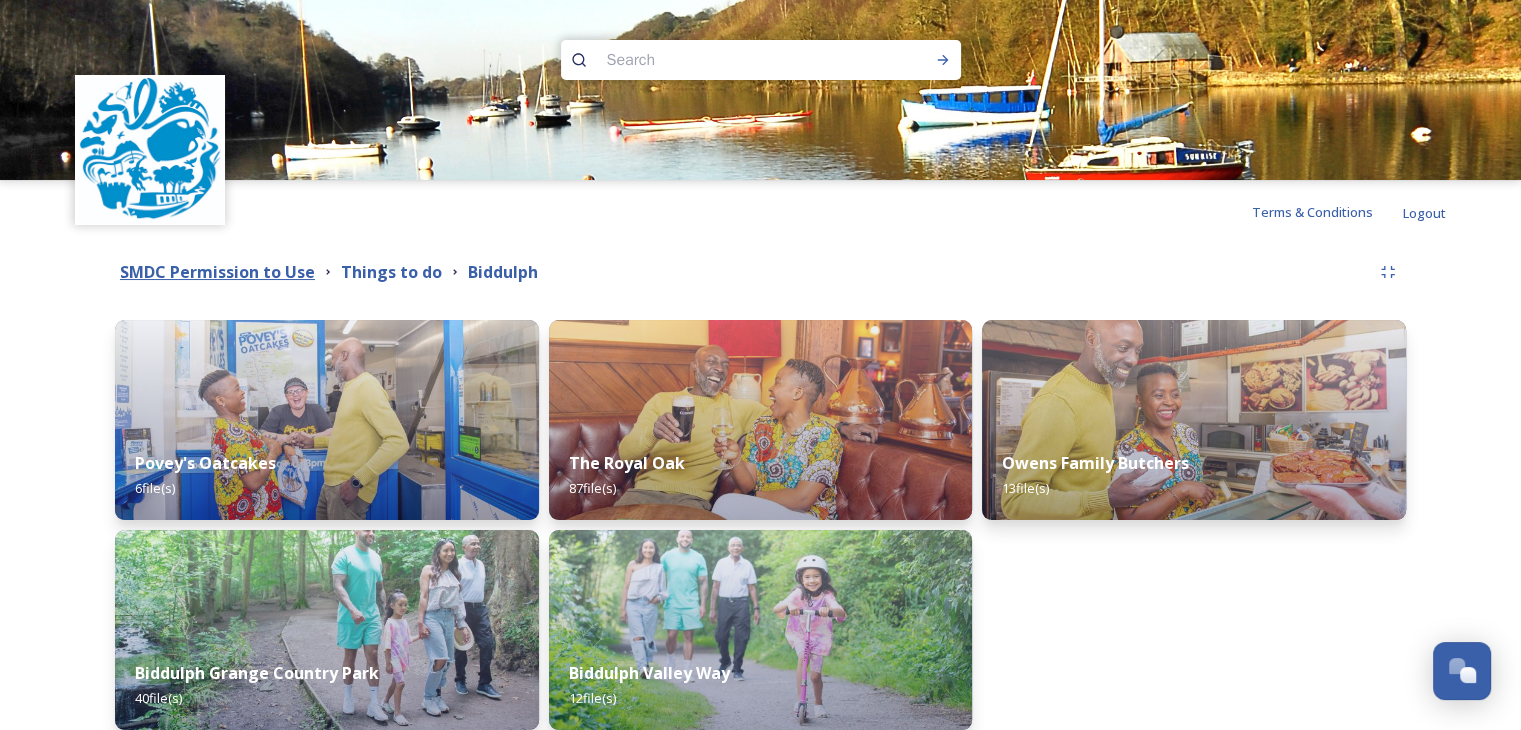 click on "SMDC Permission to Use" at bounding box center (217, 272) 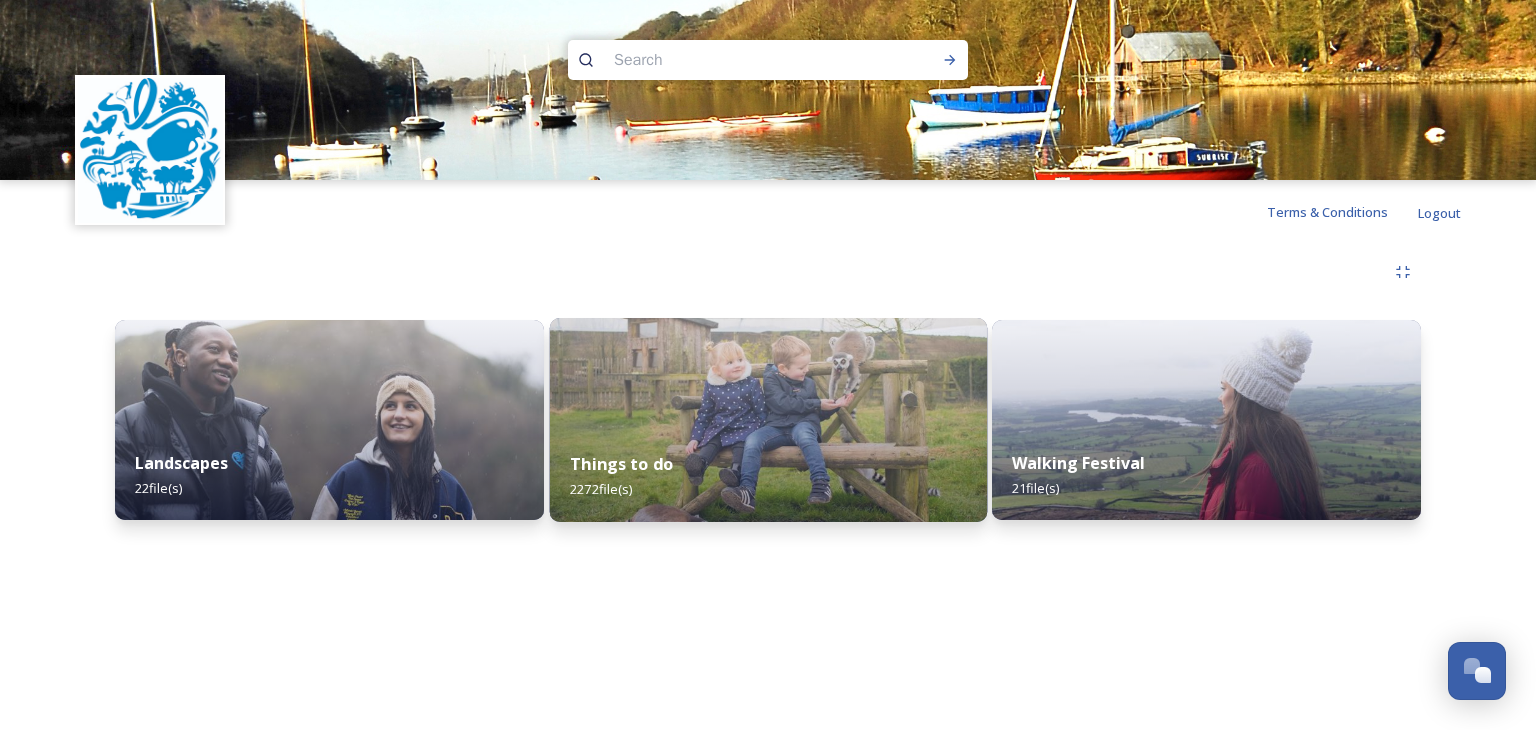 click at bounding box center [767, 420] 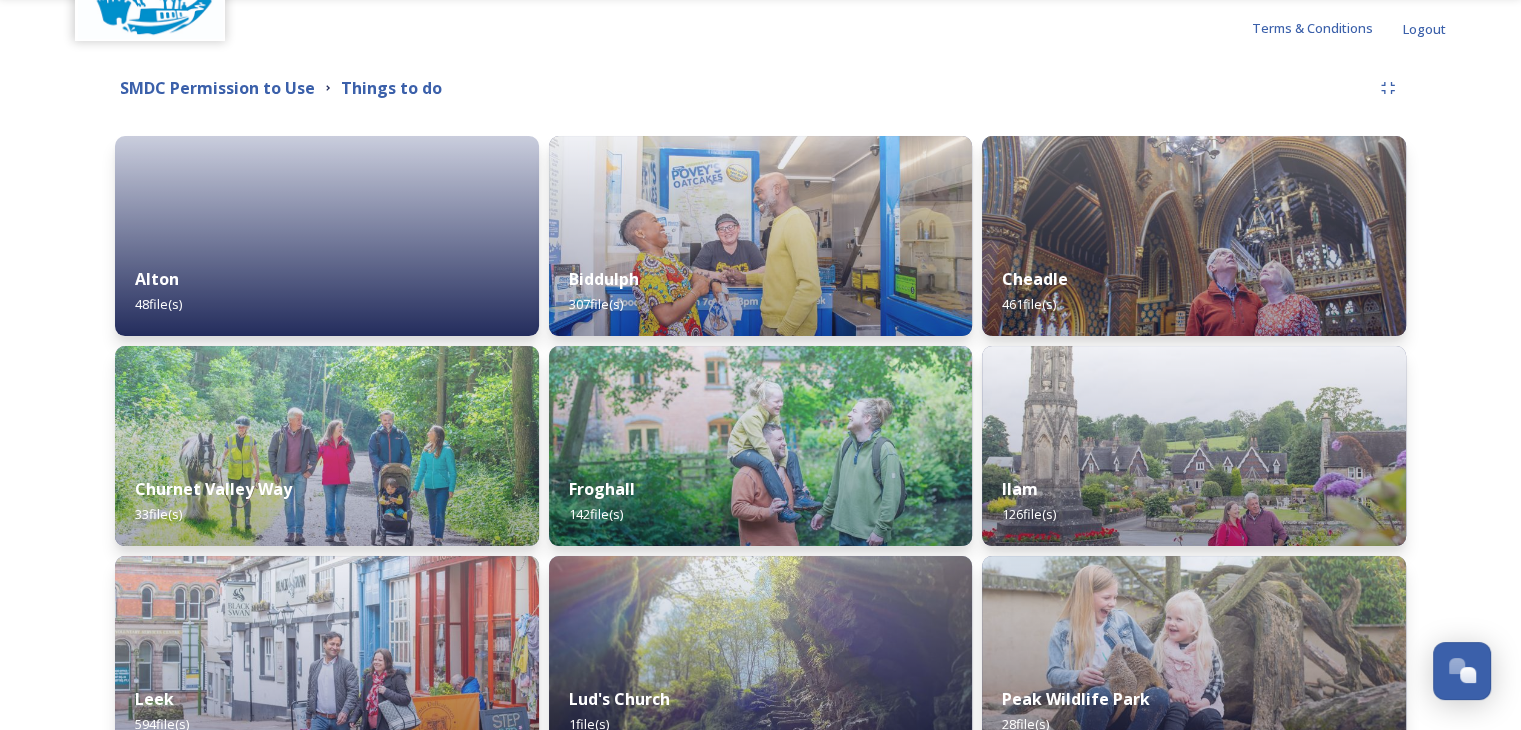 scroll, scrollTop: 300, scrollLeft: 0, axis: vertical 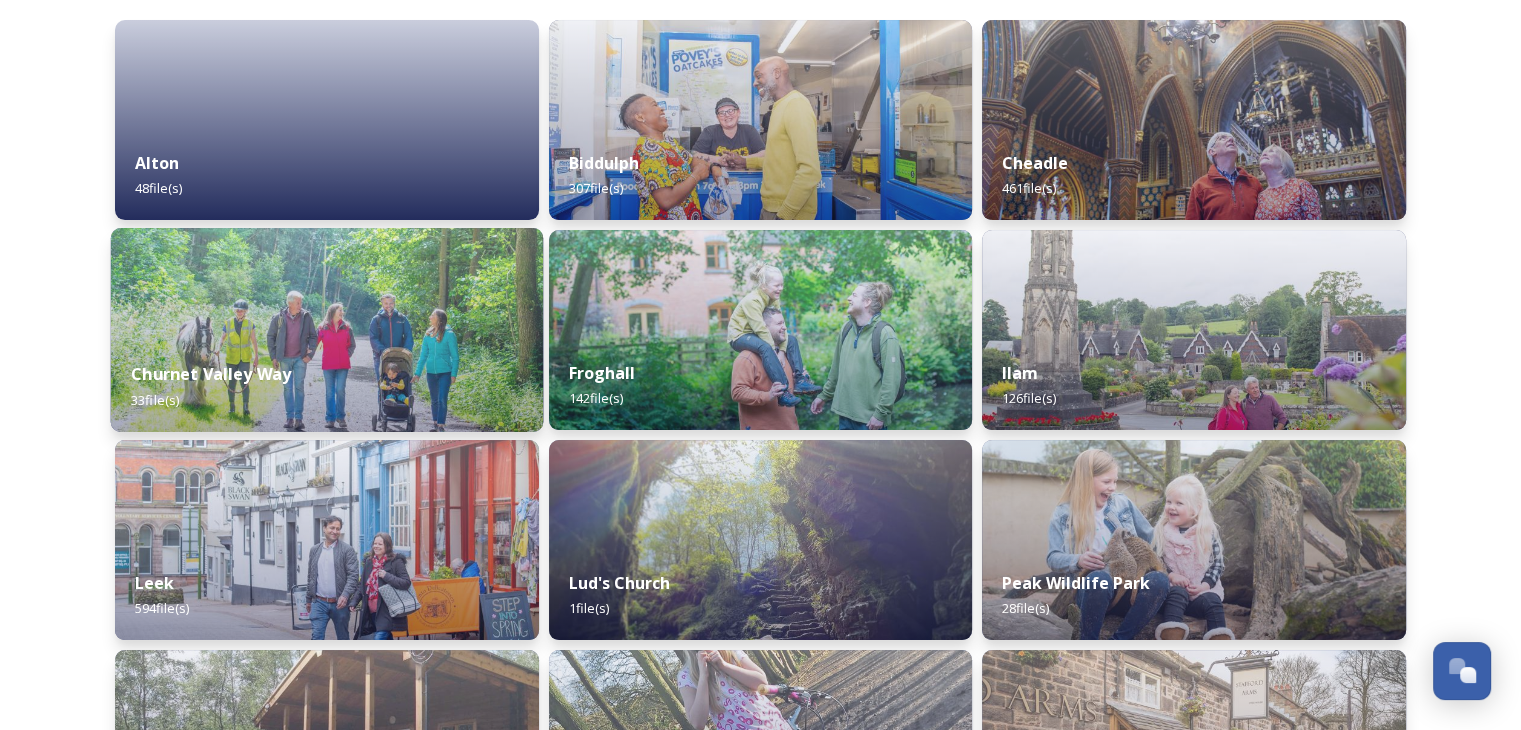 click at bounding box center [327, 330] 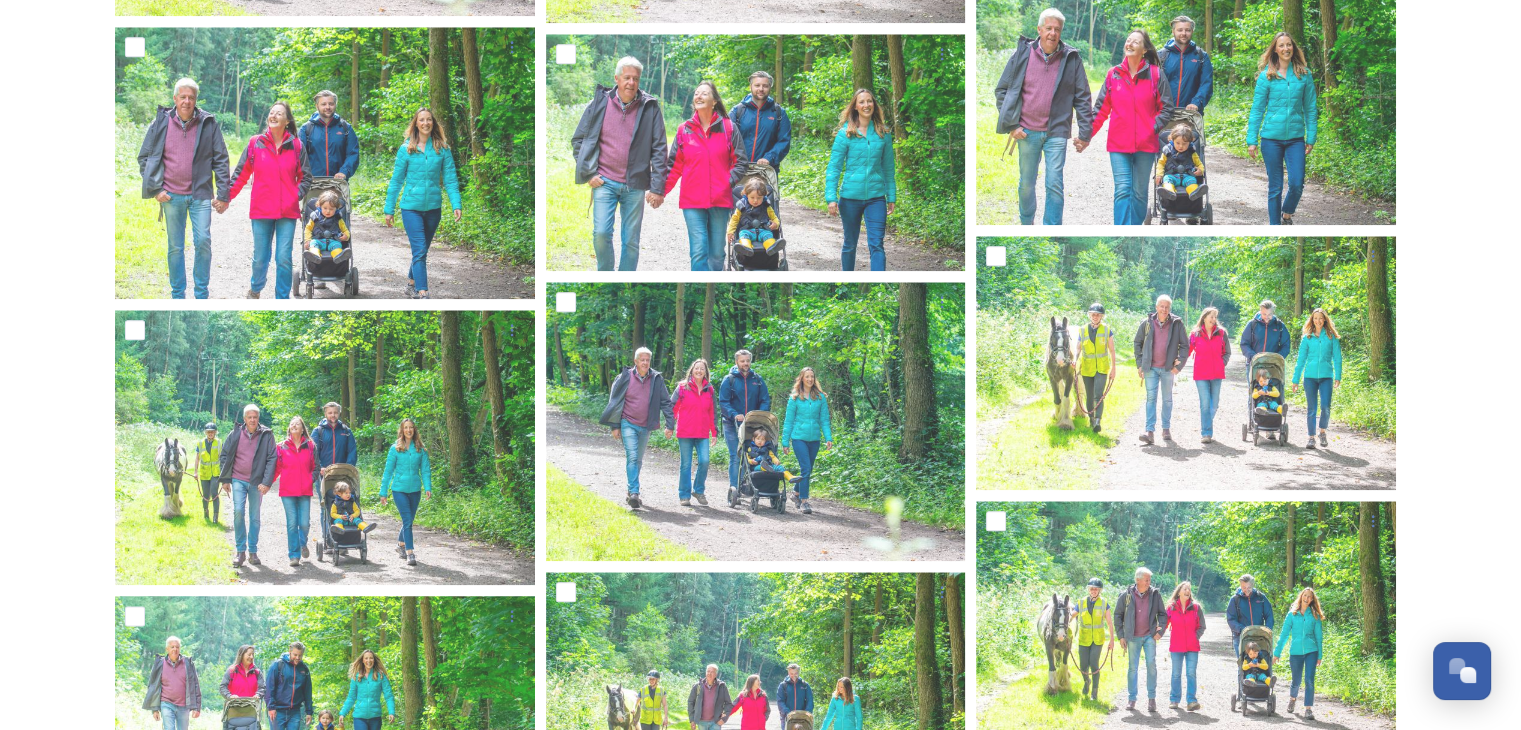 scroll, scrollTop: 2149, scrollLeft: 0, axis: vertical 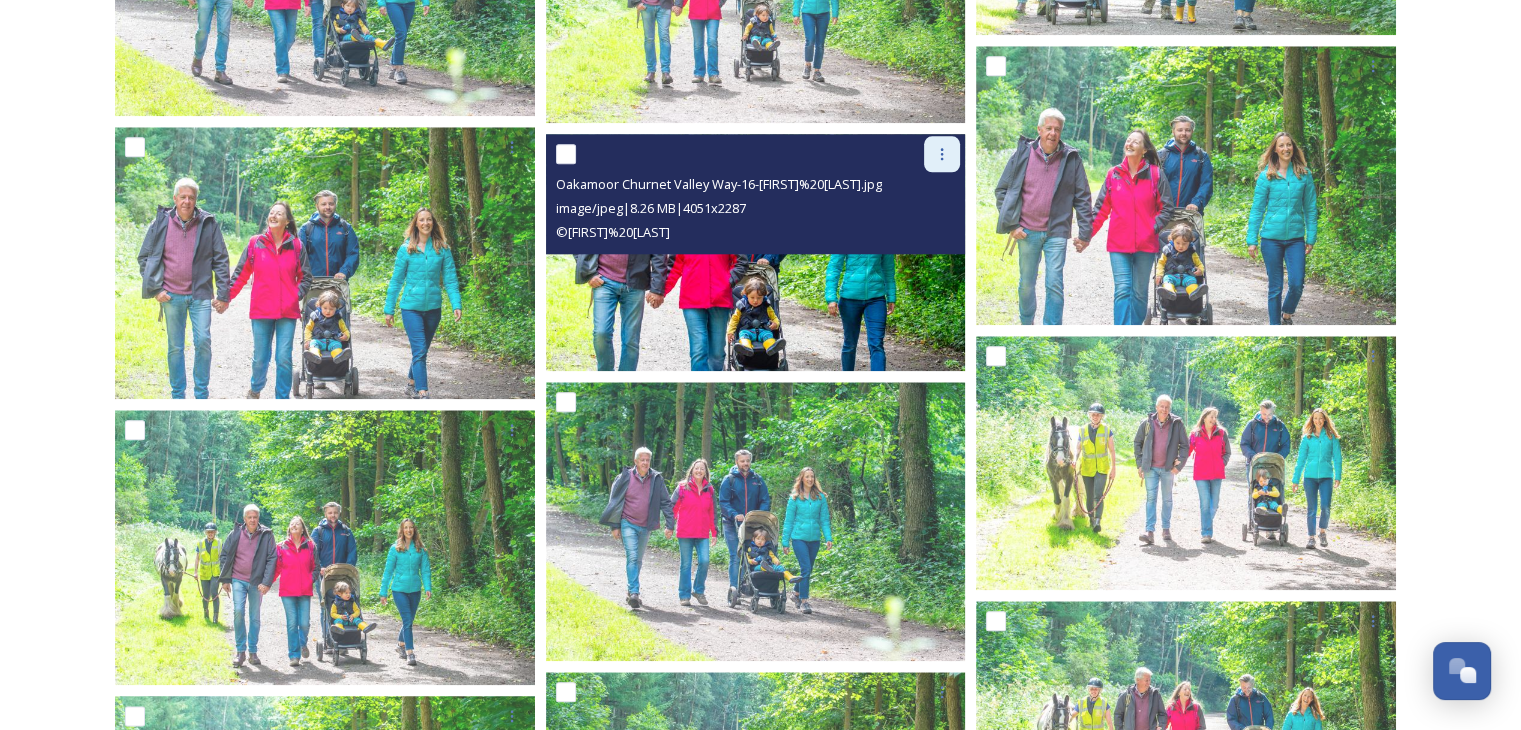 click 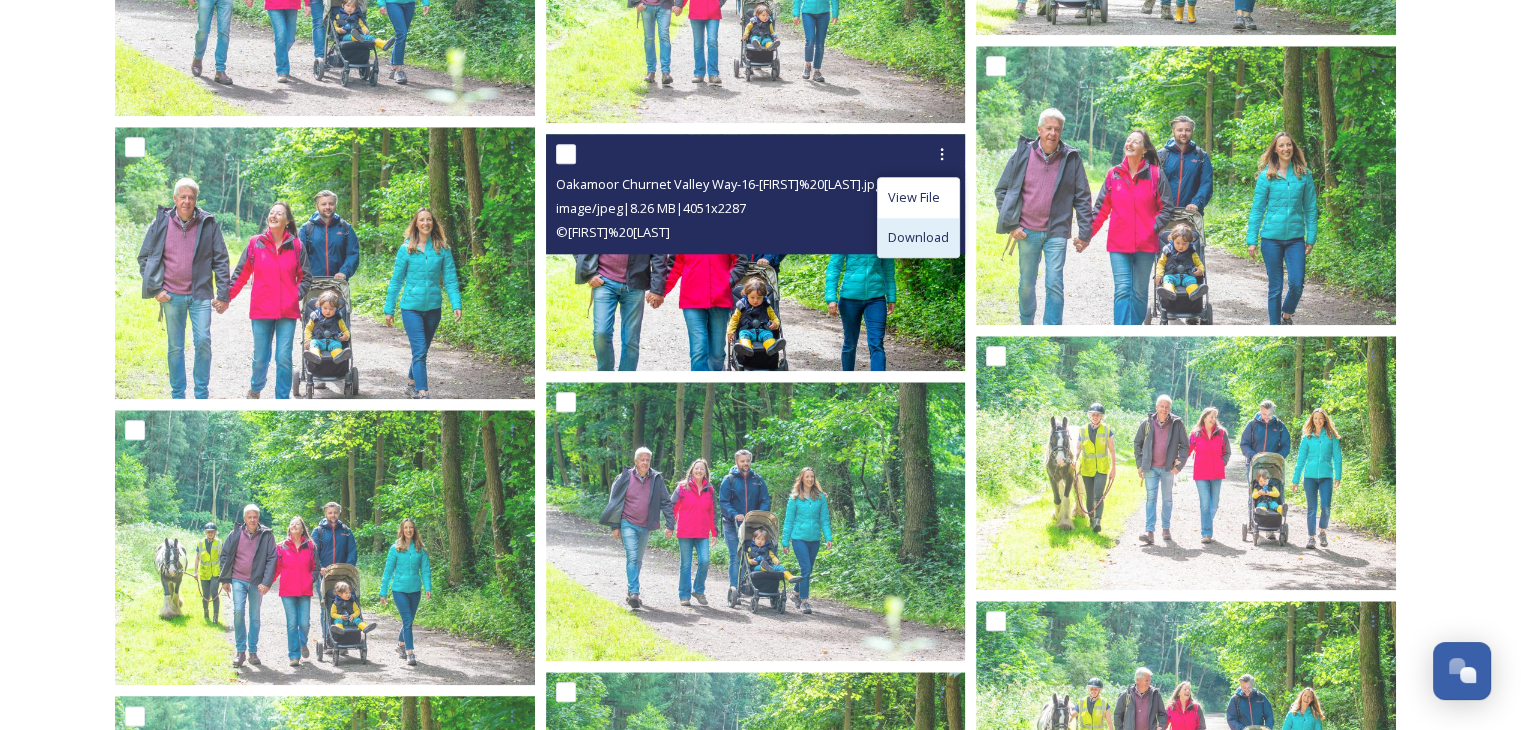 click on "Download" at bounding box center [918, 237] 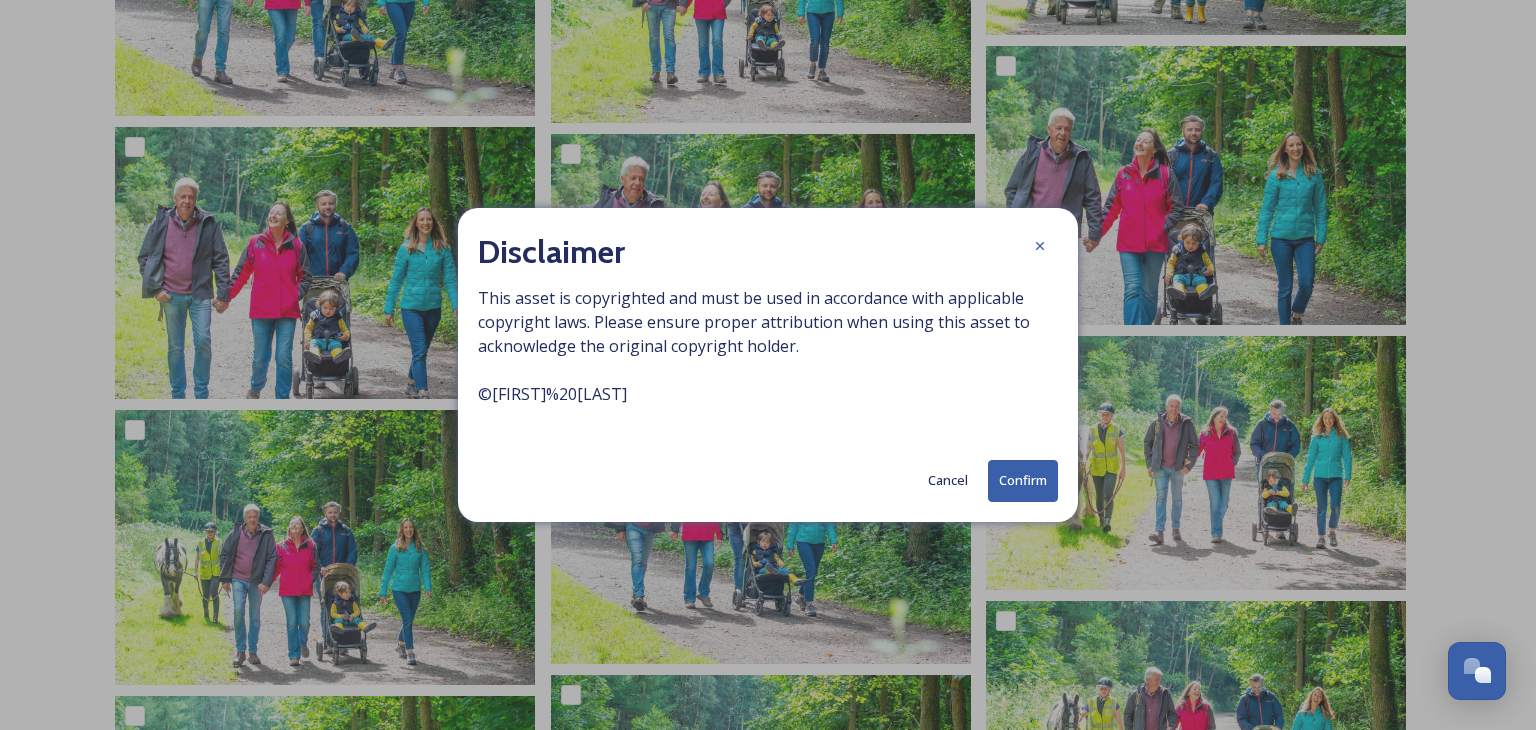 click on "Confirm" at bounding box center [1023, 480] 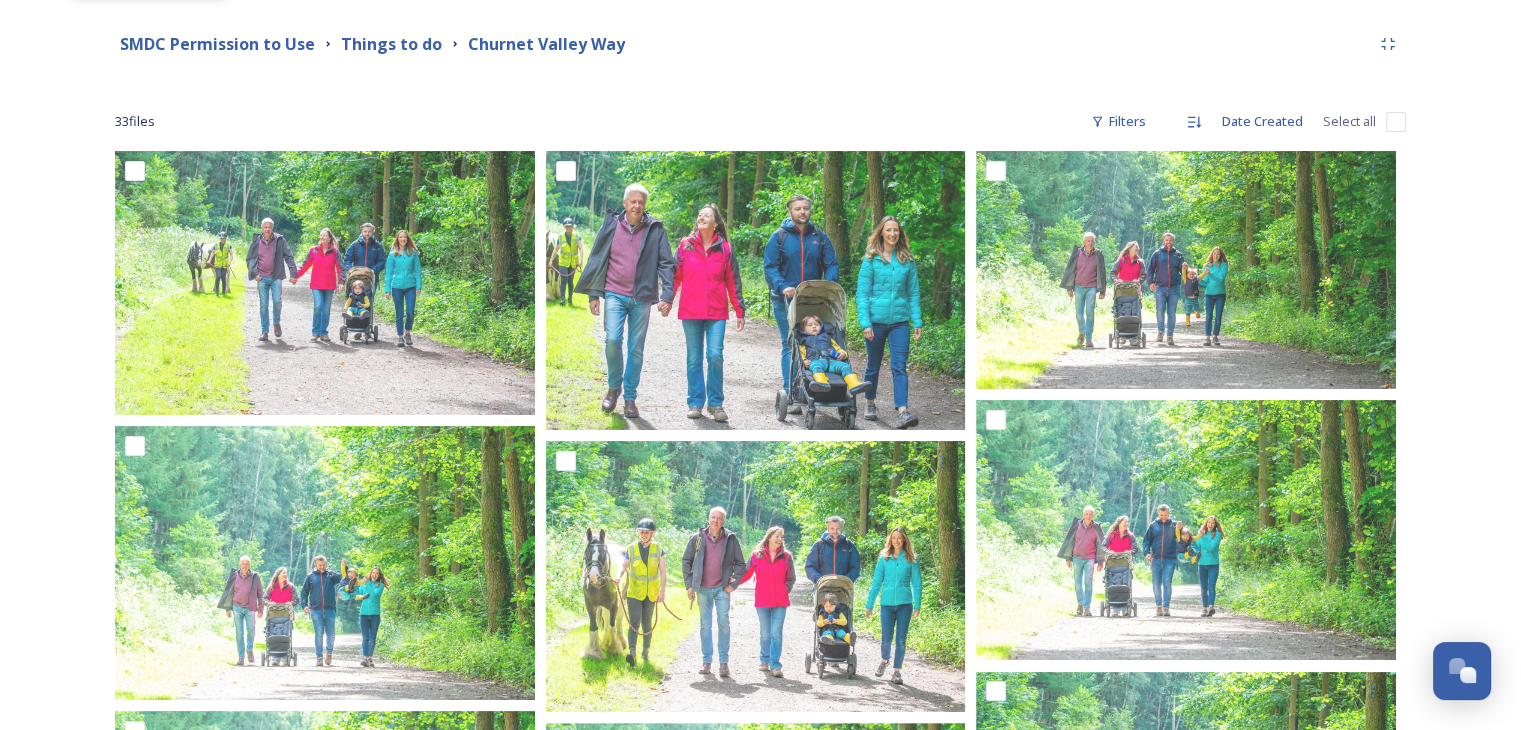 scroll, scrollTop: 0, scrollLeft: 0, axis: both 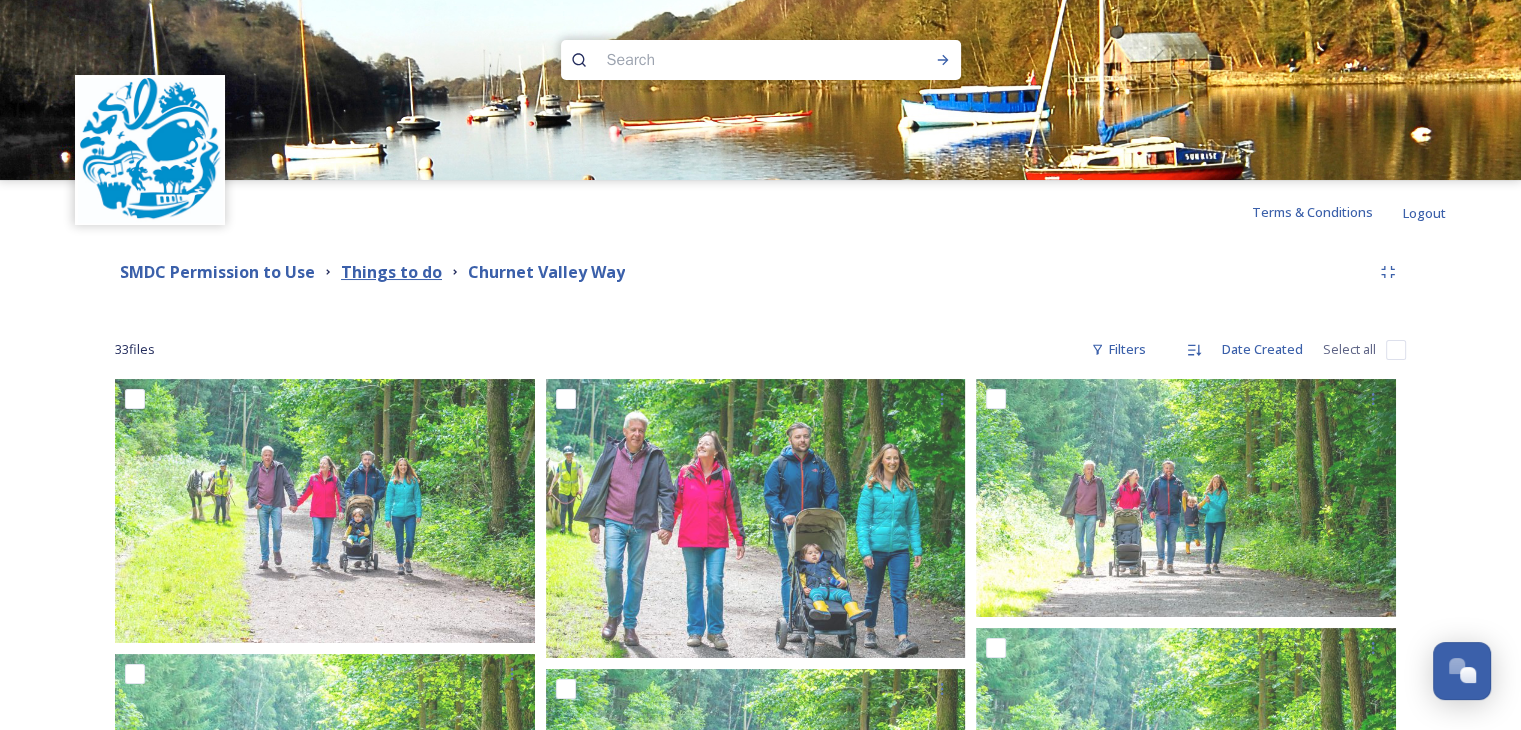 click on "Things to do" at bounding box center [391, 272] 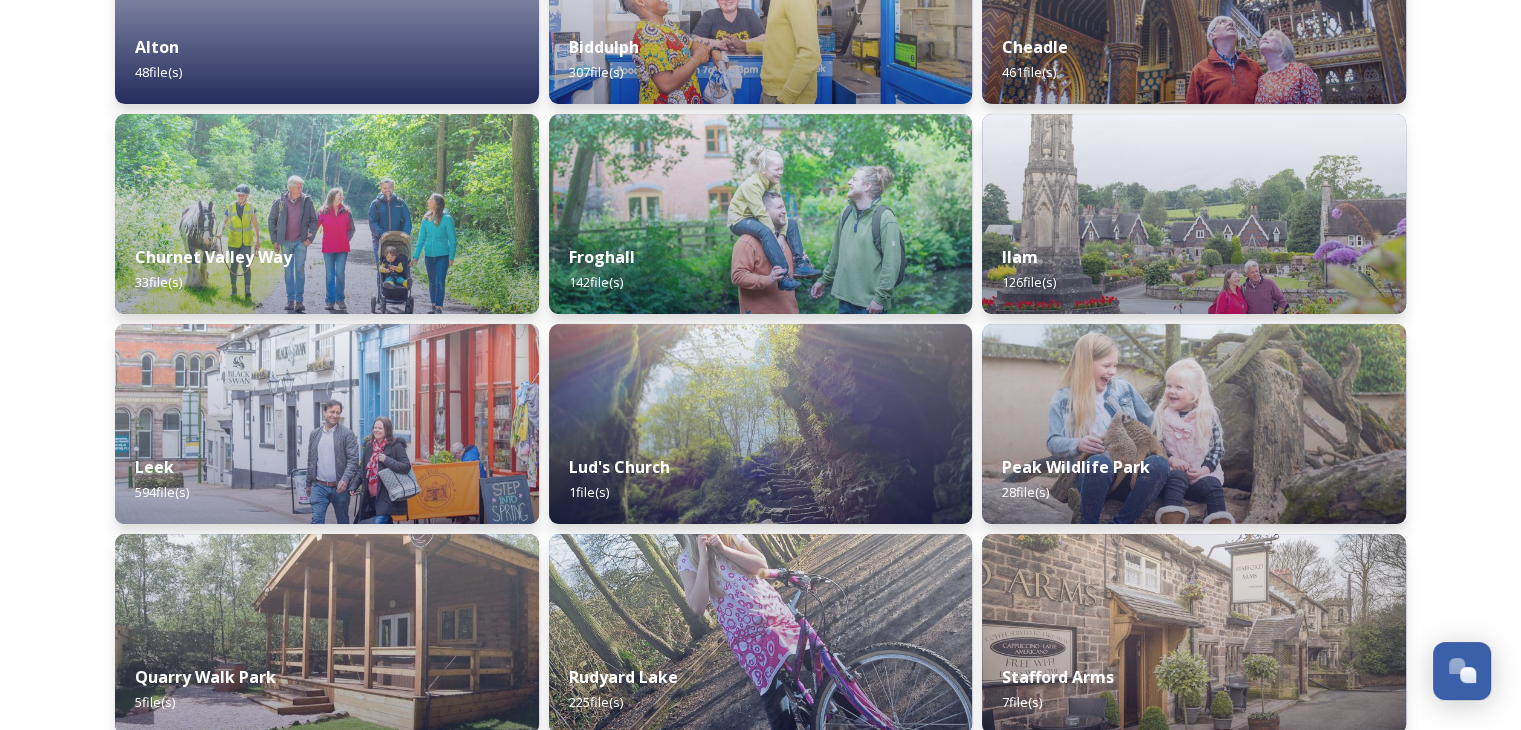 scroll, scrollTop: 500, scrollLeft: 0, axis: vertical 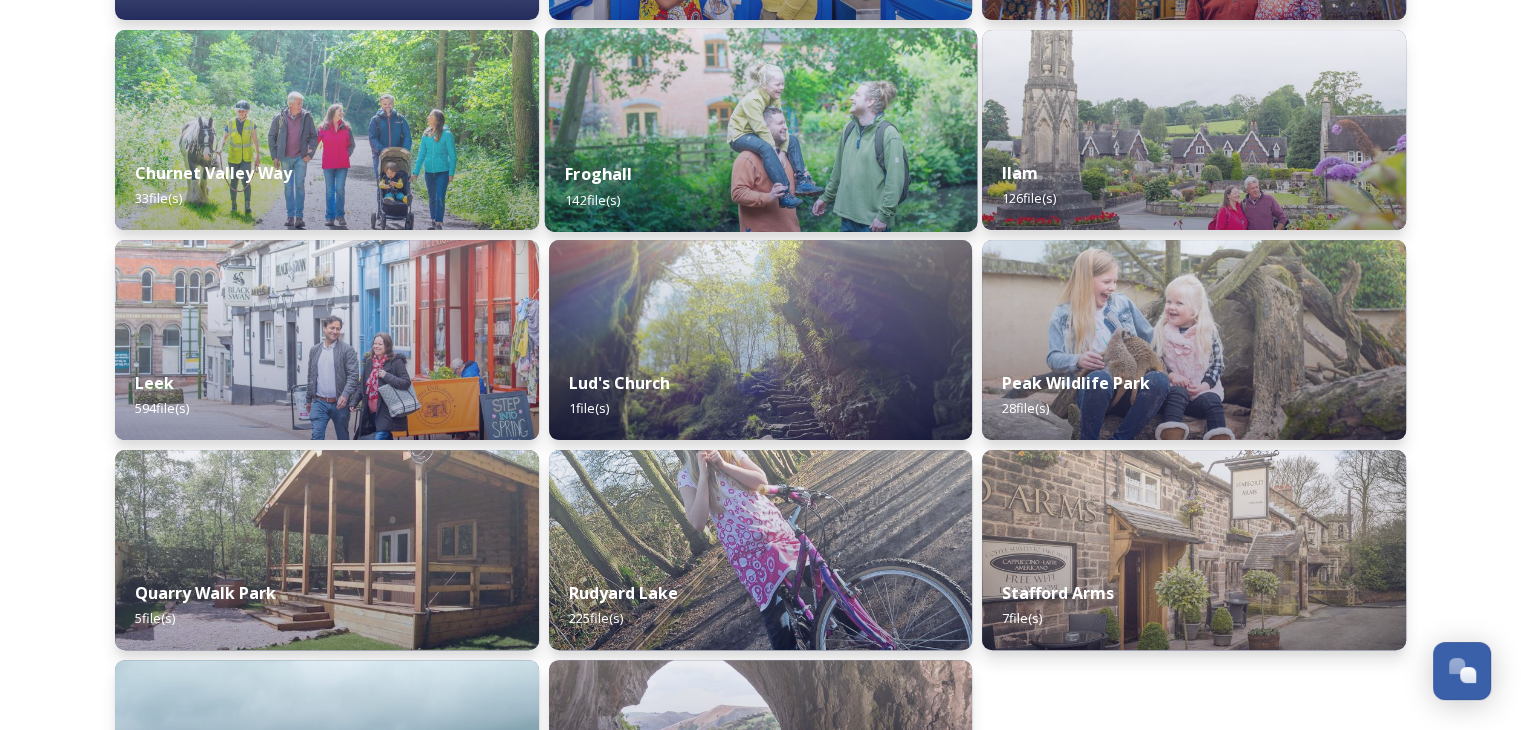 click at bounding box center [760, 130] 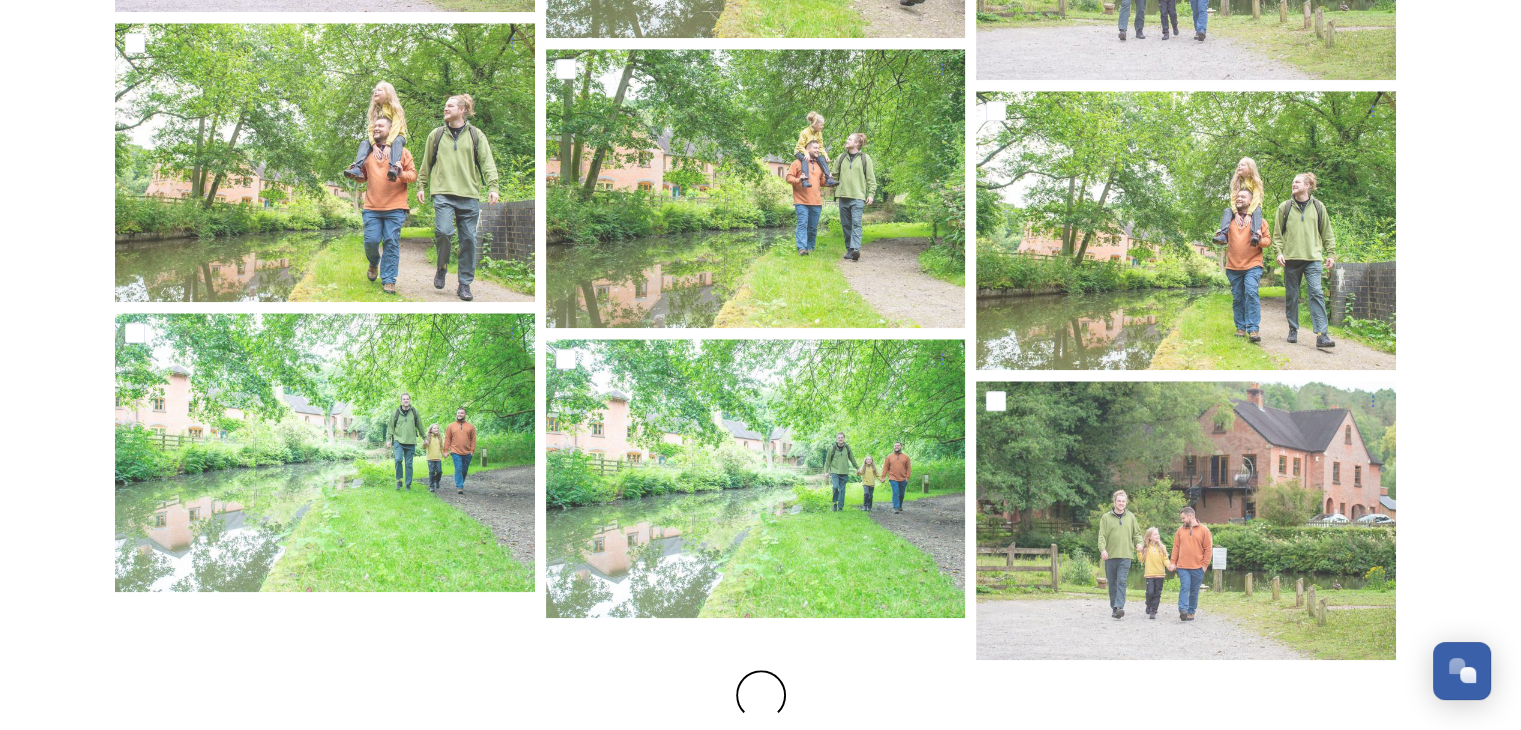scroll, scrollTop: 1992, scrollLeft: 0, axis: vertical 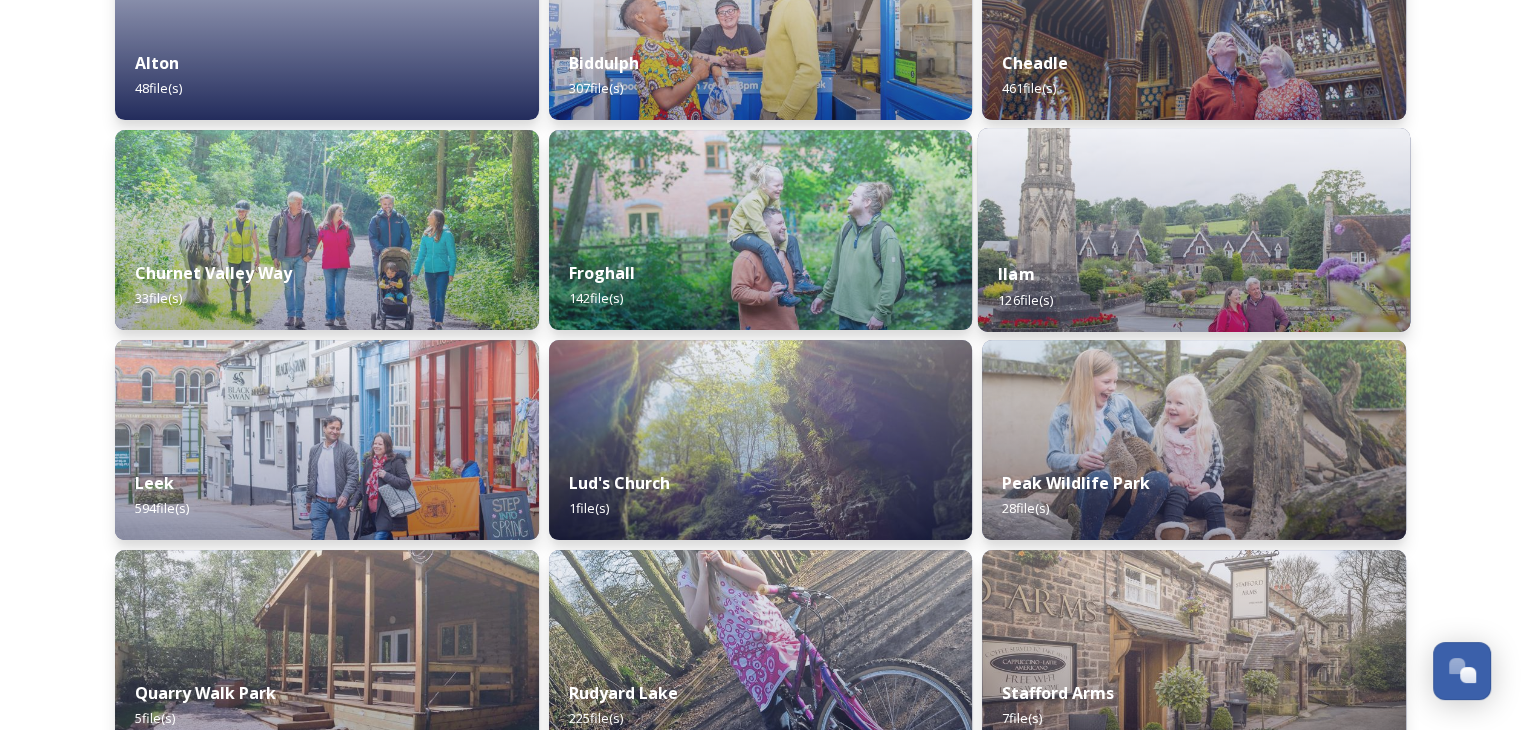 click on "Ilam 126  file(s)" at bounding box center [1194, 286] 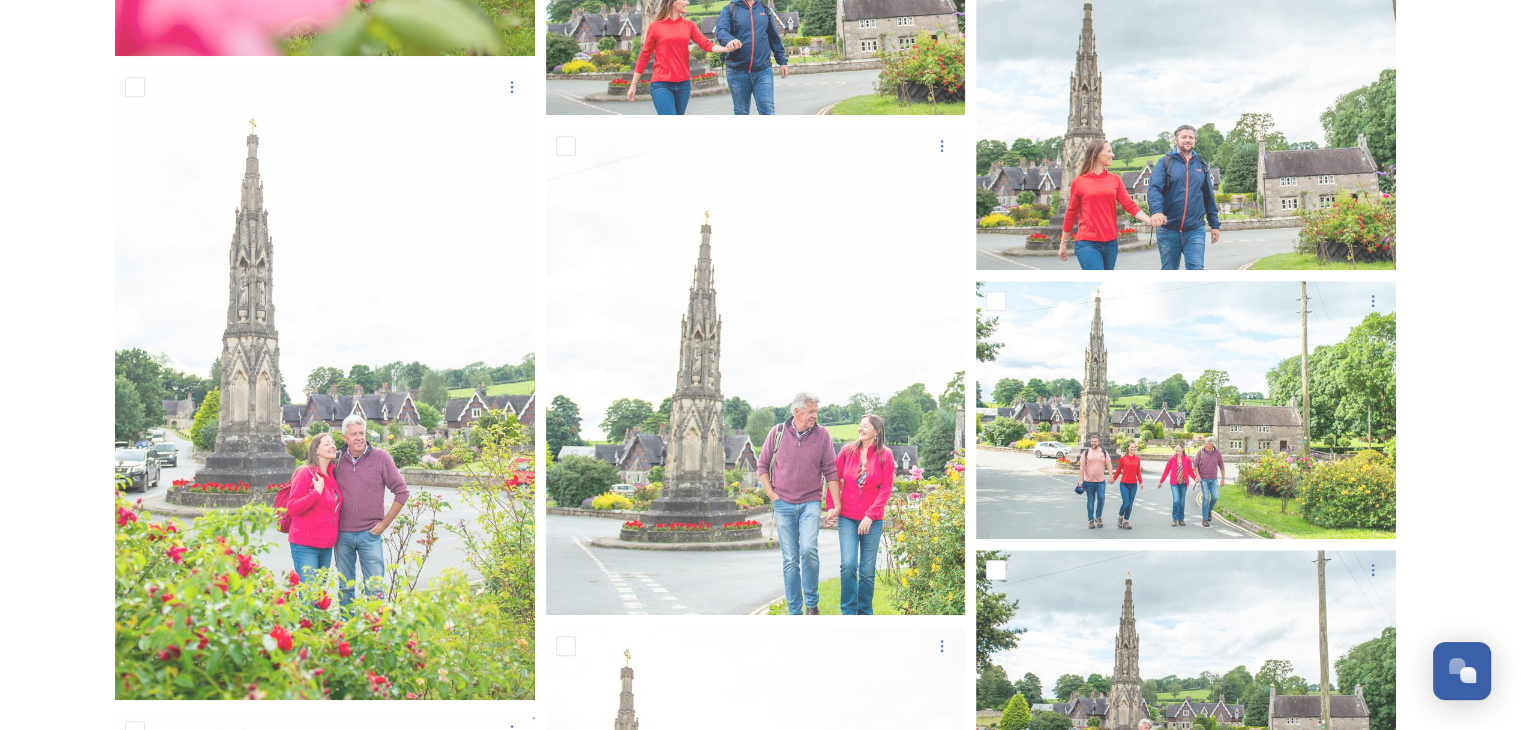 scroll, scrollTop: 1200, scrollLeft: 0, axis: vertical 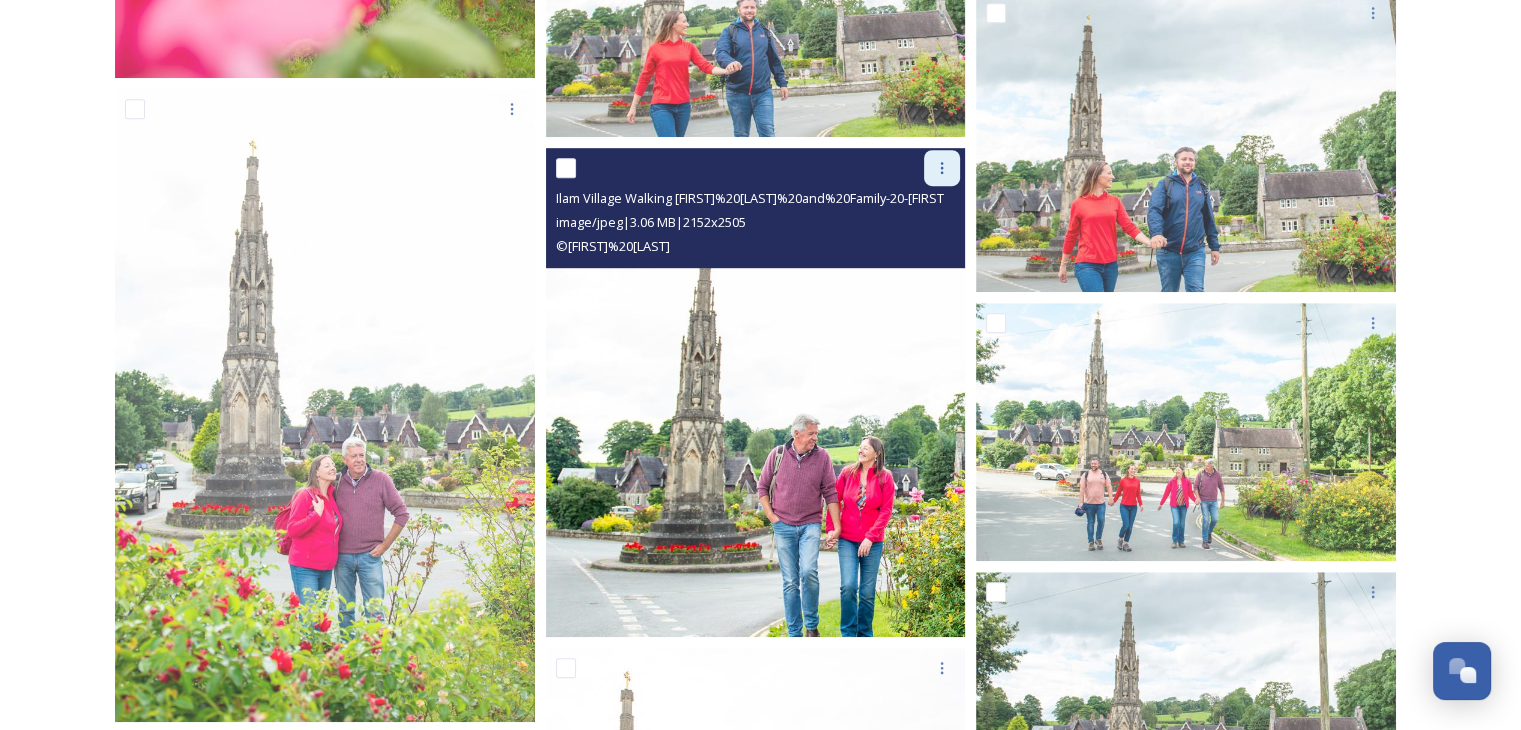 click 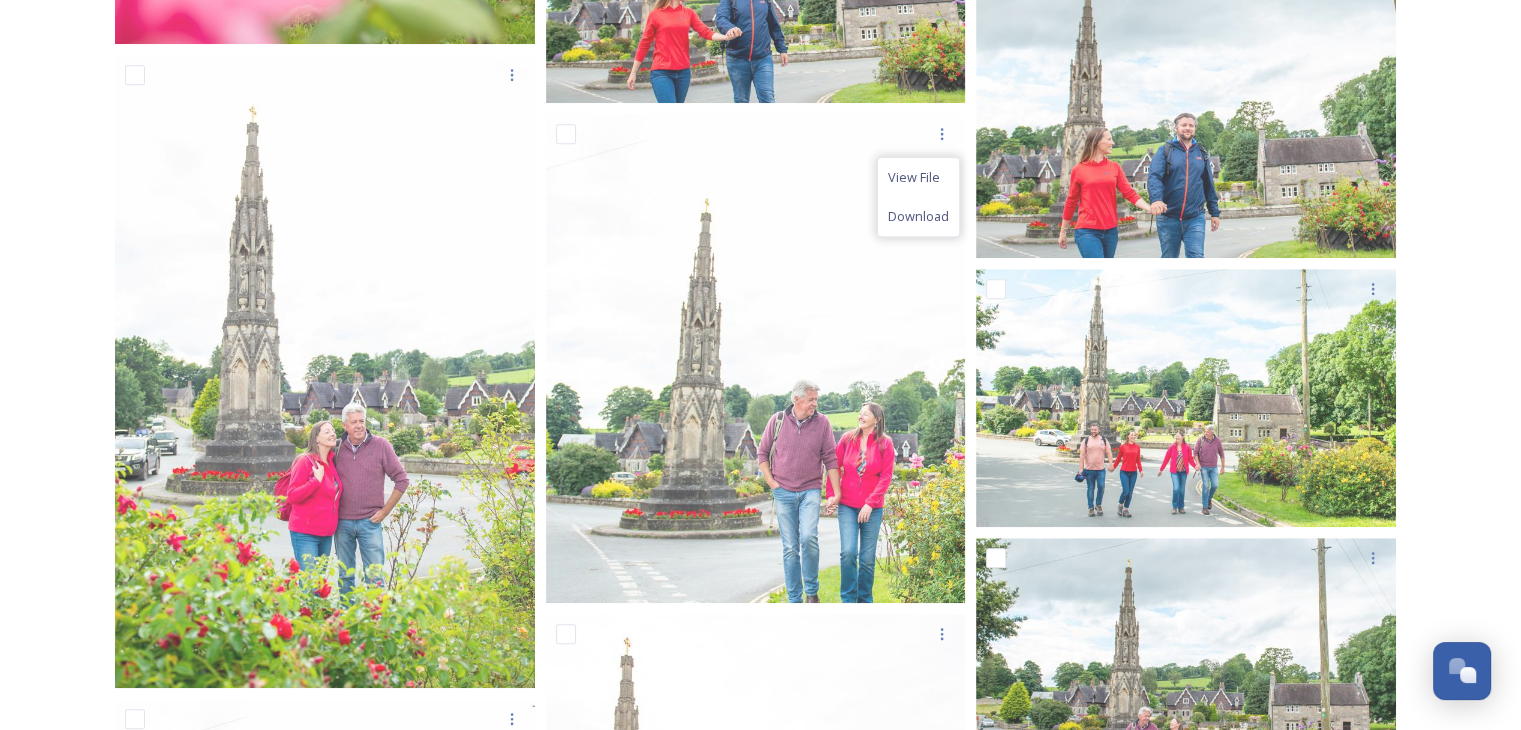 scroll, scrollTop: 1200, scrollLeft: 0, axis: vertical 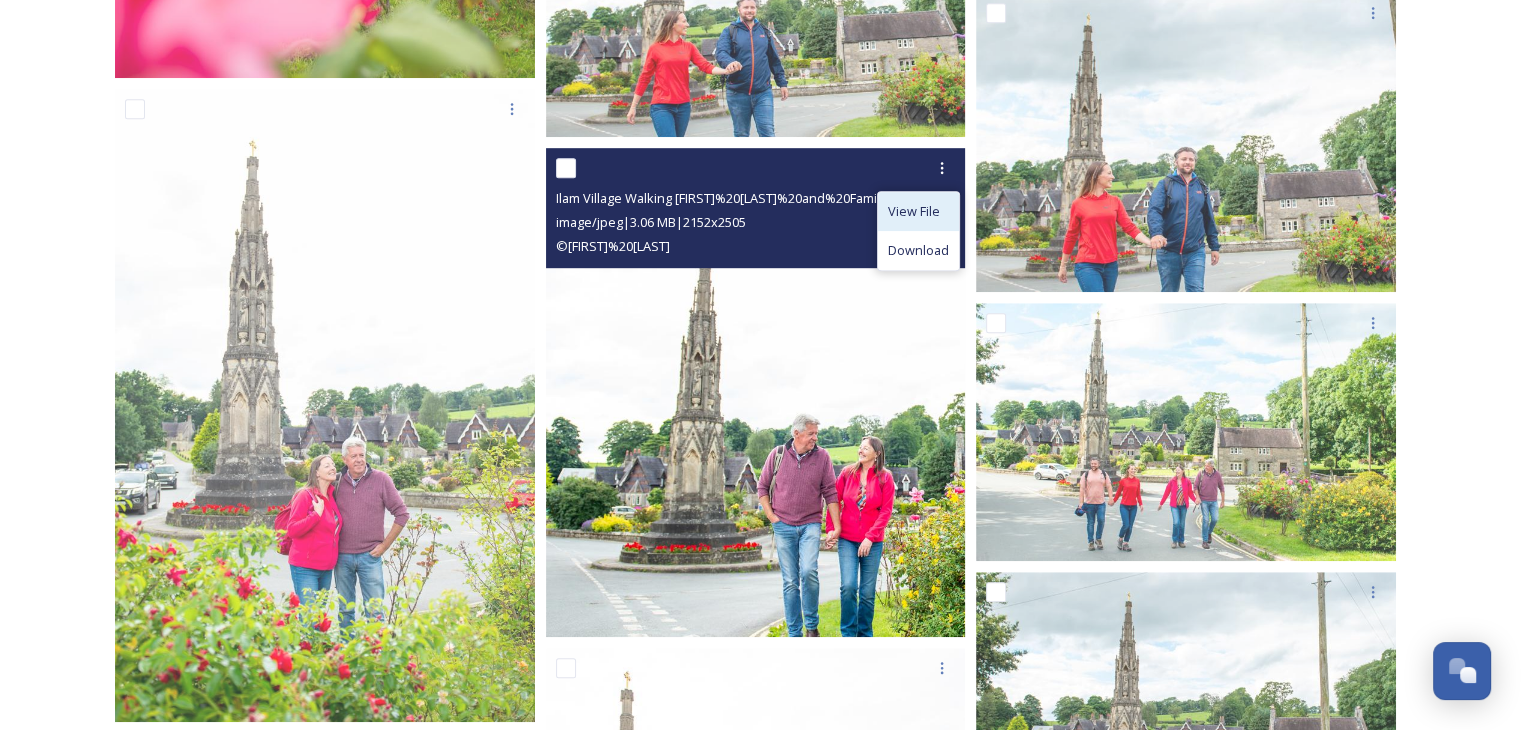 click on "View File" at bounding box center [914, 211] 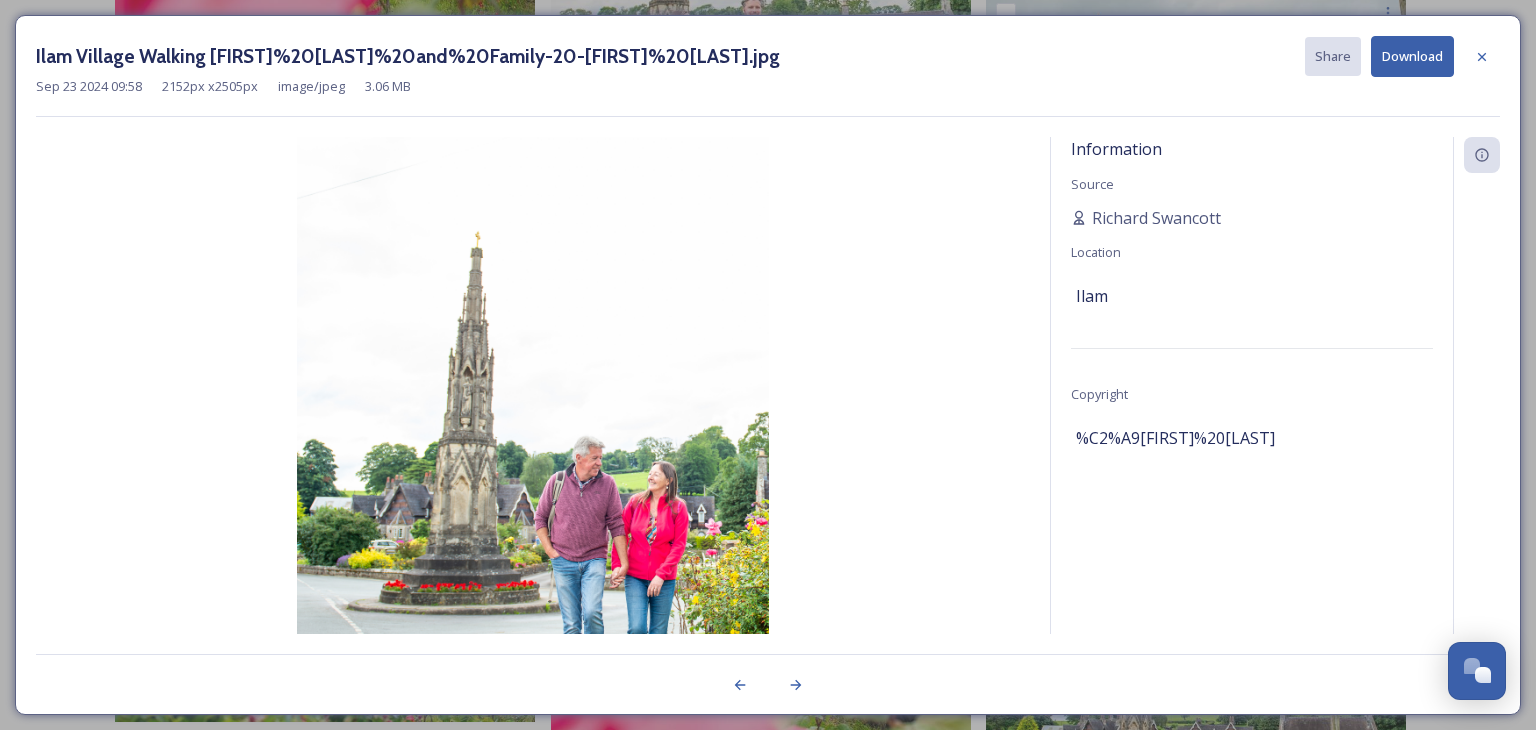 click on "Download" at bounding box center (1412, 56) 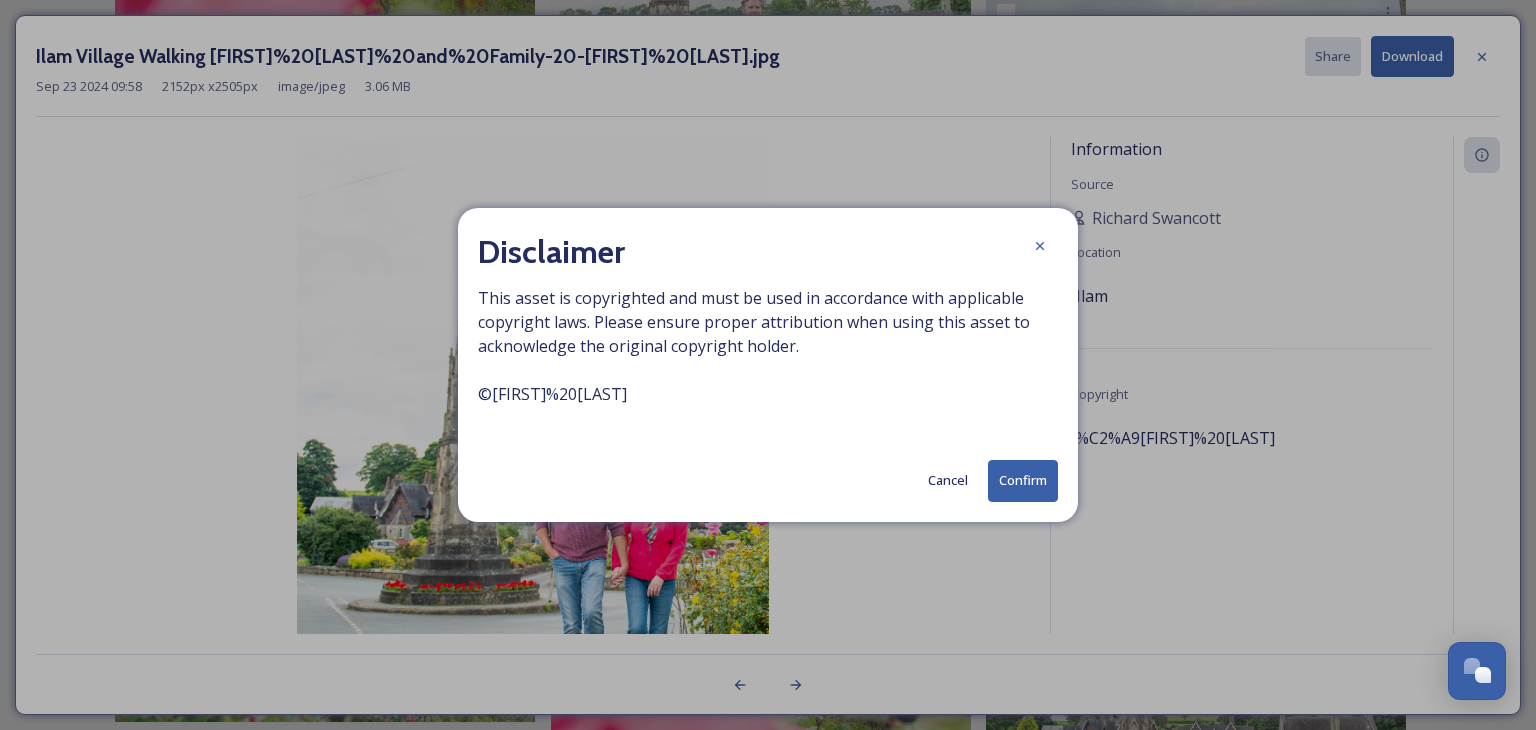 click on "Confirm" at bounding box center [1023, 480] 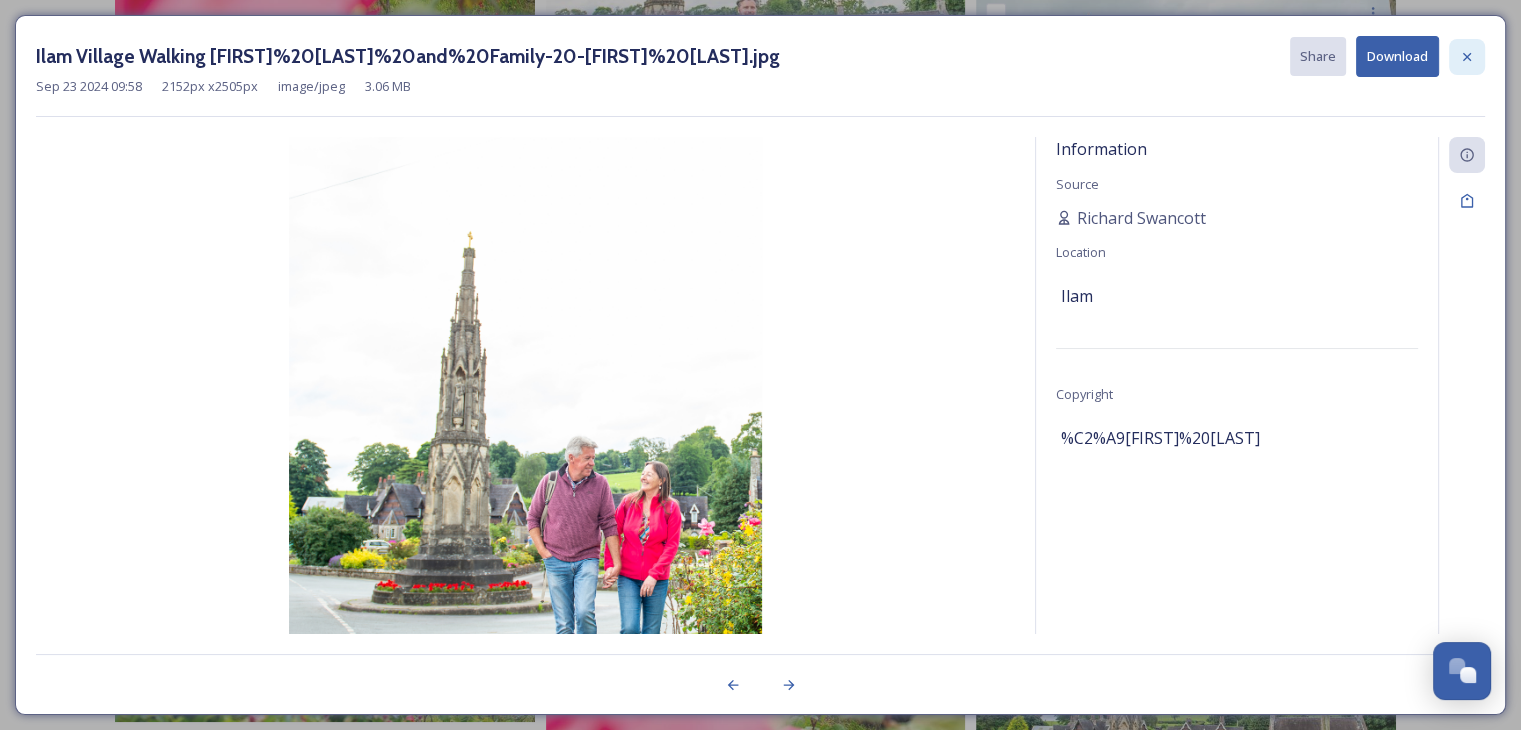 click 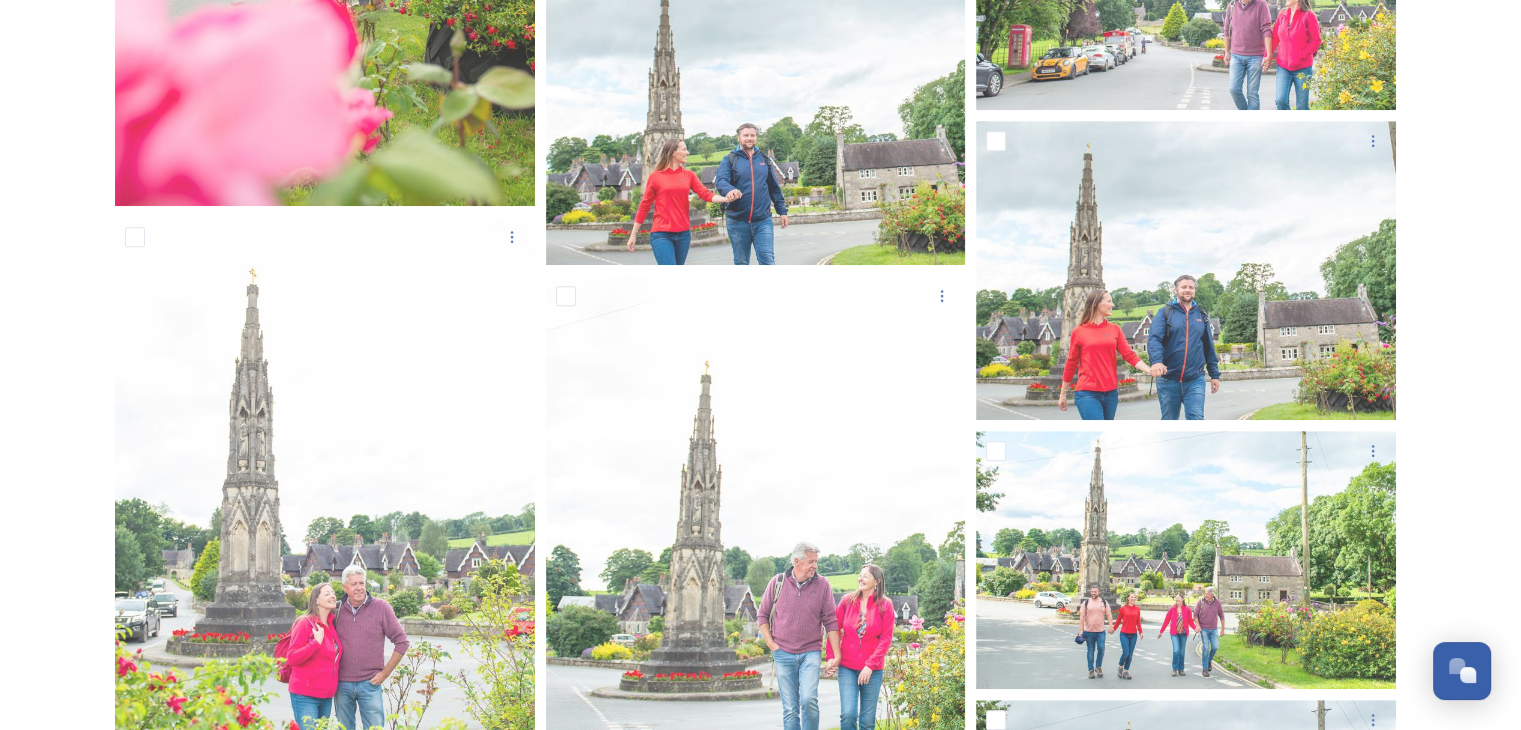 scroll, scrollTop: 900, scrollLeft: 0, axis: vertical 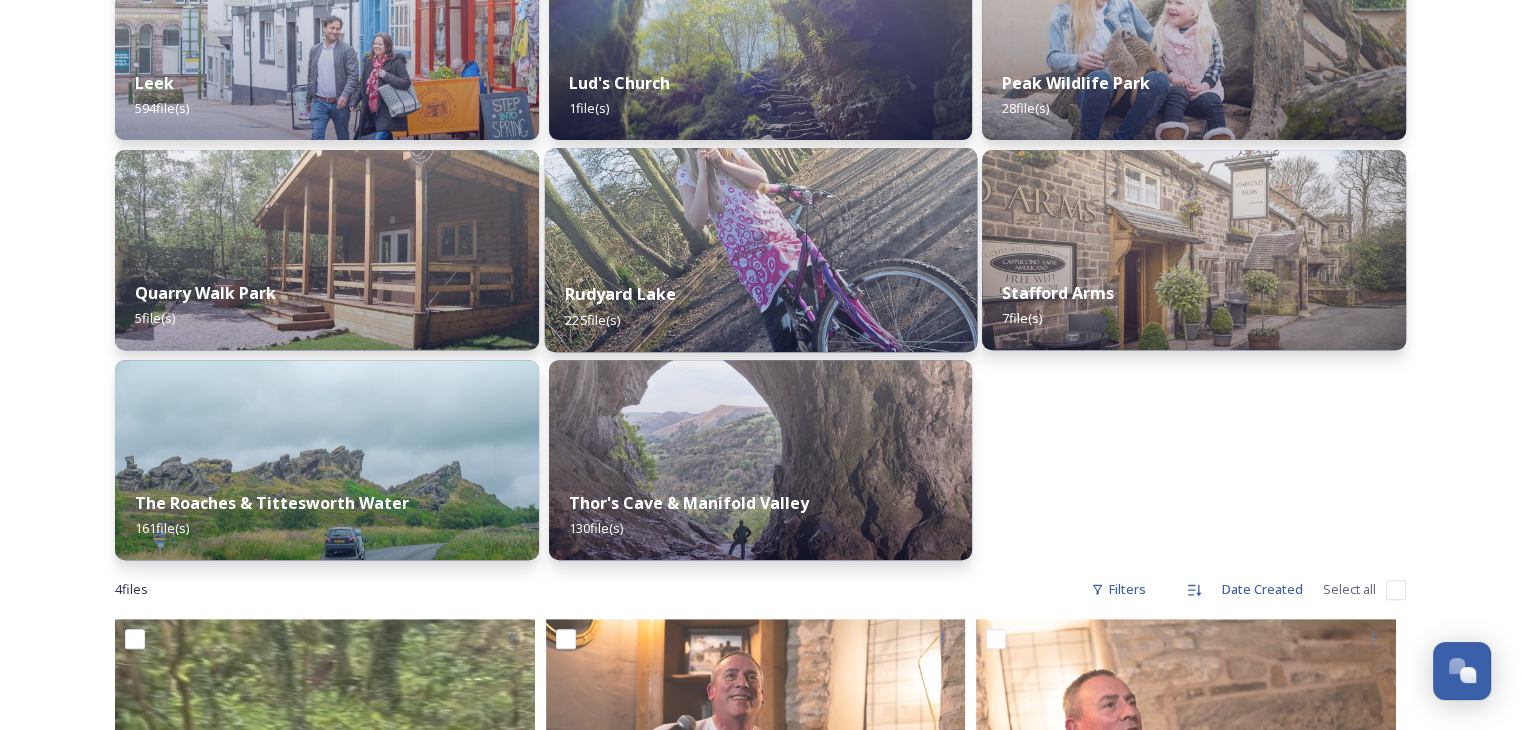 click on "Rudyard Lake 225  file(s)" at bounding box center (760, 306) 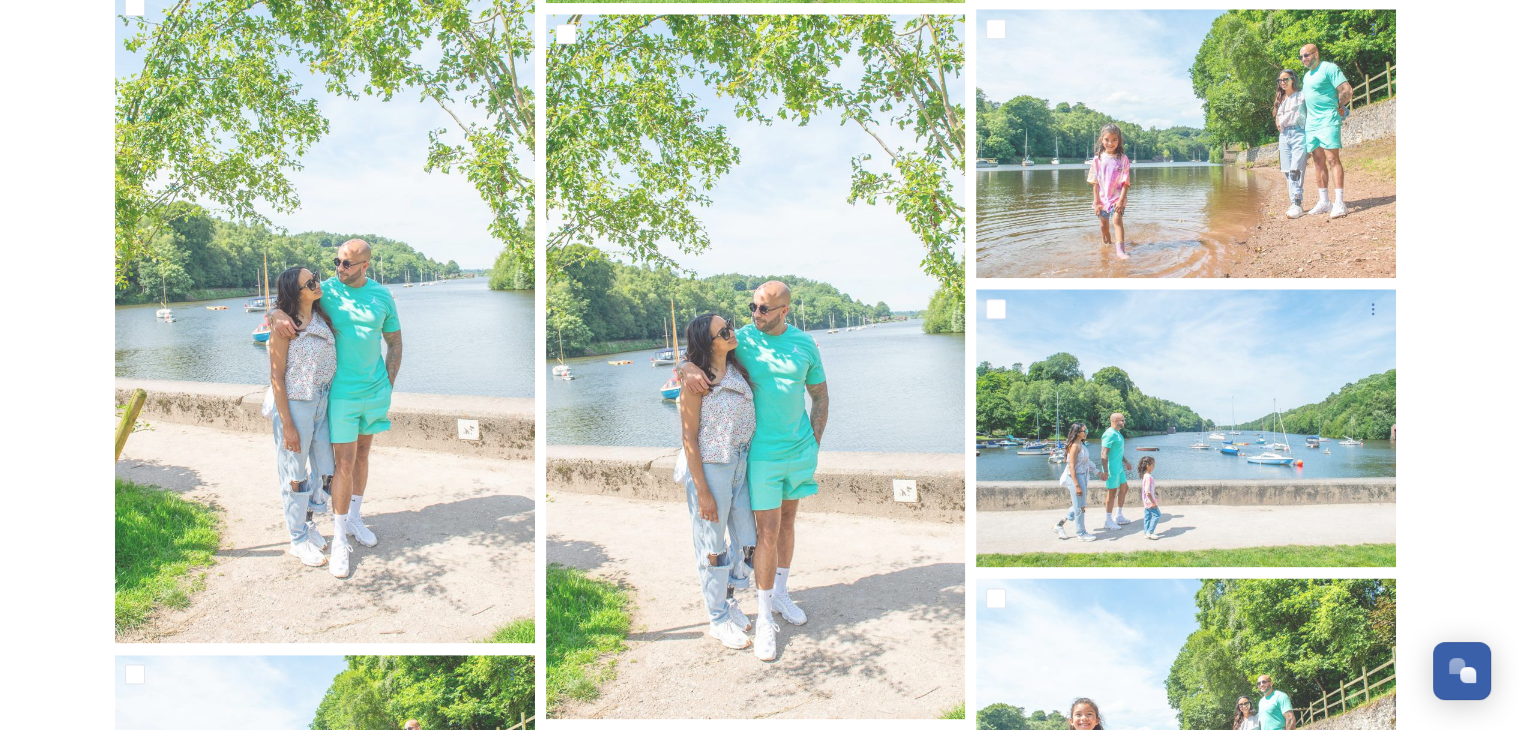 scroll, scrollTop: 2309, scrollLeft: 0, axis: vertical 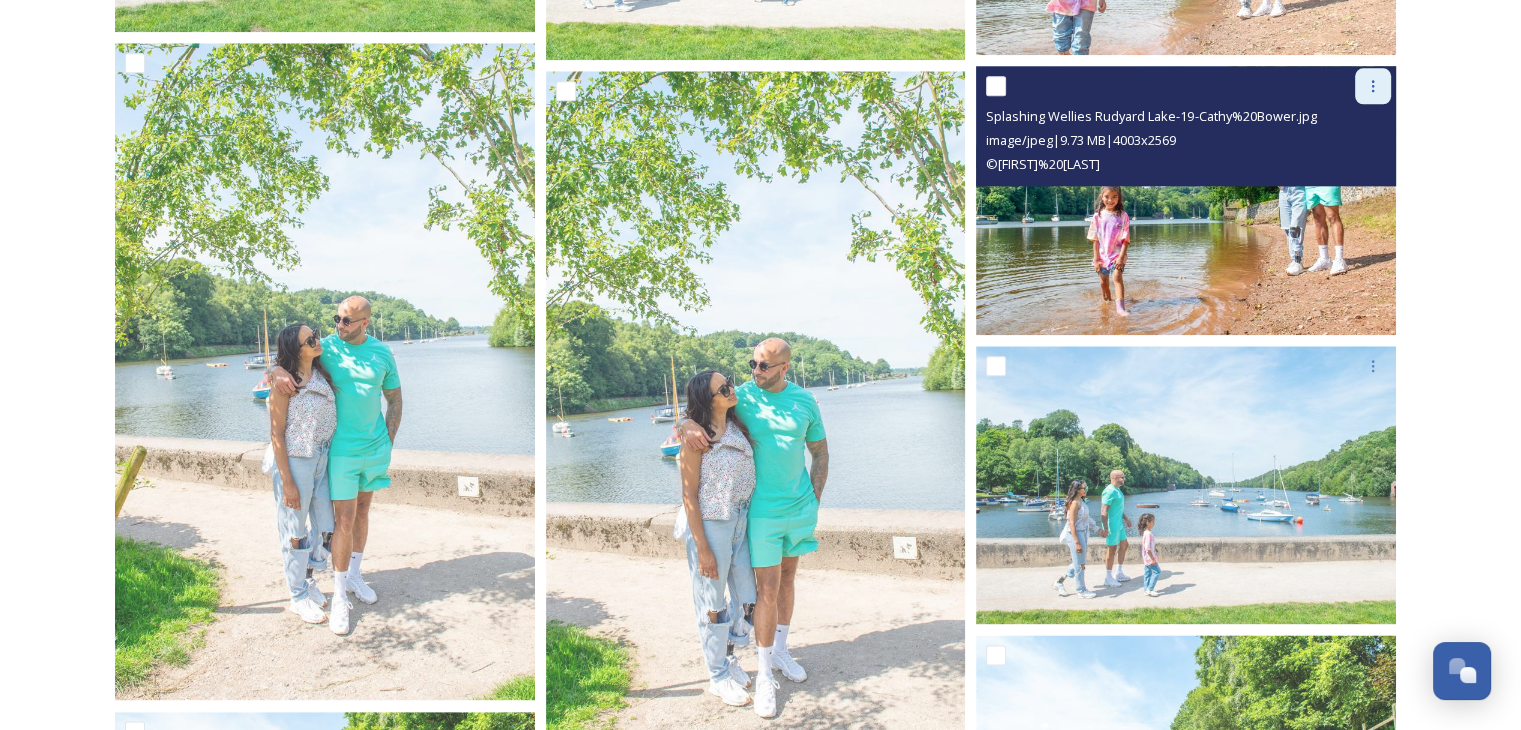 click 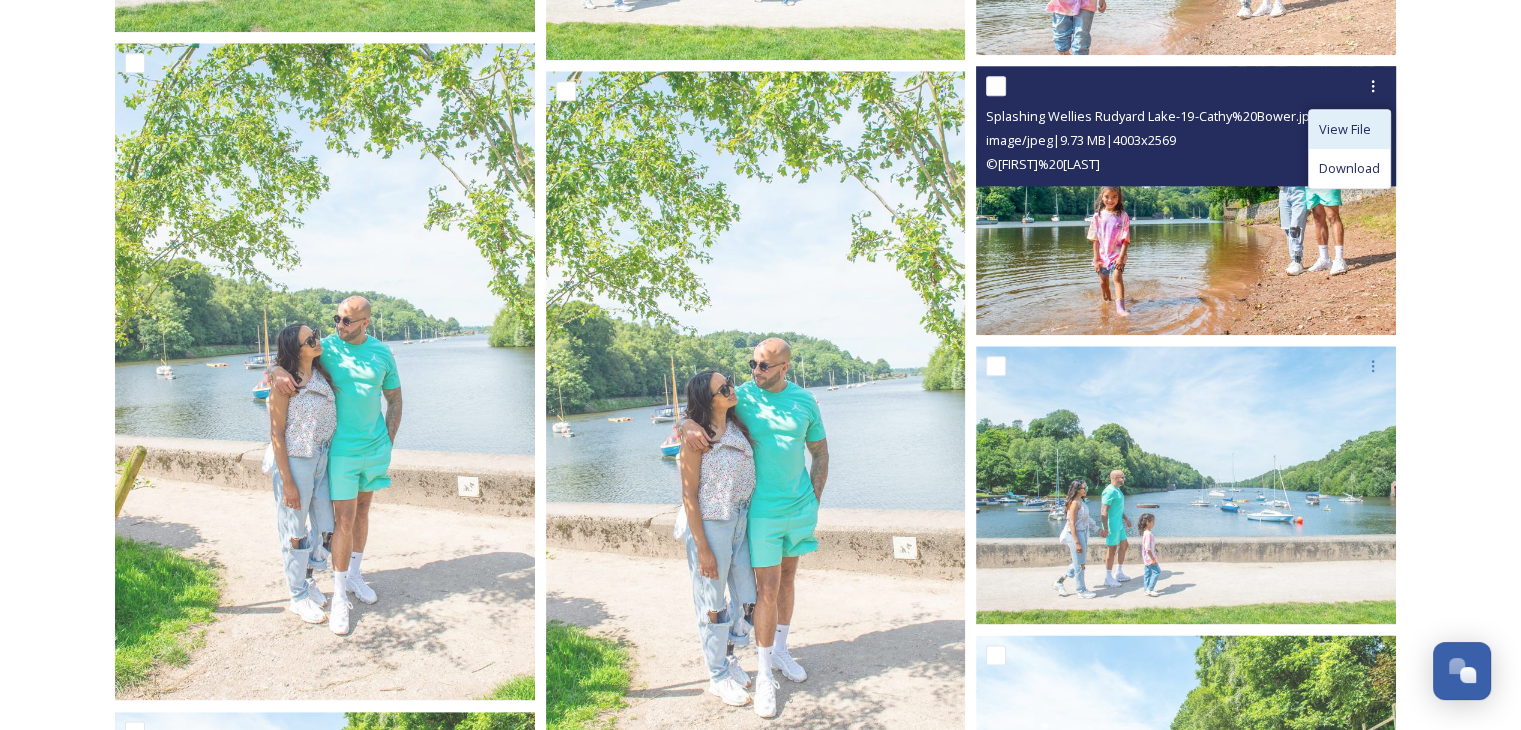 click on "View File" at bounding box center (1345, 129) 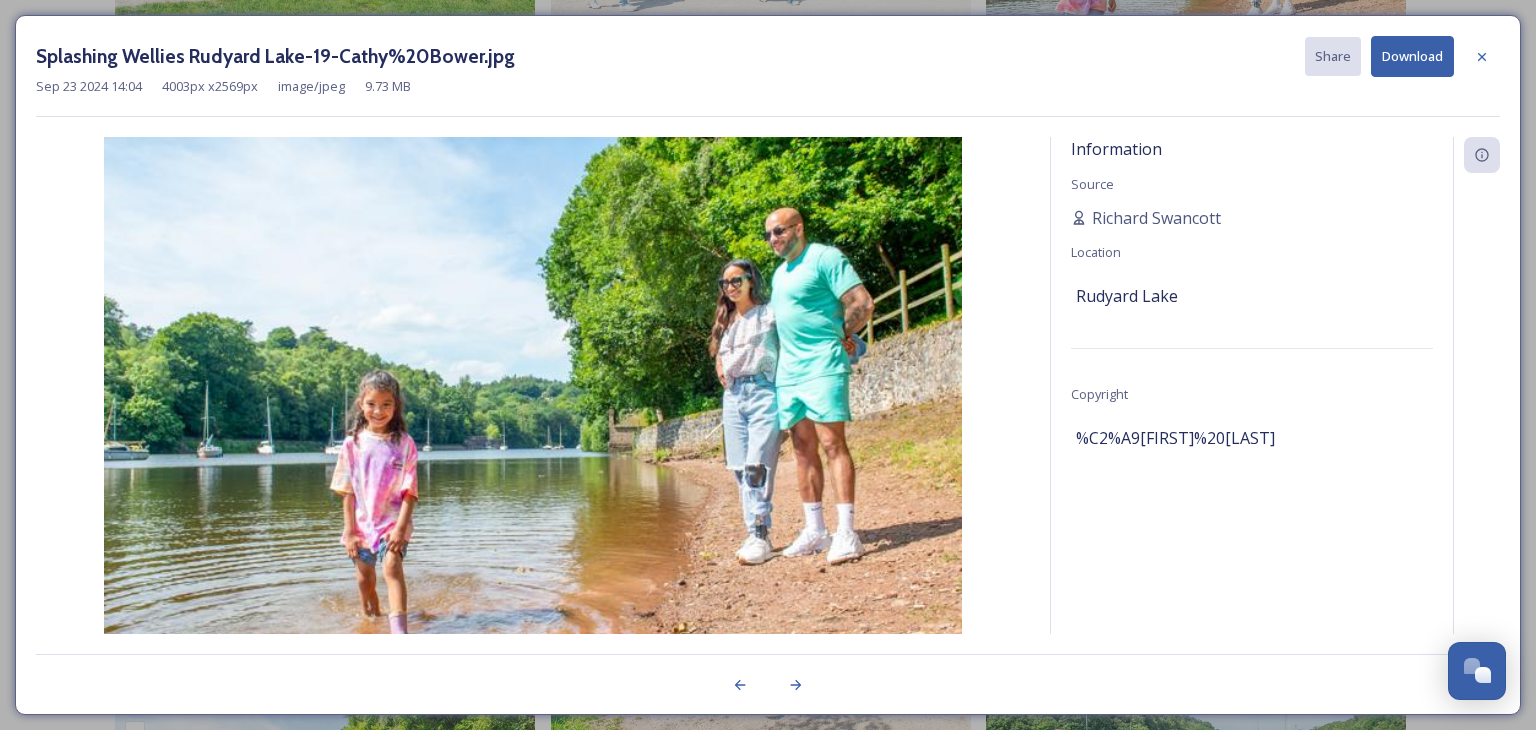 click on "Download" at bounding box center [1412, 56] 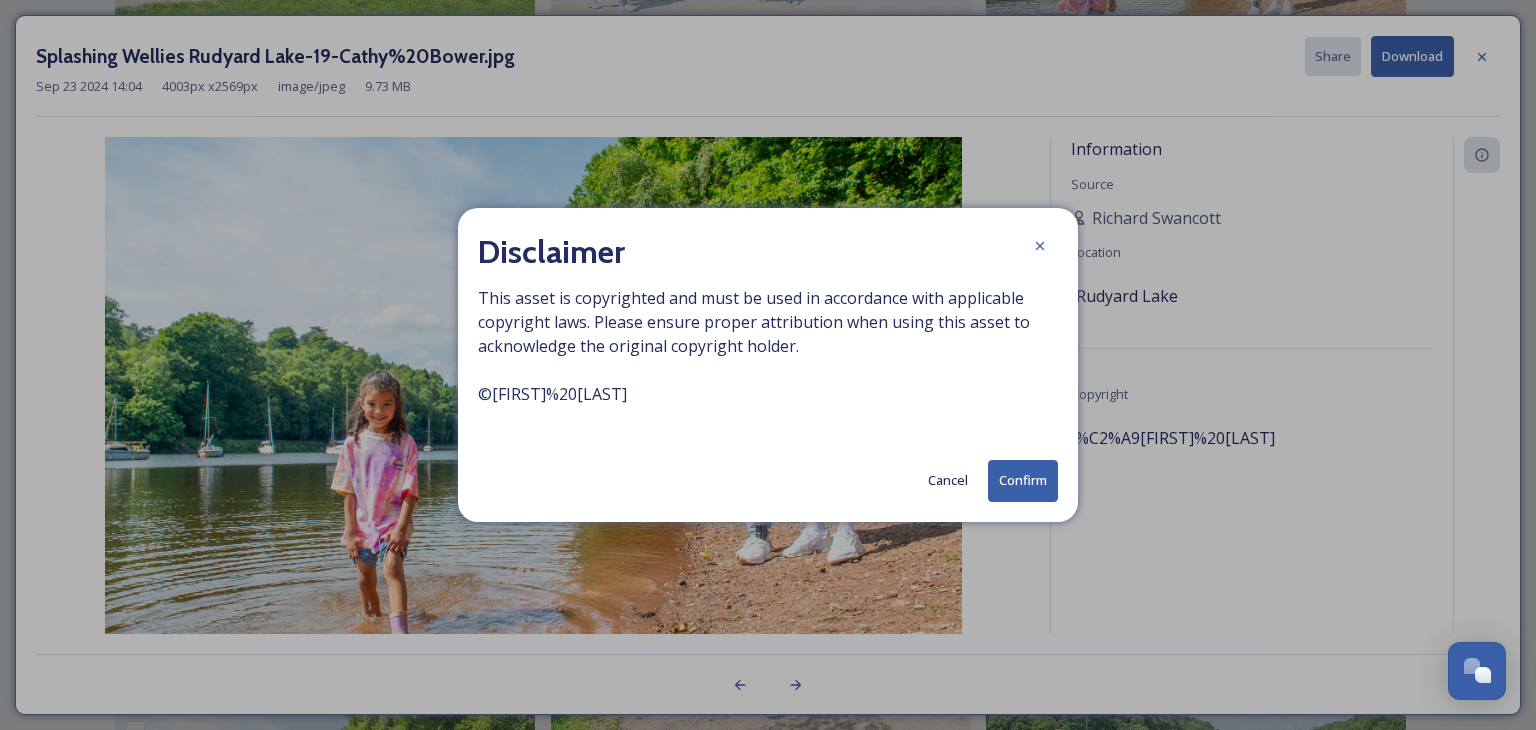 click on "Confirm" at bounding box center (1023, 480) 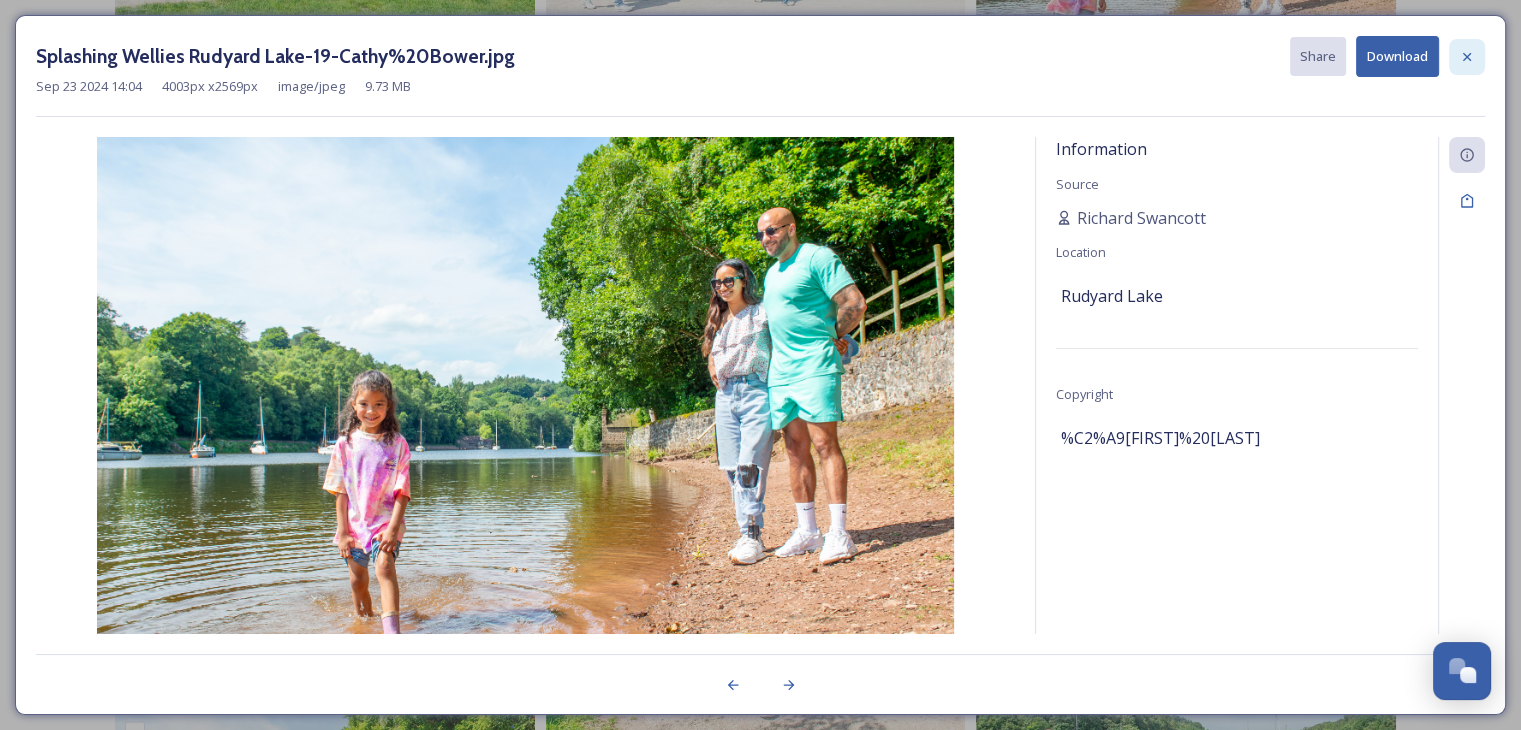 click 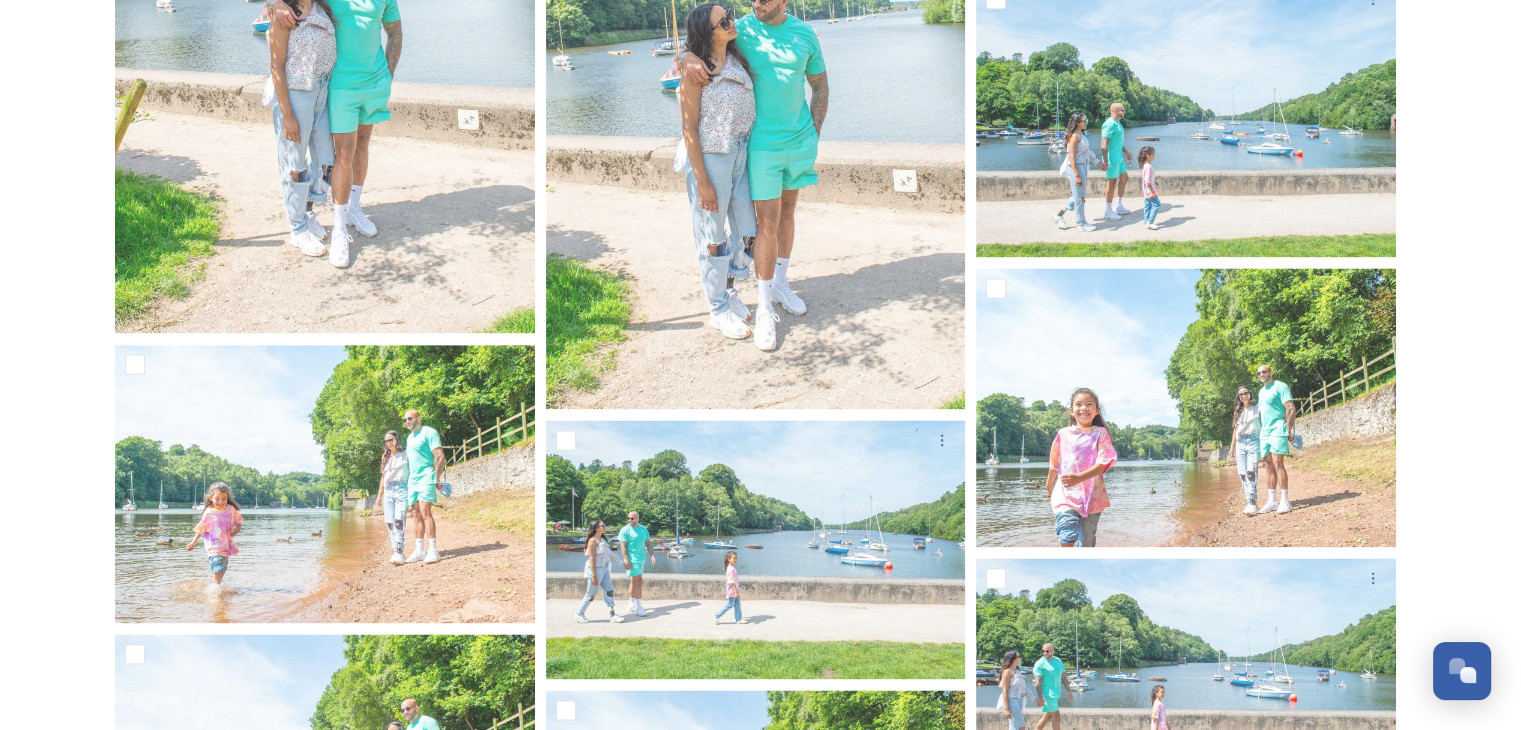 scroll, scrollTop: 2709, scrollLeft: 0, axis: vertical 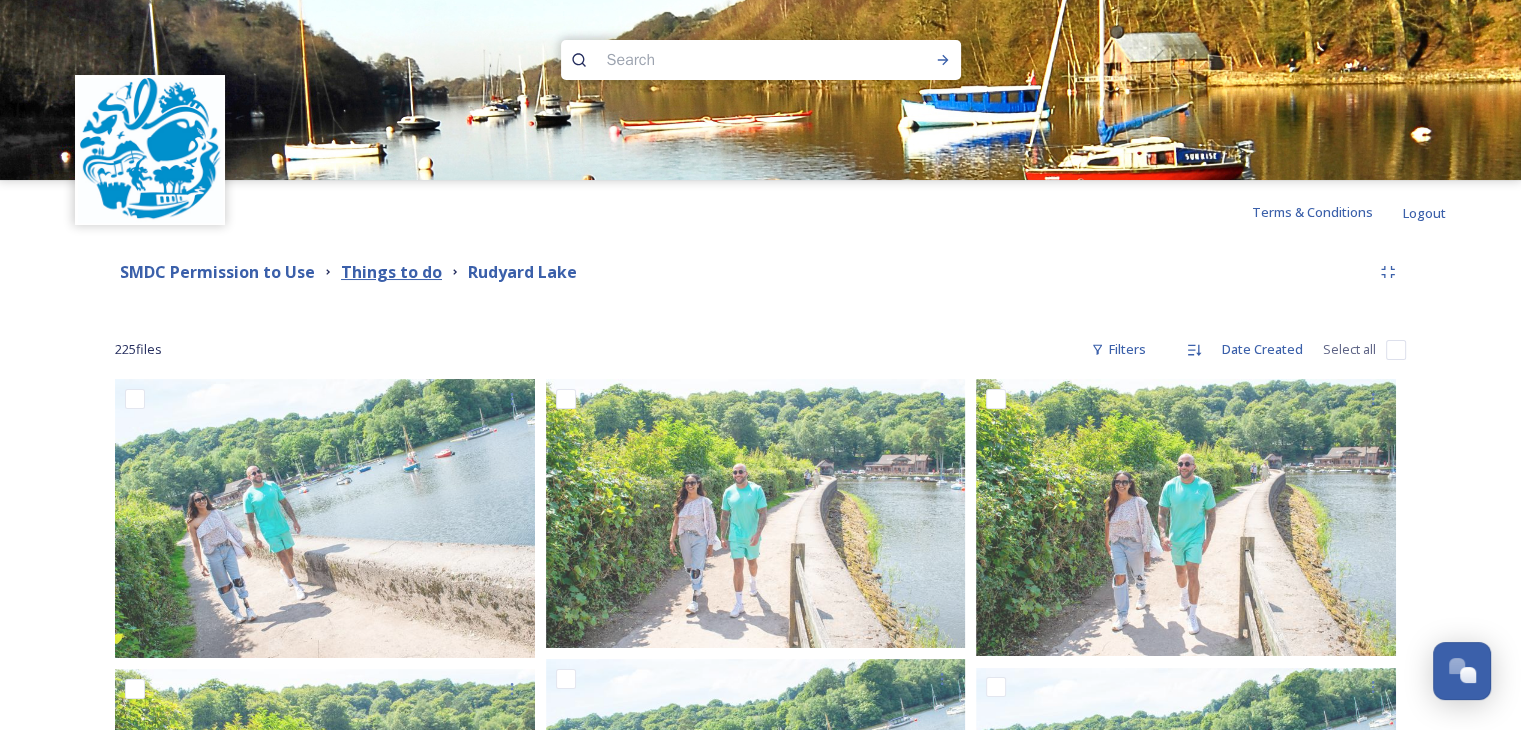 click on "Things to do" at bounding box center (391, 272) 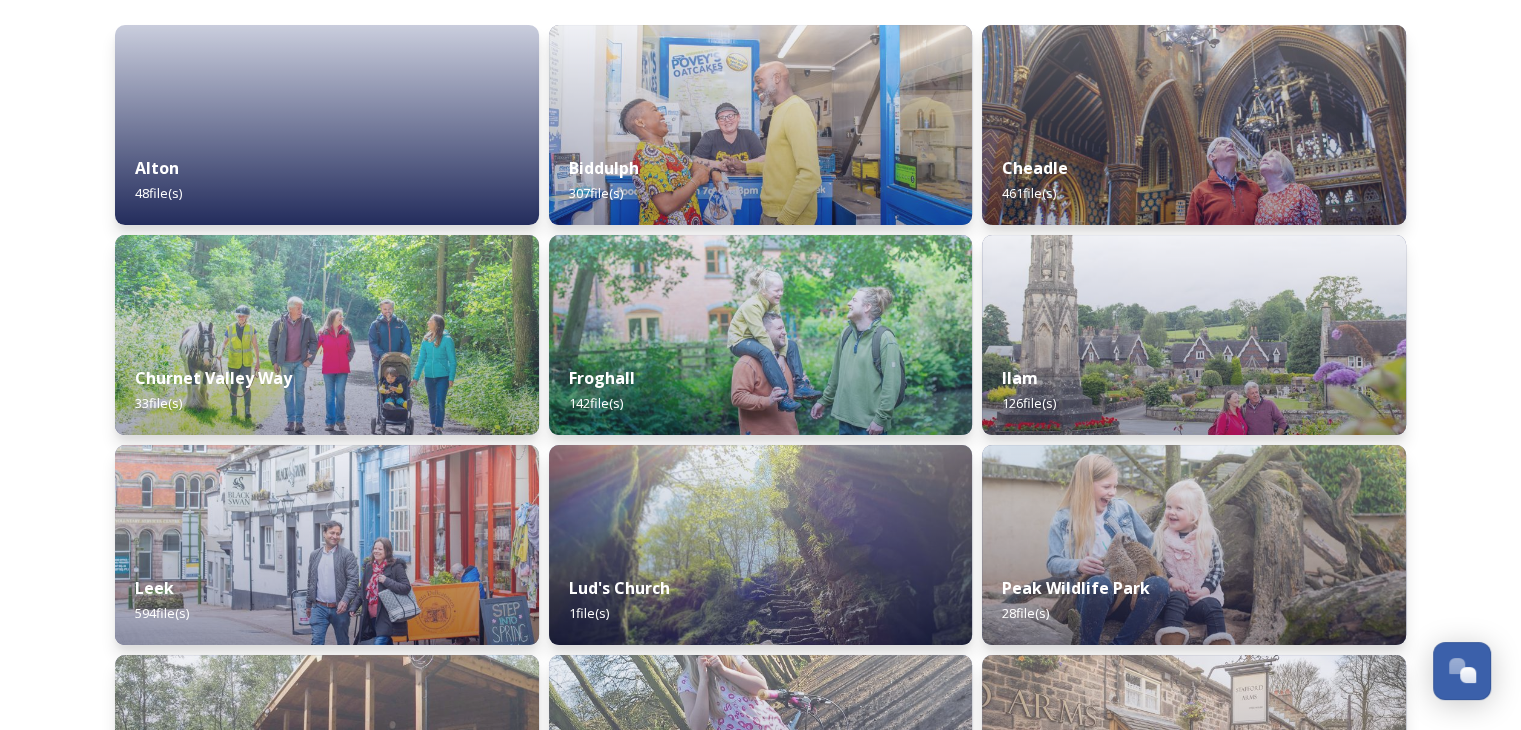 scroll, scrollTop: 300, scrollLeft: 0, axis: vertical 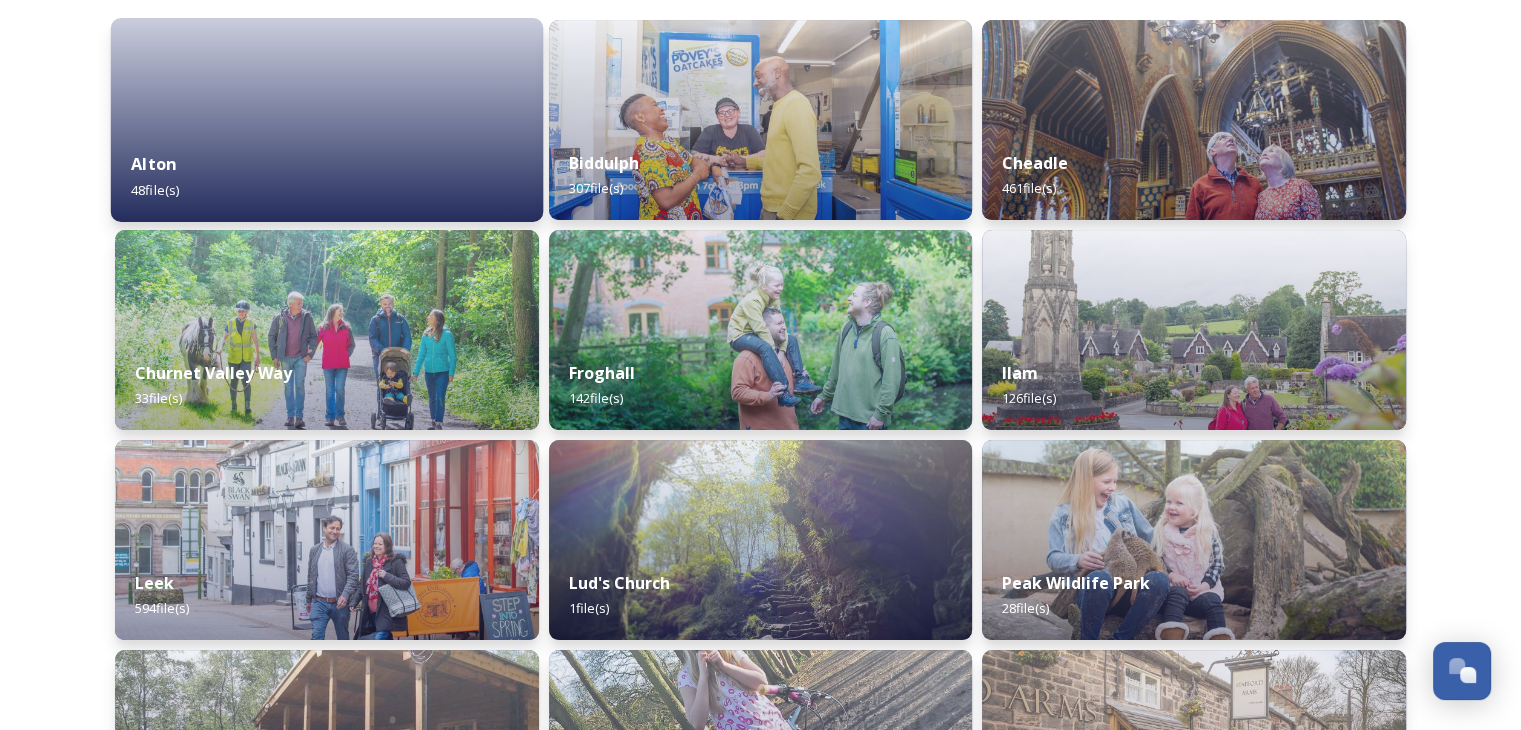 click on "Alton 48  file(s)" at bounding box center [327, 176] 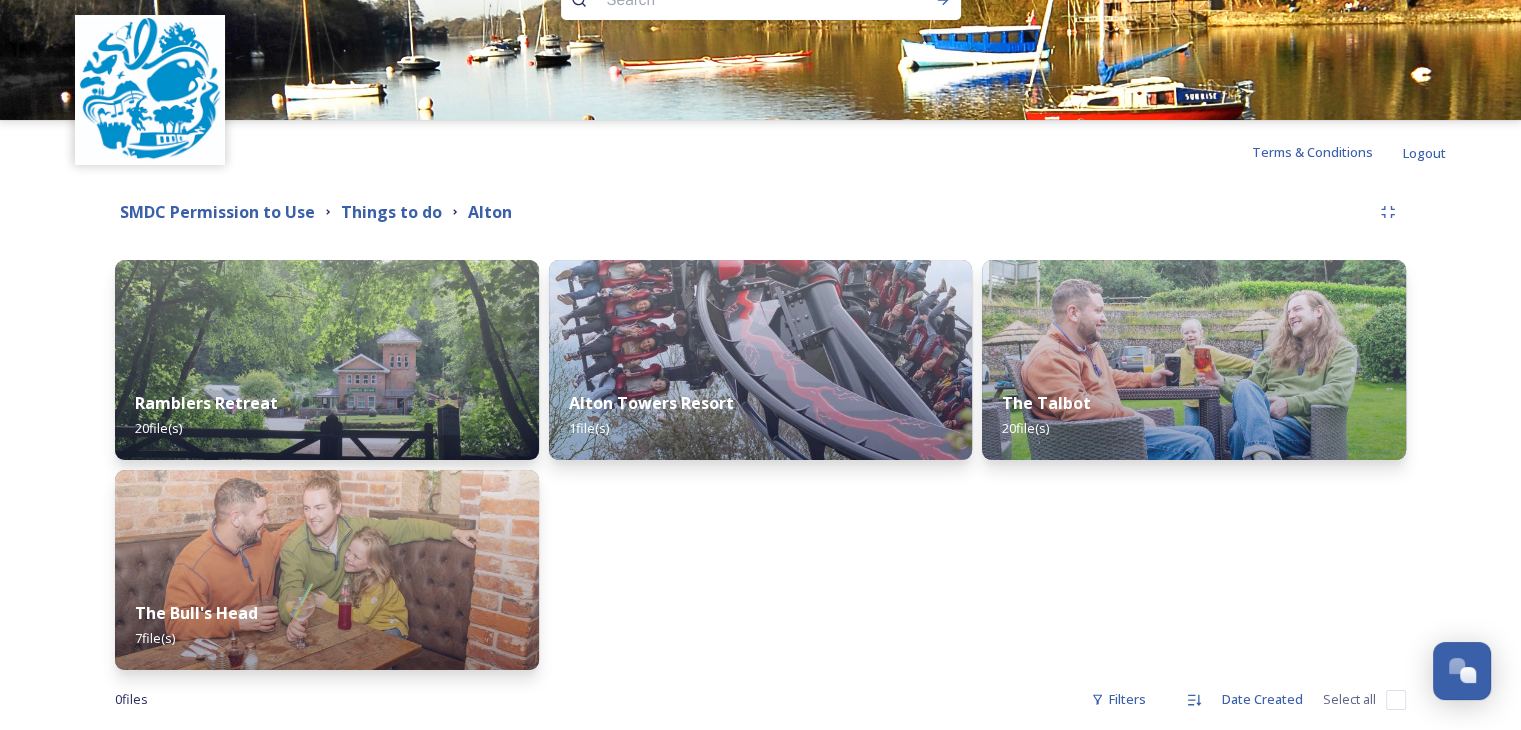 scroll, scrollTop: 93, scrollLeft: 0, axis: vertical 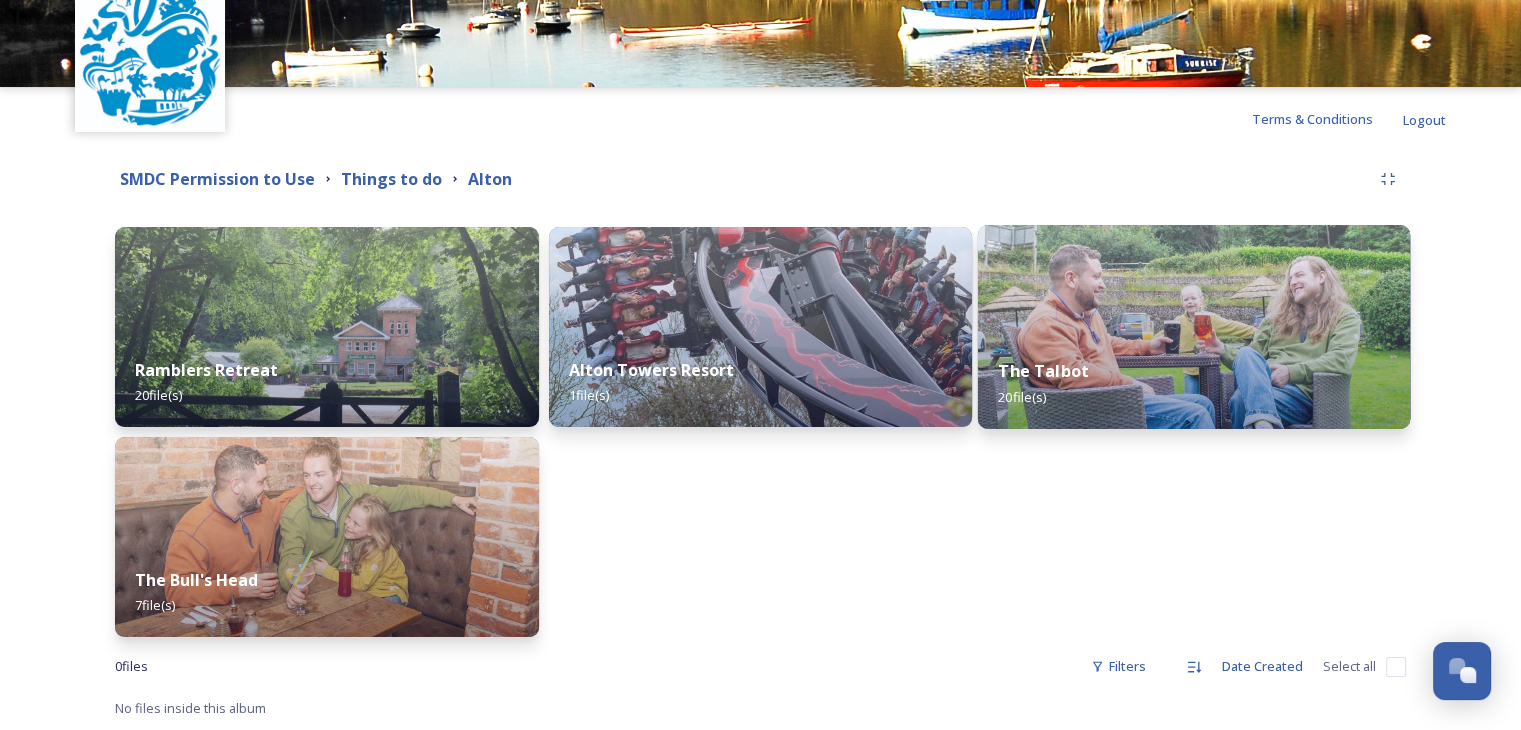 click on "The Talbot 20  file(s)" at bounding box center [1194, 383] 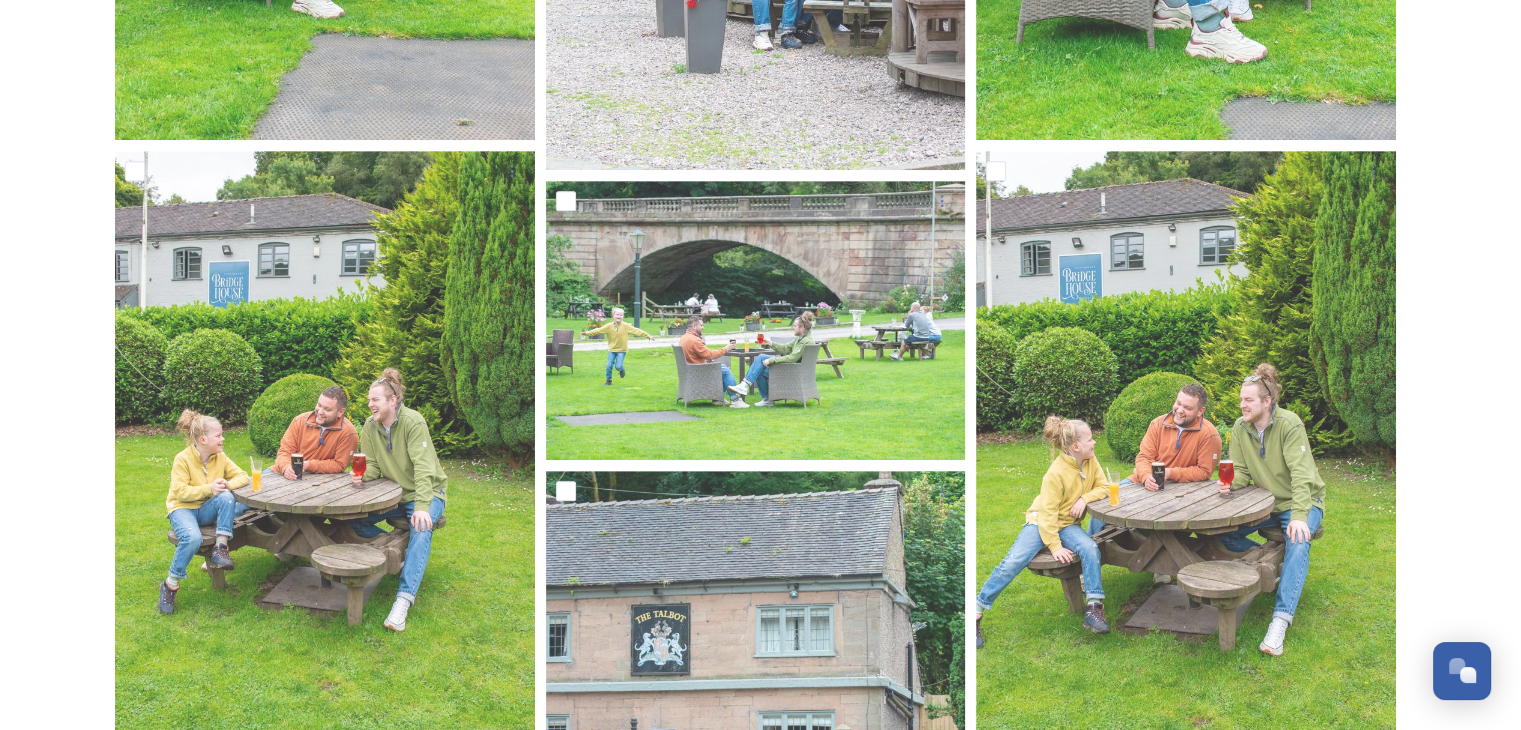 scroll, scrollTop: 900, scrollLeft: 0, axis: vertical 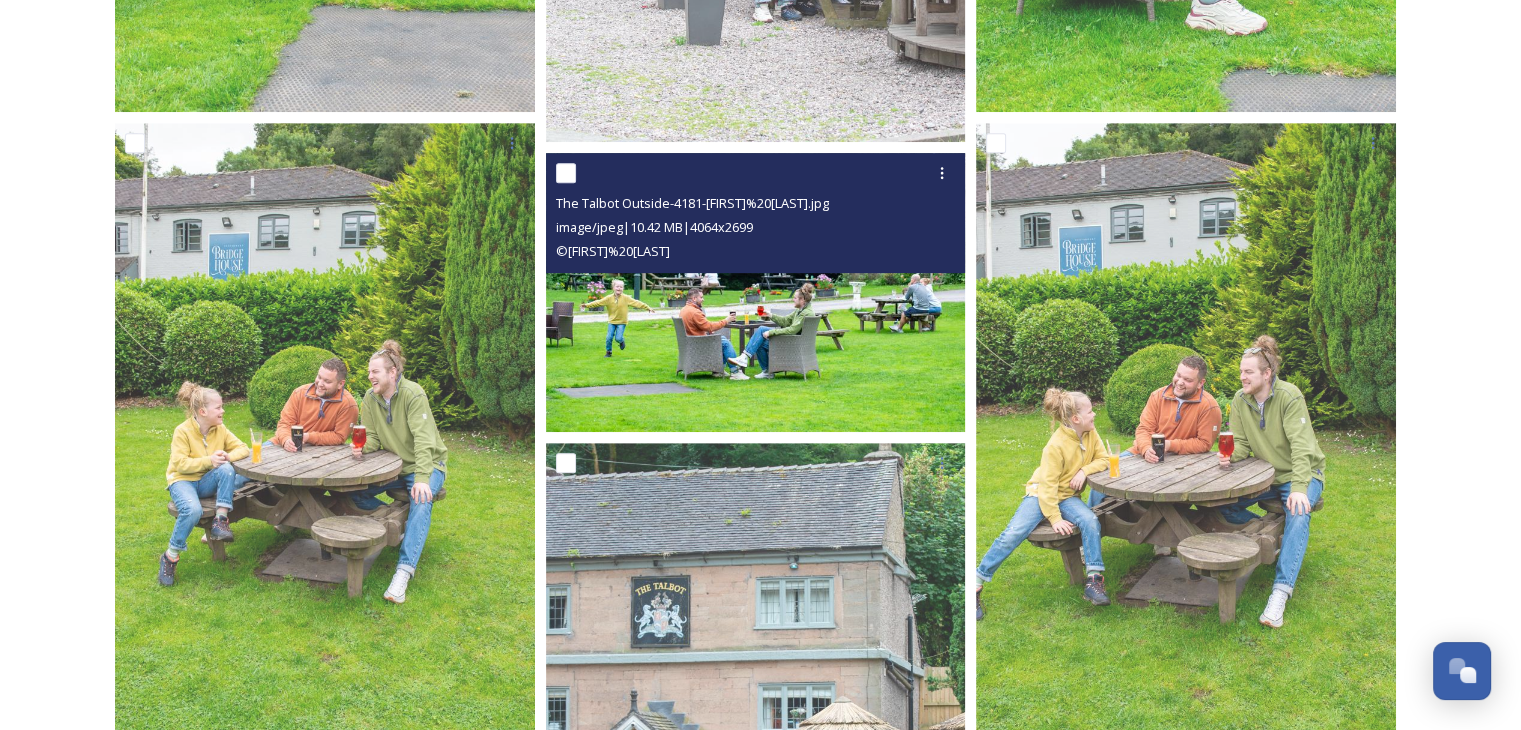 click at bounding box center [756, 292] 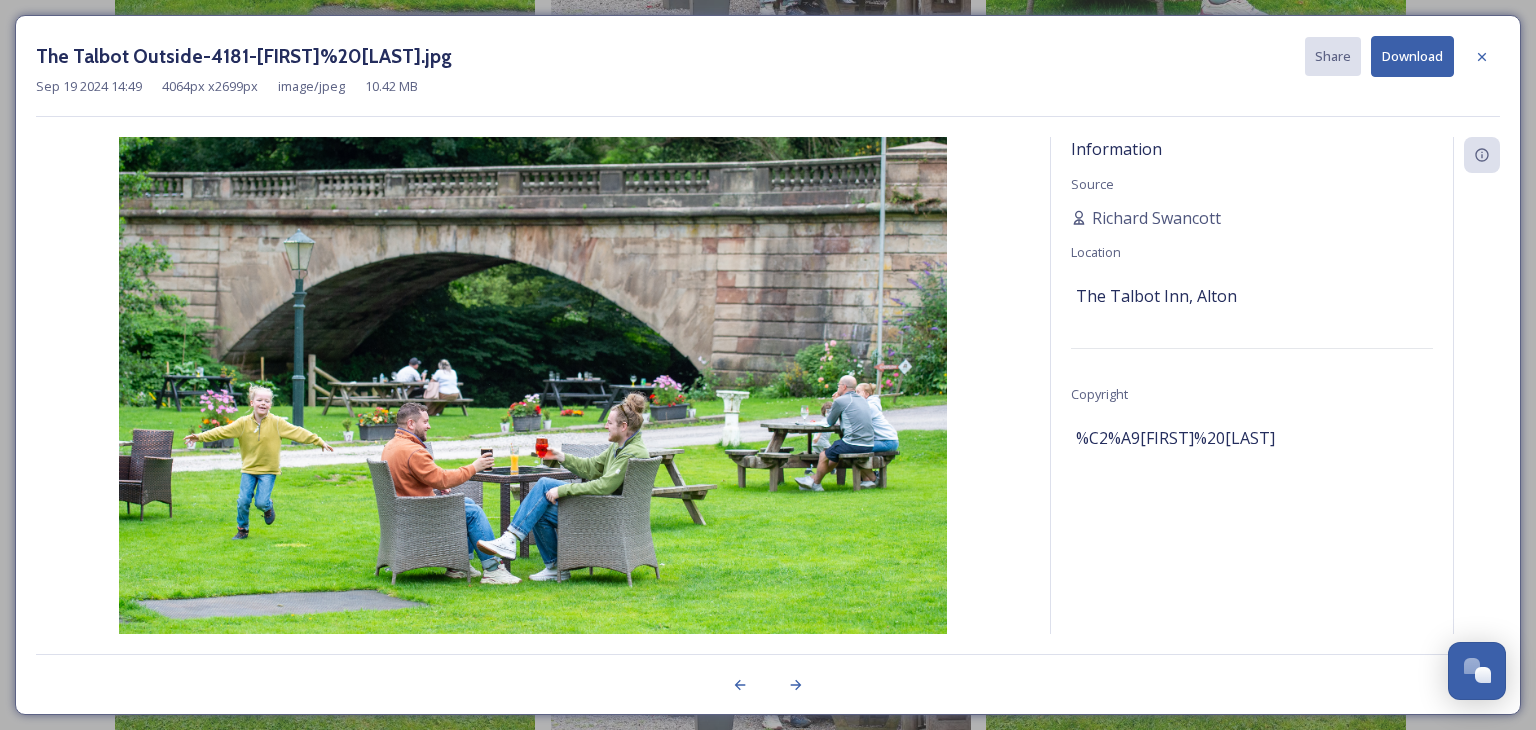 click on "Download" at bounding box center (1412, 56) 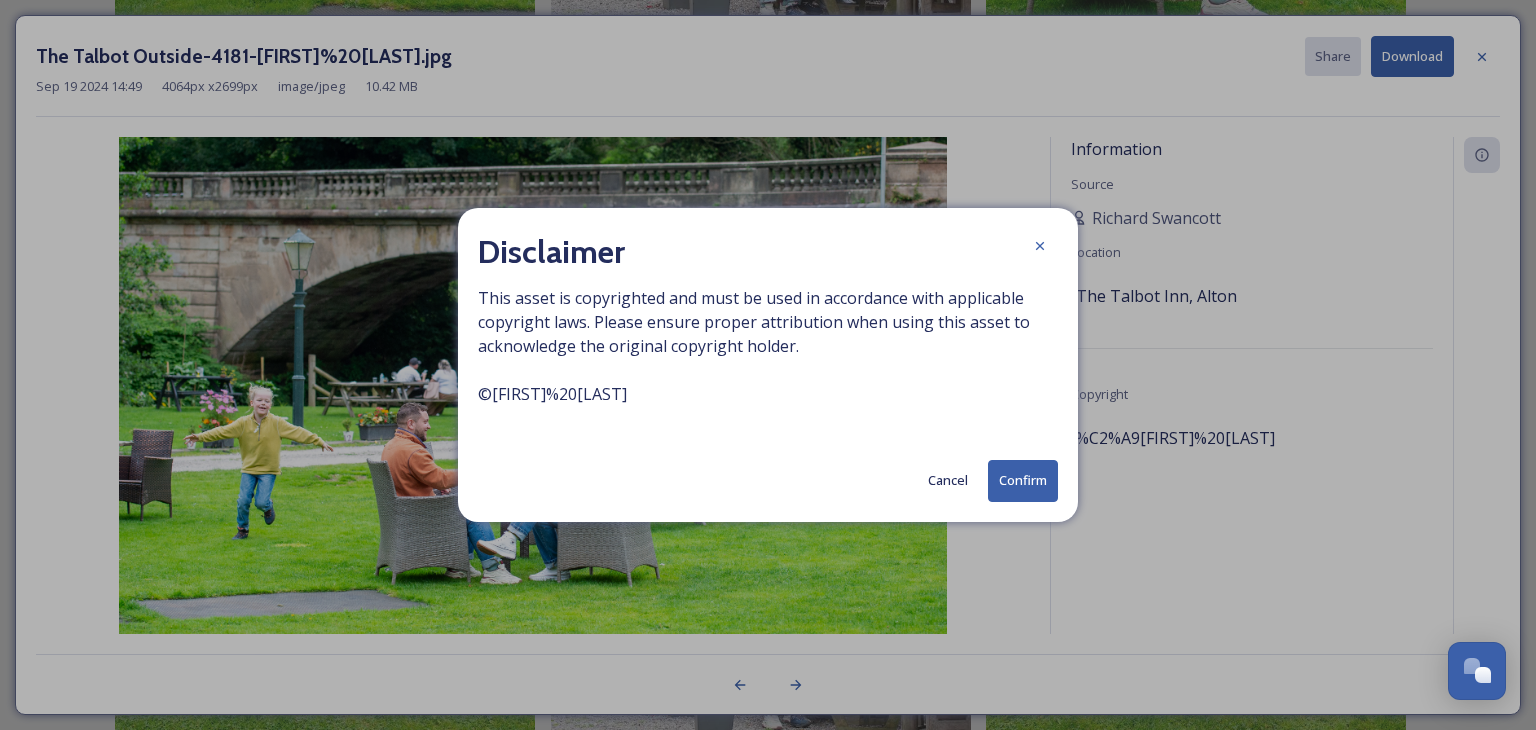click on "Confirm" at bounding box center [1023, 480] 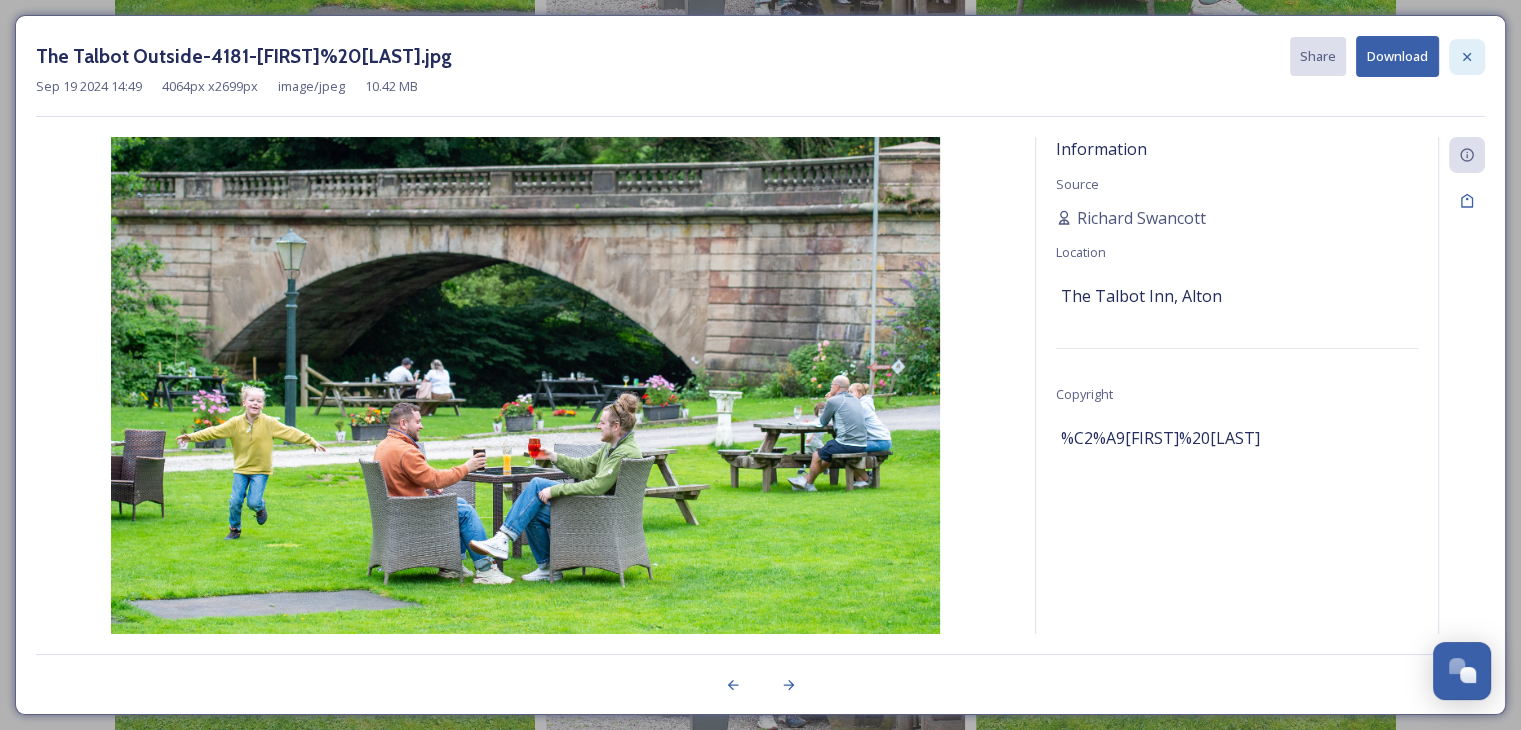 click 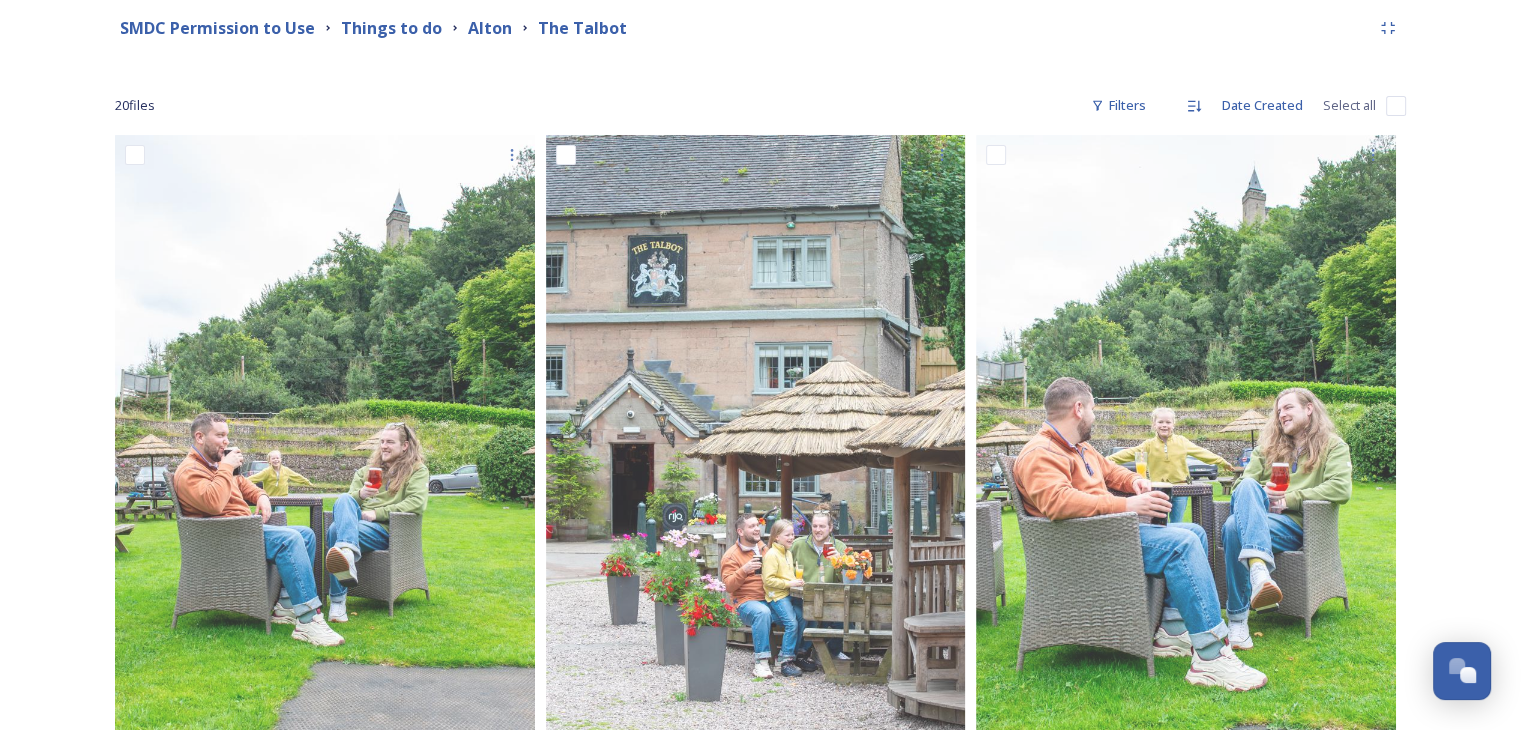 scroll, scrollTop: 0, scrollLeft: 0, axis: both 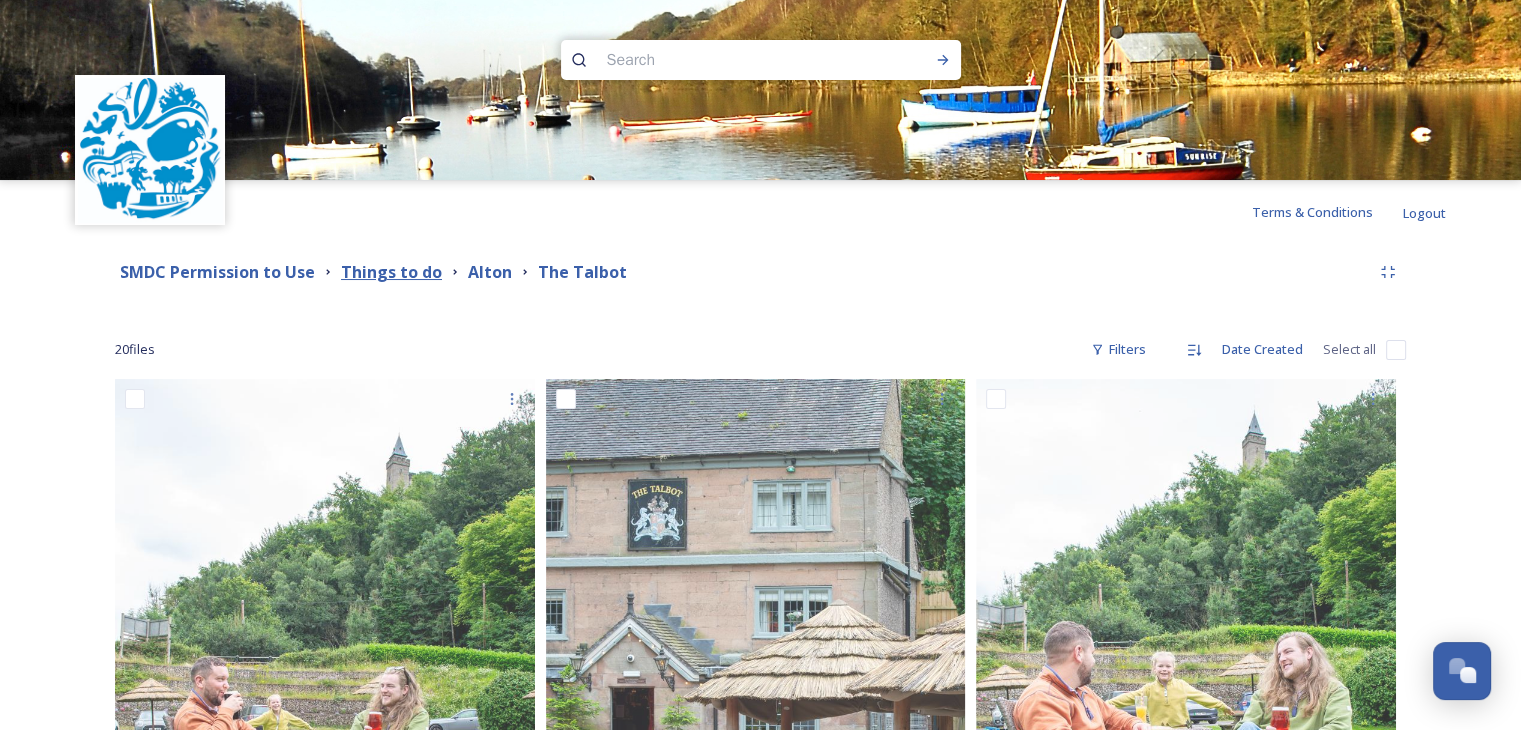click on "Things to do" at bounding box center (391, 272) 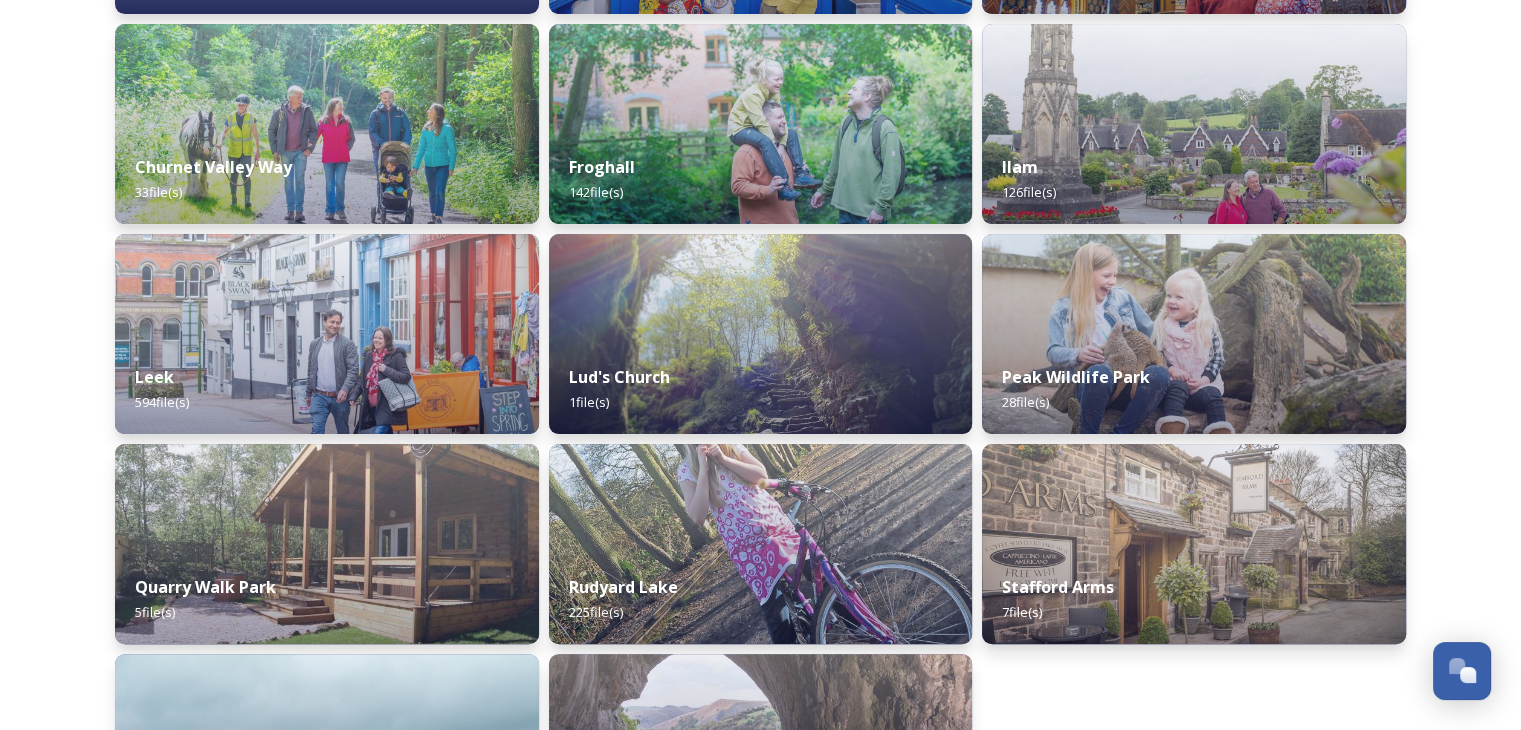 scroll, scrollTop: 700, scrollLeft: 0, axis: vertical 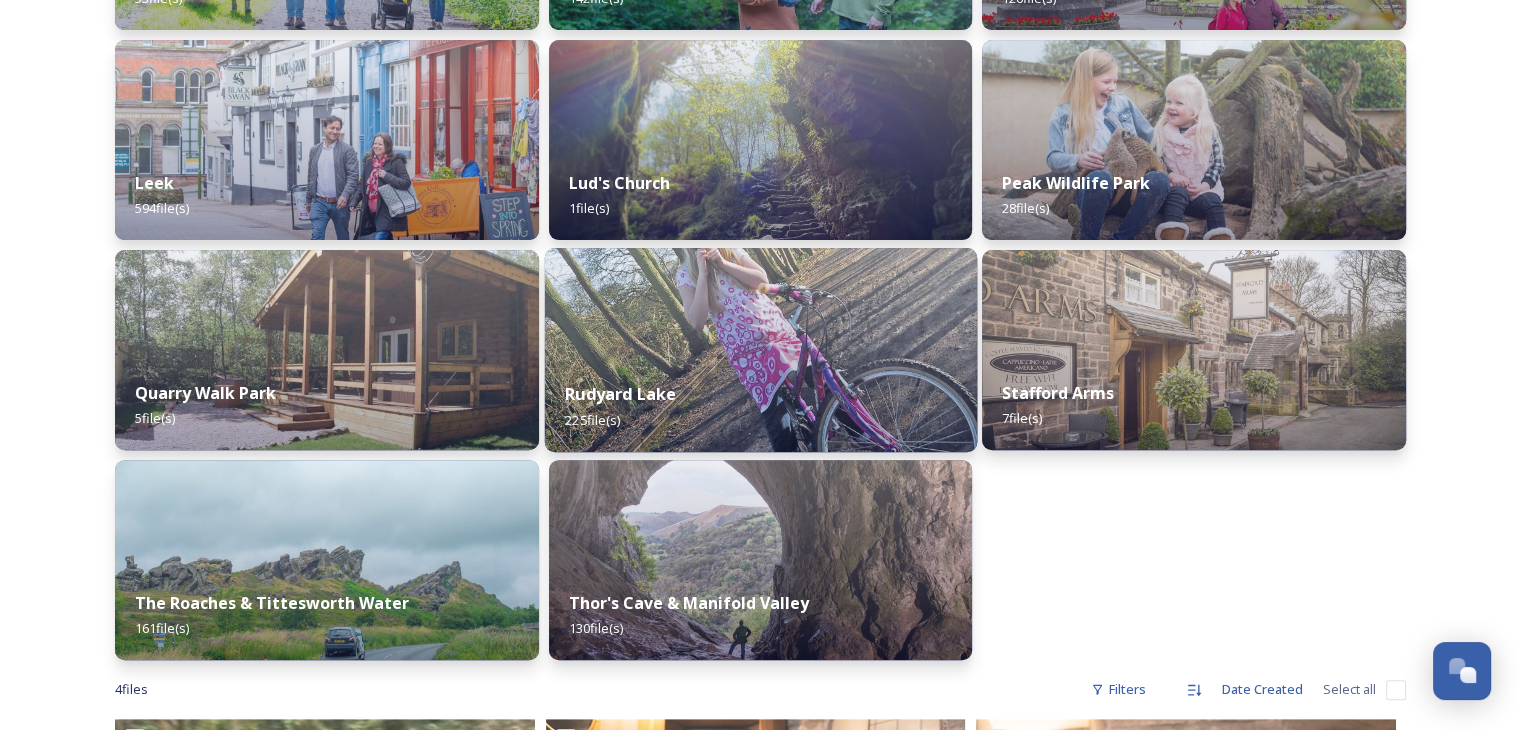 click on "Rudyard Lake 225  file(s)" at bounding box center (760, 406) 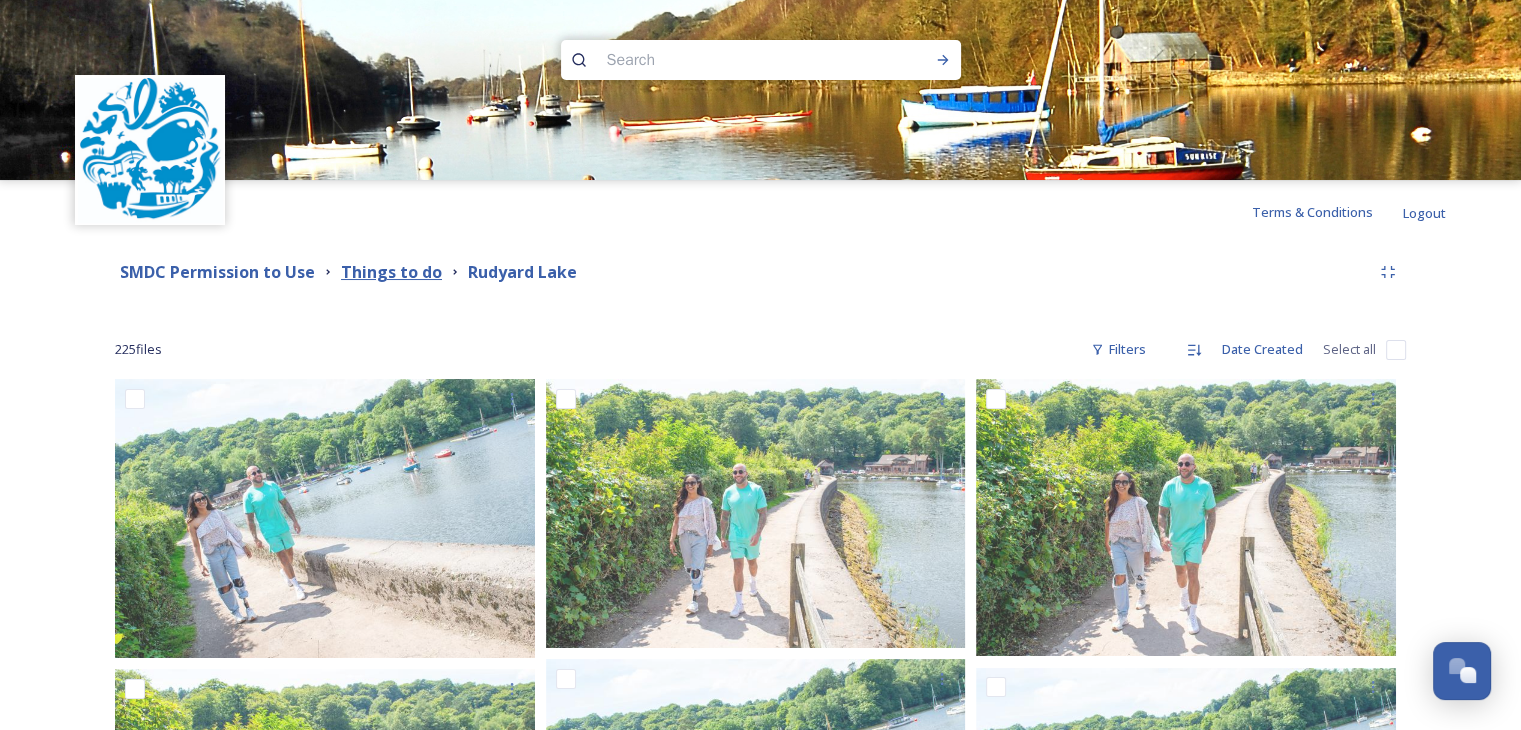 click on "Things to do" at bounding box center (391, 272) 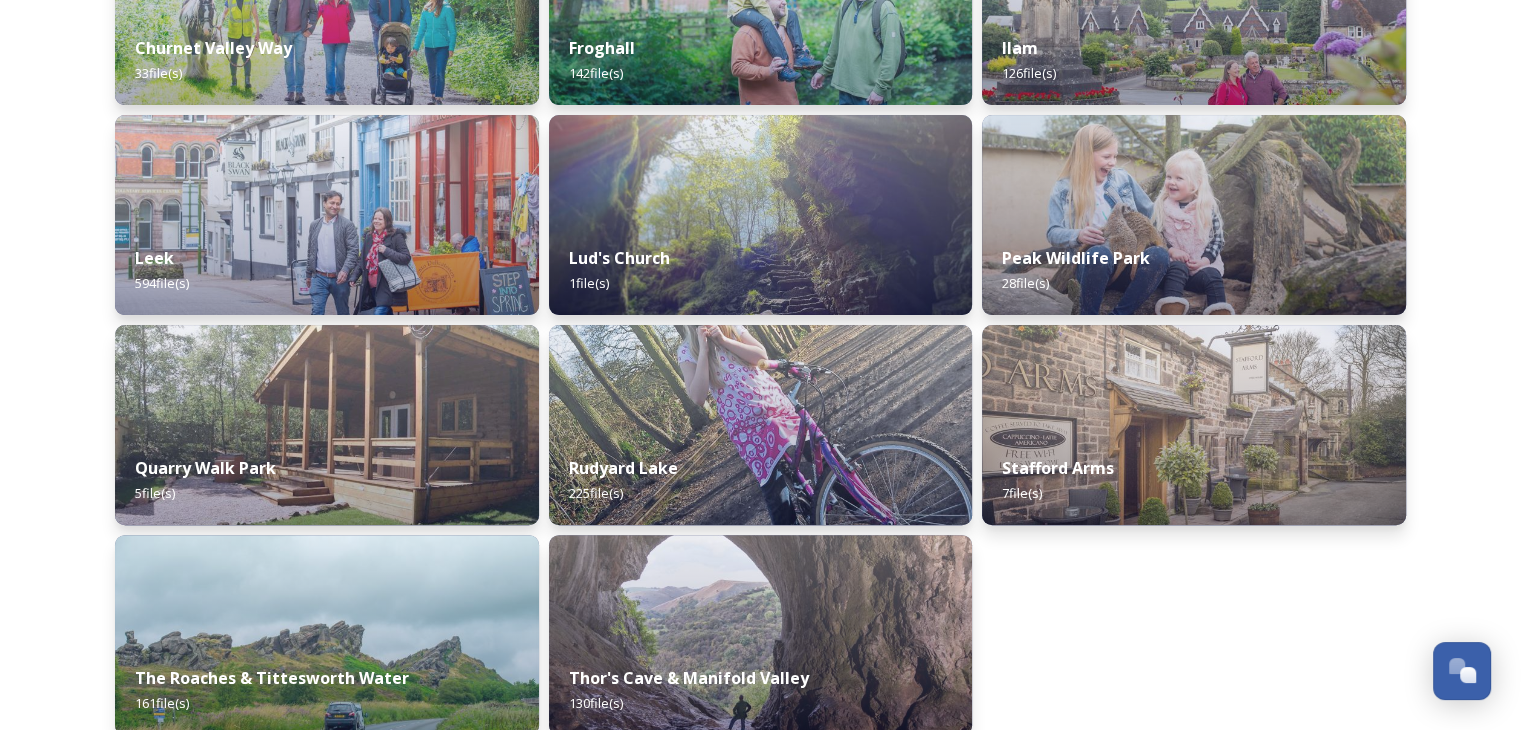 scroll, scrollTop: 700, scrollLeft: 0, axis: vertical 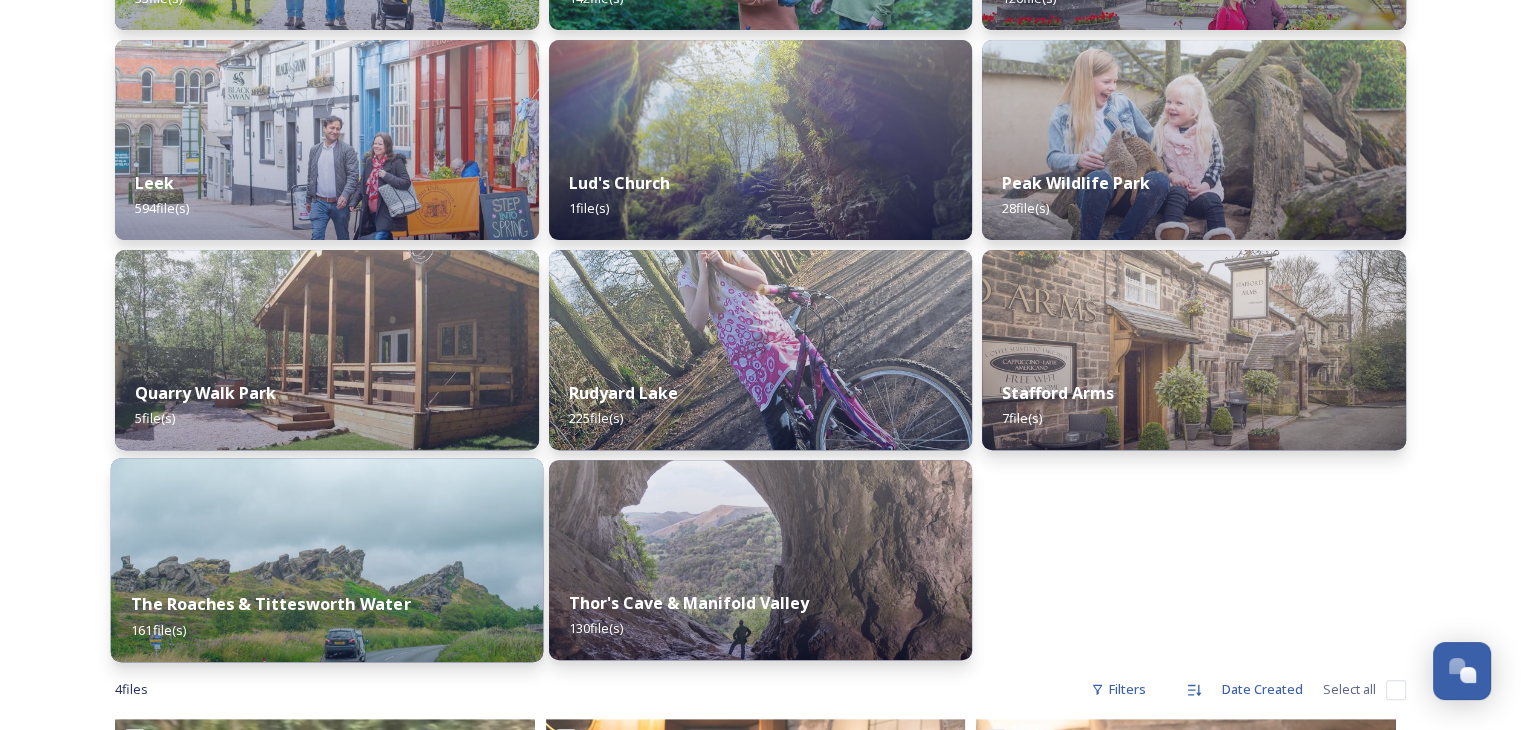 click at bounding box center (327, 560) 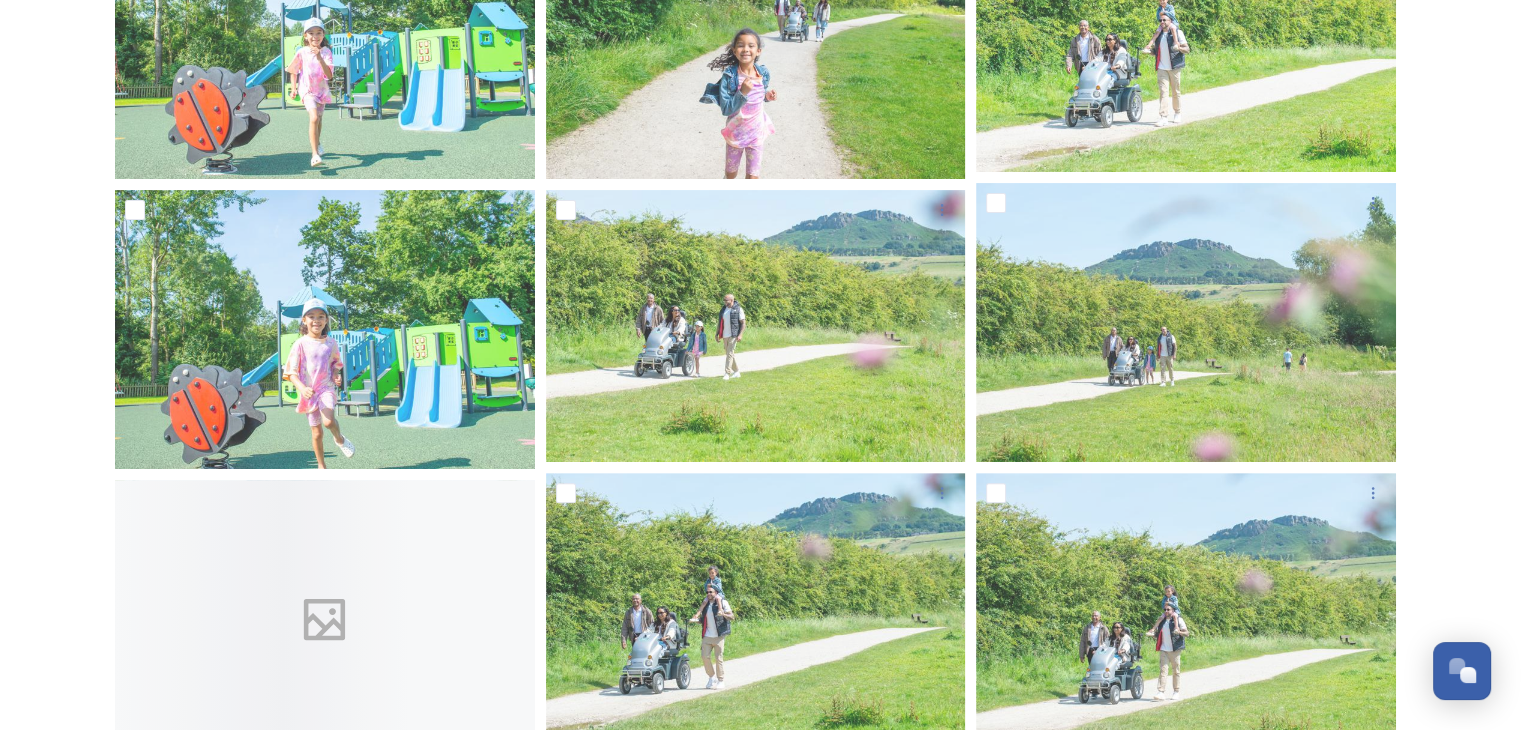 scroll, scrollTop: 500, scrollLeft: 0, axis: vertical 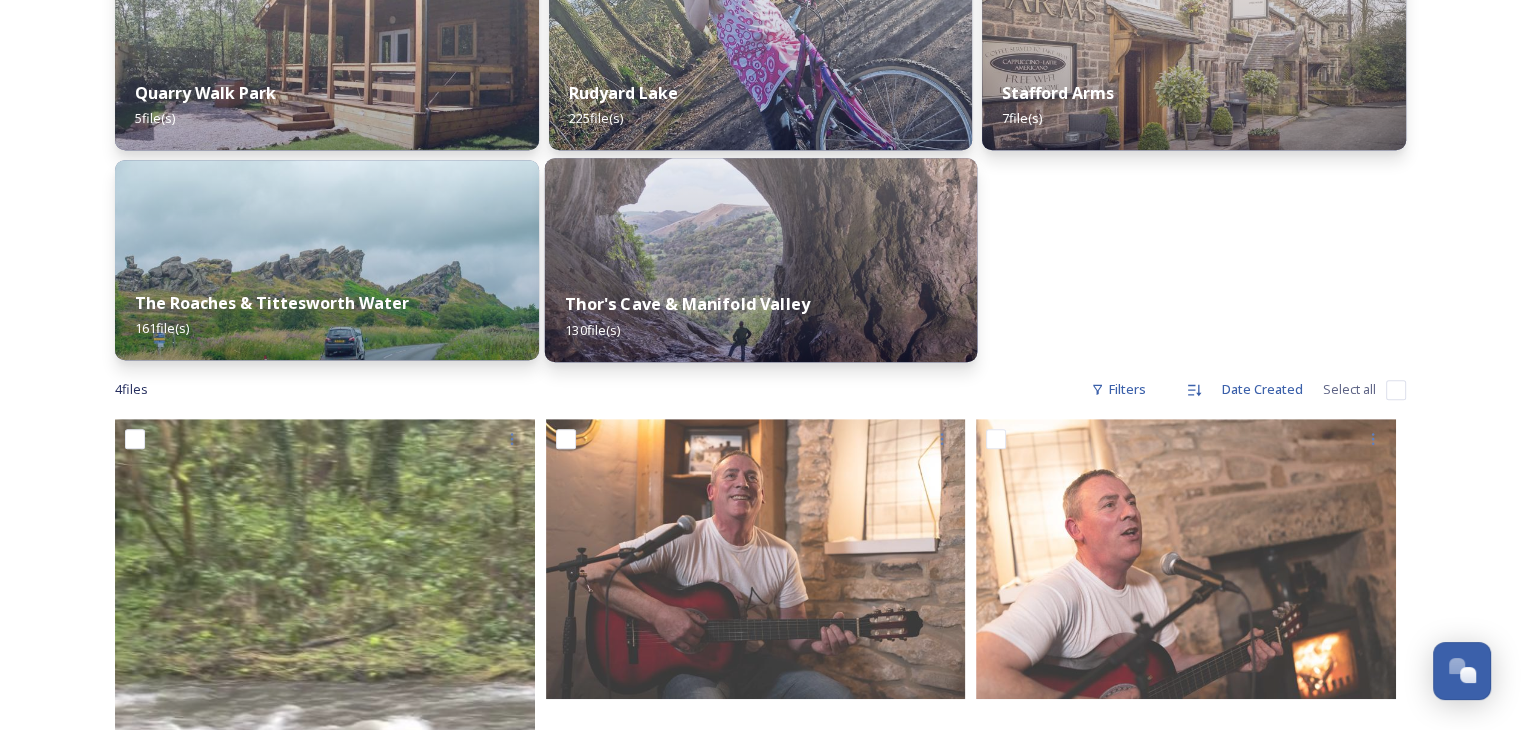 click at bounding box center (760, 260) 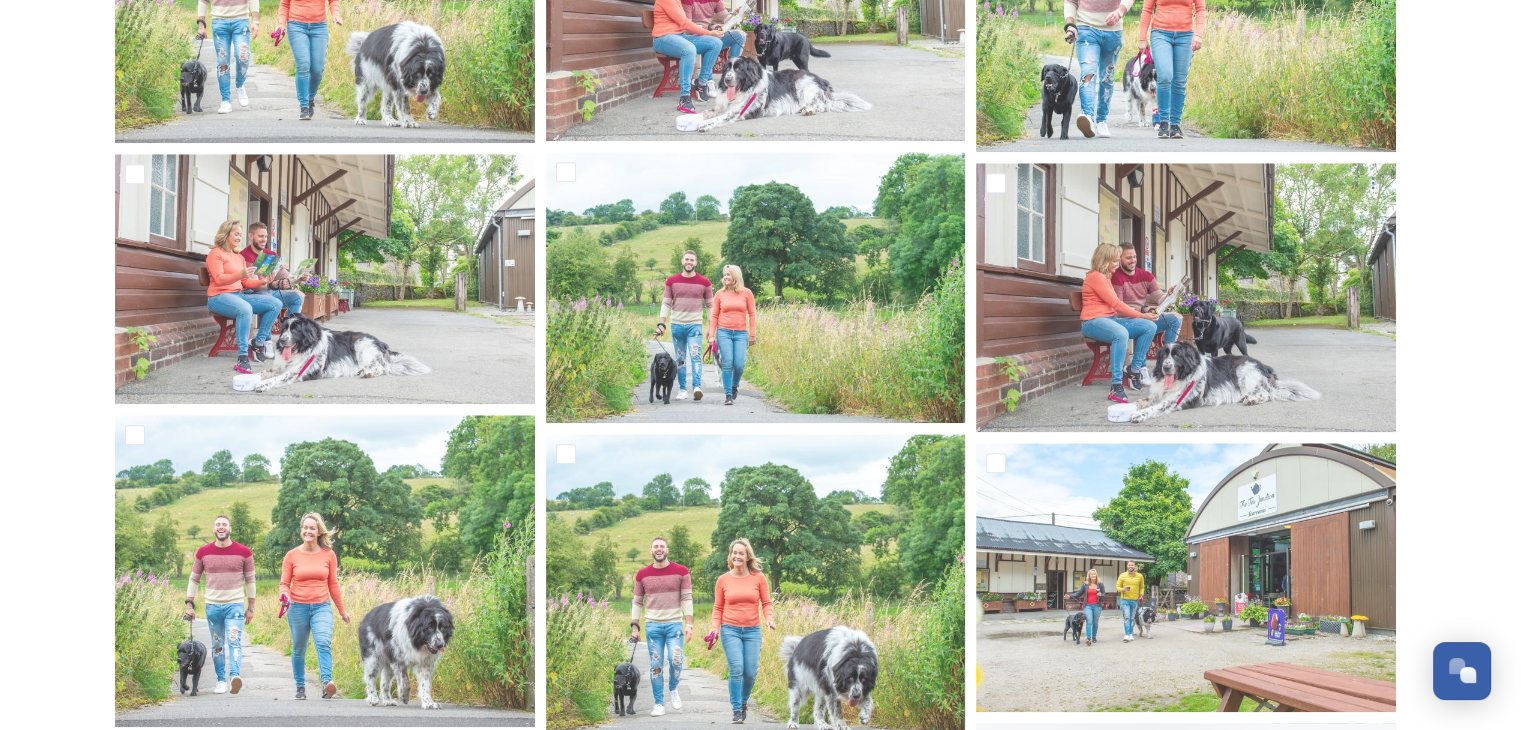 scroll, scrollTop: 9644, scrollLeft: 0, axis: vertical 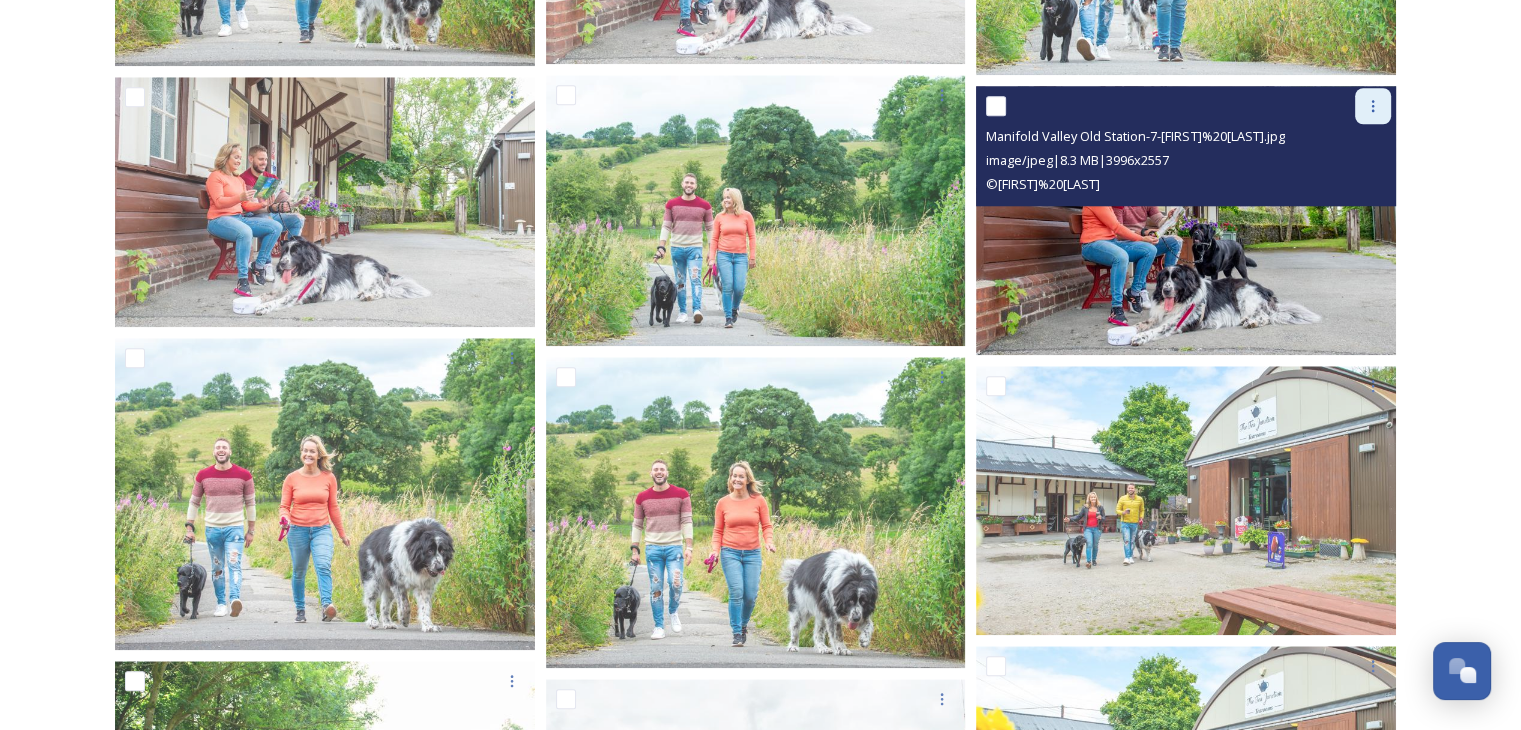 click 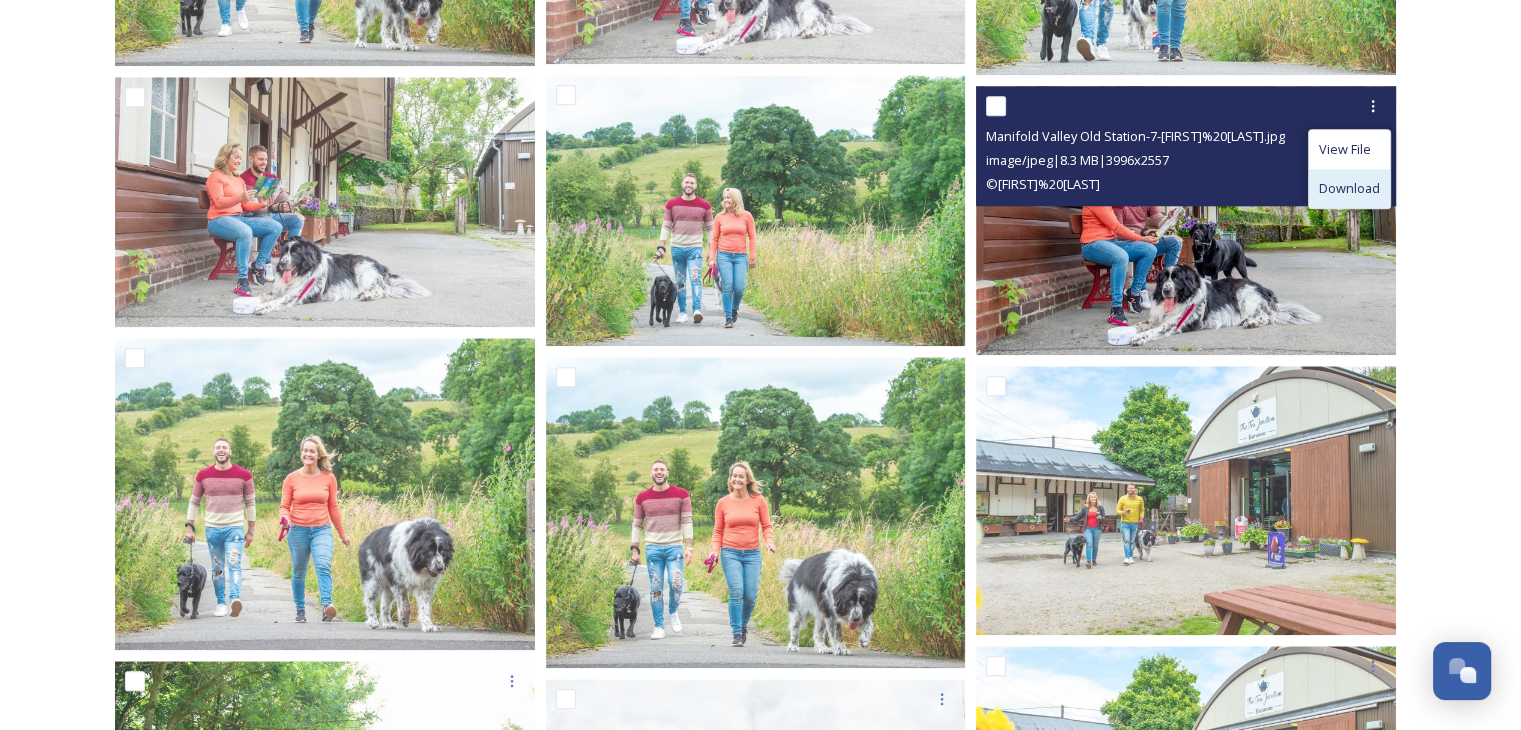 click on "Download" at bounding box center (1349, 188) 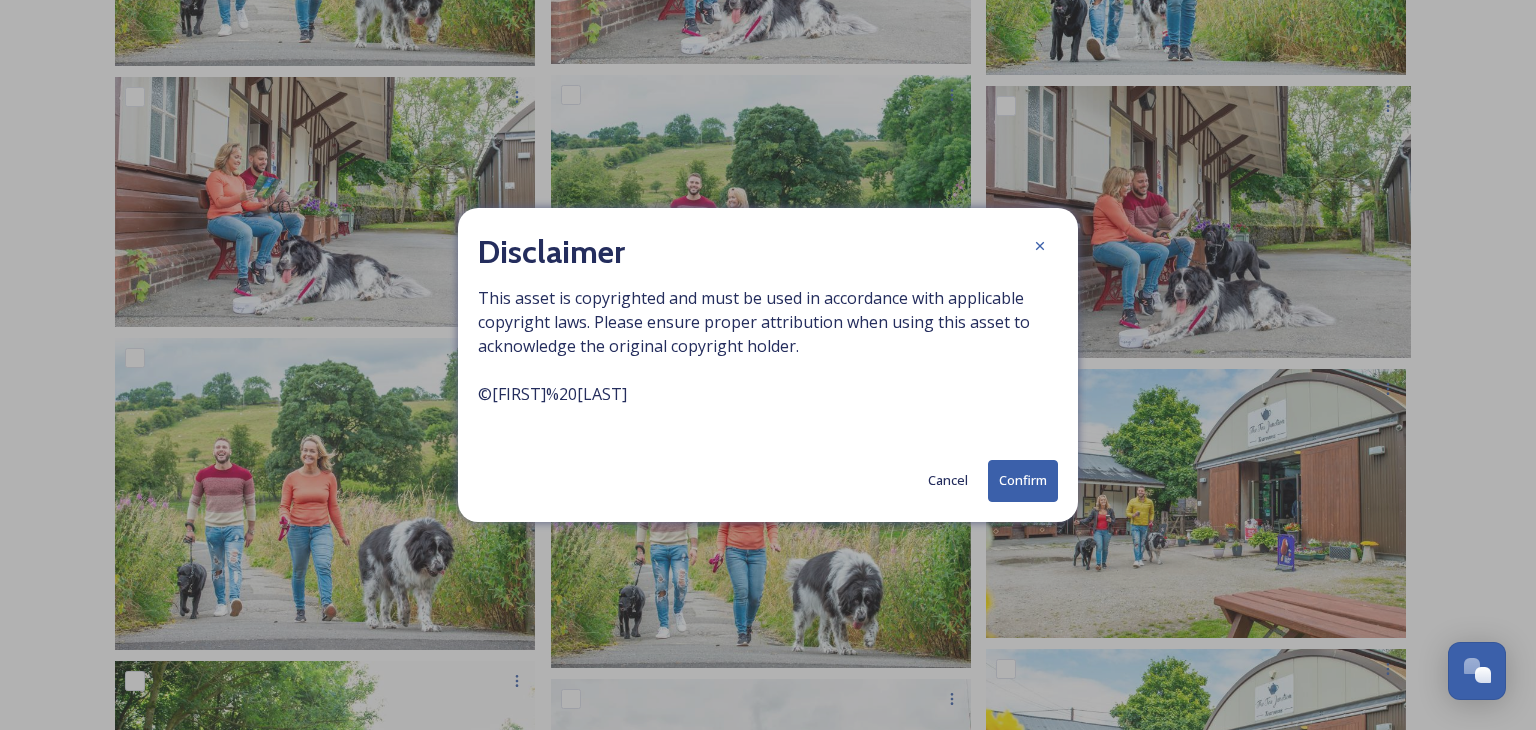 click on "Confirm" at bounding box center [1023, 480] 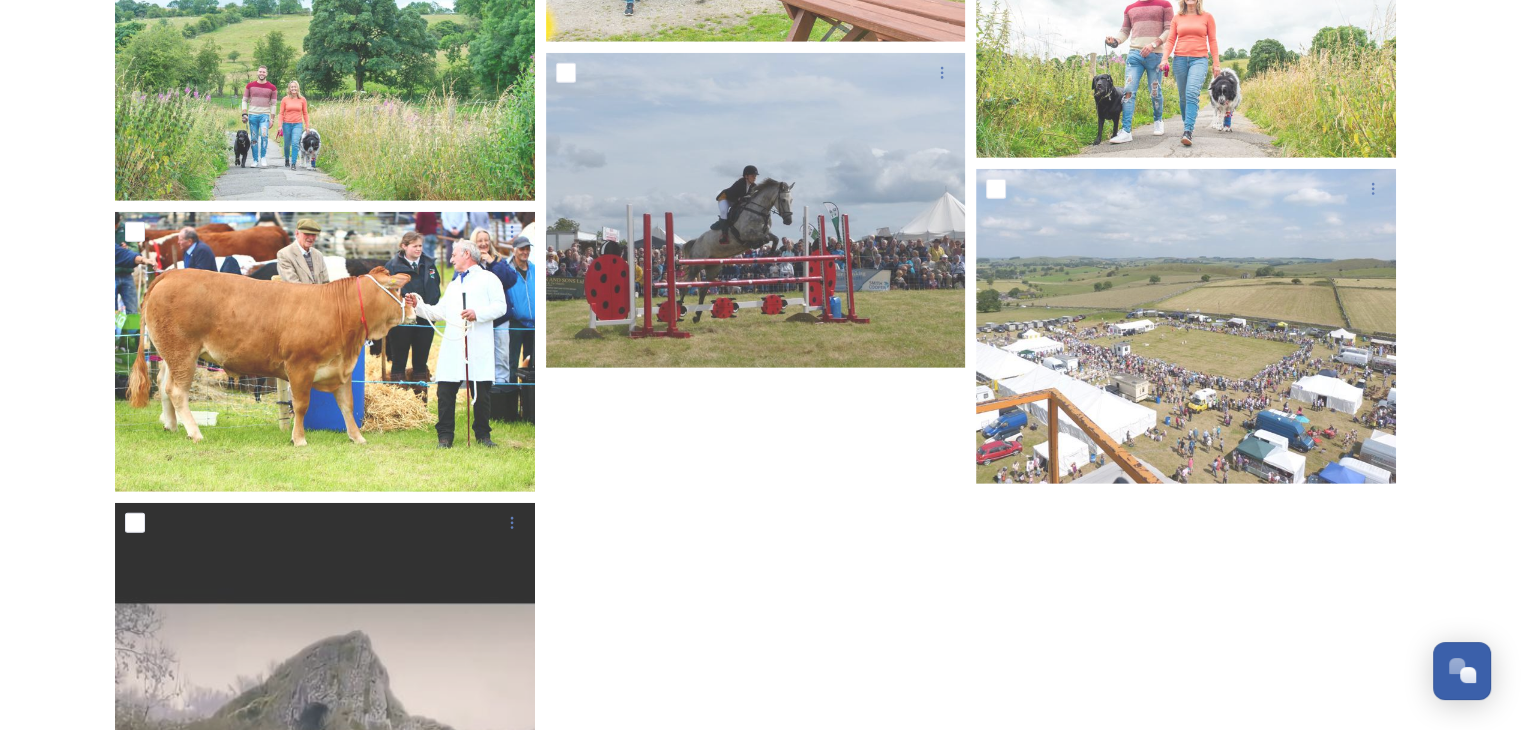 scroll, scrollTop: 13644, scrollLeft: 0, axis: vertical 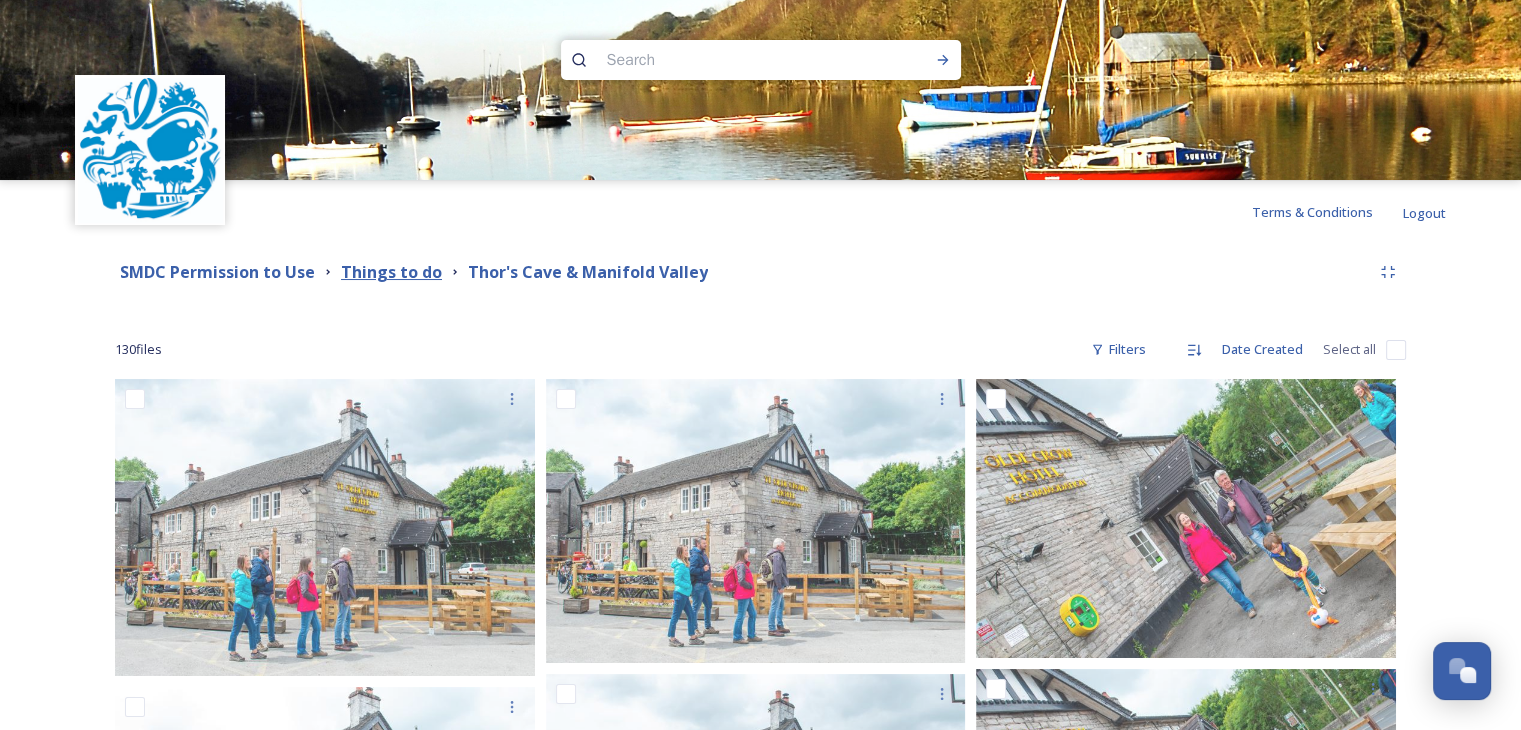 click on "Things to do" at bounding box center (391, 272) 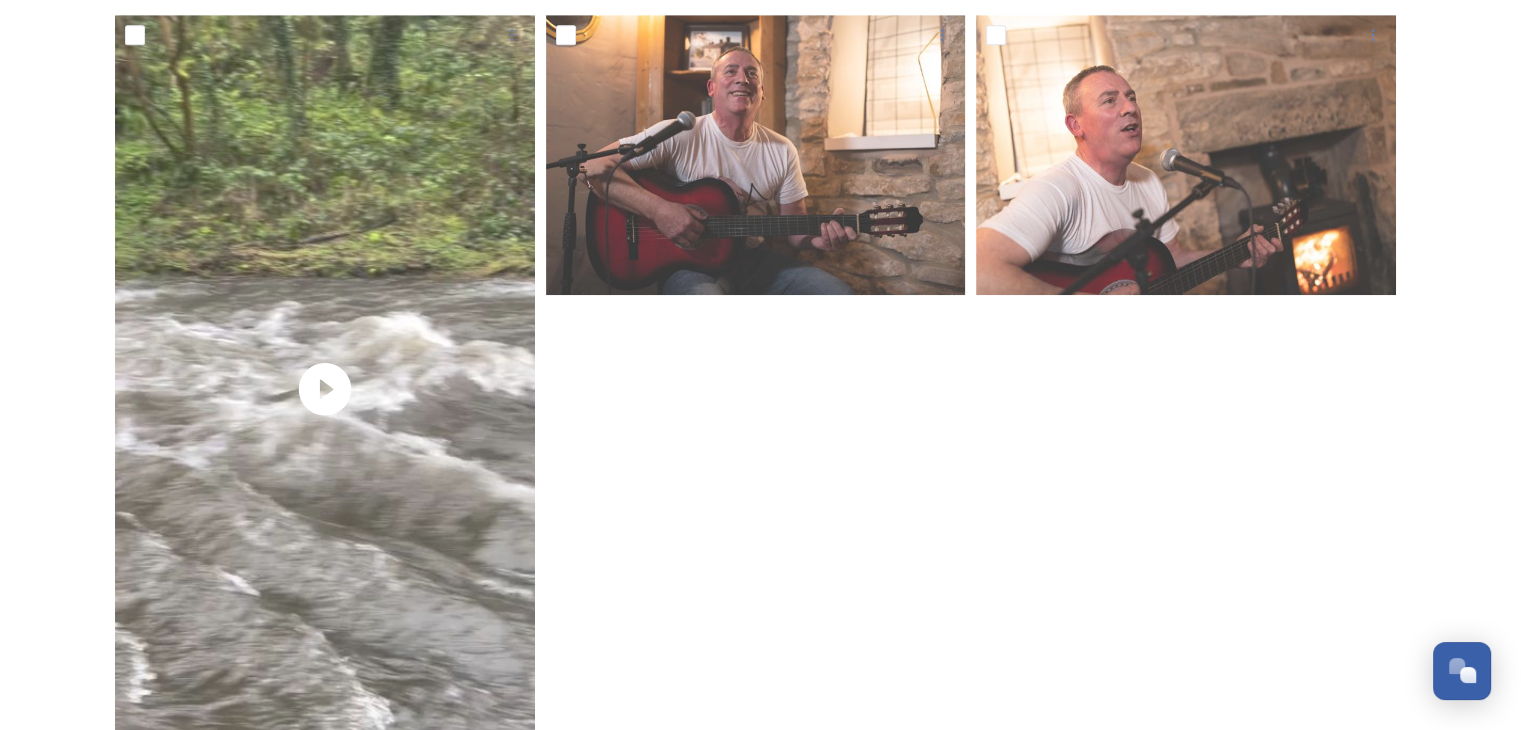 scroll, scrollTop: 1771, scrollLeft: 0, axis: vertical 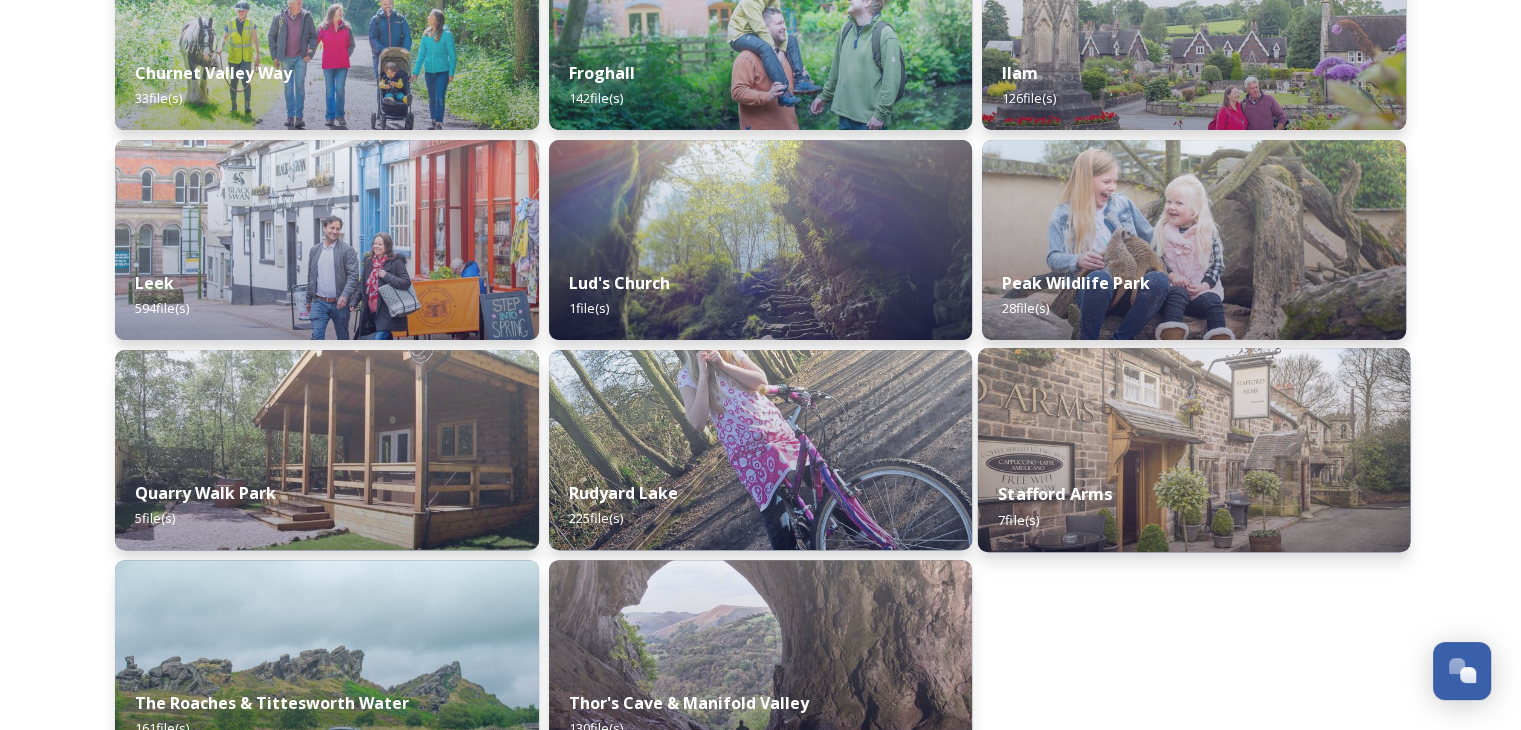 click at bounding box center [1194, 450] 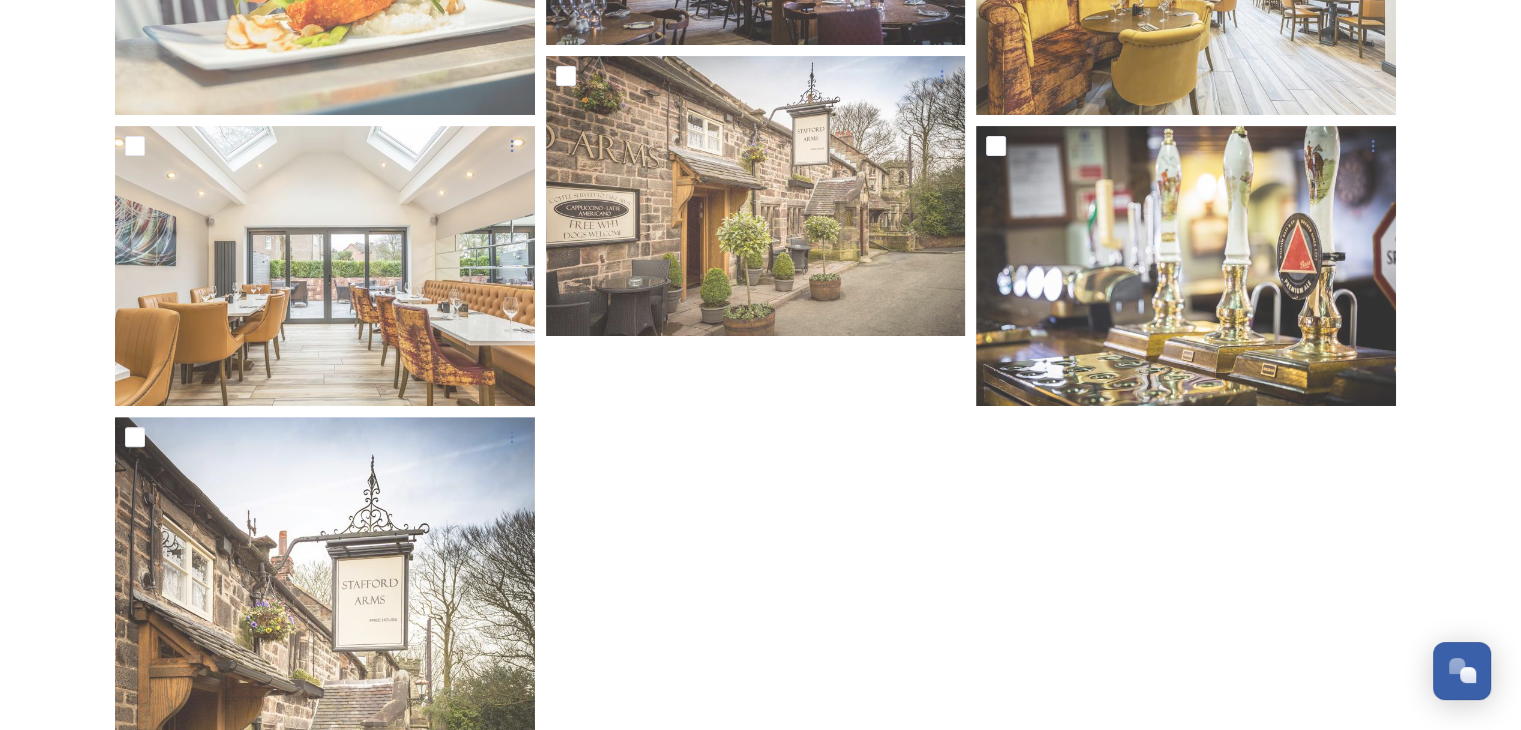 scroll, scrollTop: 505, scrollLeft: 0, axis: vertical 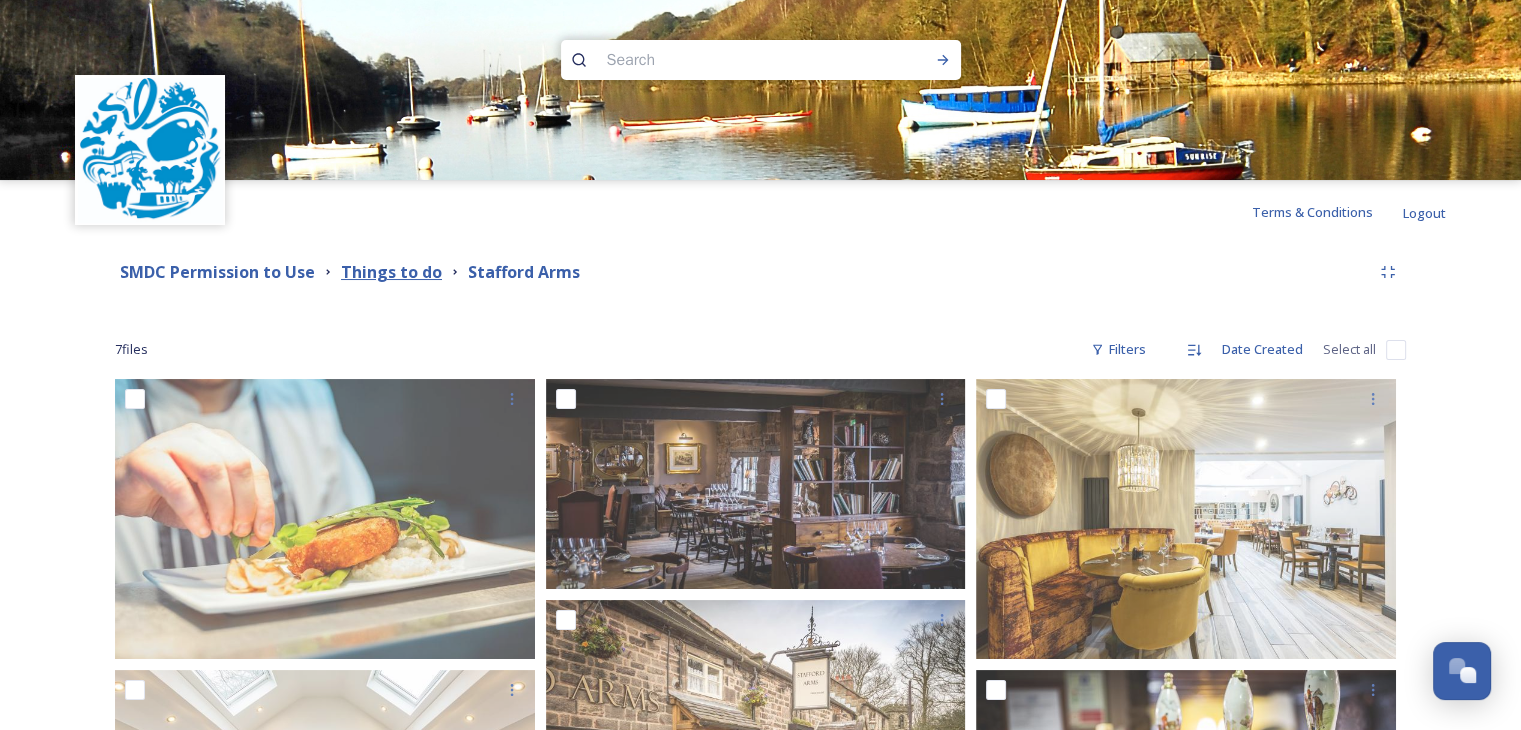 click on "Things to do" at bounding box center [391, 272] 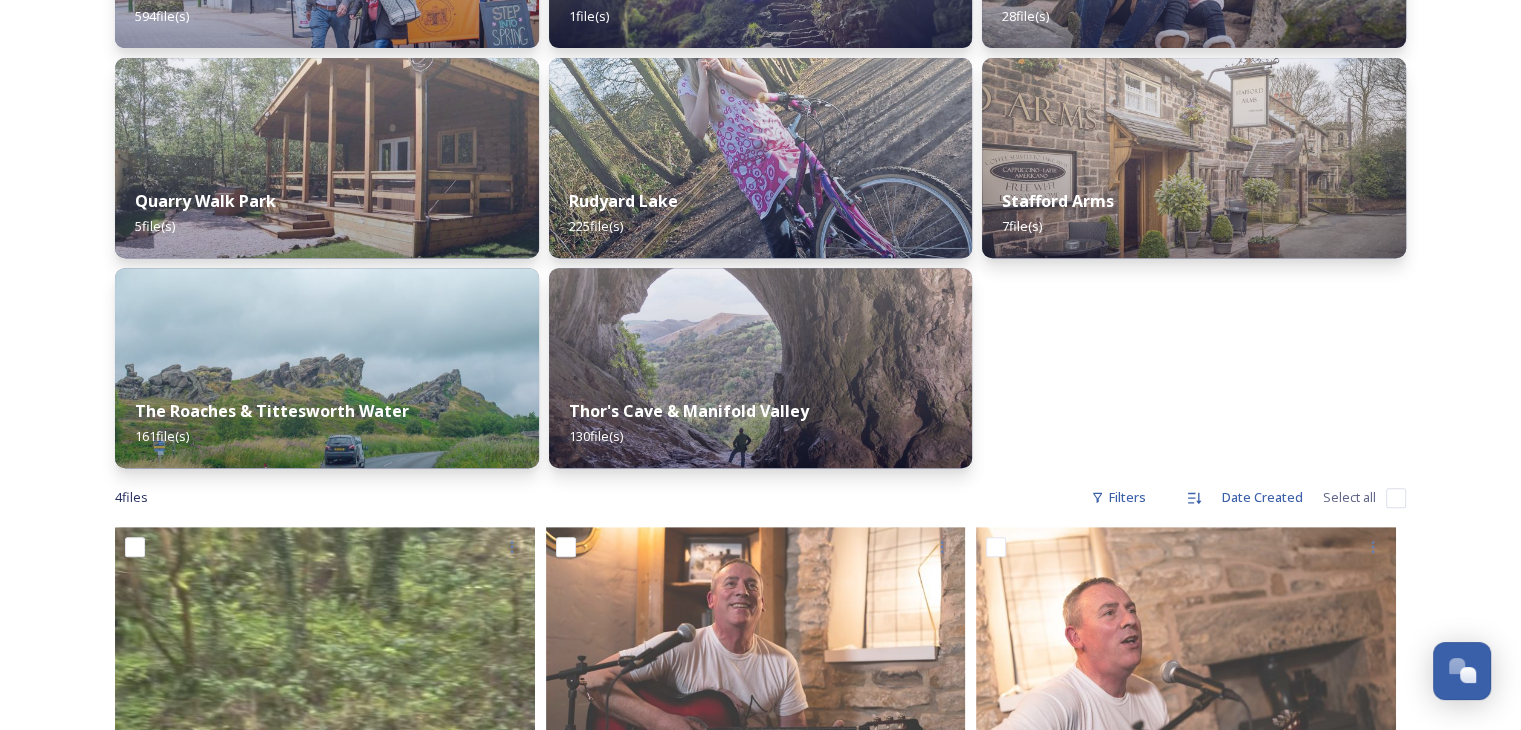 scroll, scrollTop: 1200, scrollLeft: 0, axis: vertical 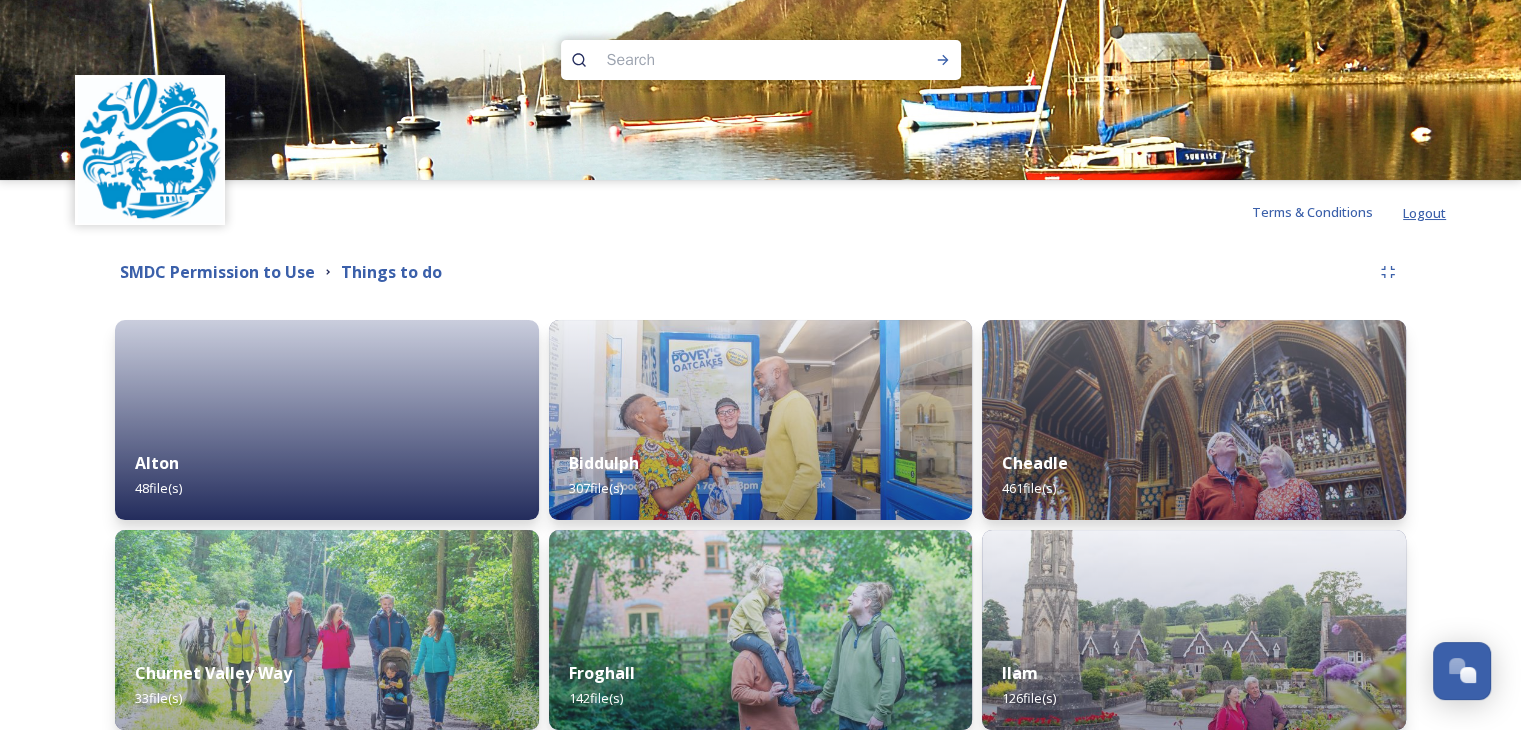 click on "Logout" at bounding box center (1424, 213) 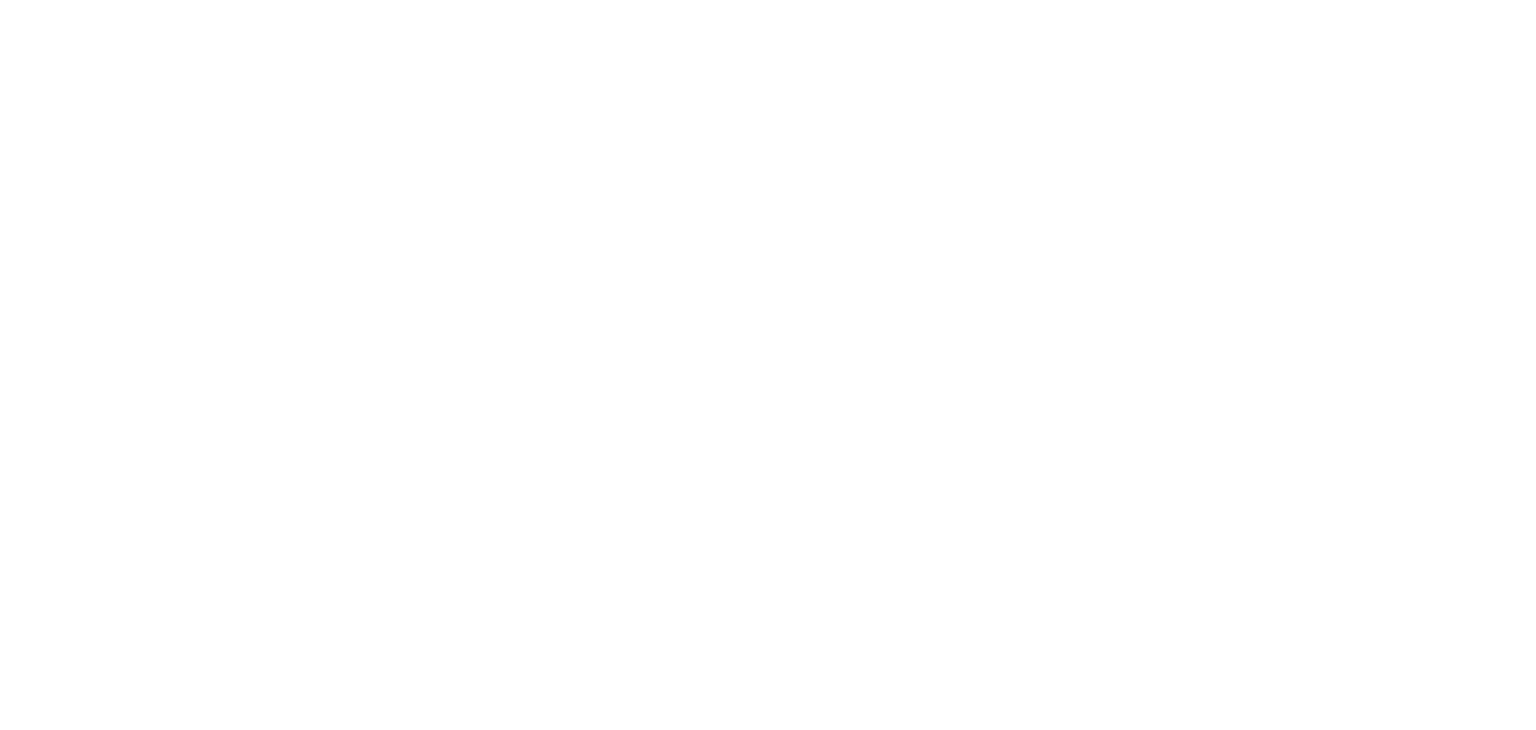 scroll, scrollTop: 0, scrollLeft: 0, axis: both 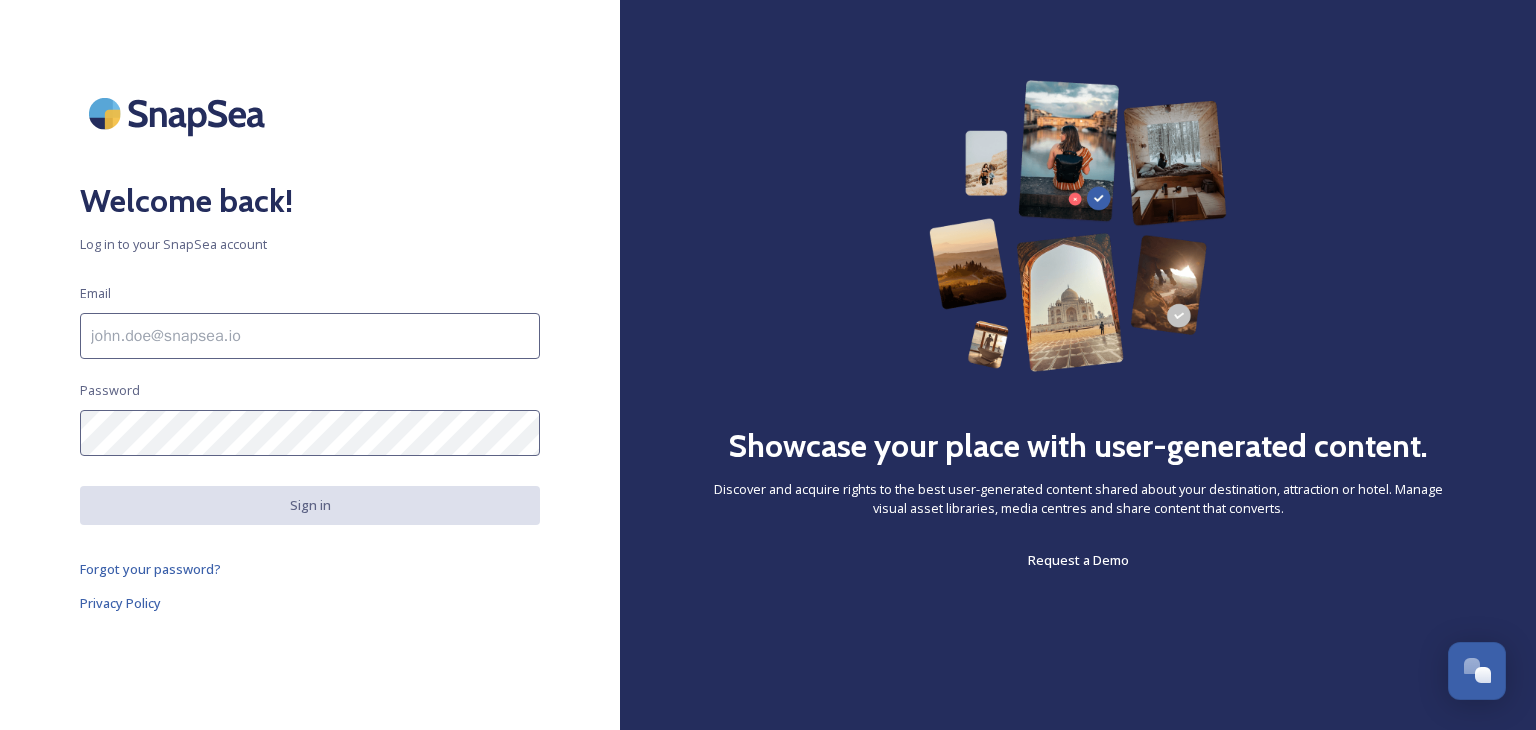click at bounding box center [310, 336] 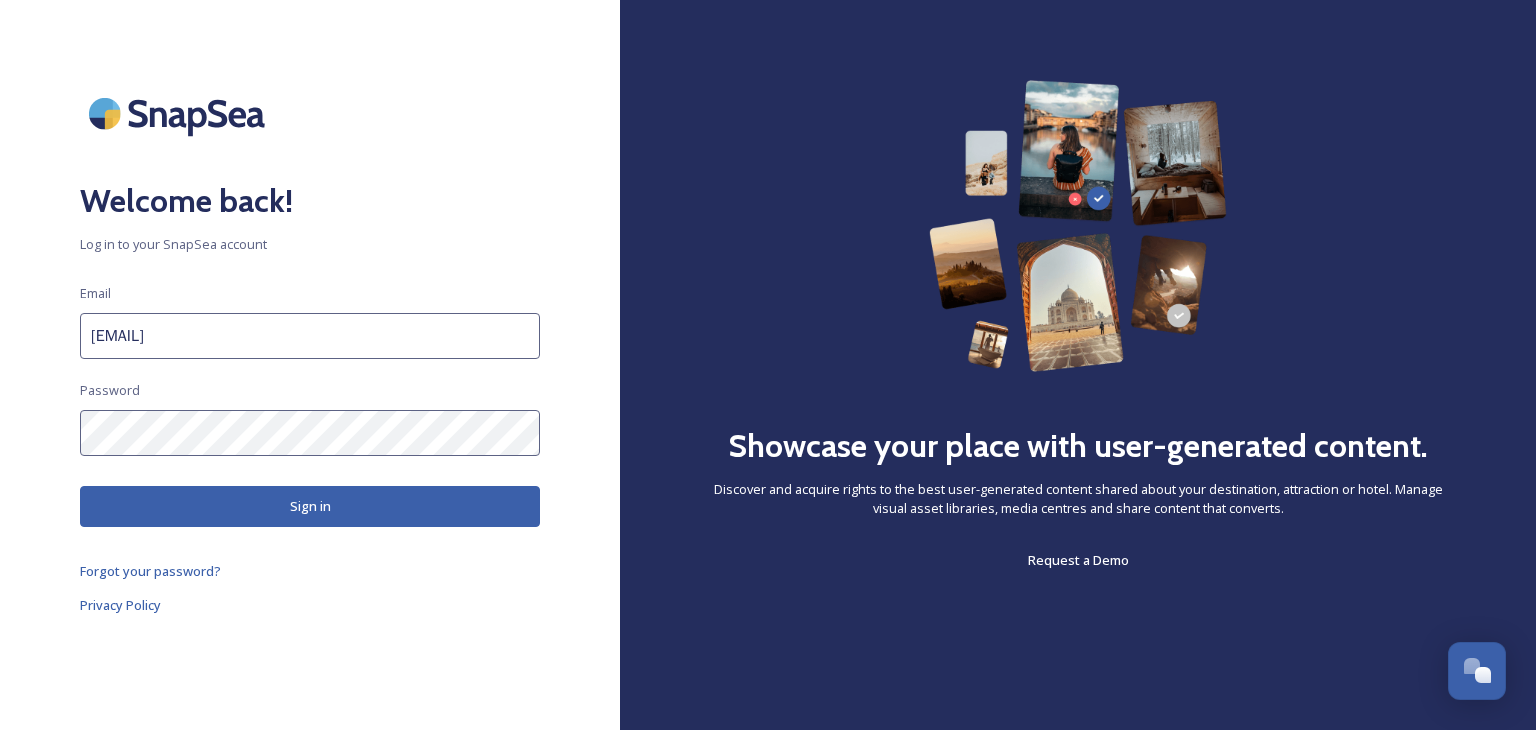 click on "Sign in" at bounding box center (310, 506) 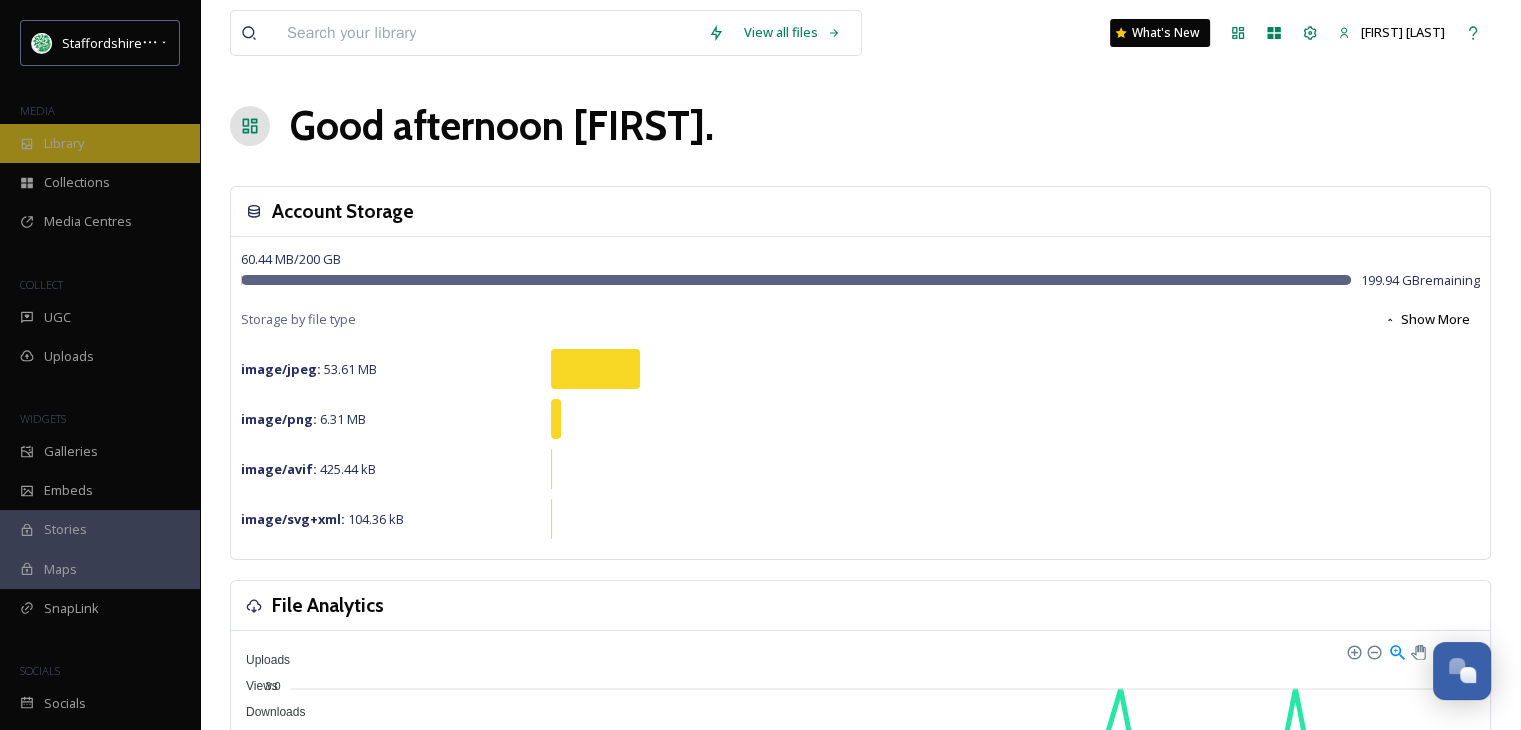 click on "Library" at bounding box center (64, 143) 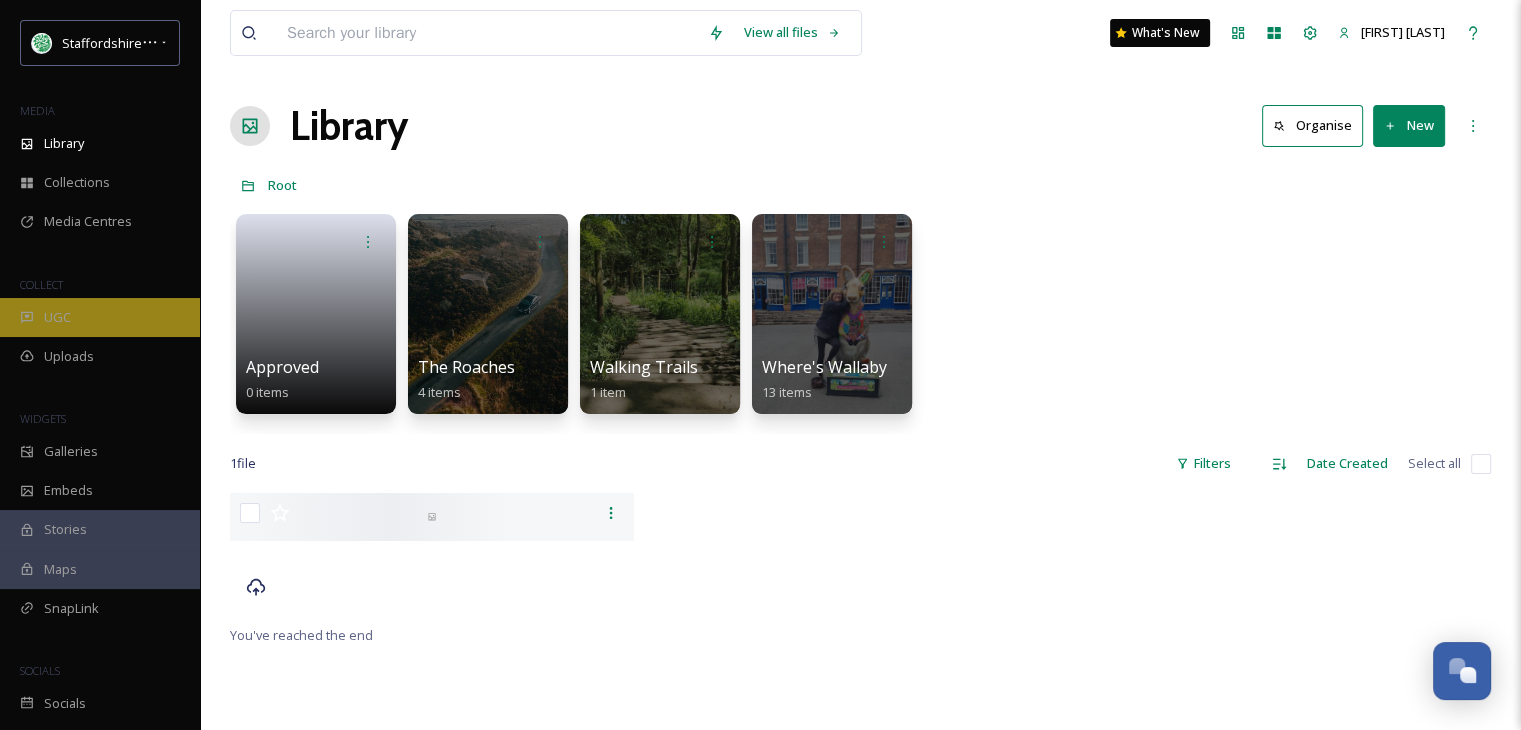 click on "UGC" at bounding box center [57, 317] 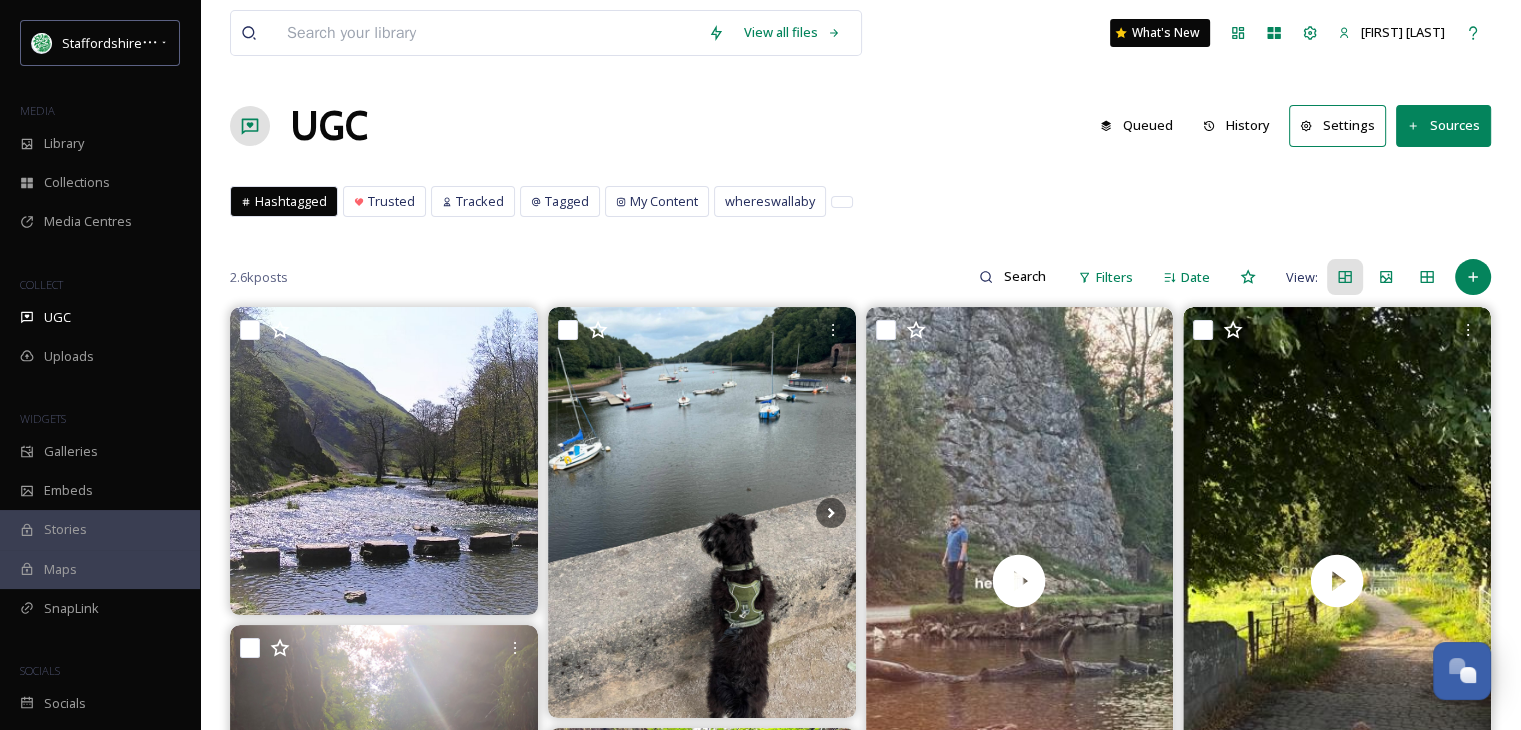 click on "History" at bounding box center (1236, 125) 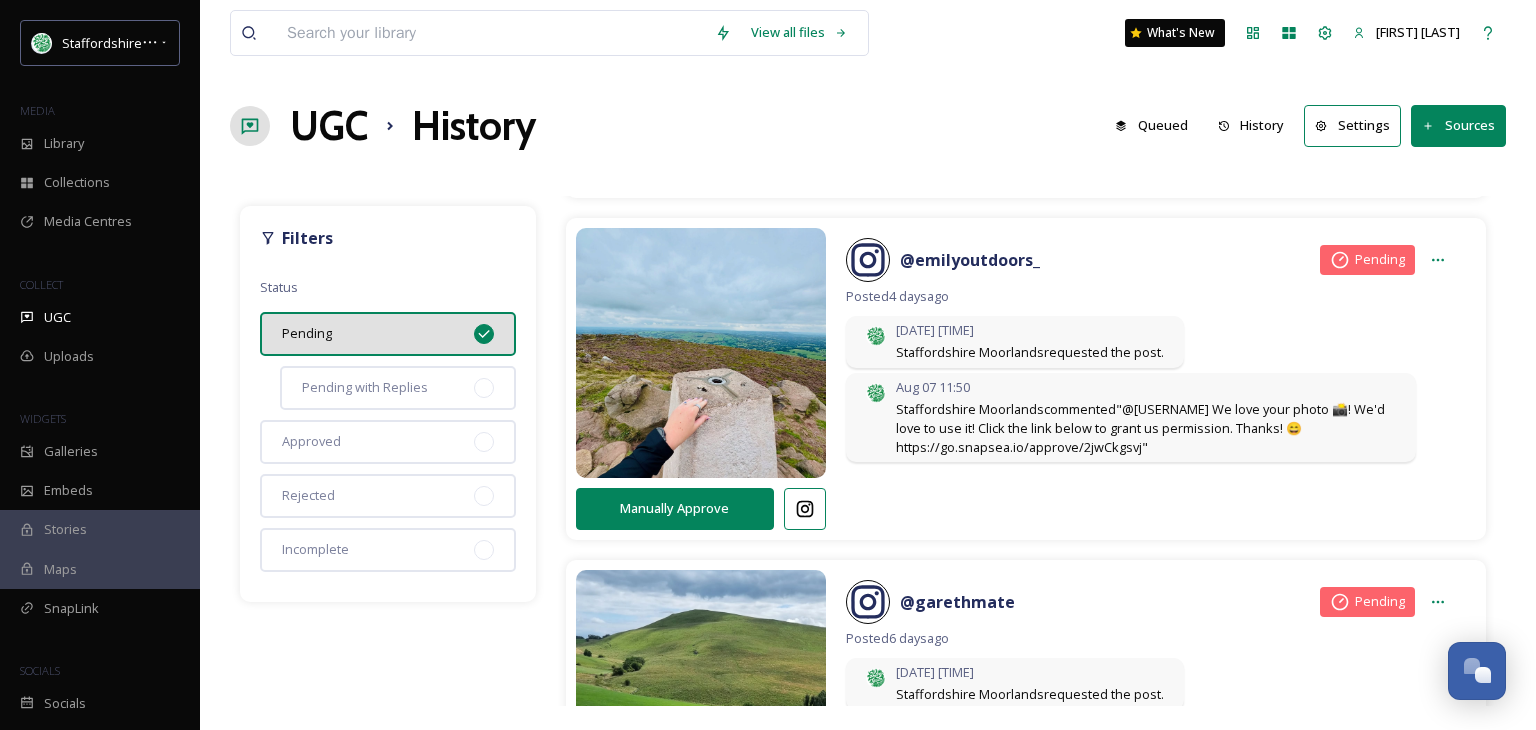 scroll, scrollTop: 0, scrollLeft: 0, axis: both 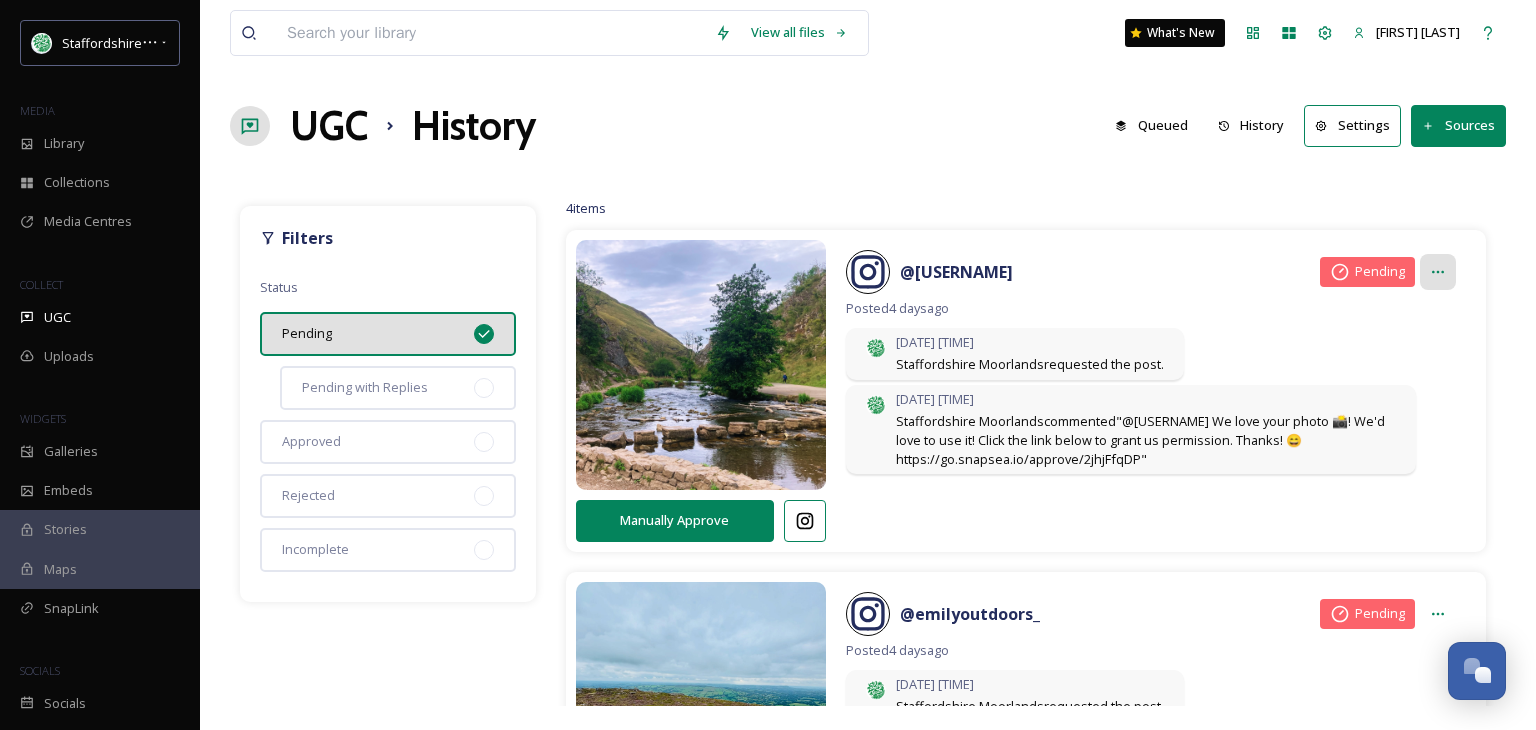 click 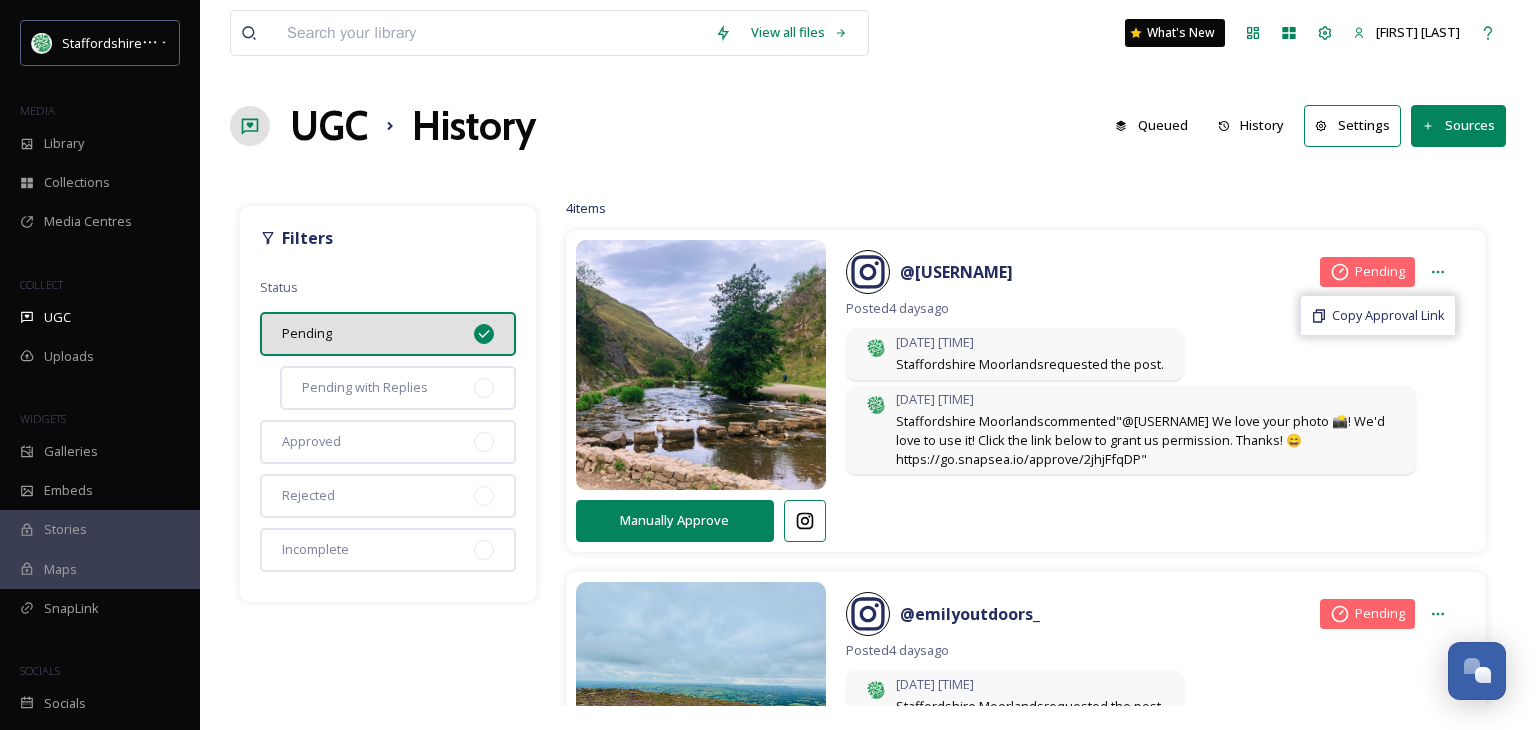 click on "4  items Manually Approve @ richlissaman Pending Copy Approval Link Posted  4 days  ago Aug 07 11:51 Staffordshire Moorlands  requested the post. Aug 07 11:51 Staffordshire Moorlands  commented  "@richlissaman We love your photo 📸! We'd love to use it! Click the link below to grant us permission. Thanks! 😄
https://go.snapsea.io/approve/2jhjFfqDP" Manually Approve @ emilyoutdoors_ Pending Posted  4 days  ago Aug 07 11:49 Staffordshire Moorlands  requested the post. Aug 07 11:50 Staffordshire Moorlands  commented  "@emilyoutdoors_ We love your photo 📸! We'd love to use it! Click the link below to grant us permission. Thanks! 😄
https://go.snapsea.io/approve/2jwCkgsvj" Manually Approve @ garethmate Pending Posted  6 days  ago Aug 07 11:47 Staffordshire Moorlands  requested the post. Aug 07 11:48 Staffordshire Moorlands  commented  "@garethmate We love your photo 📸! We'd love to use it! Click the link below to grant us permission. Thanks! 😄
https://go.snapsea.io/approve/2iLSOUYKh" @ andiehsd  ago" at bounding box center (1026, 451) 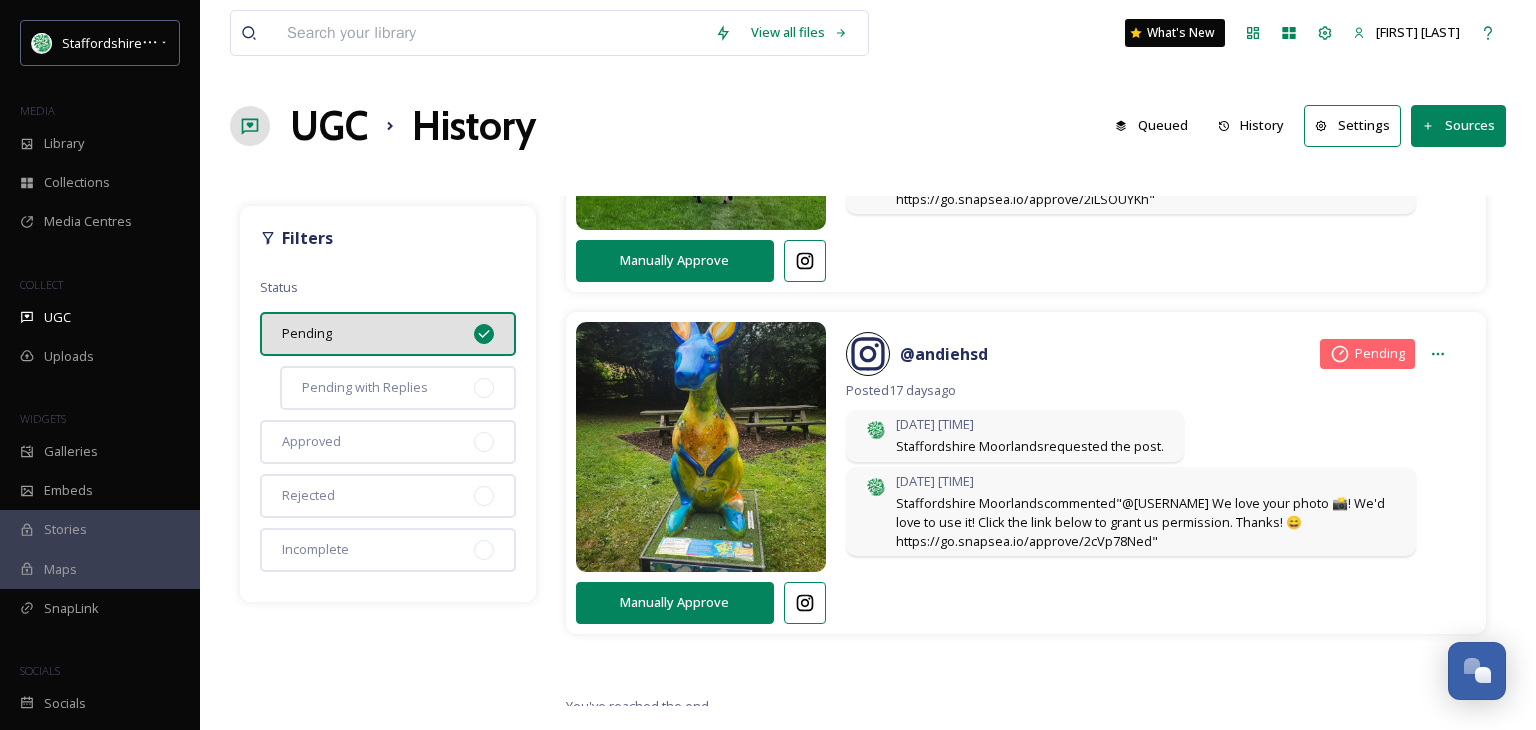 scroll, scrollTop: 954, scrollLeft: 0, axis: vertical 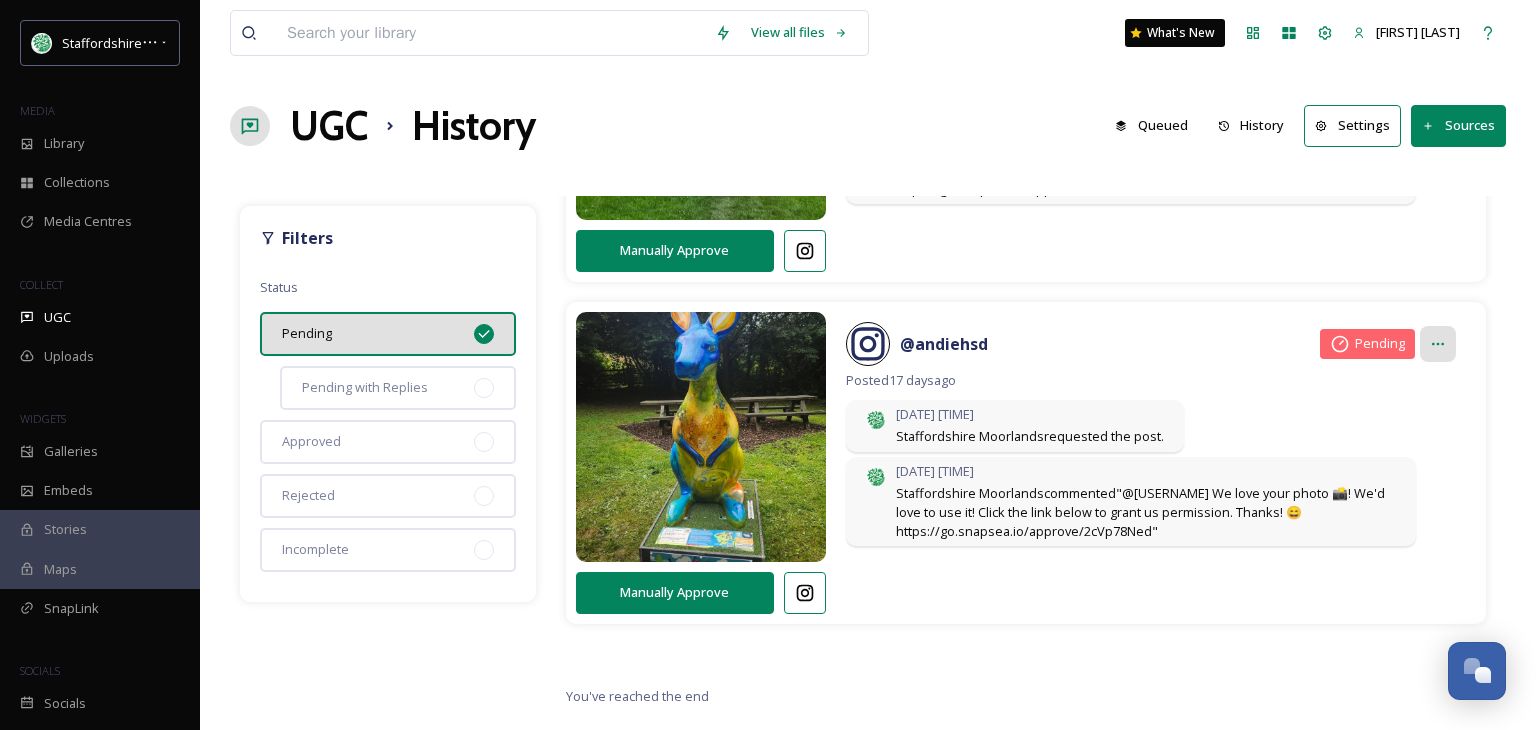 click at bounding box center (1438, 344) 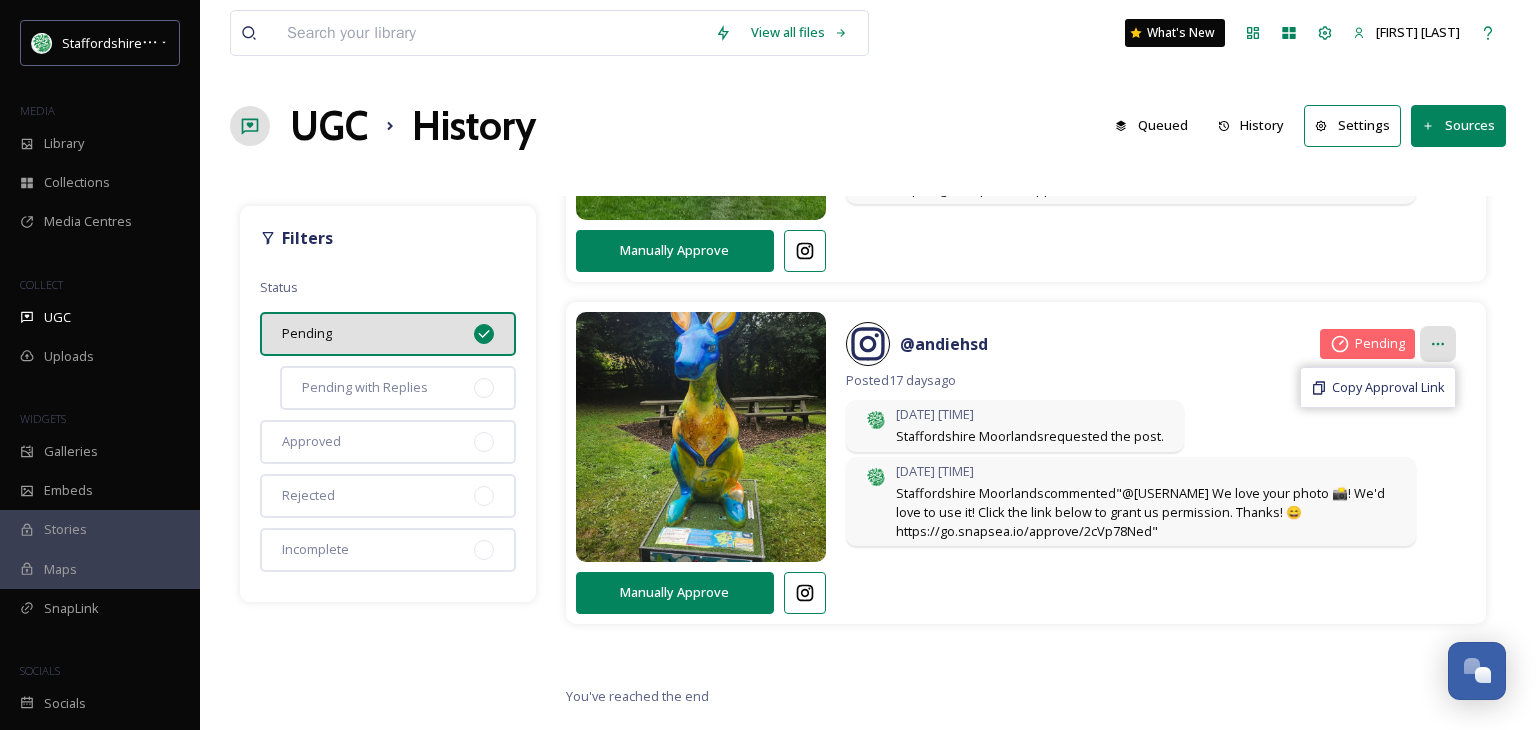 click 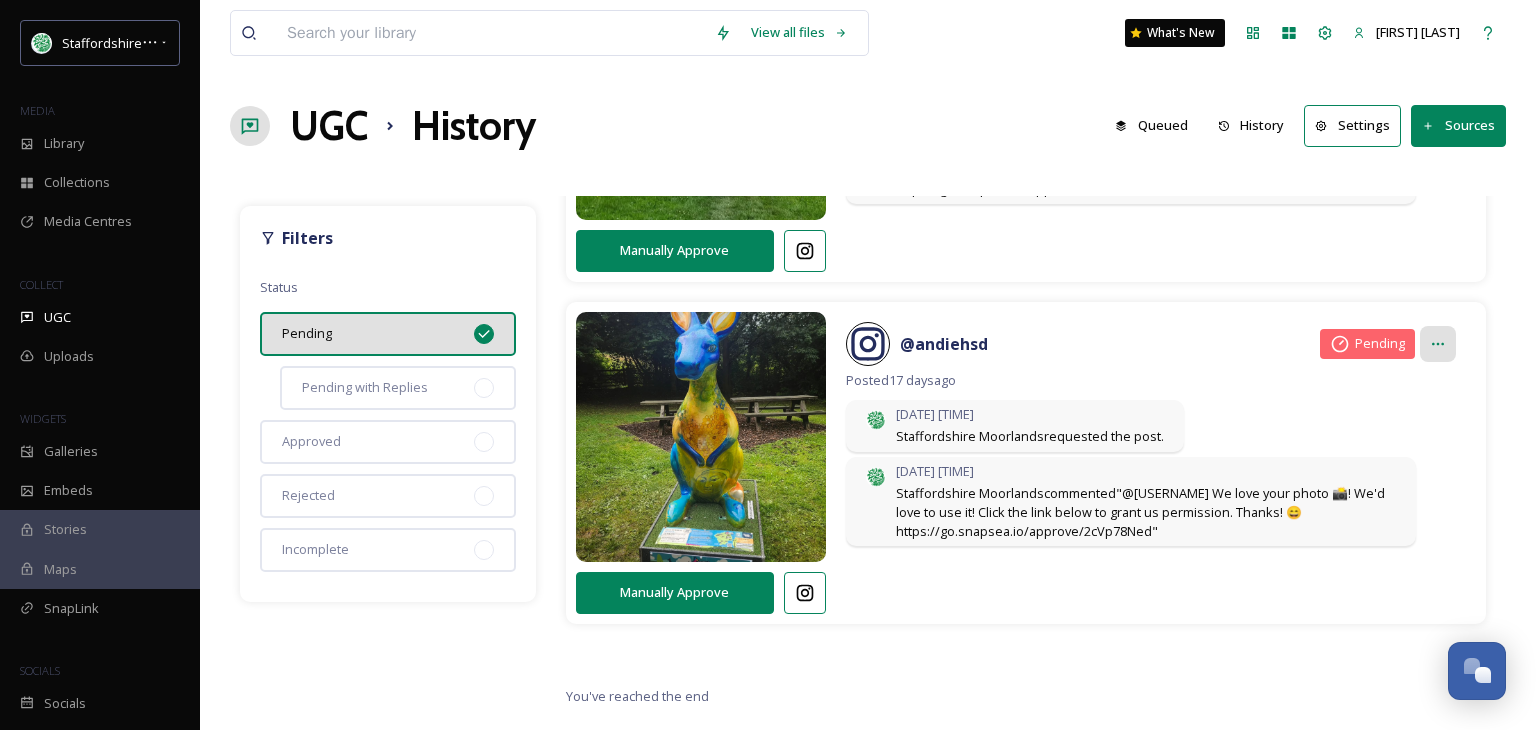 click 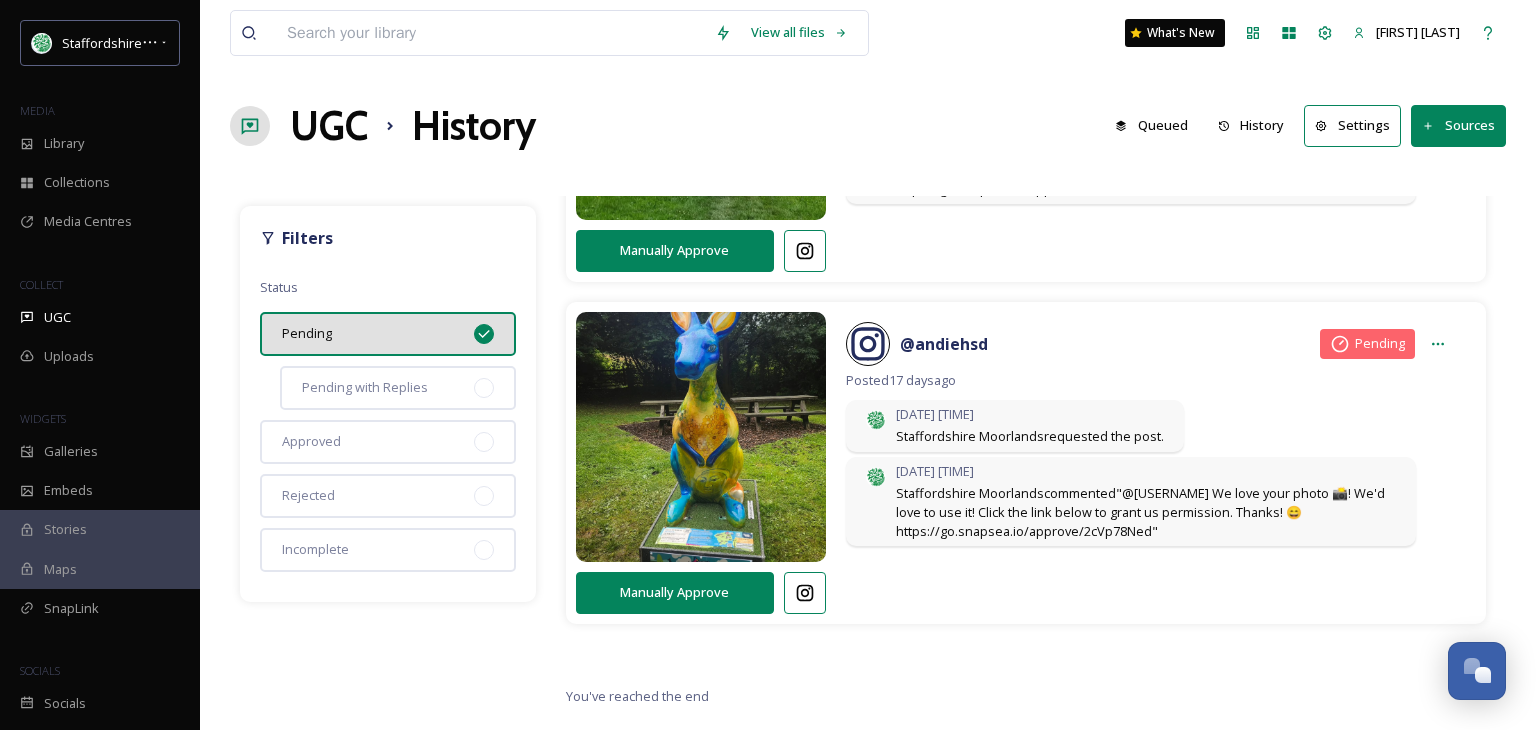 click 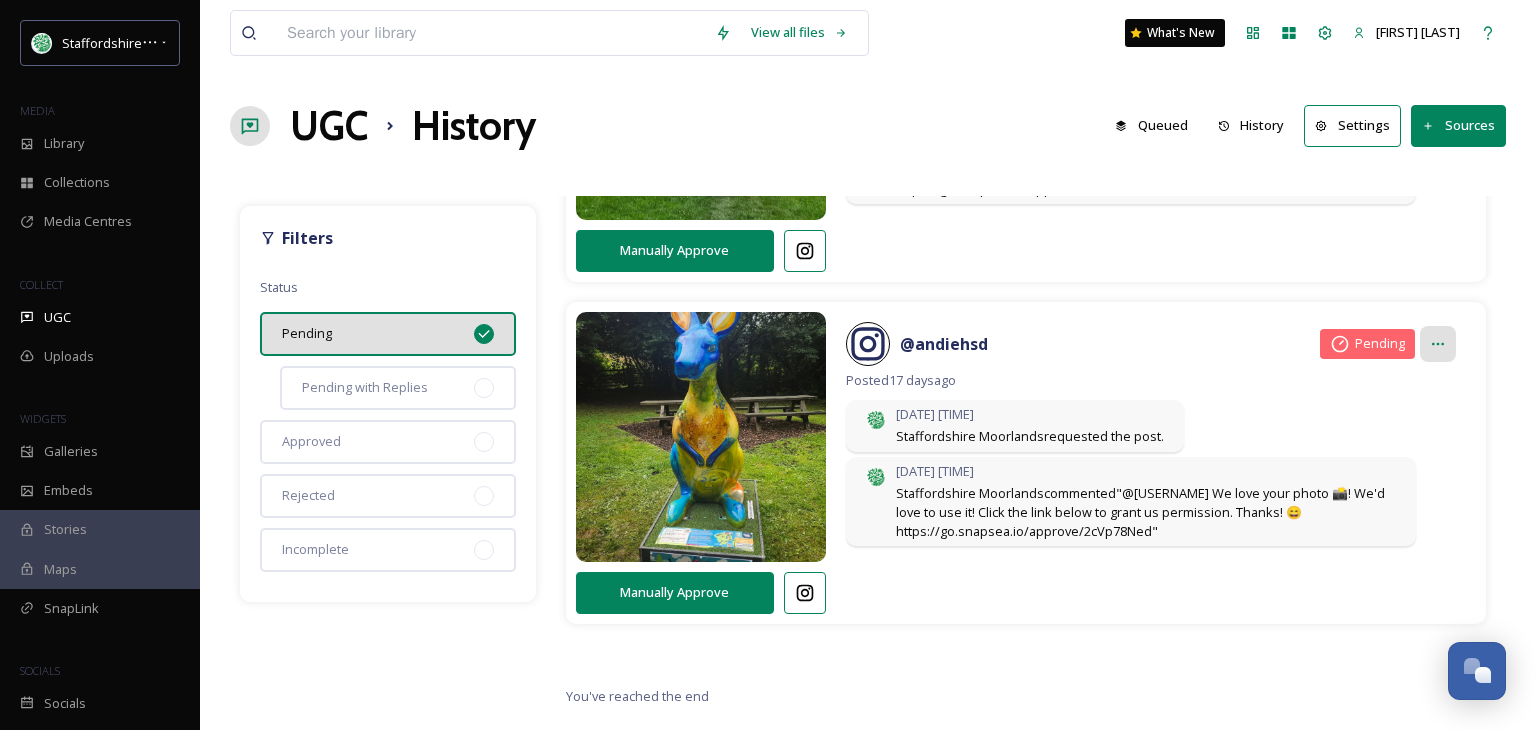 click at bounding box center (1438, 344) 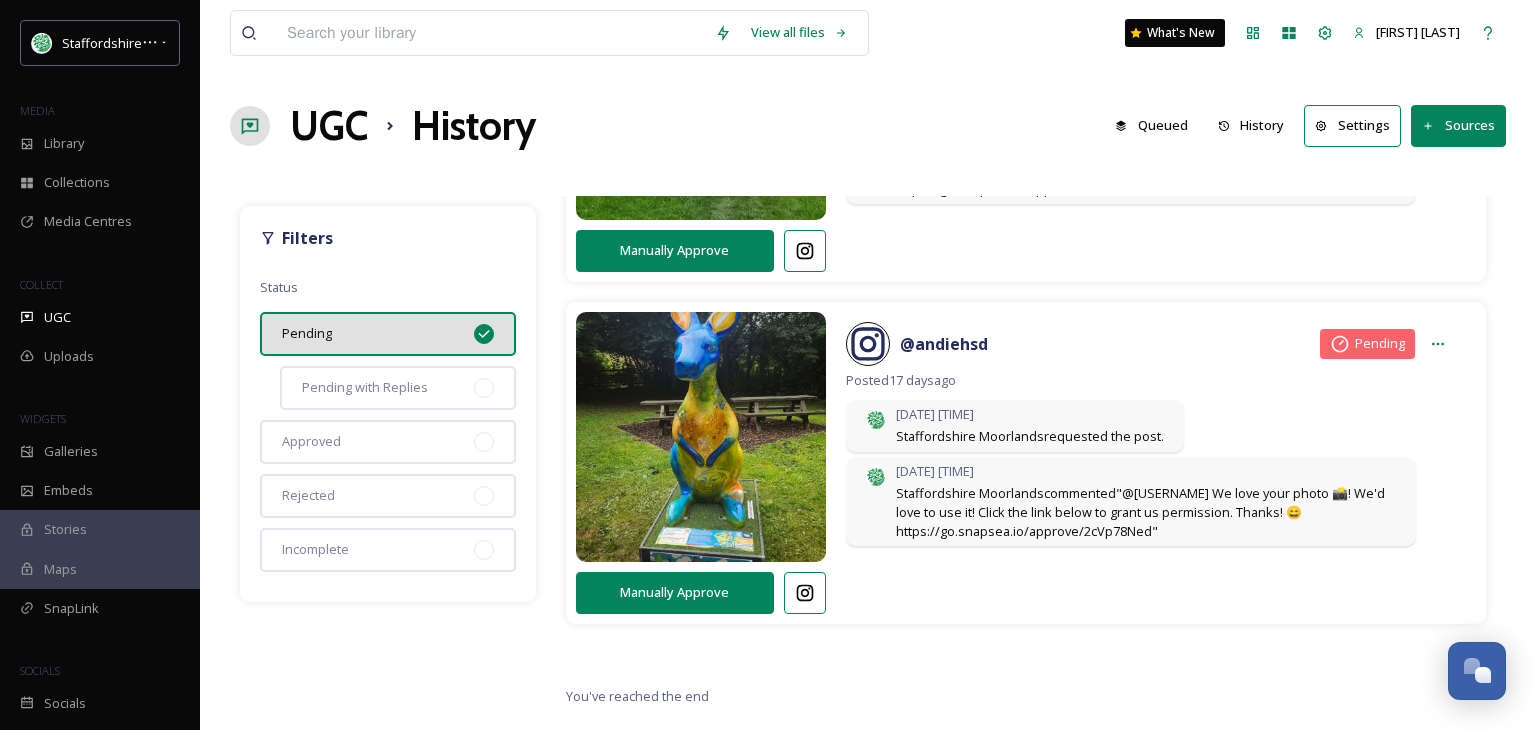 click on "@ andiehsd Pending Posted  17 days  ago Aug 06 15:20 Staffordshire Moorlands  requested the post. Aug 06 15:24 Staffordshire Moorlands  commented  "@andiehsd We love your photo 📸! We'd love to use it! Click the link below to grant us permission. Thanks! 😄
https://go.snapsea.io/approve/2cVp78Ned"" at bounding box center [1151, 436] 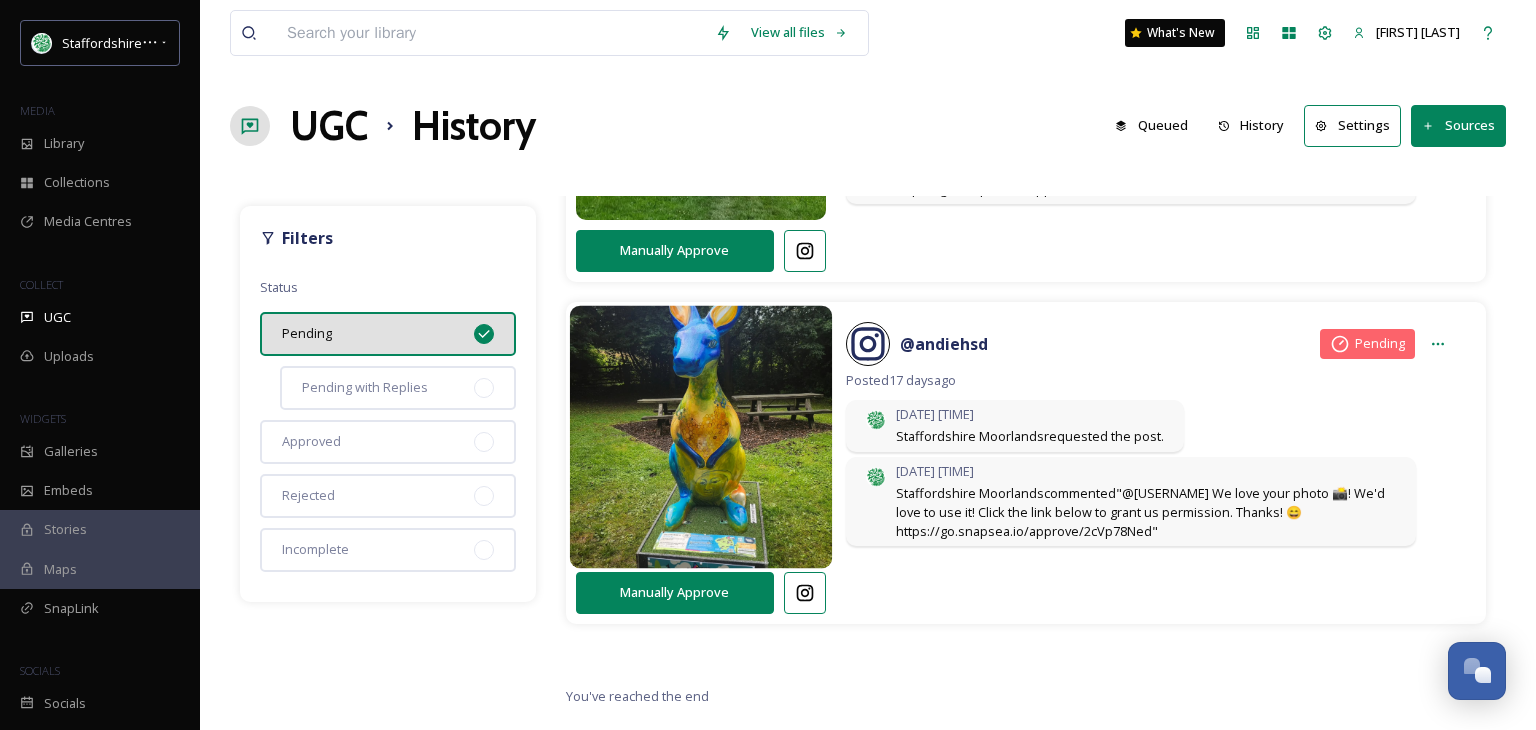 click at bounding box center (700, 437) 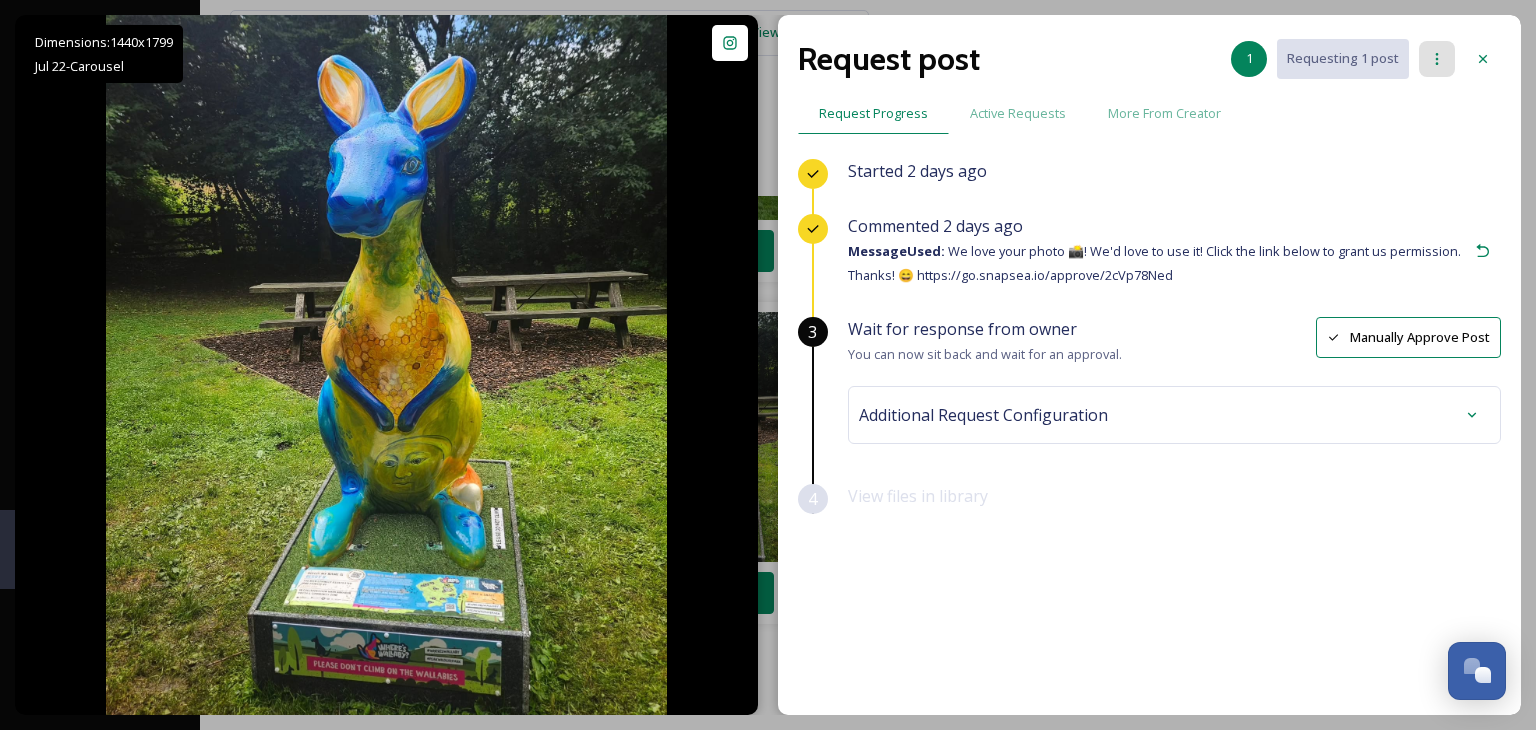 click 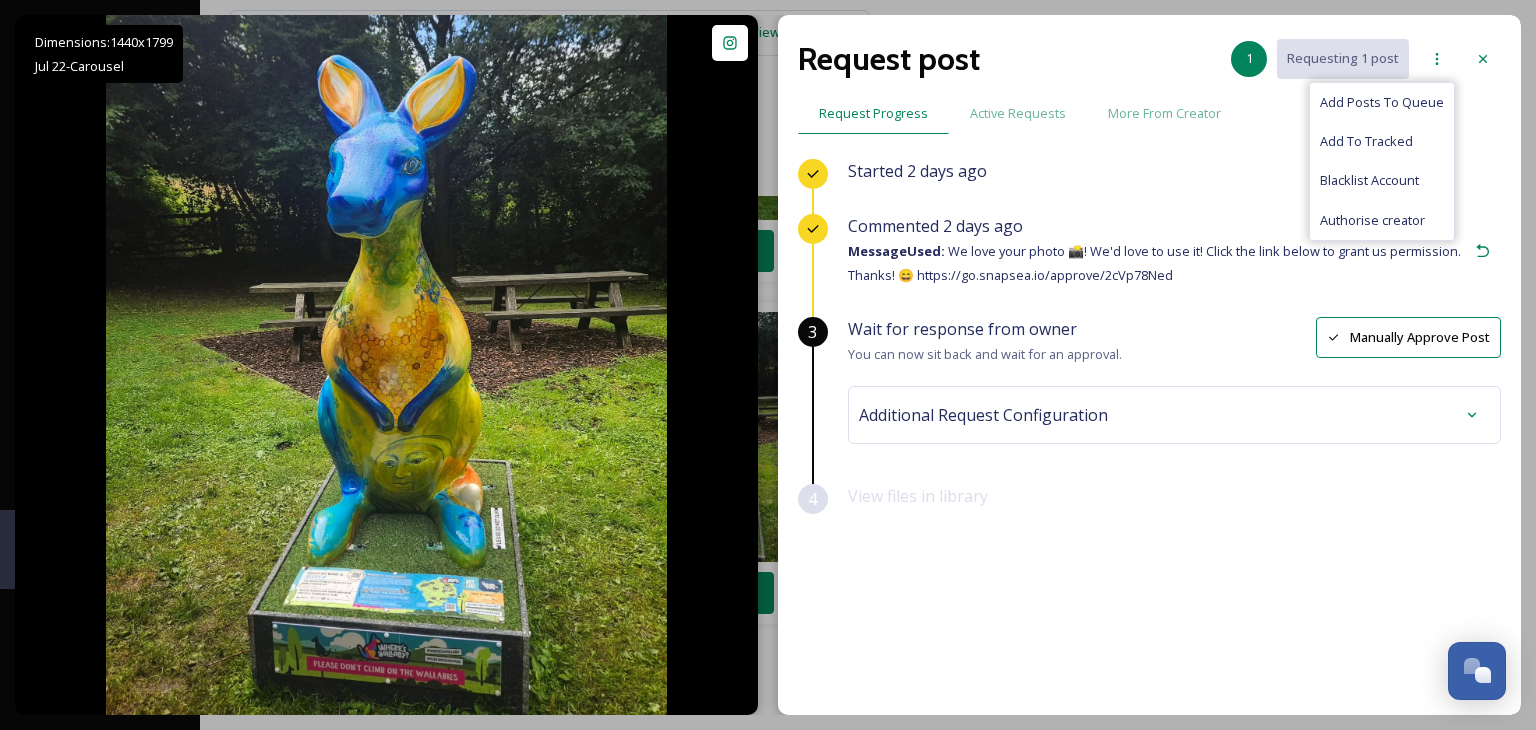 click on "View files in library" at bounding box center (1174, 511) 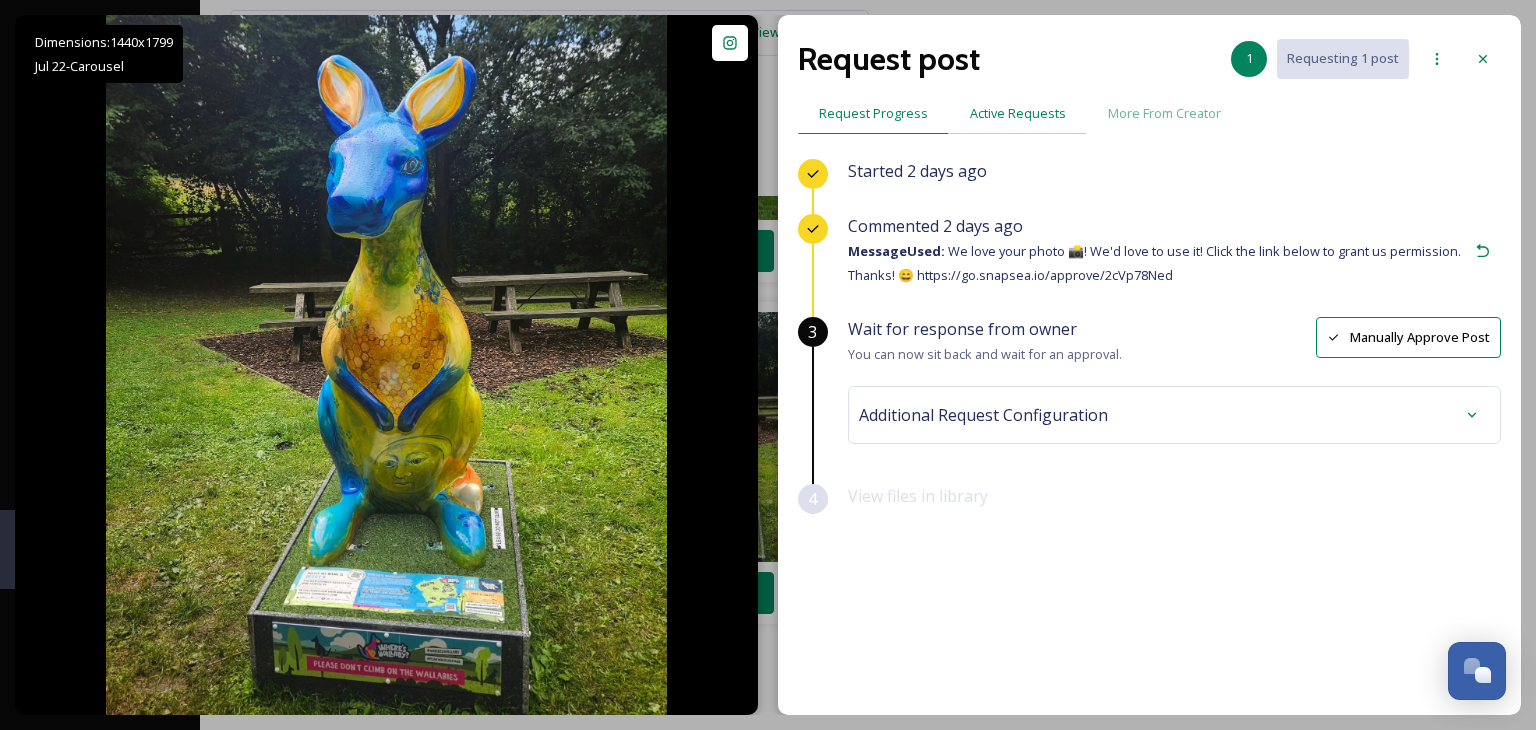 click on "Active Requests" at bounding box center [1018, 113] 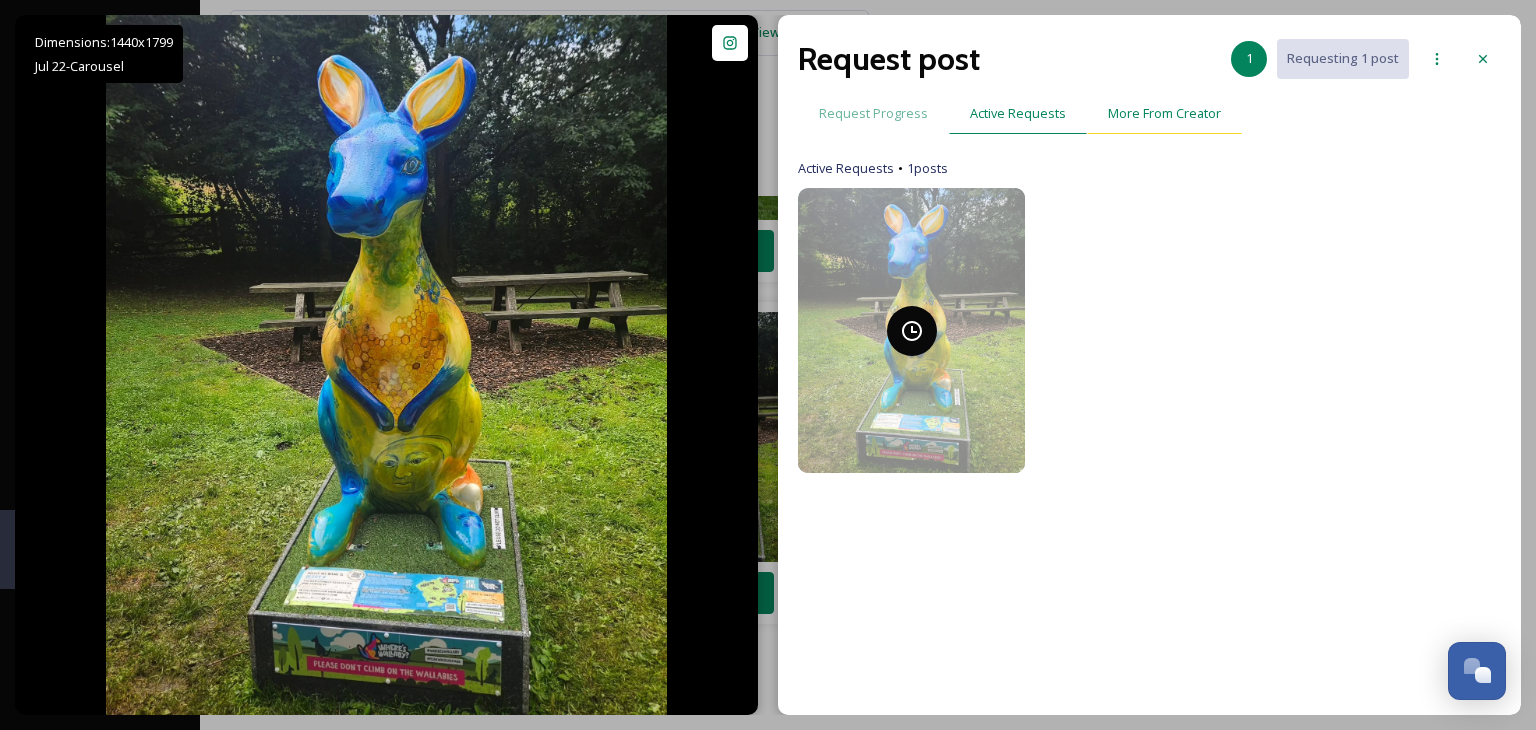 click on "More From Creator" at bounding box center [1164, 113] 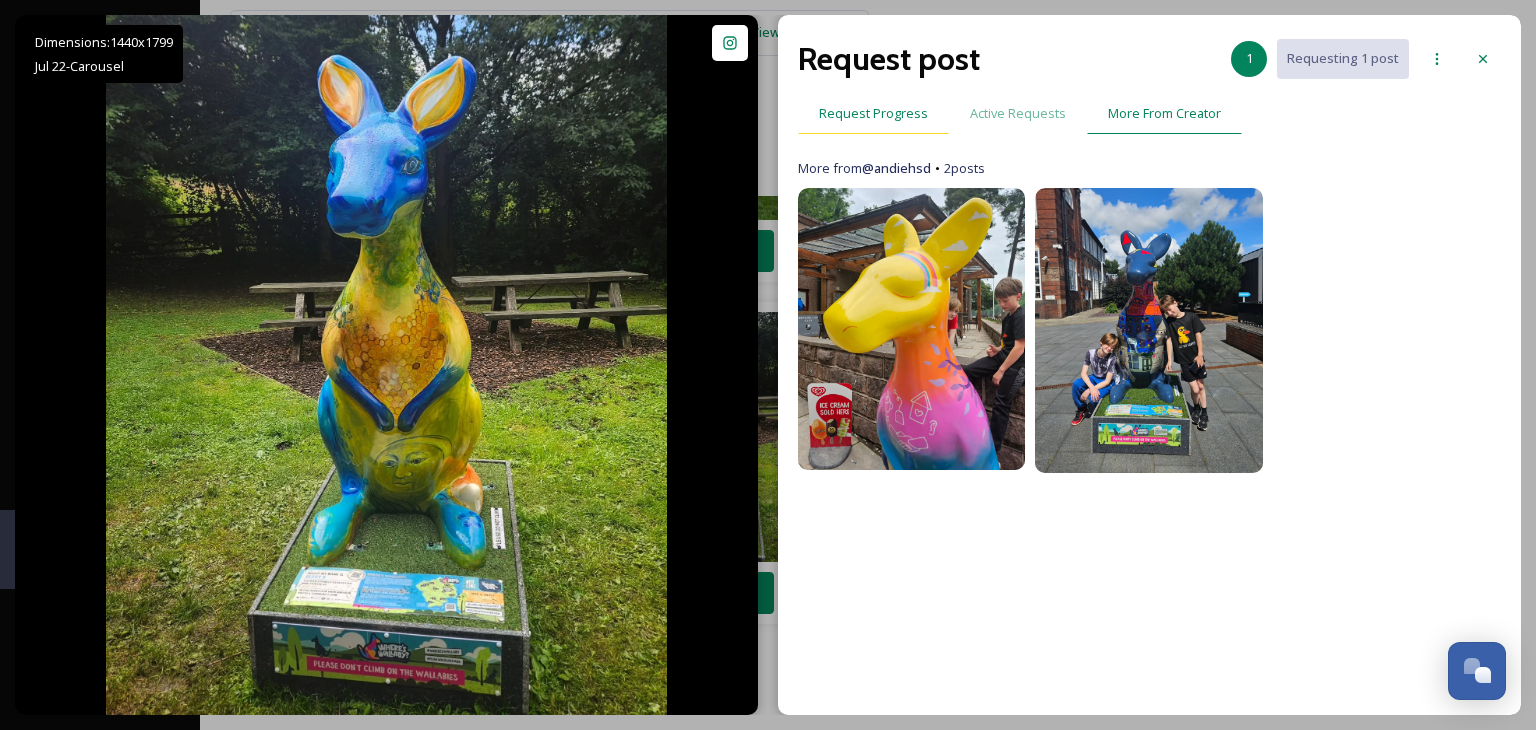 click on "Request Progress" at bounding box center [873, 113] 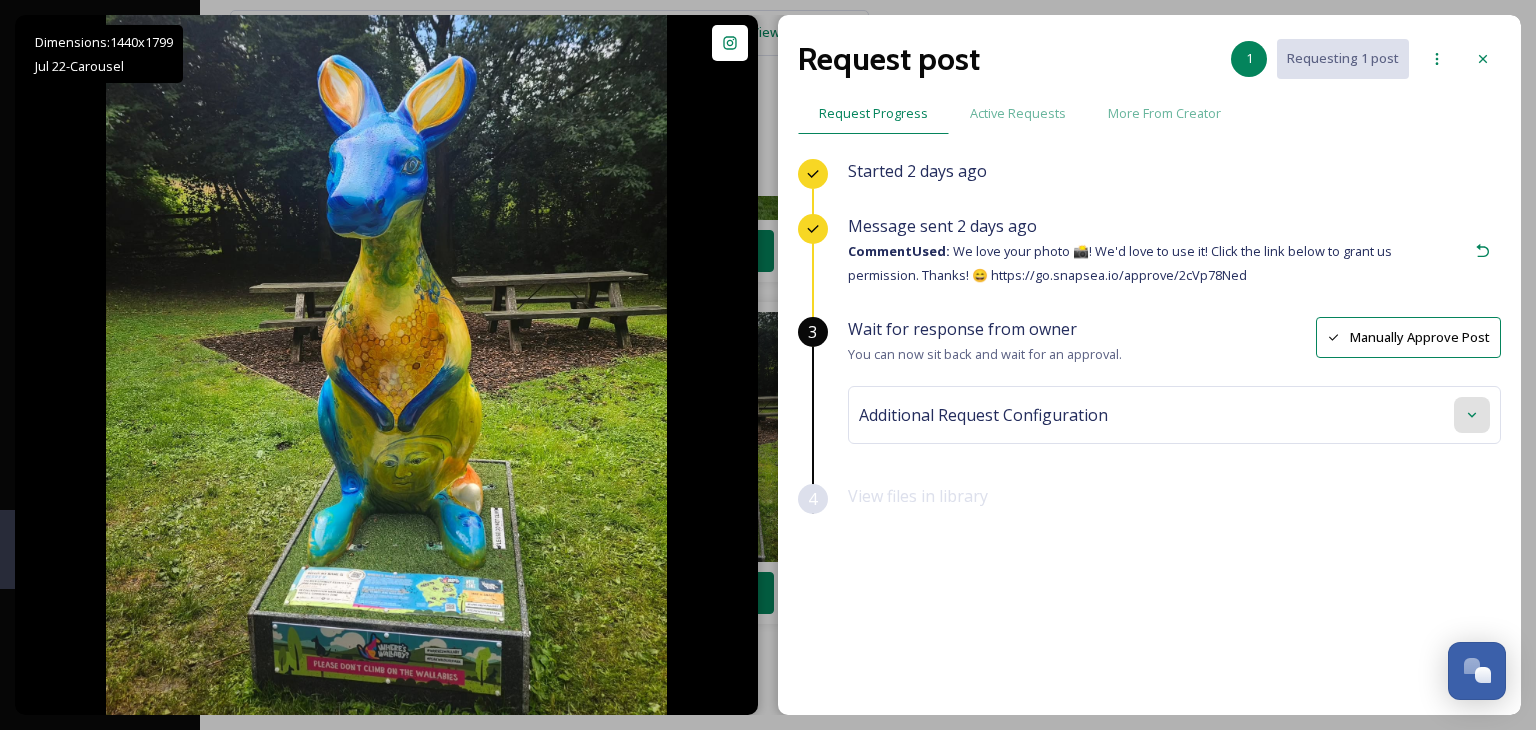 click 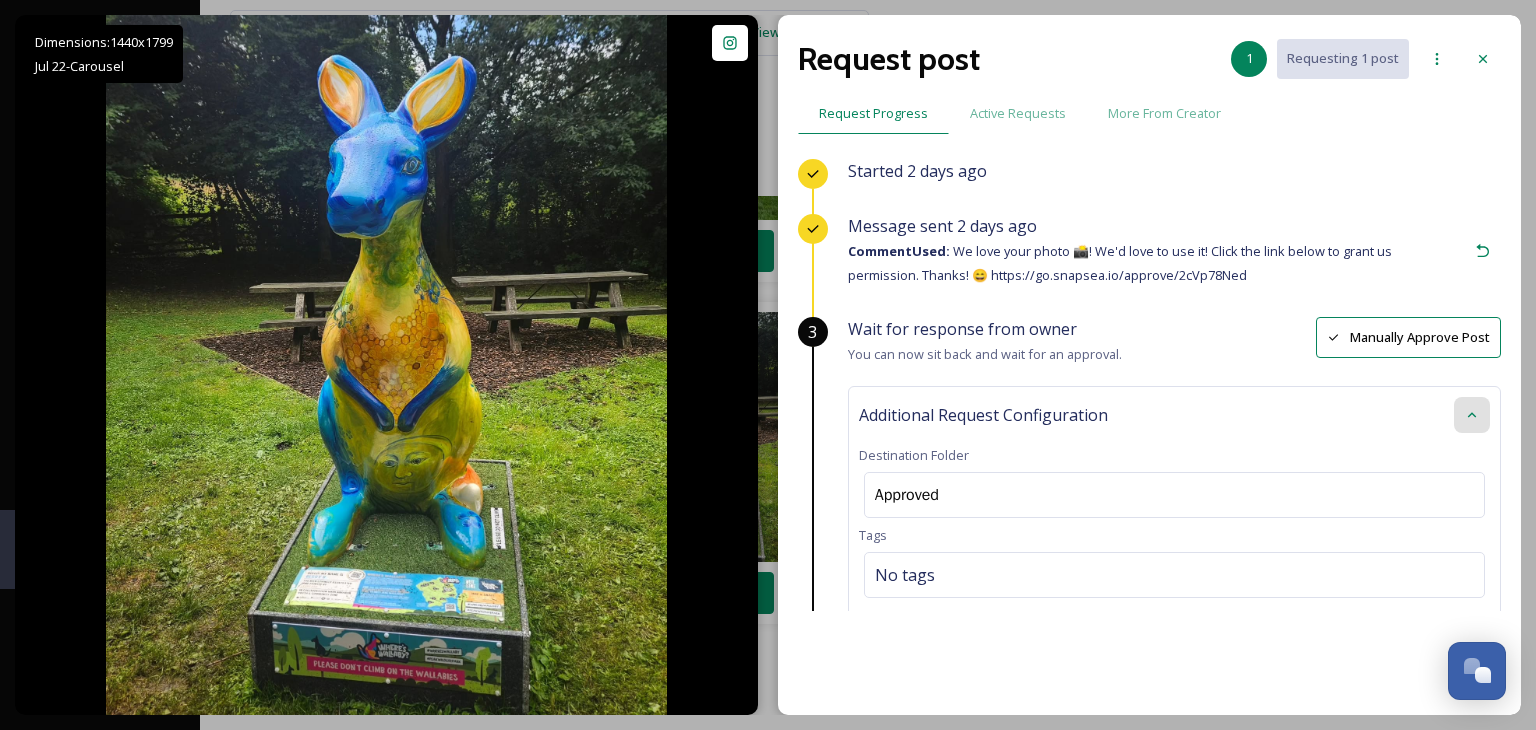 click on "Started 2 days ago" at bounding box center [1174, 186] 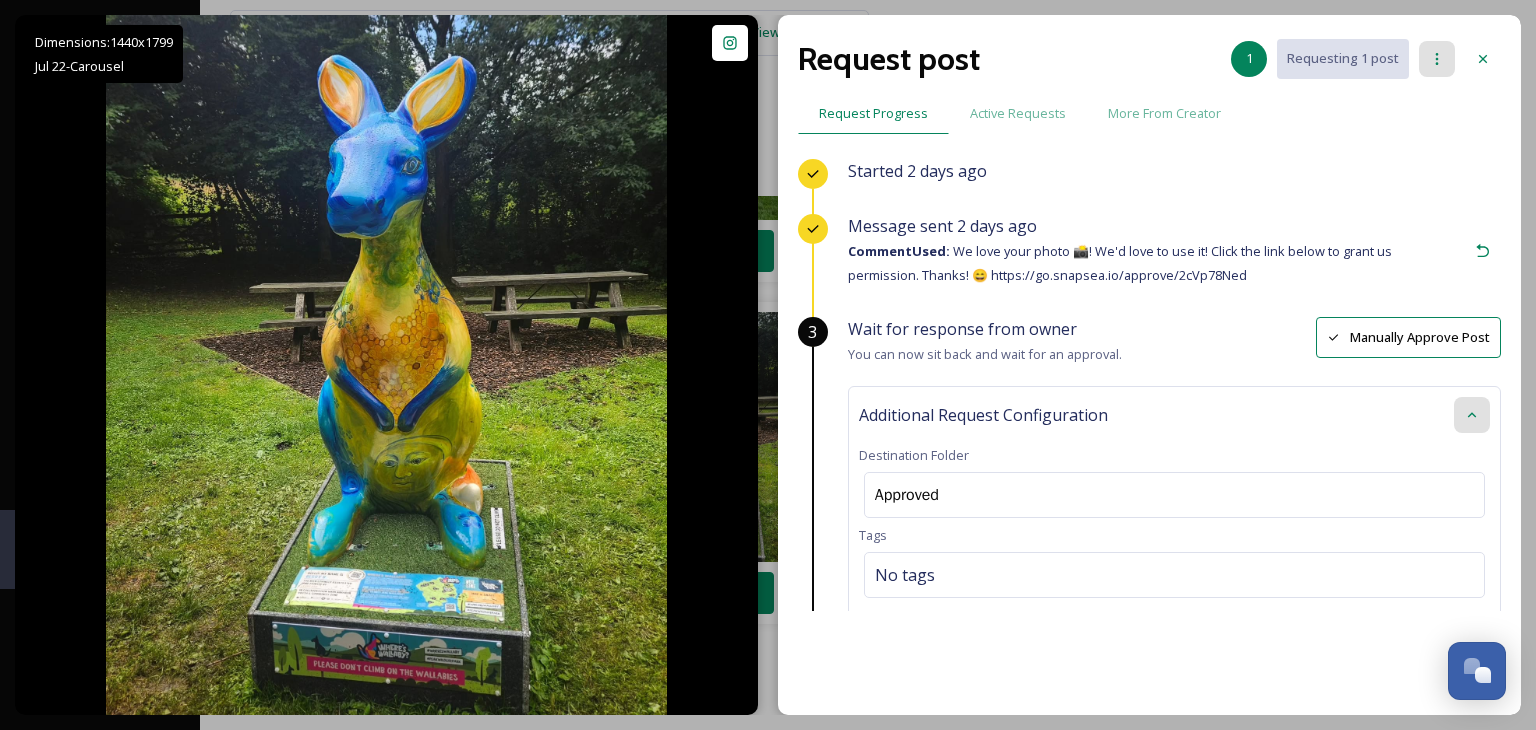 click 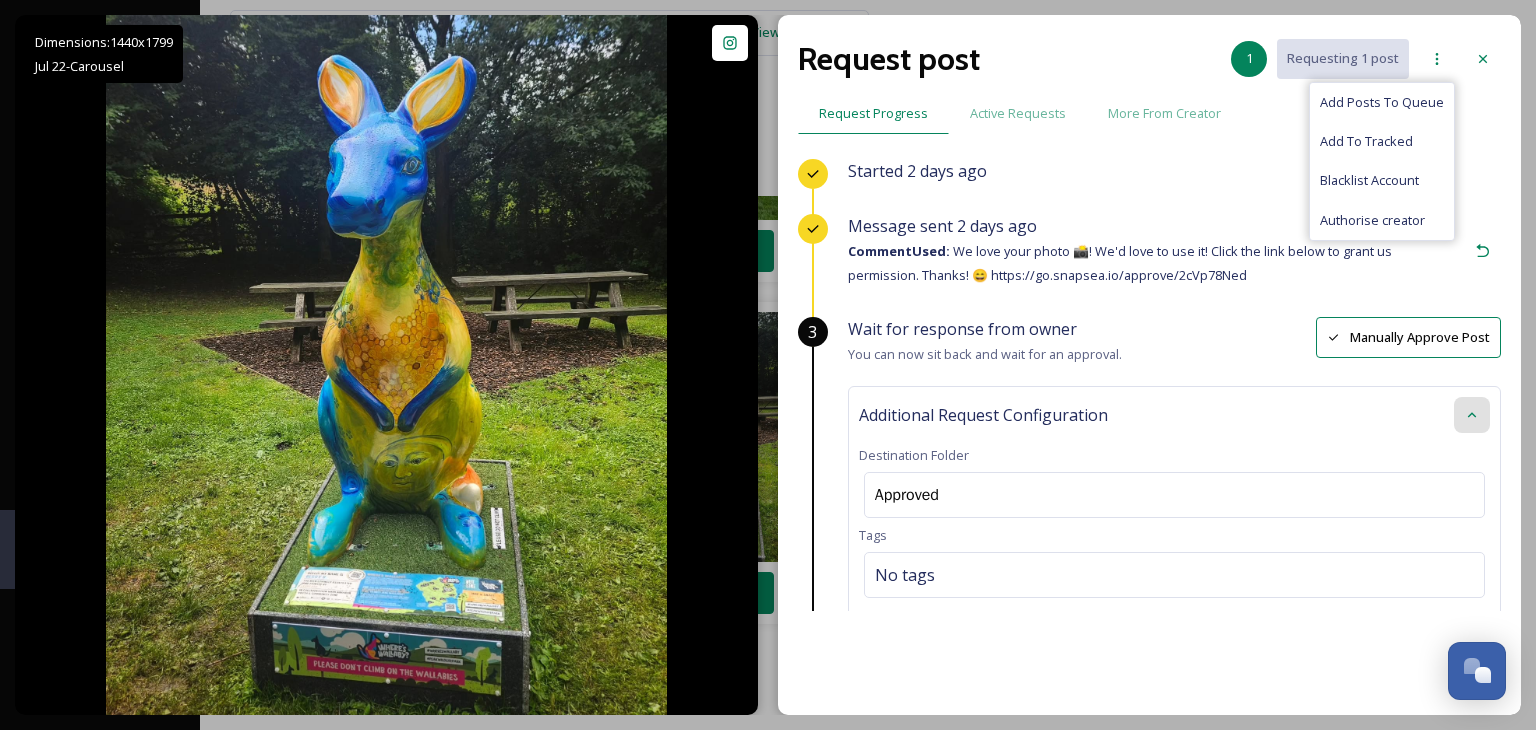 click on "Request post 1 Requesting 1 post Add Posts To Queue Add To Tracked Blacklist Account Authorise creator" at bounding box center (1149, 59) 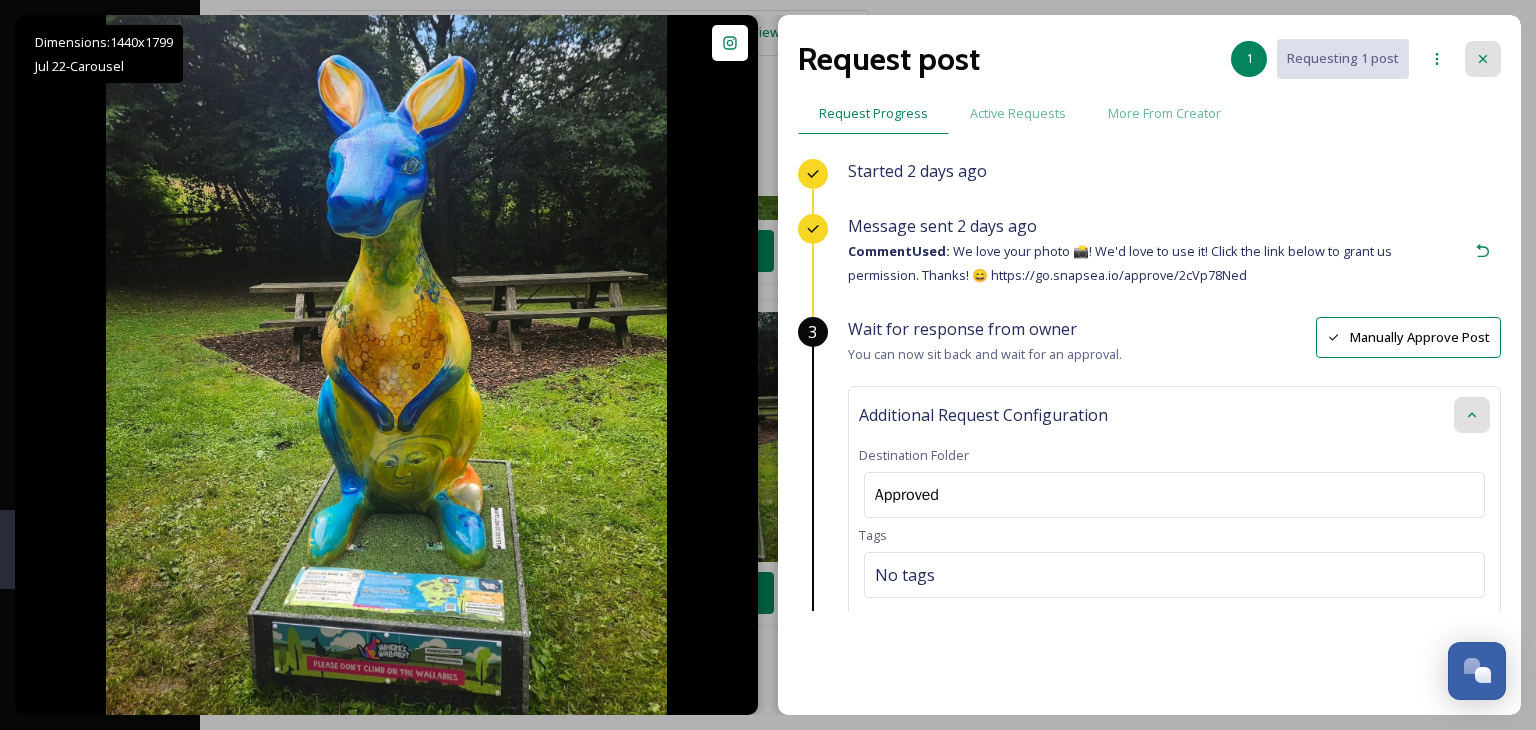 click 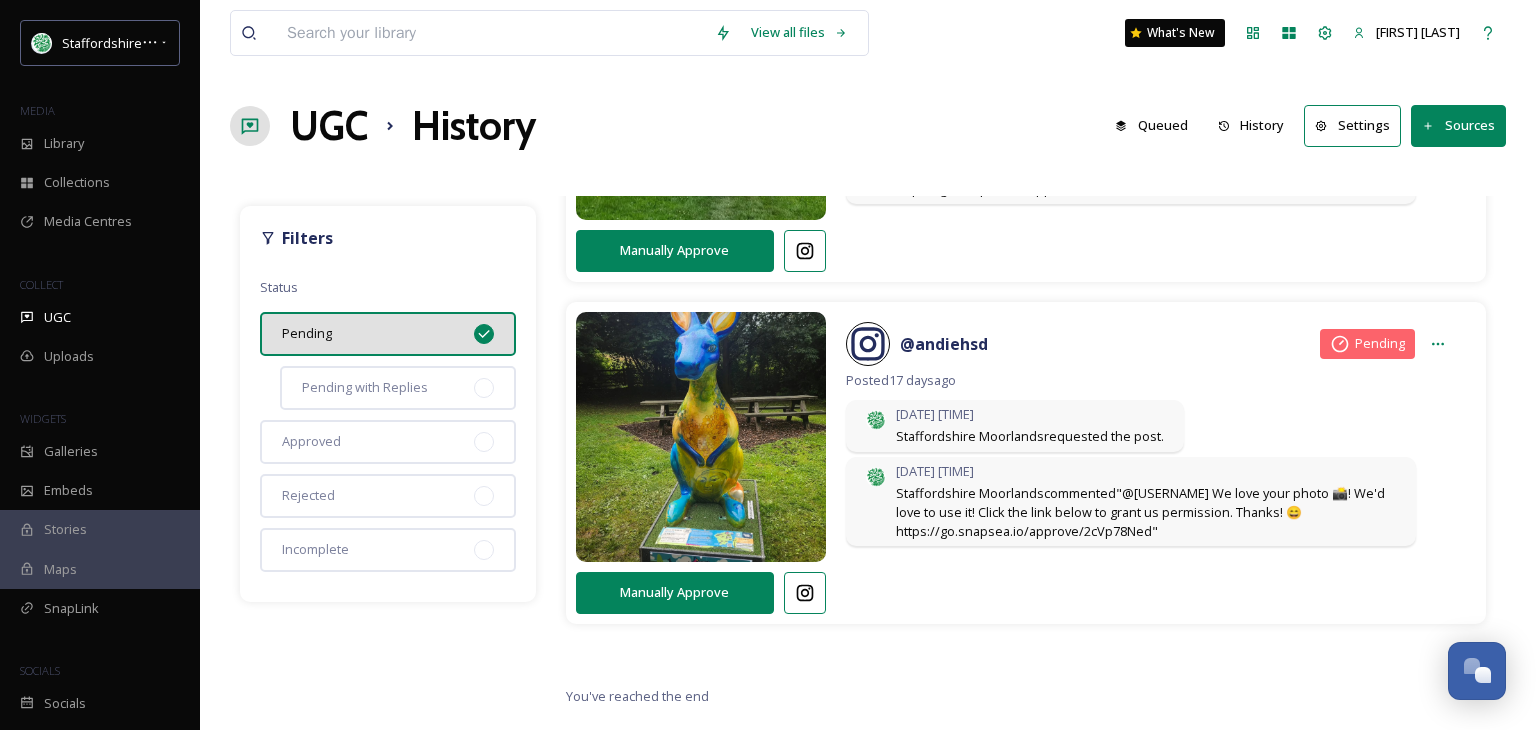 click on "UGC History Queued History Settings Sources" at bounding box center [868, 126] 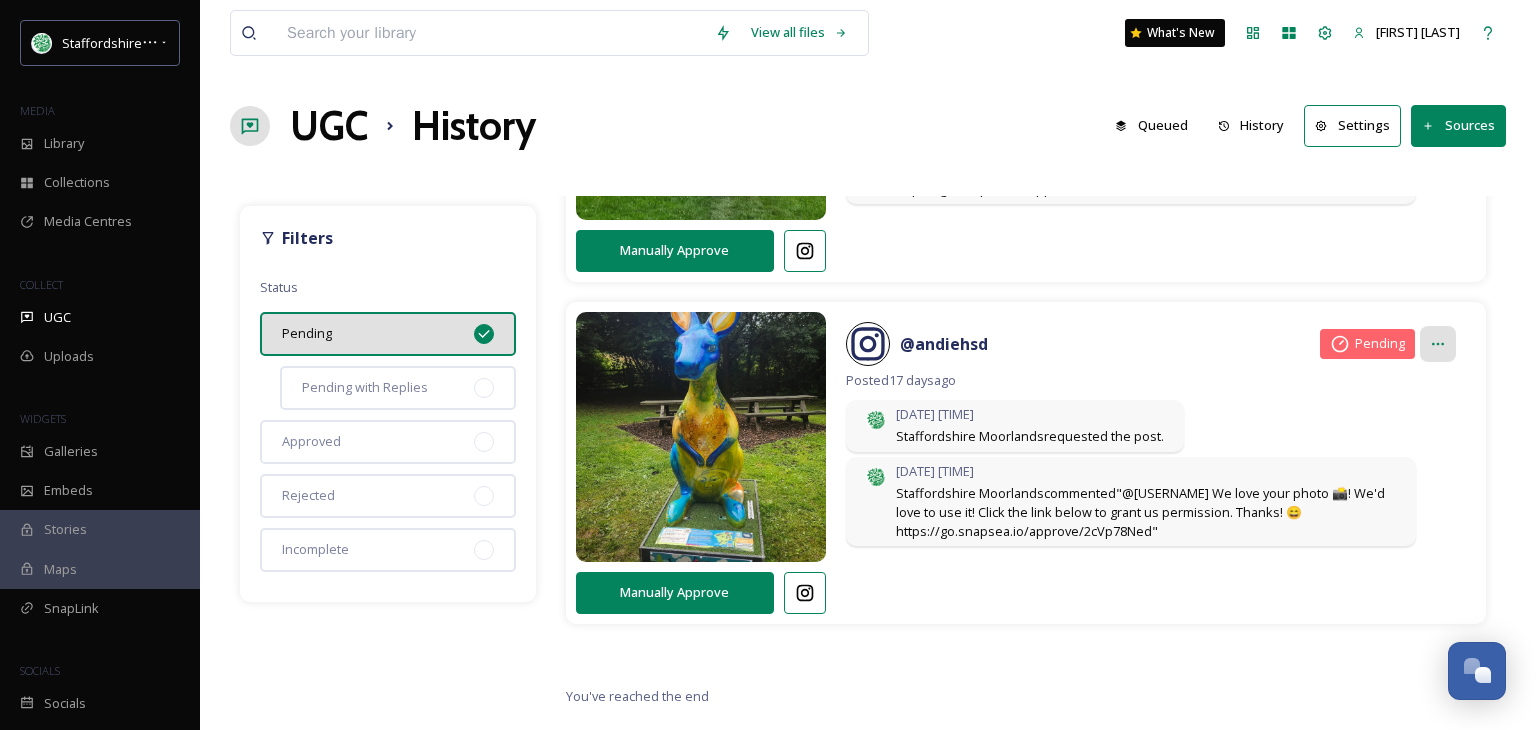 click at bounding box center (1438, 344) 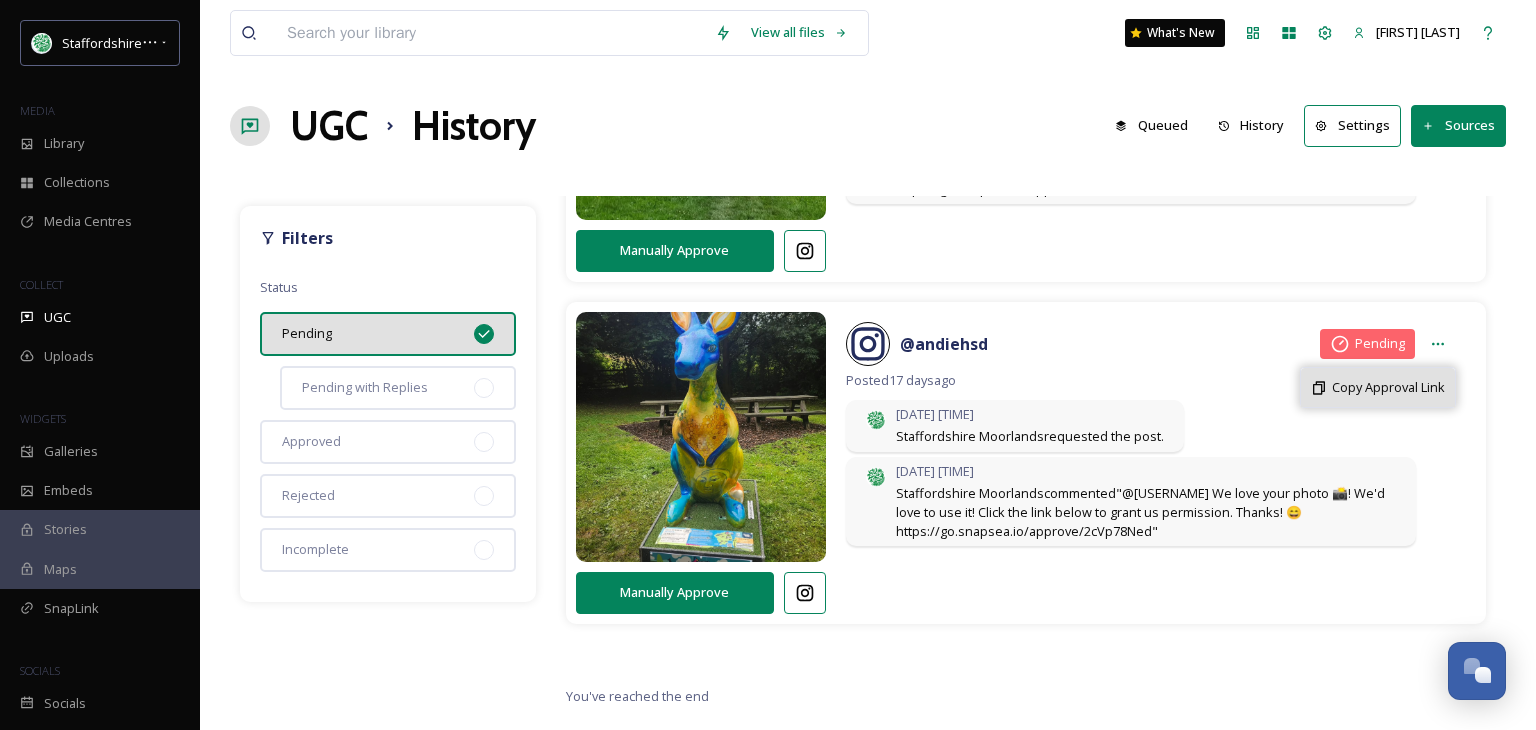 click on "Copy Approval Link" at bounding box center [1388, 387] 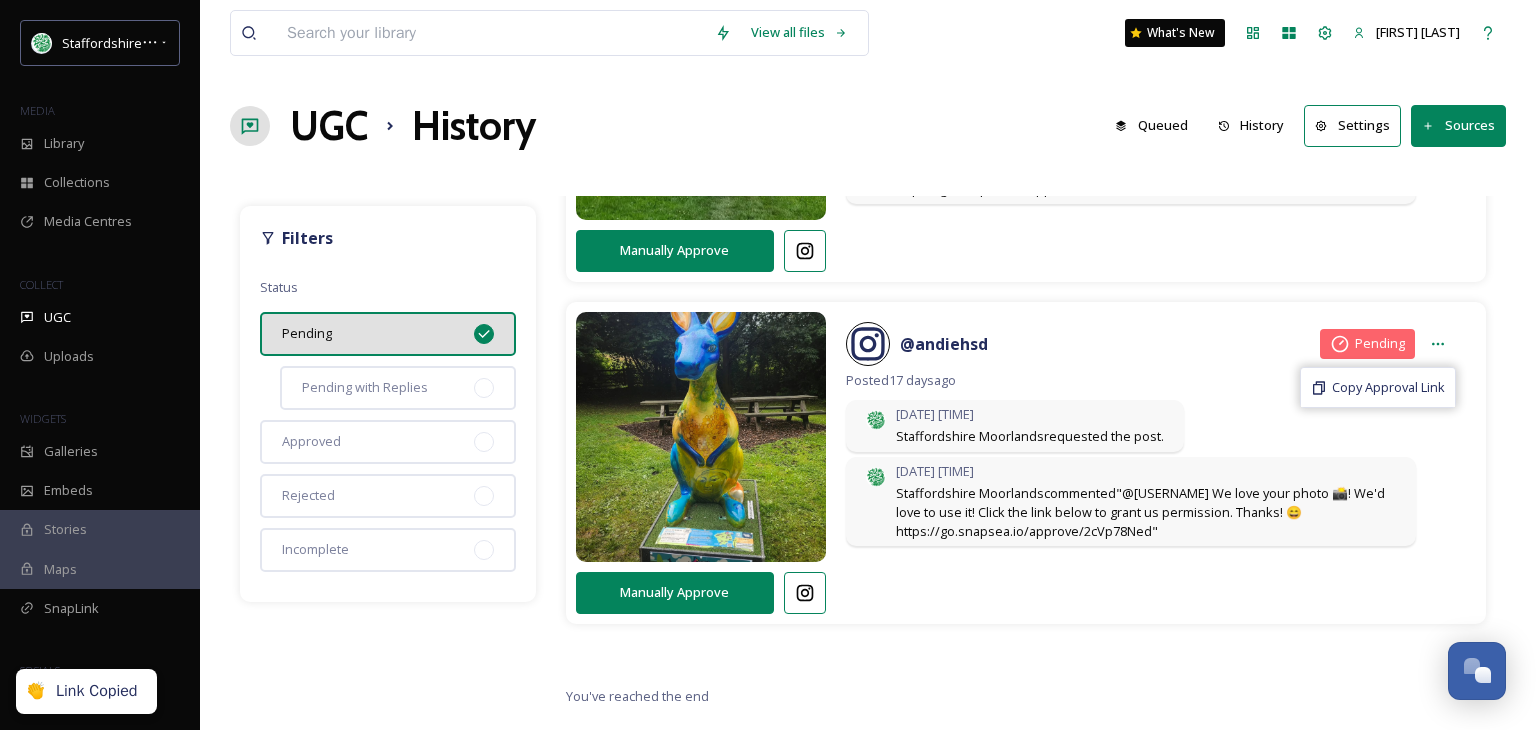 click on "View all files What's New Jennifer Brassington UGC History Queued History Settings Sources Filters Status Pending Pending with Replies Approved Rejected Incomplete 4  items Manually Approve @ richlissaman Pending Posted  4 days  ago Aug 07 11:51 Staffordshire Moorlands  requested the post. Aug 07 11:51 Staffordshire Moorlands  commented  "@richlissaman We love your photo 📸! We'd love to use it! Click the link below to grant us permission. Thanks! 😄
https://go.snapsea.io/approve/2jhjFfqDP" Manually Approve @ emilyoutdoors_ Pending Posted  4 days  ago Aug 07 11:49 Staffordshire Moorlands  requested the post. Aug 07 11:50 Staffordshire Moorlands  commented  "@emilyoutdoors_ We love your photo 📸! We'd love to use it! Click the link below to grant us permission. Thanks! 😄
https://go.snapsea.io/approve/2jwCkgsvj" Manually Approve @ garethmate Pending Posted  6 days  ago Aug 07 11:47 Staffordshire Moorlands  requested the post. Aug 07 11:48 Staffordshire Moorlands  commented  Manually Approve @ andiehsd" at bounding box center (868, 365) 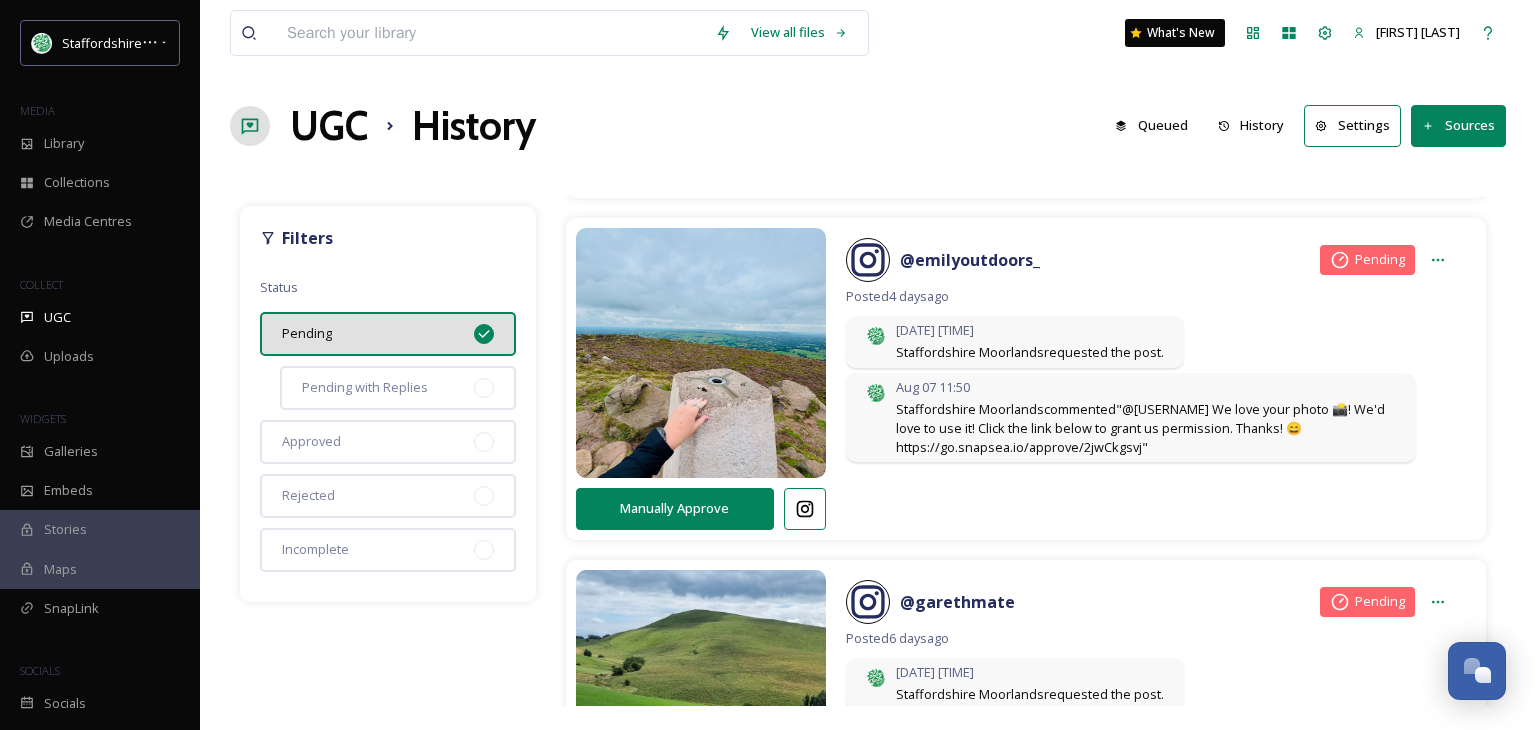 scroll, scrollTop: 0, scrollLeft: 0, axis: both 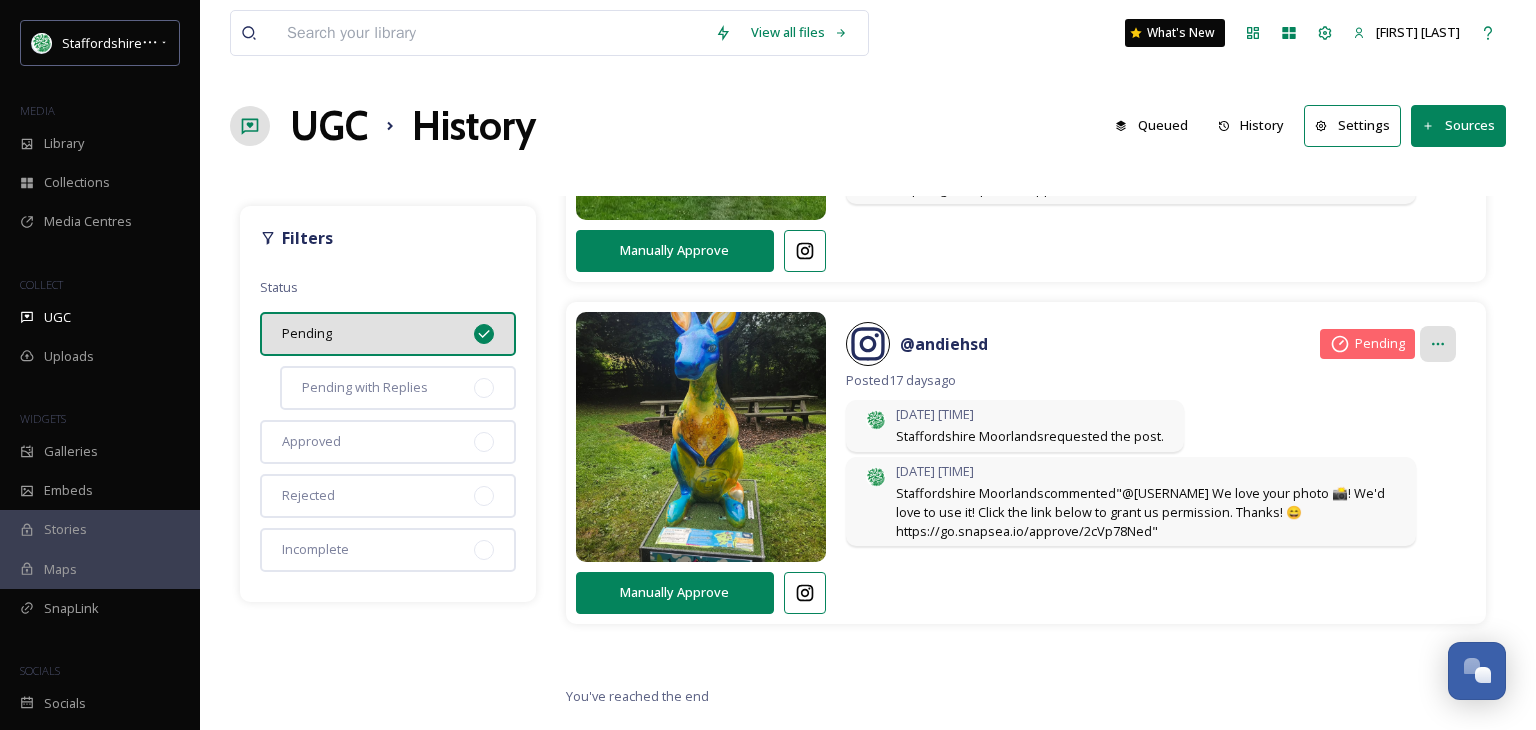 click at bounding box center (1438, 344) 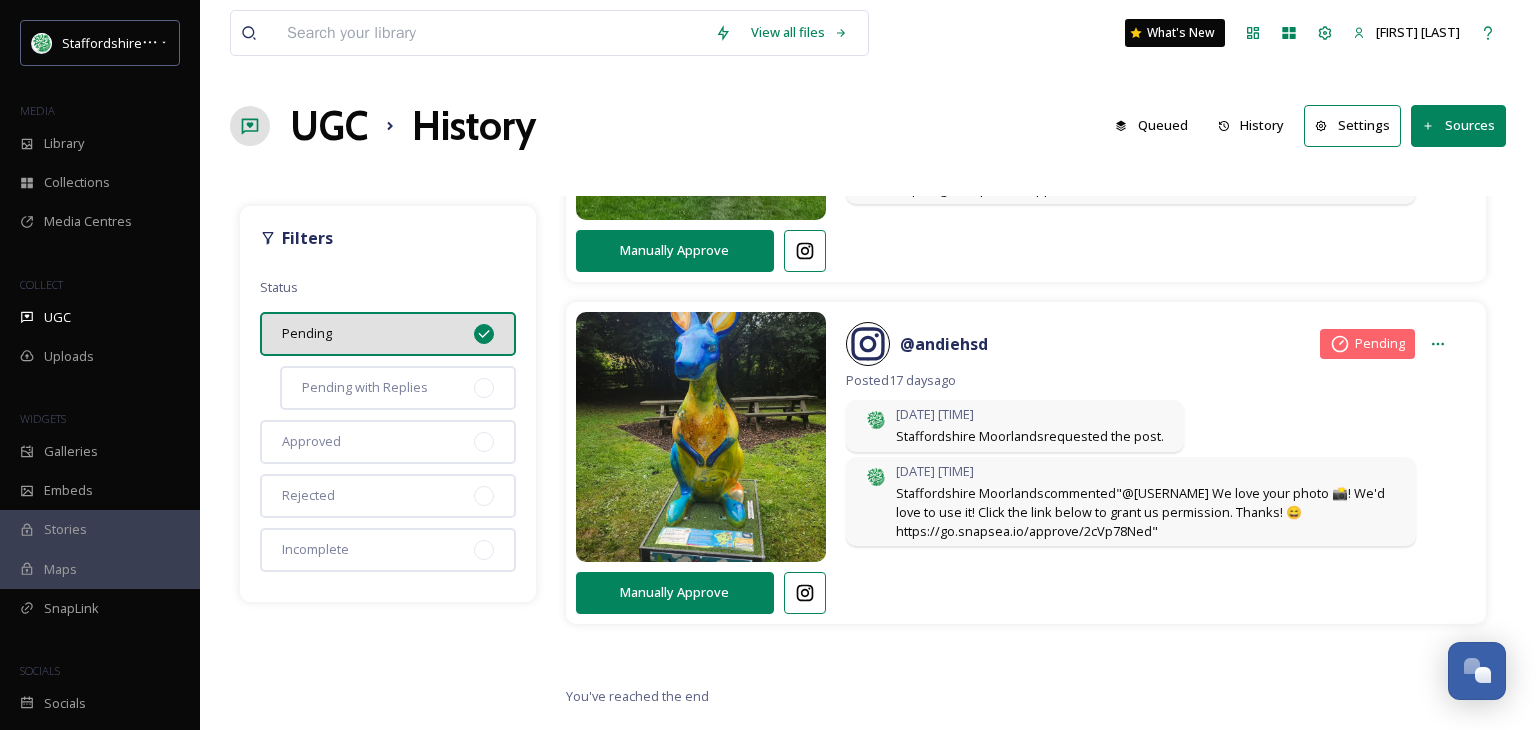 click on "4  items Manually Approve @ richlissaman Pending Posted  4 days  ago Aug 07 11:51 Staffordshire Moorlands  requested the post. Aug 07 11:51 Staffordshire Moorlands  commented  "@richlissaman We love your photo 📸! We'd love to use it! Click the link below to grant us permission. Thanks! 😄
https://go.snapsea.io/approve/2jhjFfqDP" Manually Approve @ emilyoutdoors_ Pending Posted  4 days  ago Aug 07 11:49 Staffordshire Moorlands  requested the post. Aug 07 11:50 Staffordshire Moorlands  commented  "@emilyoutdoors_ We love your photo 📸! We'd love to use it! Click the link below to grant us permission. Thanks! 😄
https://go.snapsea.io/approve/2jwCkgsvj" Manually Approve @ garethmate Pending Posted  6 days  ago Aug 07 11:47 Staffordshire Moorlands  requested the post. Aug 07 11:48 Staffordshire Moorlands  commented  "@garethmate We love your photo 📸! We'd love to use it! Click the link below to grant us permission. Thanks! 😄
https://go.snapsea.io/approve/2iLSOUYKh" Manually Approve @ andiehsd  ago" at bounding box center (1026, 451) 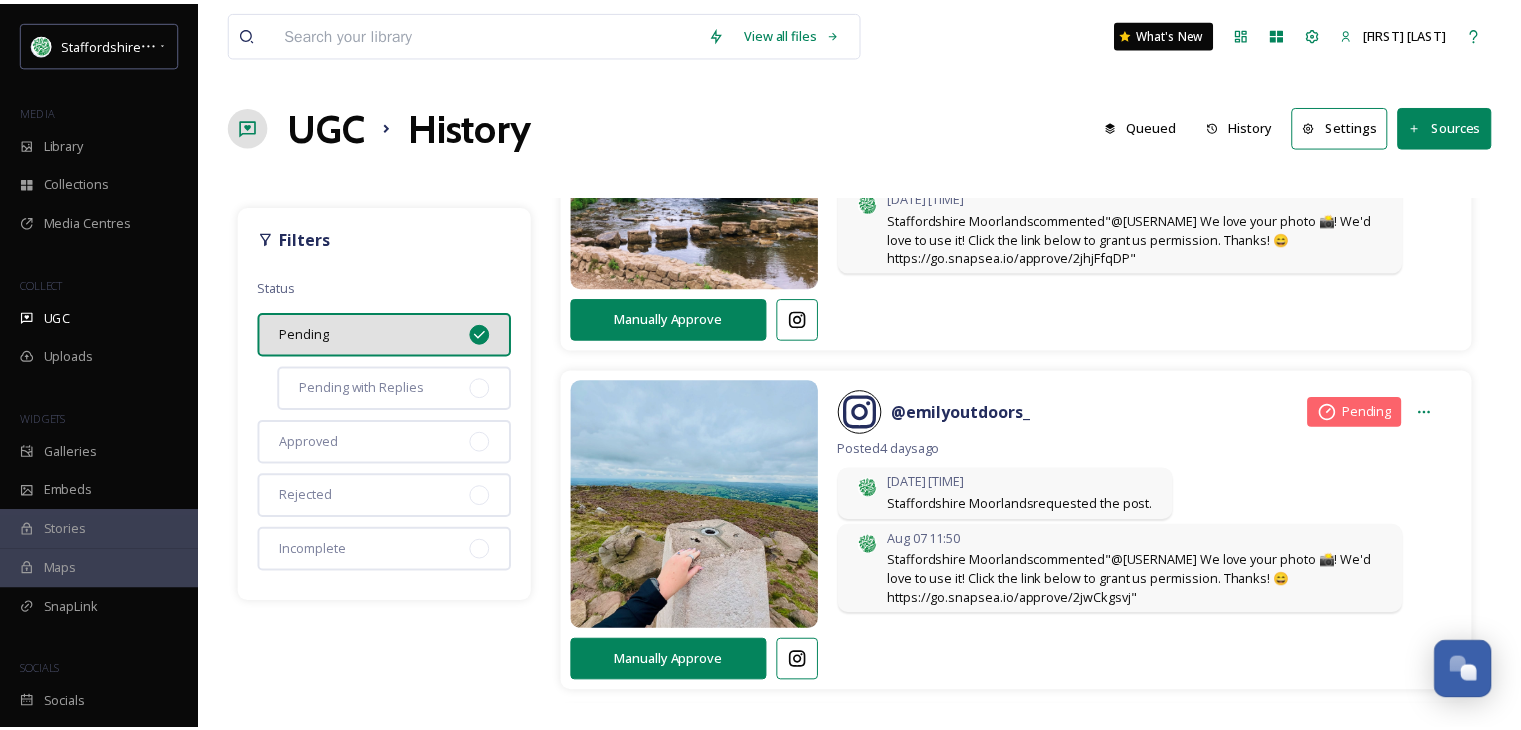 scroll, scrollTop: 0, scrollLeft: 0, axis: both 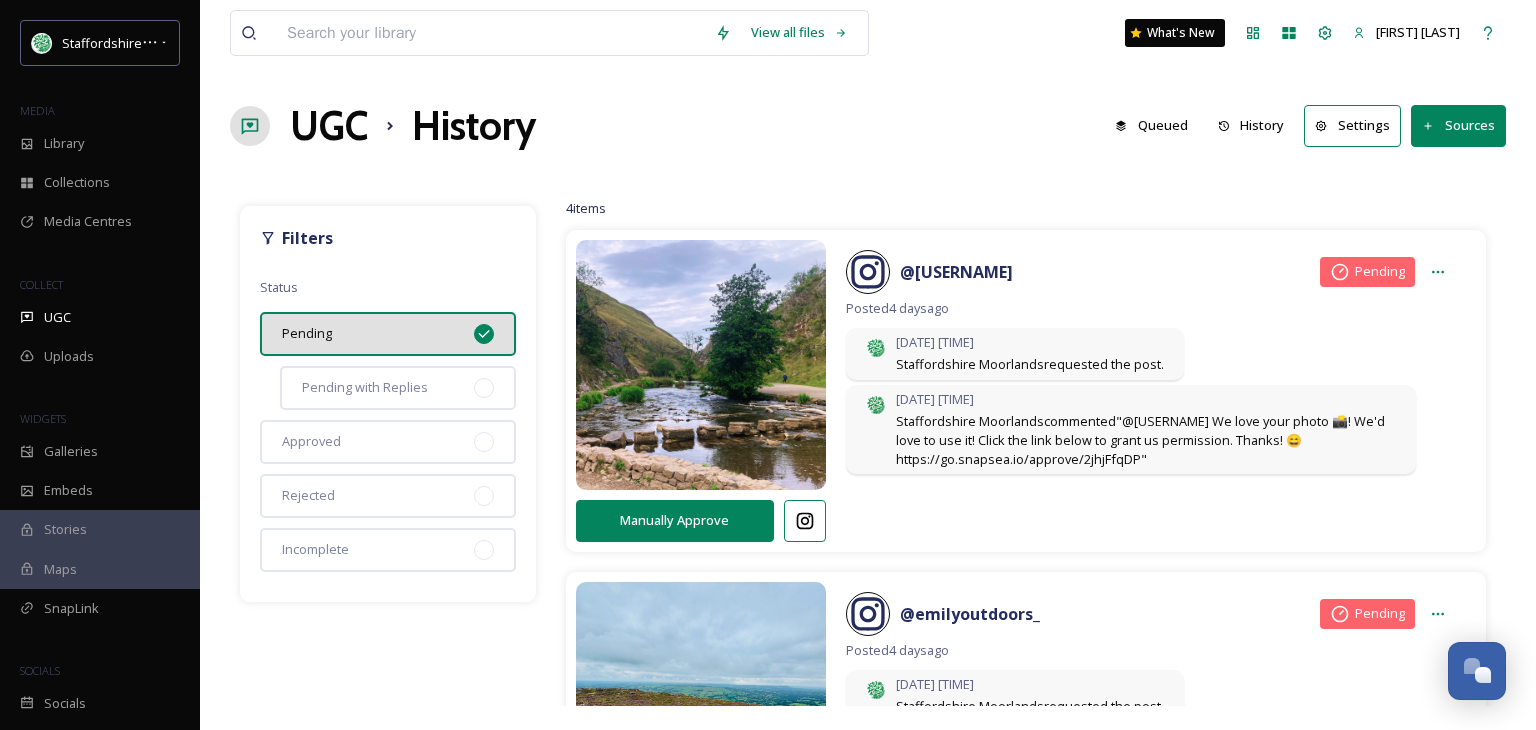 click on "Settings" at bounding box center (1352, 125) 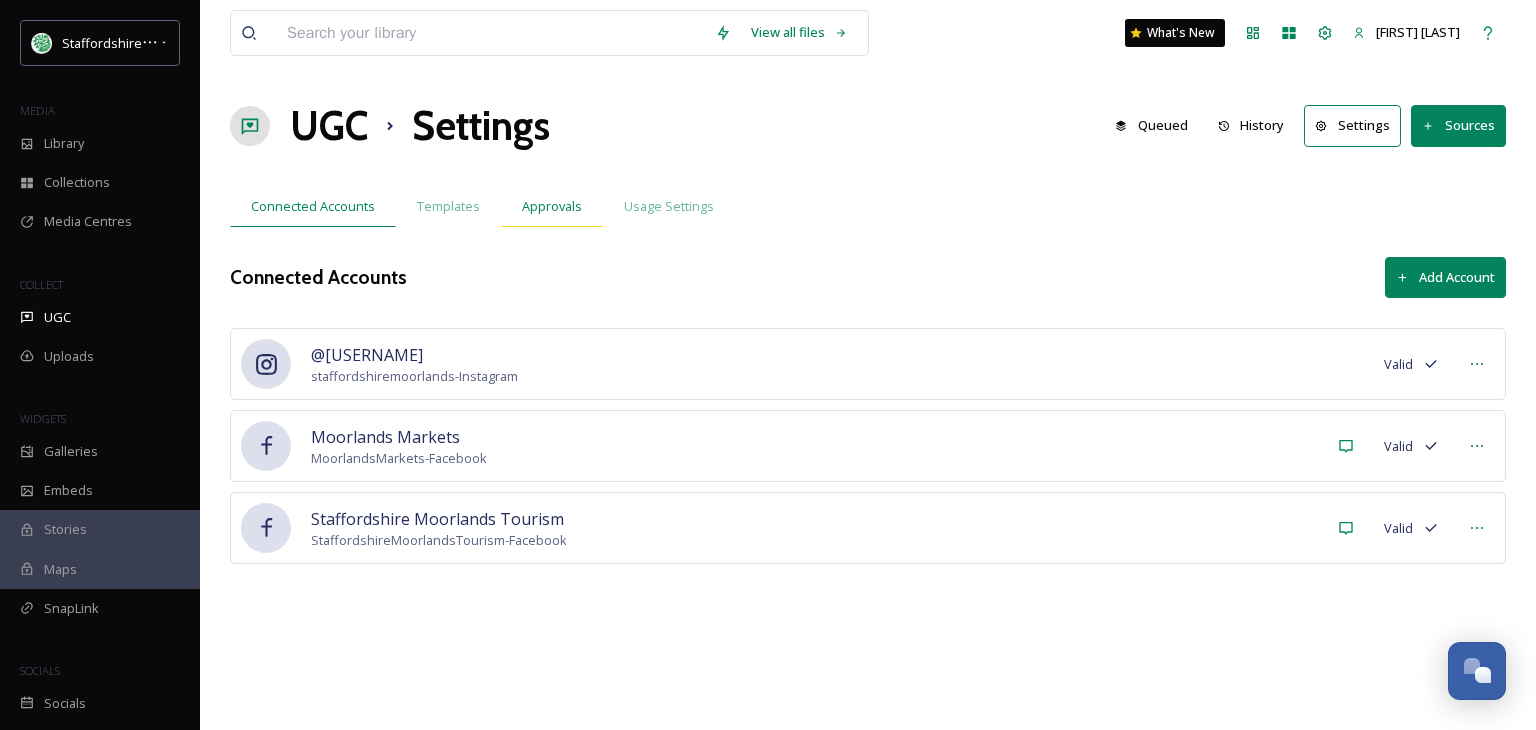 click on "Approvals" at bounding box center (552, 206) 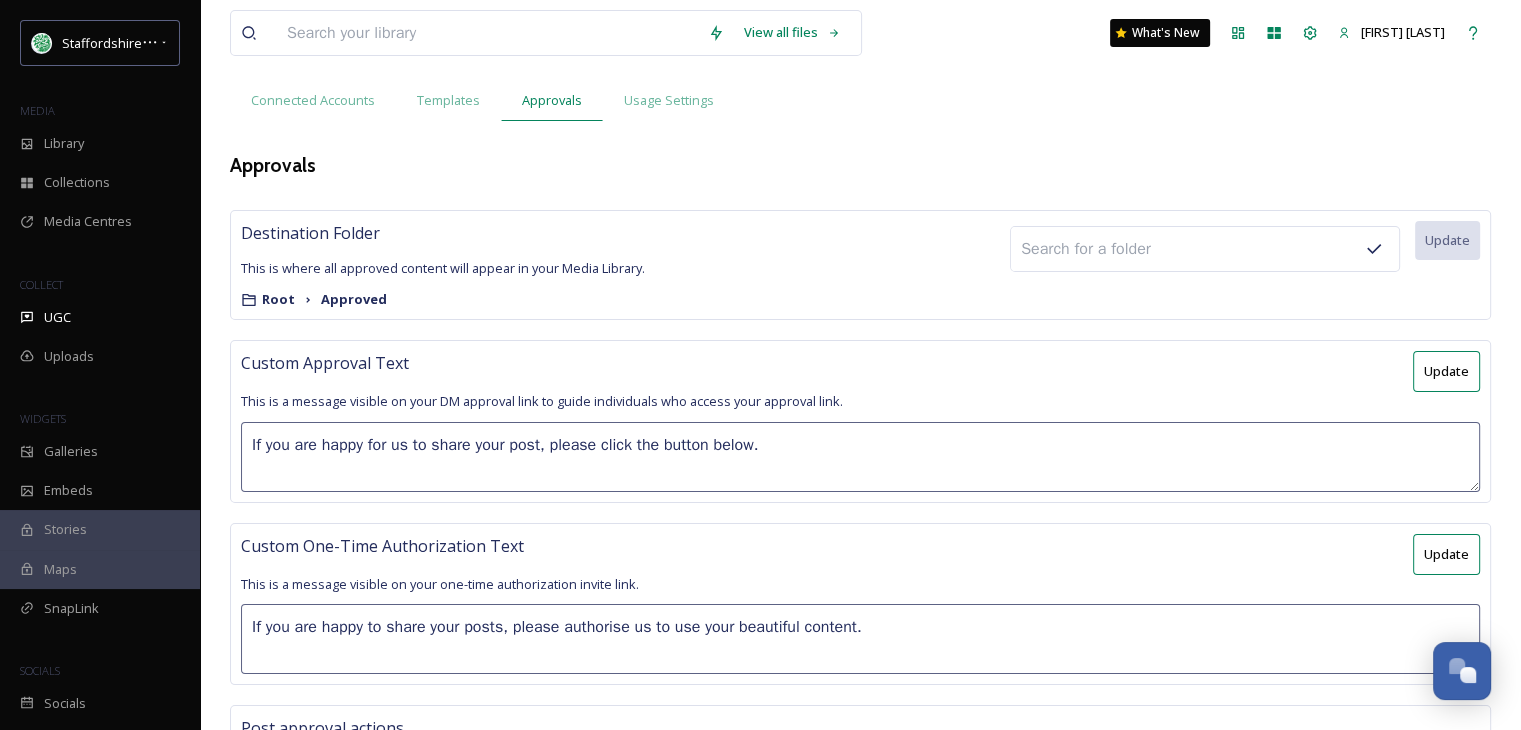 scroll, scrollTop: 0, scrollLeft: 0, axis: both 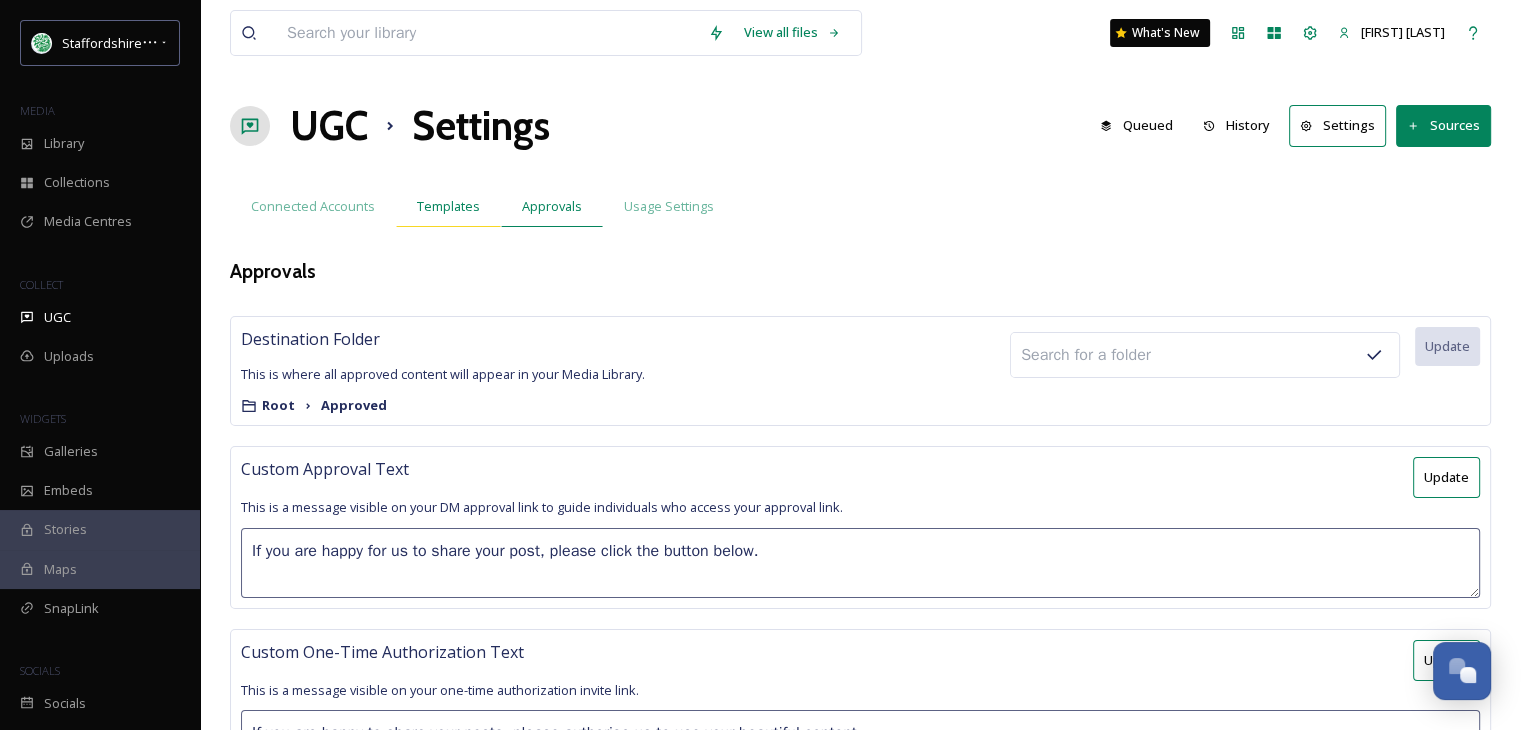 click on "Templates" at bounding box center [448, 206] 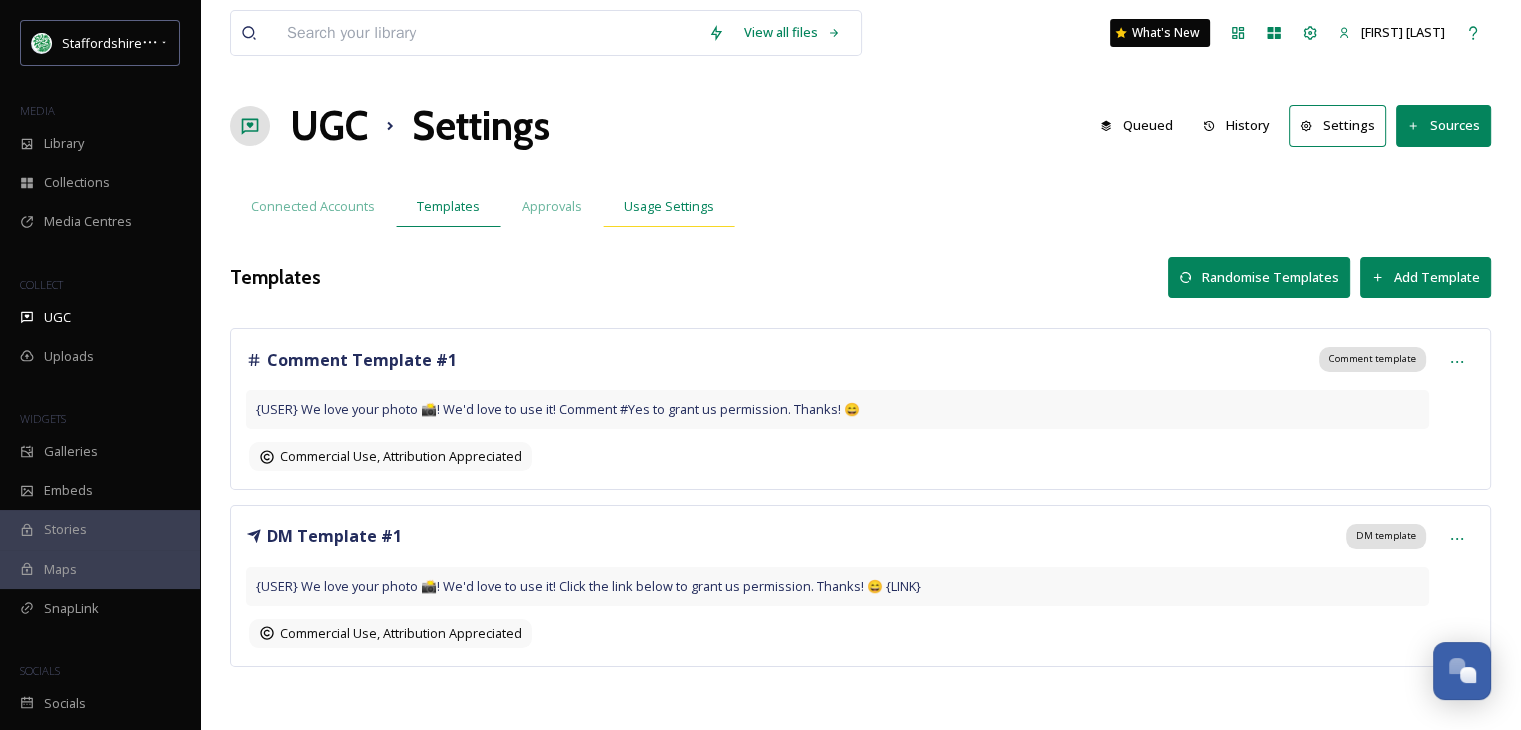 click on "Usage Settings" at bounding box center (669, 206) 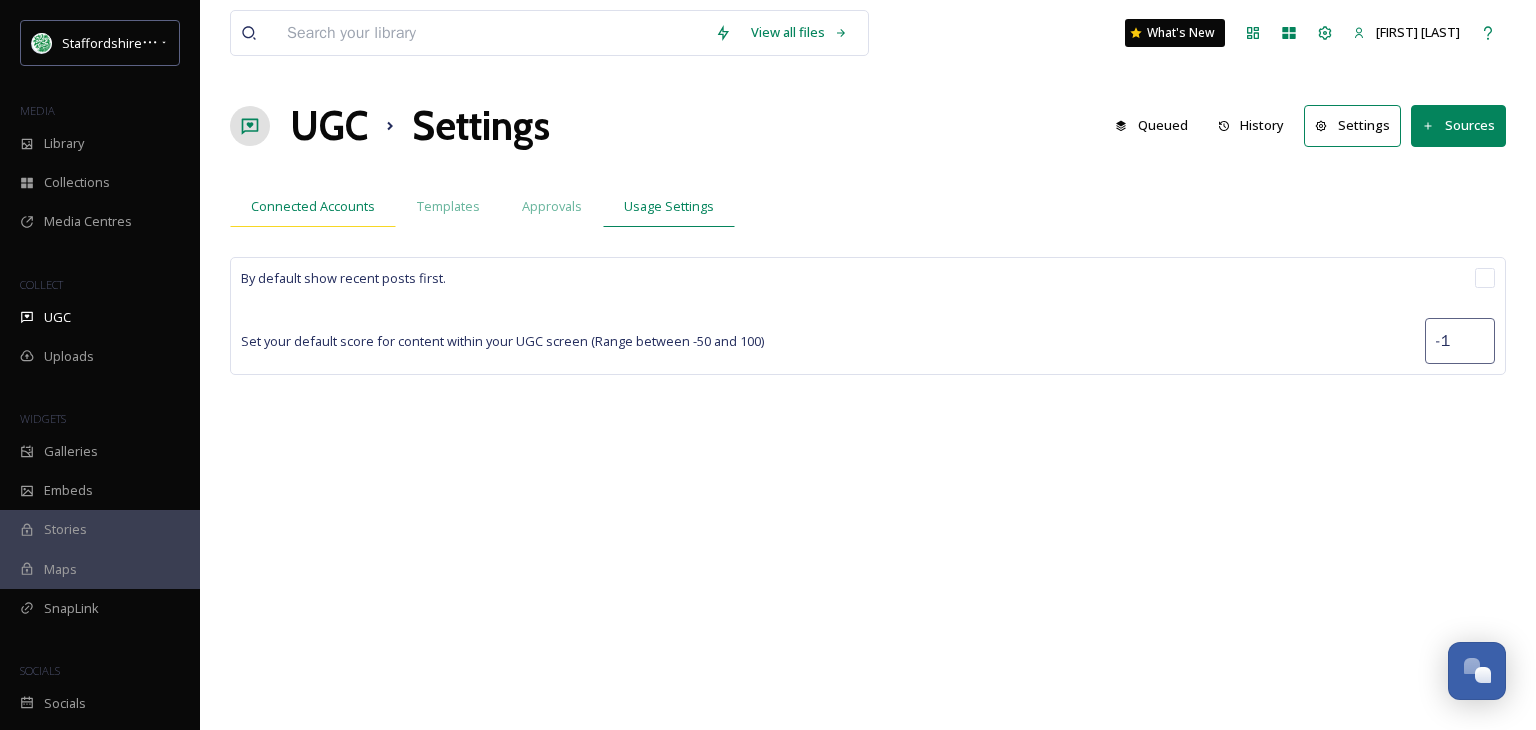 click on "Connected Accounts" at bounding box center (313, 206) 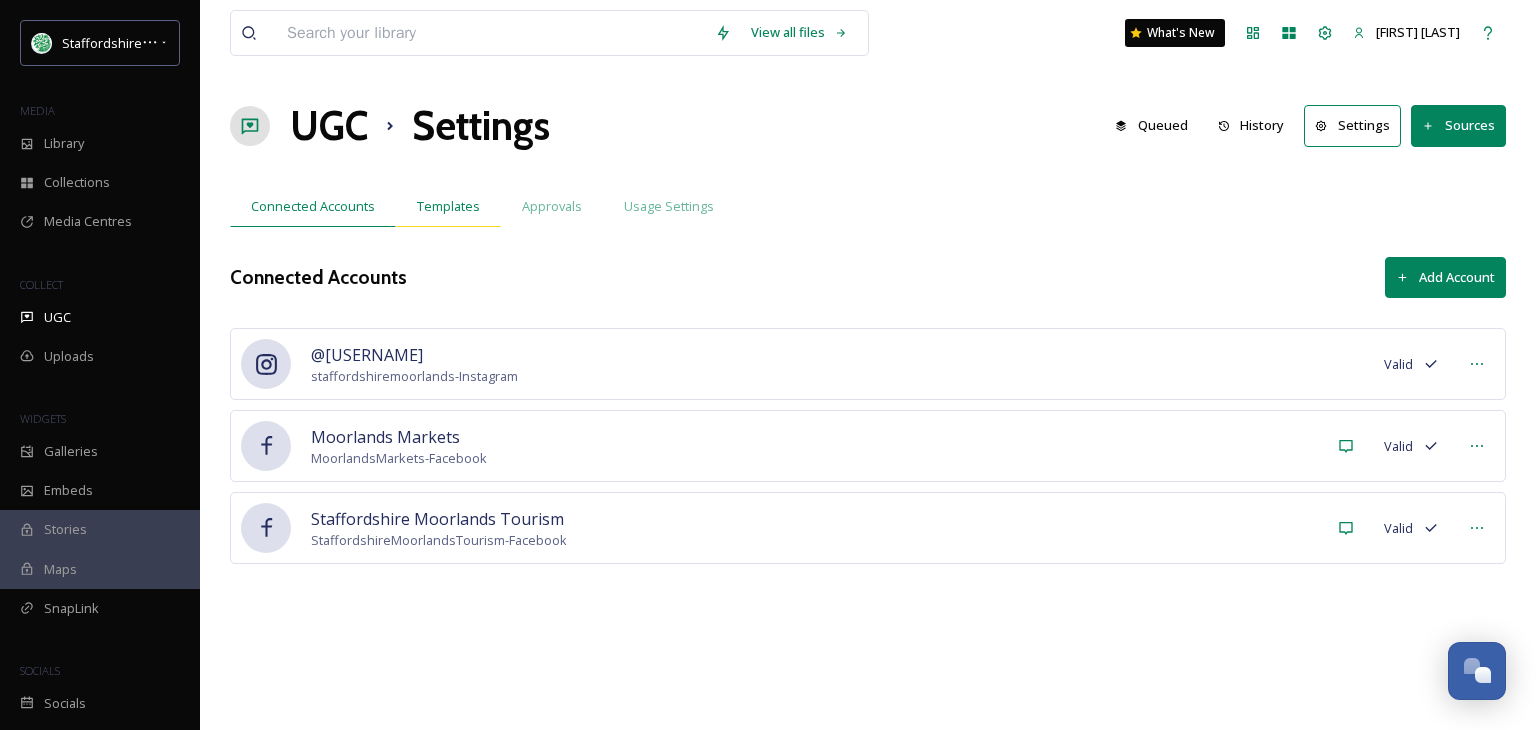 click on "Templates" at bounding box center (448, 206) 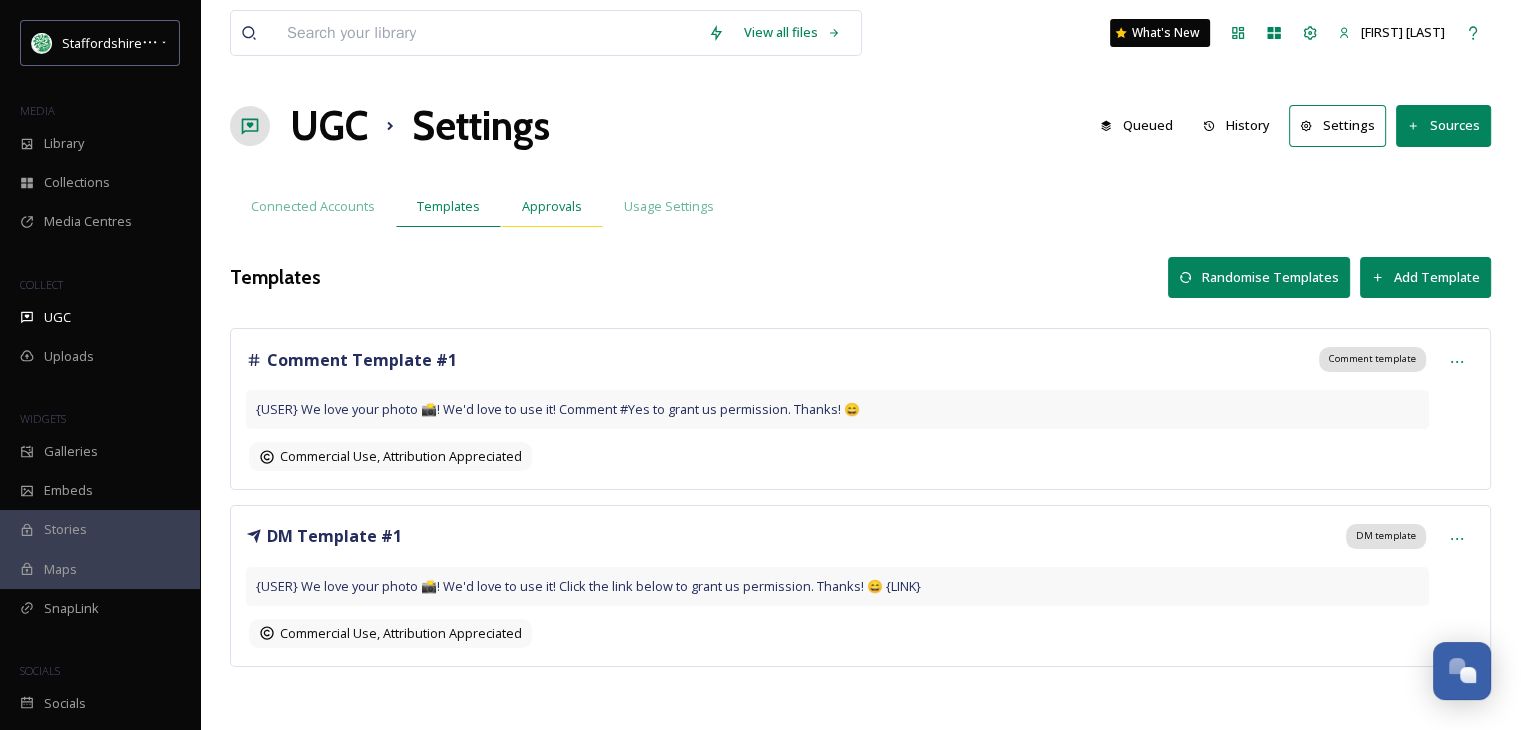 click on "Approvals" at bounding box center (552, 206) 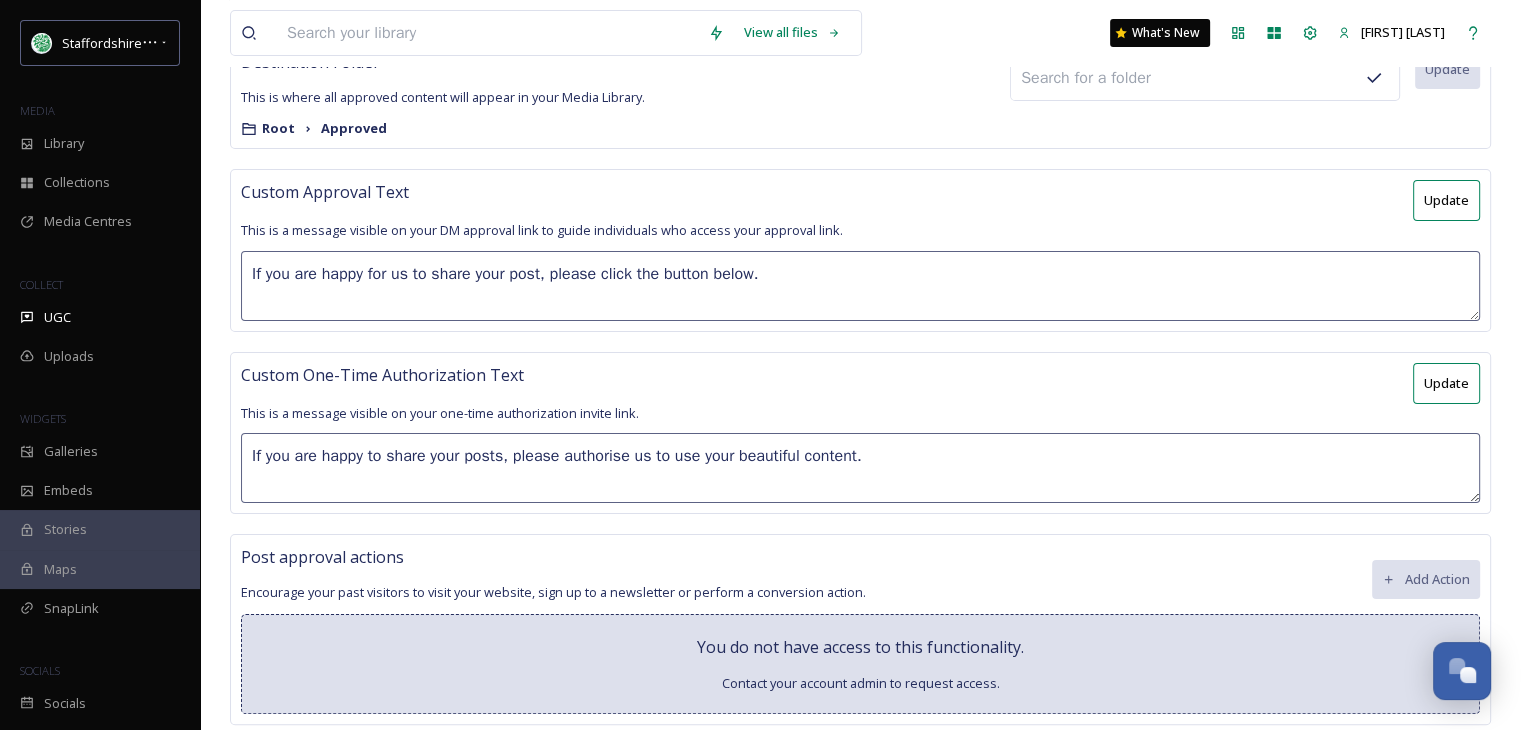 scroll, scrollTop: 0, scrollLeft: 0, axis: both 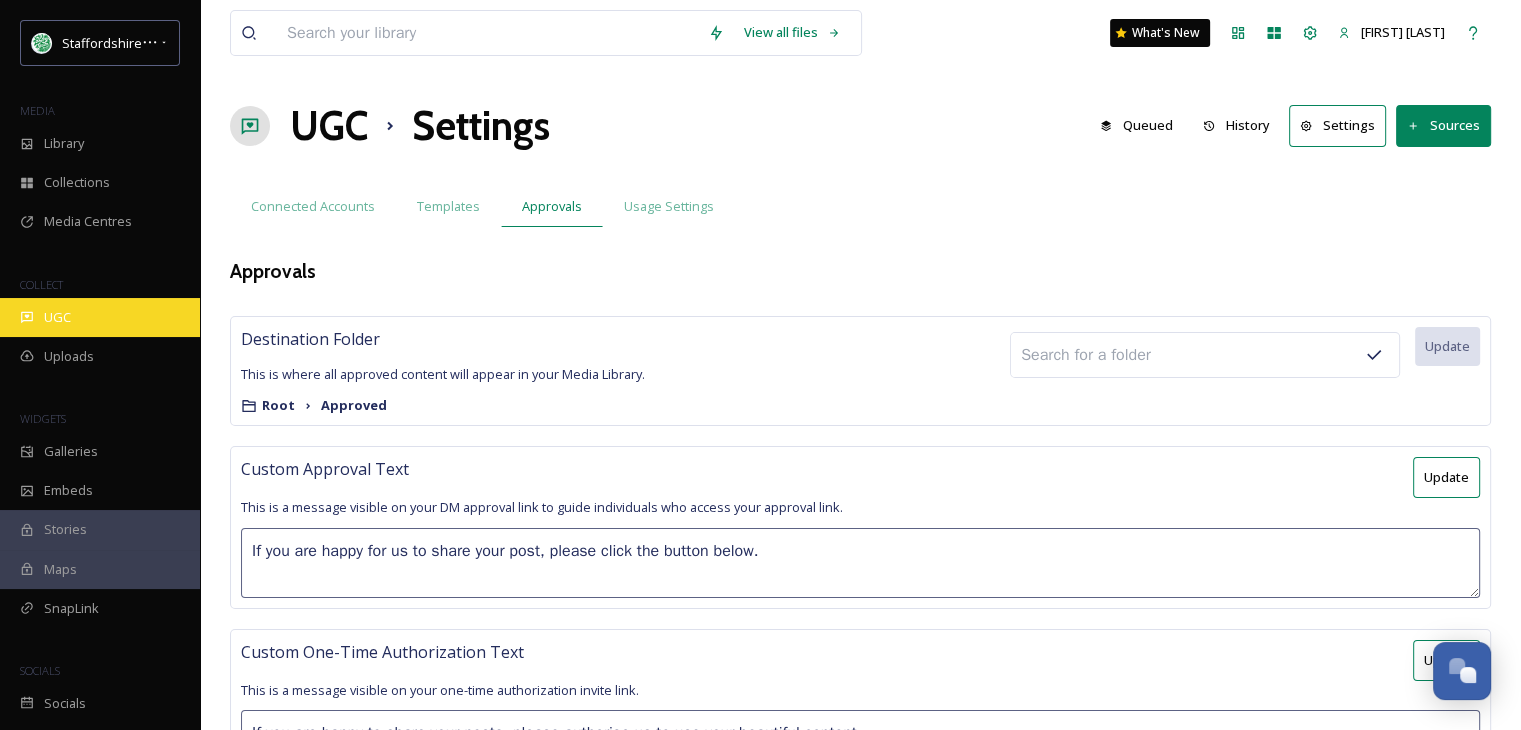 click on "UGC" at bounding box center (57, 317) 